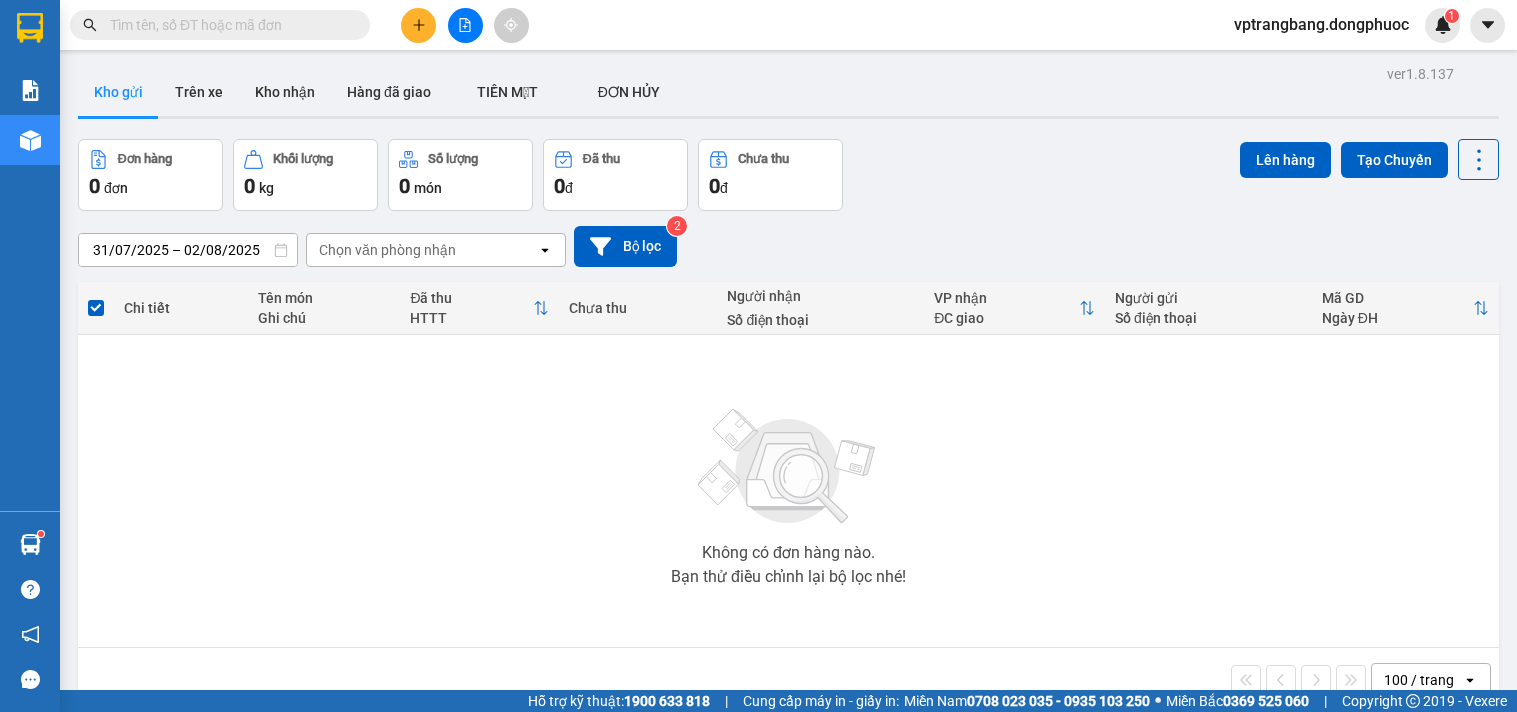 scroll, scrollTop: 0, scrollLeft: 0, axis: both 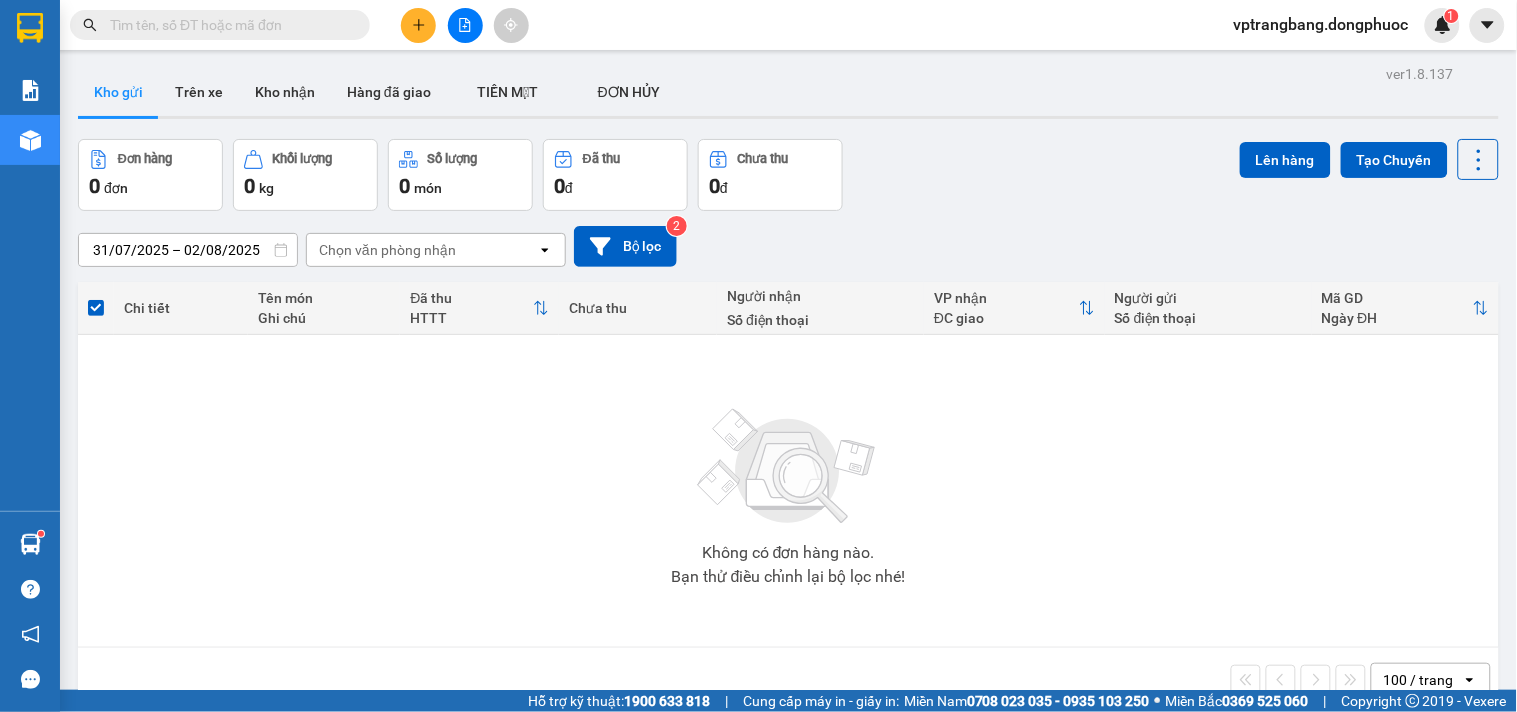 click at bounding box center [228, 25] 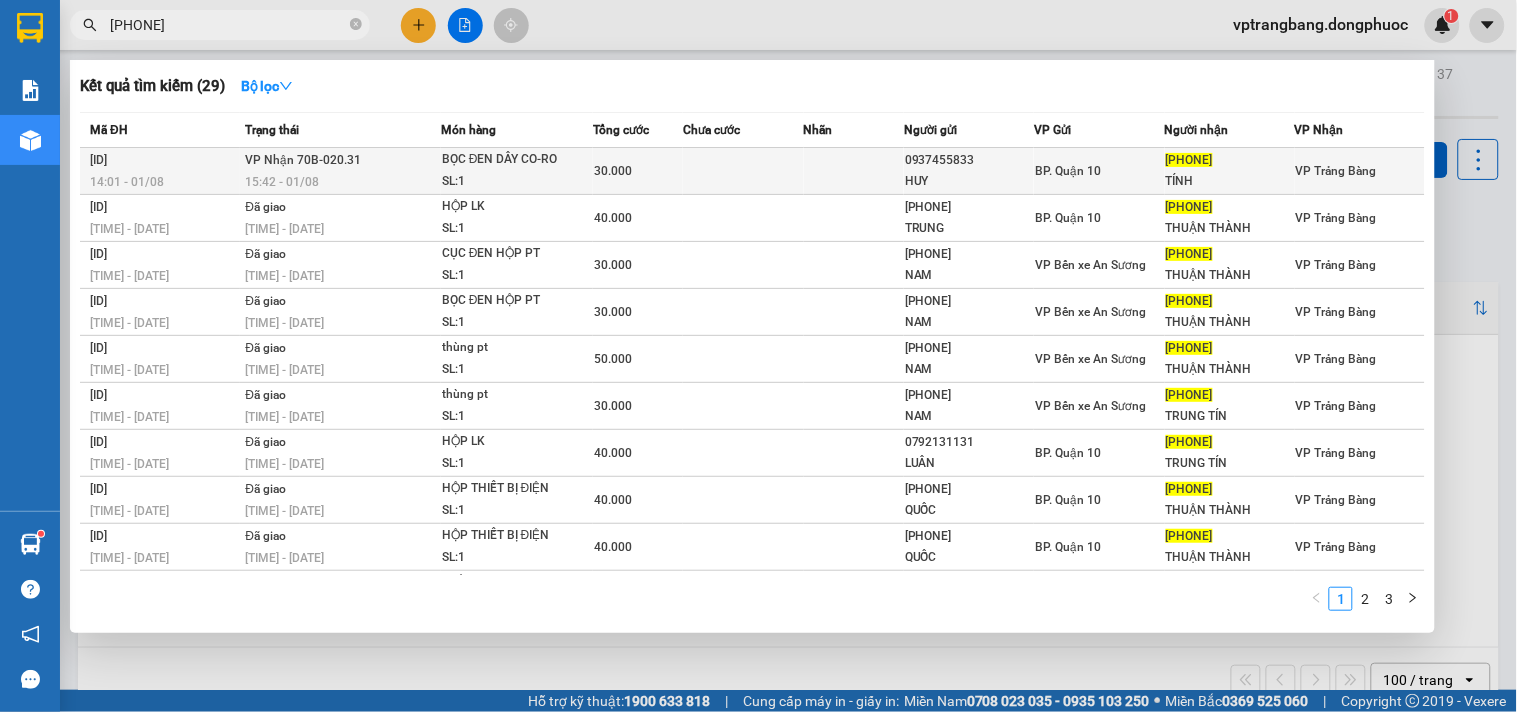type on "[PHONE]" 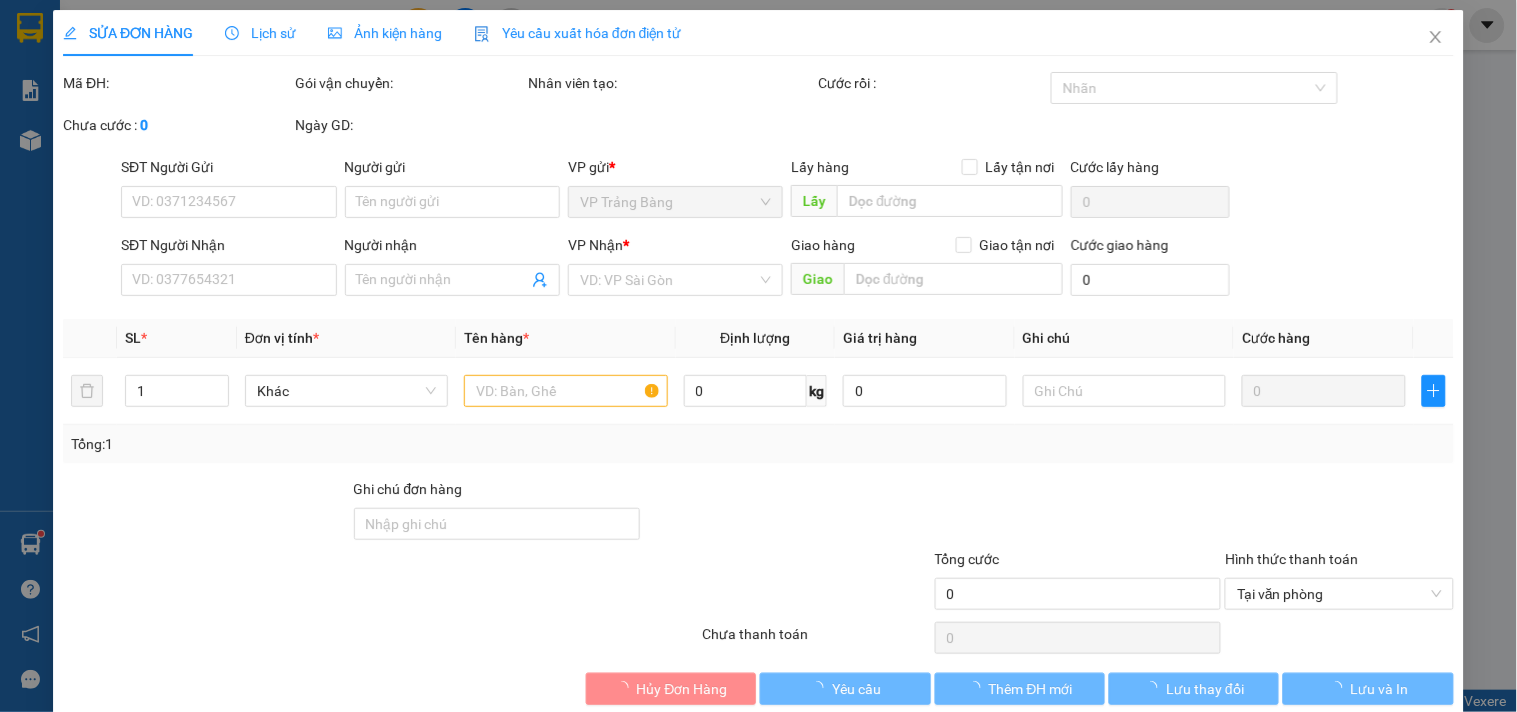 type on "0937455833" 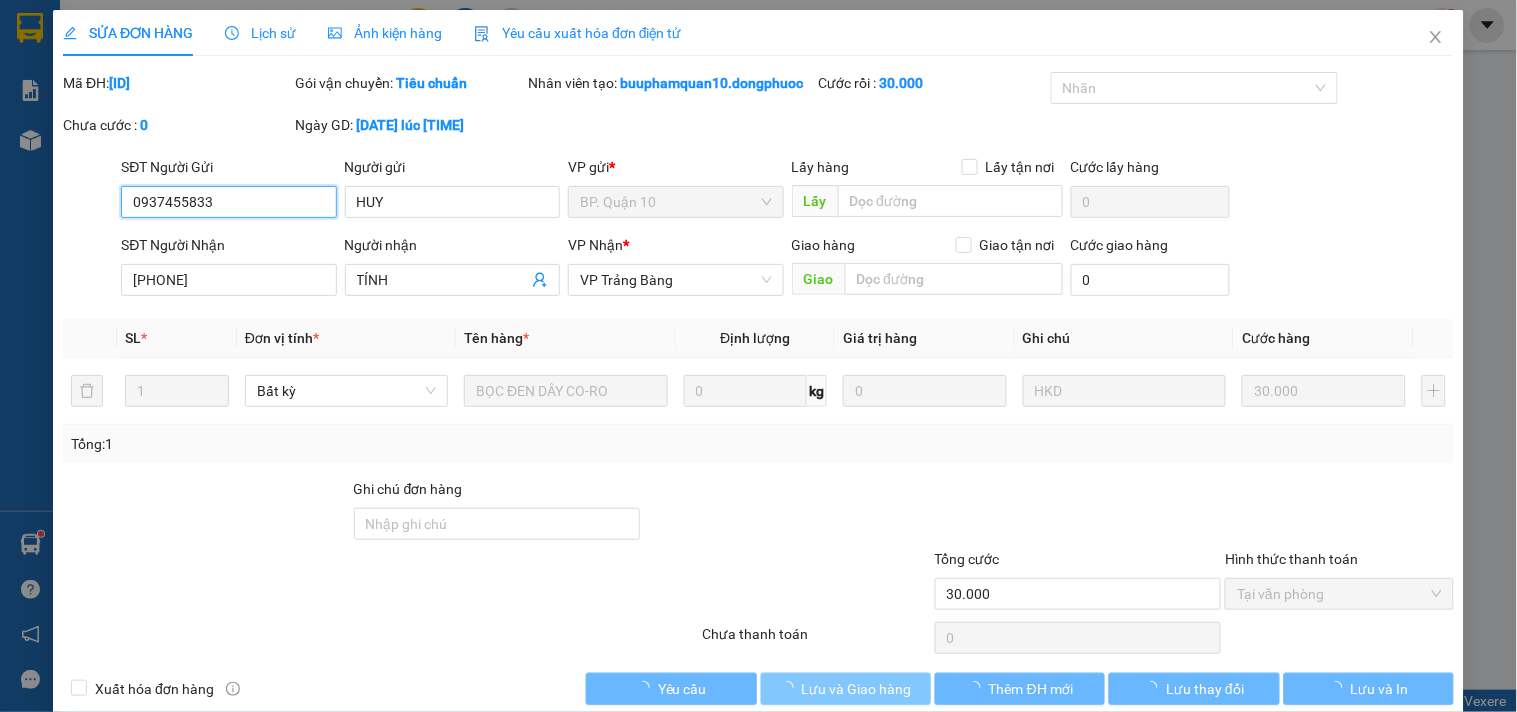 scroll, scrollTop: 23, scrollLeft: 0, axis: vertical 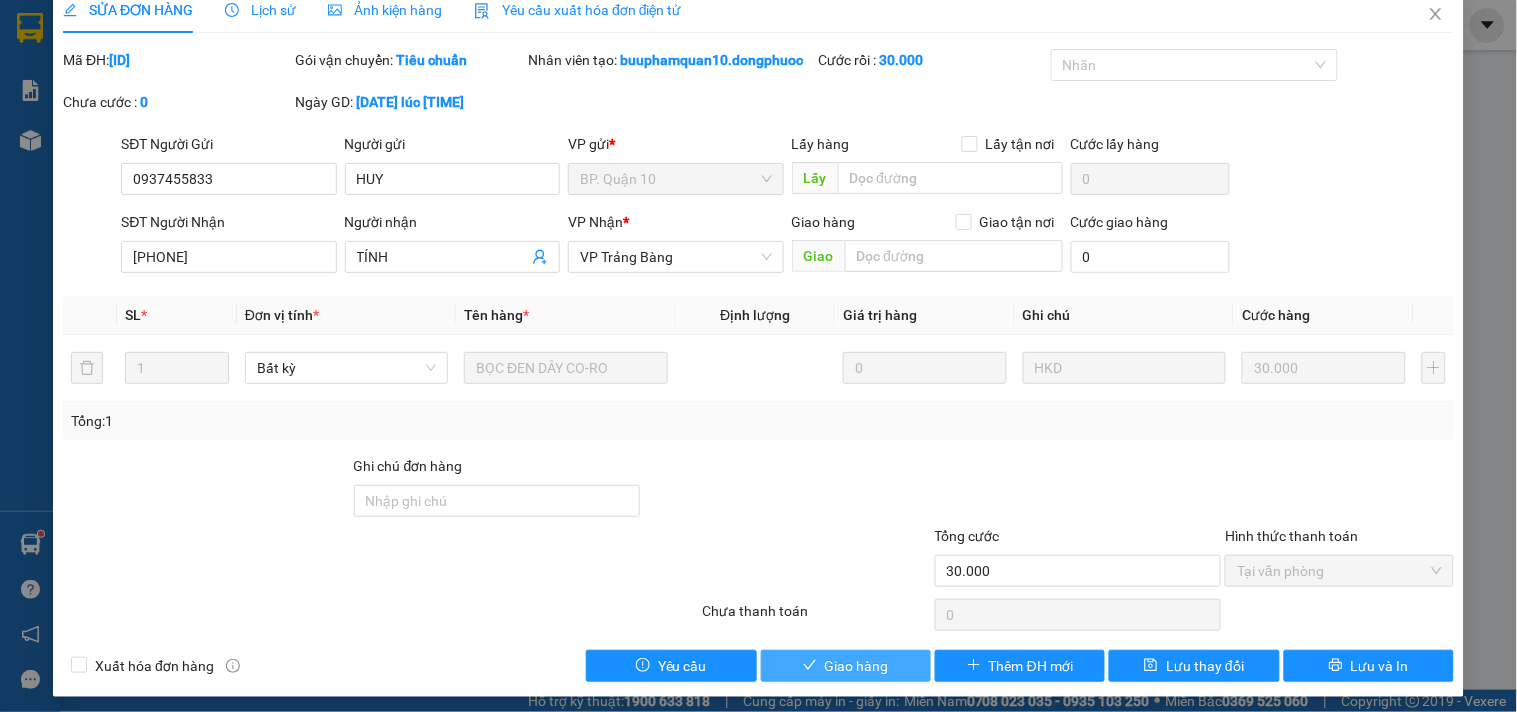 click on "Giao hàng" at bounding box center [846, 666] 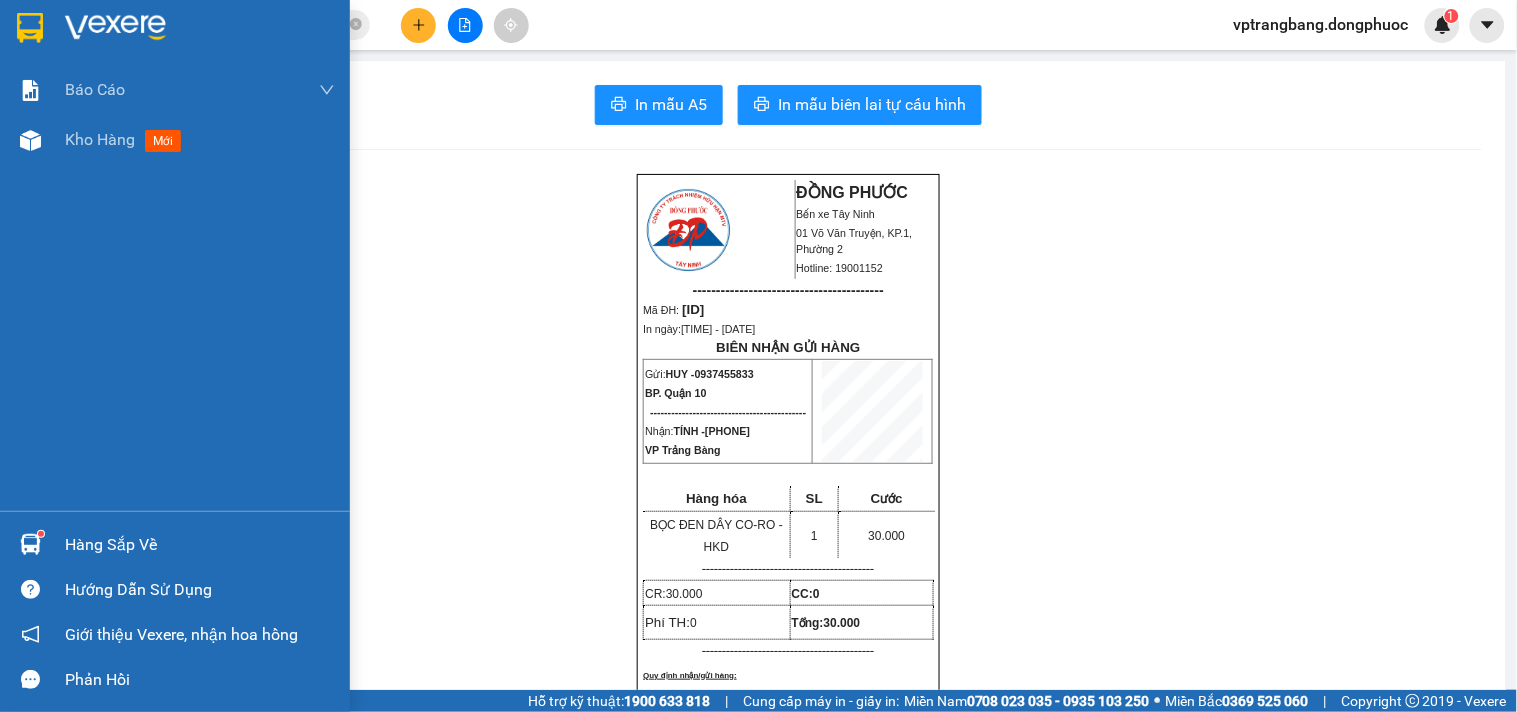 click on "Hàng sắp về" at bounding box center [175, 544] 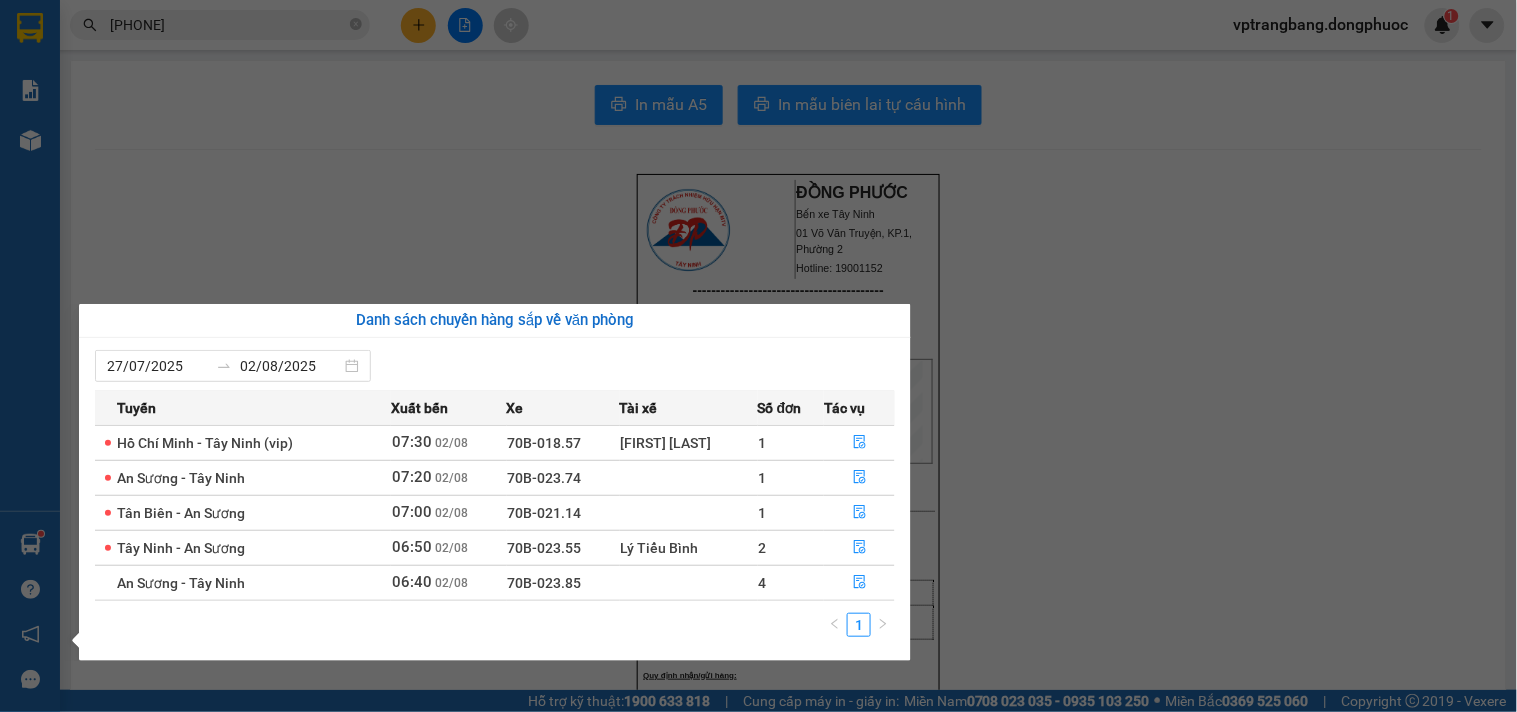 click on "Kết quả tìm kiếm ( 29 )  Bộ lọc  Mã ĐH Trạng thái Món hàng Tổng cước Chưa cước Nhãn Người gửi VP Gửi Người nhận VP Nhận BPQ100108250085 14:01 - 01/08 VP Nhận   70B-020.31 15:42 - 01/08 BỌC ĐEN DÂY CO-RO SL:  1 30.000 0937455833 HUY BP. Quận 10 0772792792 TÍNH  VP Trảng Bàng BPQ100807250046 11:03 - 08/07 Đã giao   14:39 - 08/07 HỘP  LK SL:  1 40.000 0393100622 TRUNG BP. Quận 10 0772792792 THUẬN THÀNH VP Trảng Bàng VPAS2105250133 15:54 - 21/05 Đã giao   08:59 - 22/05 CỤC ĐEN HỘP PT SL:  1 30.000 0972149900 NAM VP Bến xe An Sương 0772792792 THUẬN THÀNH VP Trảng Bàng VPAS1205250135 15:31 - 12/05 Đã giao   17:28 - 12/05 BỌC ĐEN HỘP PT SL:  1 30.000 0972149900 NAM VP Bến xe An Sương 0772792792 THUẬN THÀNH VP Trảng Bàng VPAS2104250124 15:23 - 21/04 Đã giao   07:40 - 22/04 thùng pt SL:  1 50.000 0972149900 NAM VP Bến xe An Sương 0772792792 THUẬN THÀNH VP Trảng Bàng VPAS0703250162 16:46 - 07/03 Đã giao" at bounding box center (758, 356) 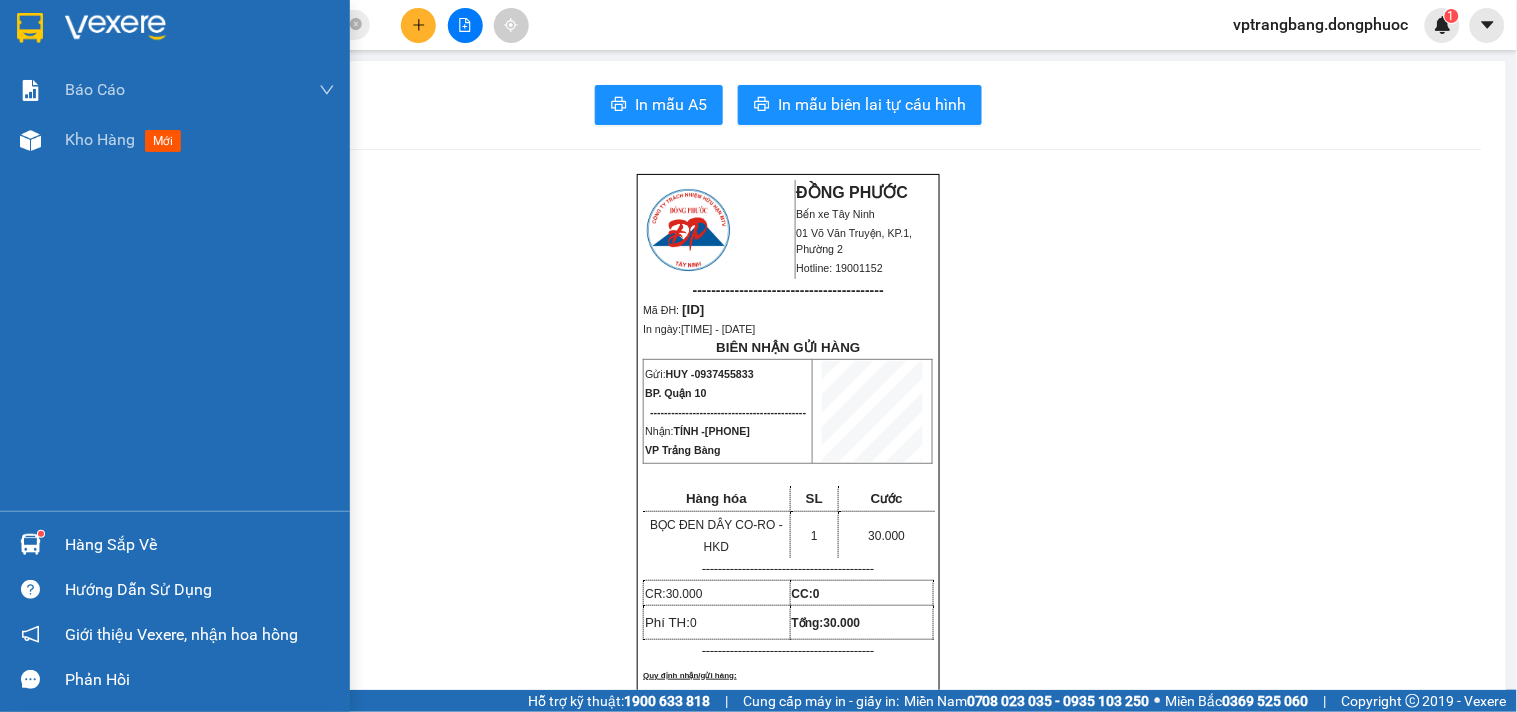 click on "Hàng sắp về" at bounding box center [175, 544] 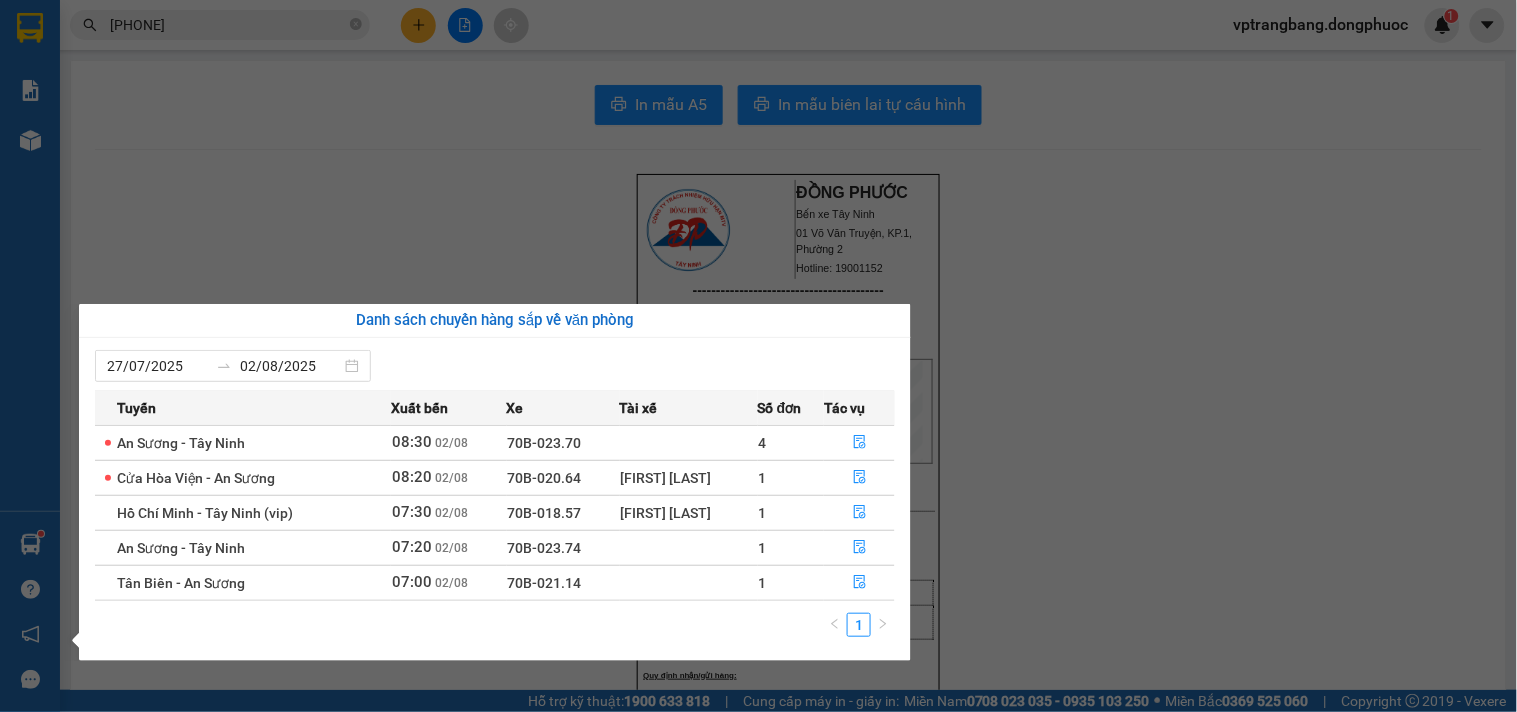 click on "Kết quả tìm kiếm ( 29 )  Bộ lọc  Mã ĐH Trạng thái Món hàng Tổng cước Chưa cước Nhãn Người gửi VP Gửi Người nhận VP Nhận BPQ100108250085 14:01 - 01/08 VP Nhận   70B-020.31 15:42 - 01/08 BỌC ĐEN DÂY CO-RO SL:  1 30.000 0937455833 HUY BP. Quận 10 0772792792 TÍNH  VP Trảng Bàng BPQ100807250046 11:03 - 08/07 Đã giao   14:39 - 08/07 HỘP  LK SL:  1 40.000 0393100622 TRUNG BP. Quận 10 0772792792 THUẬN THÀNH VP Trảng Bàng VPAS2105250133 15:54 - 21/05 Đã giao   08:59 - 22/05 CỤC ĐEN HỘP PT SL:  1 30.000 0972149900 NAM VP Bến xe An Sương 0772792792 THUẬN THÀNH VP Trảng Bàng VPAS1205250135 15:31 - 12/05 Đã giao   17:28 - 12/05 BỌC ĐEN HỘP PT SL:  1 30.000 0972149900 NAM VP Bến xe An Sương 0772792792 THUẬN THÀNH VP Trảng Bàng VPAS2104250124 15:23 - 21/04 Đã giao   07:40 - 22/04 thùng pt SL:  1 50.000 0972149900 NAM VP Bến xe An Sương 0772792792 THUẬN THÀNH VP Trảng Bàng VPAS0703250162 16:46 - 07/03 Đã giao" at bounding box center [758, 356] 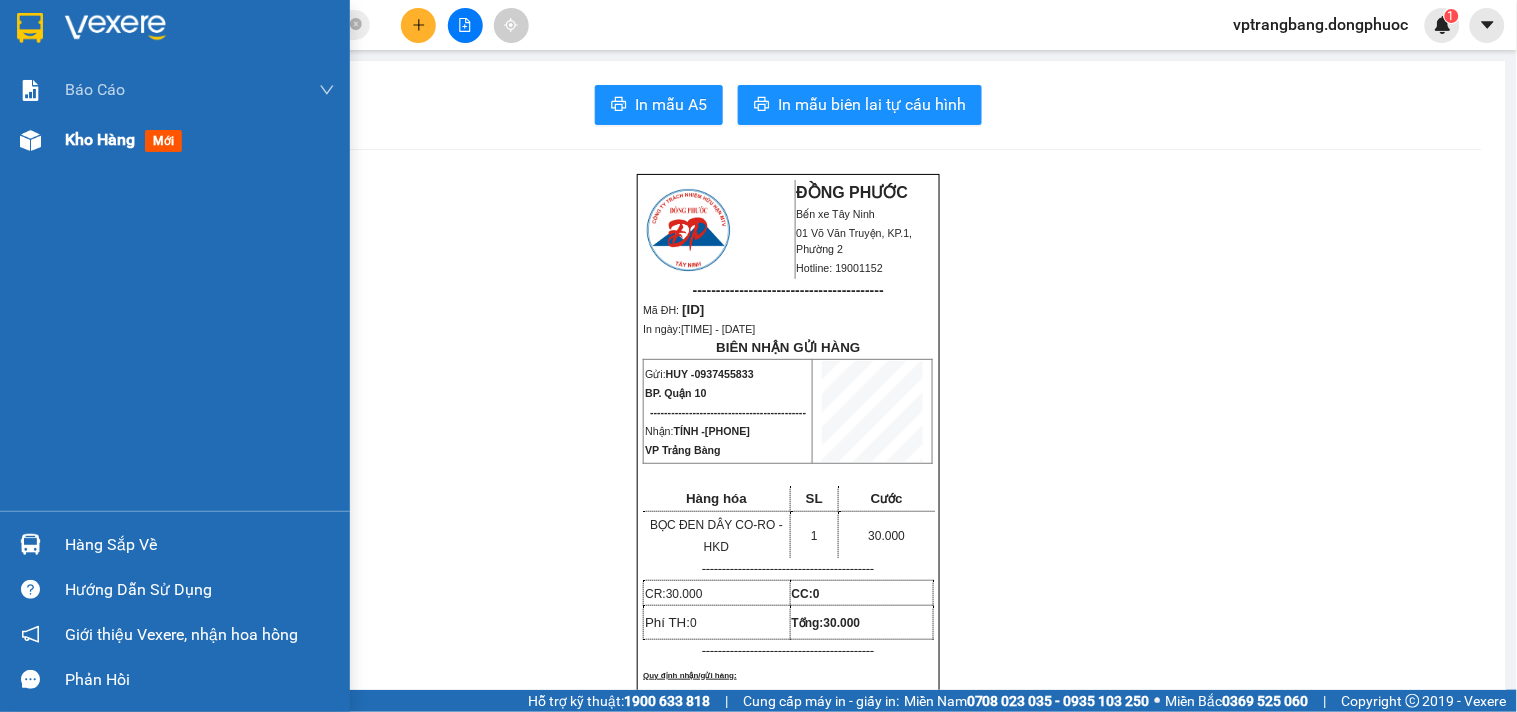click on "Kho hàng" at bounding box center (100, 139) 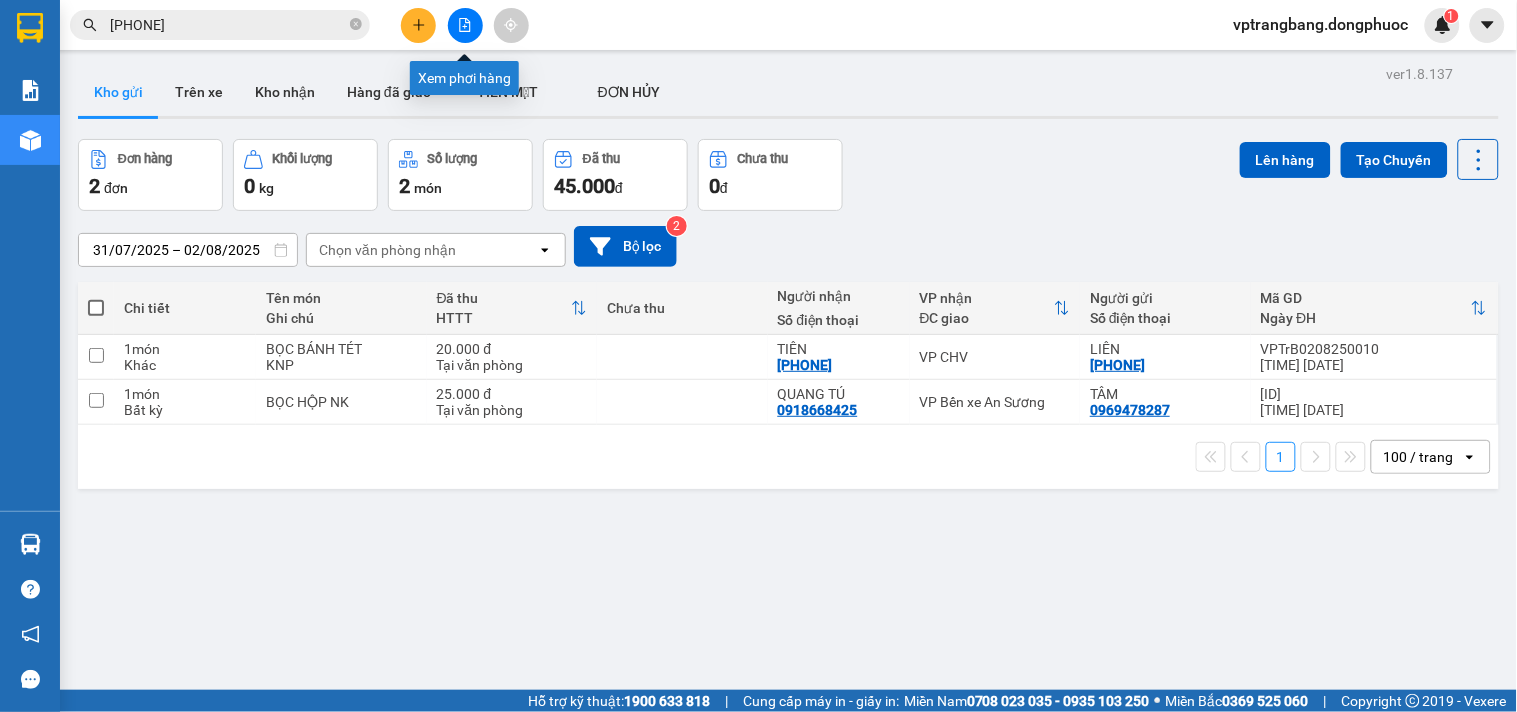 click 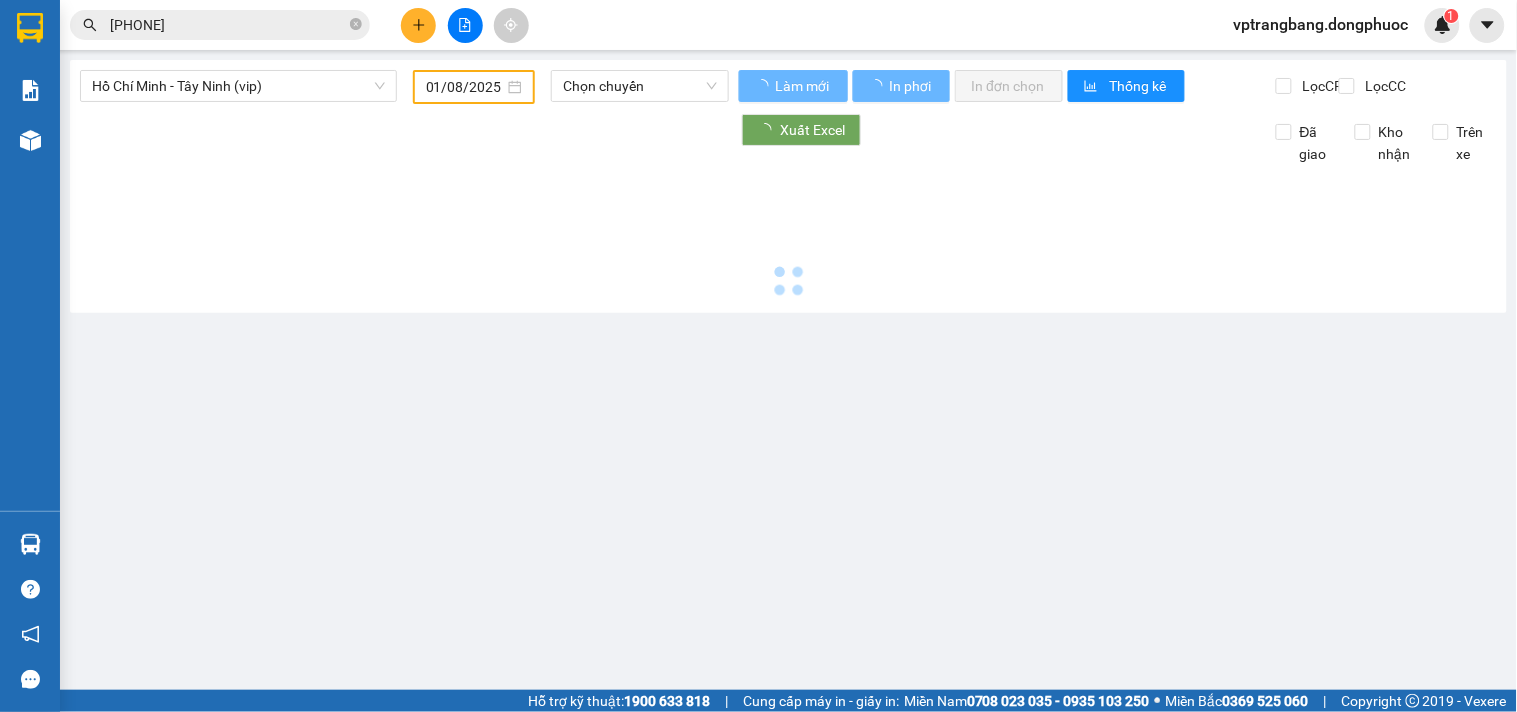 type on "02/08/2025" 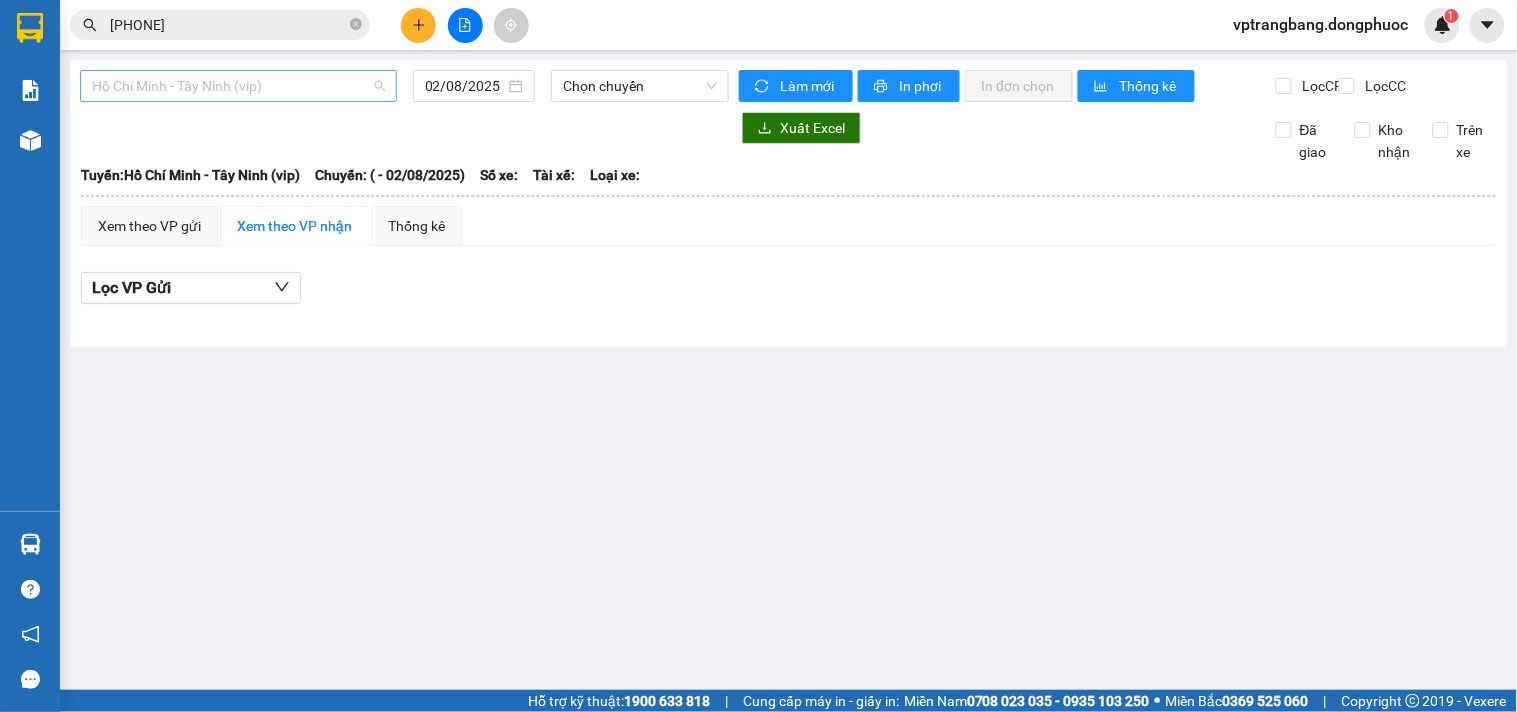 click on "Hồ Chí Minh - Tây Ninh (vip)" at bounding box center [238, 86] 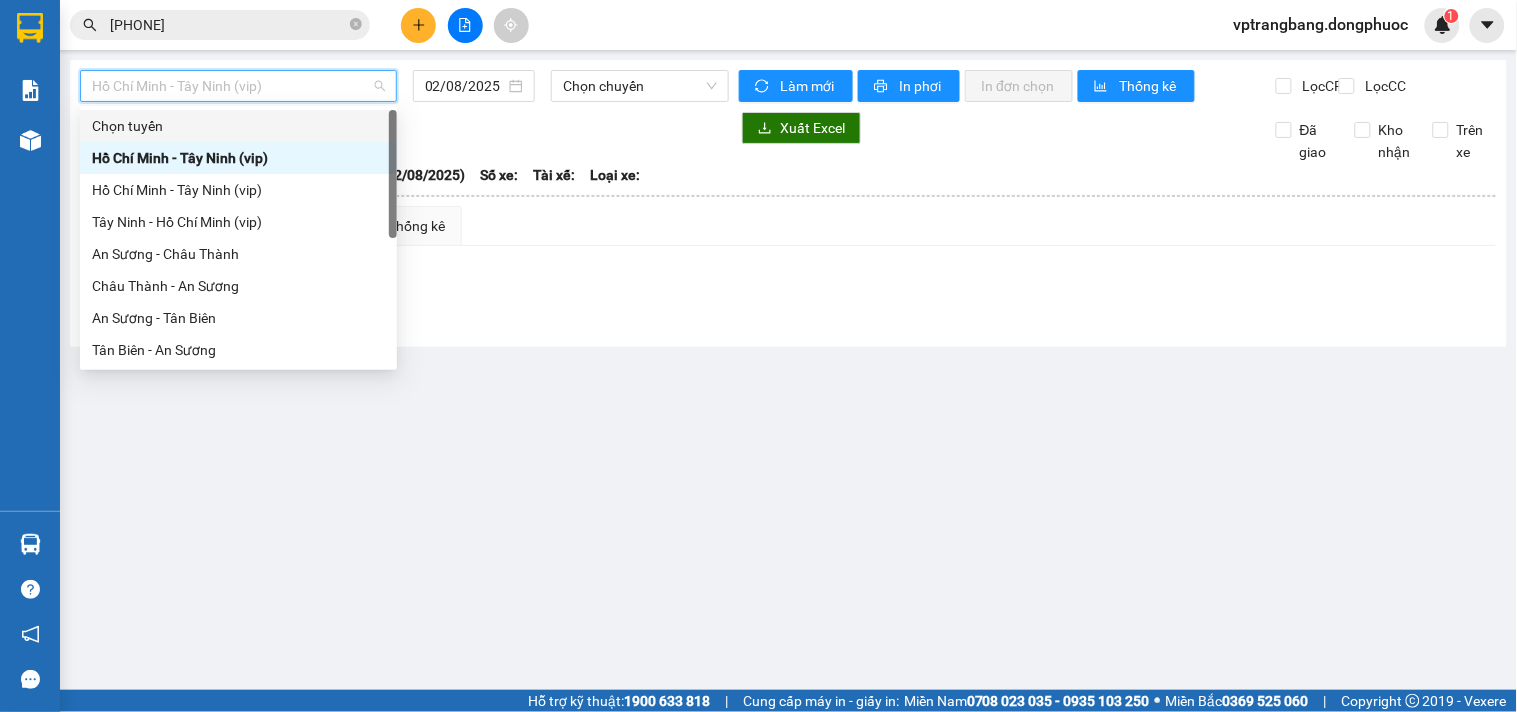scroll, scrollTop: 287, scrollLeft: 0, axis: vertical 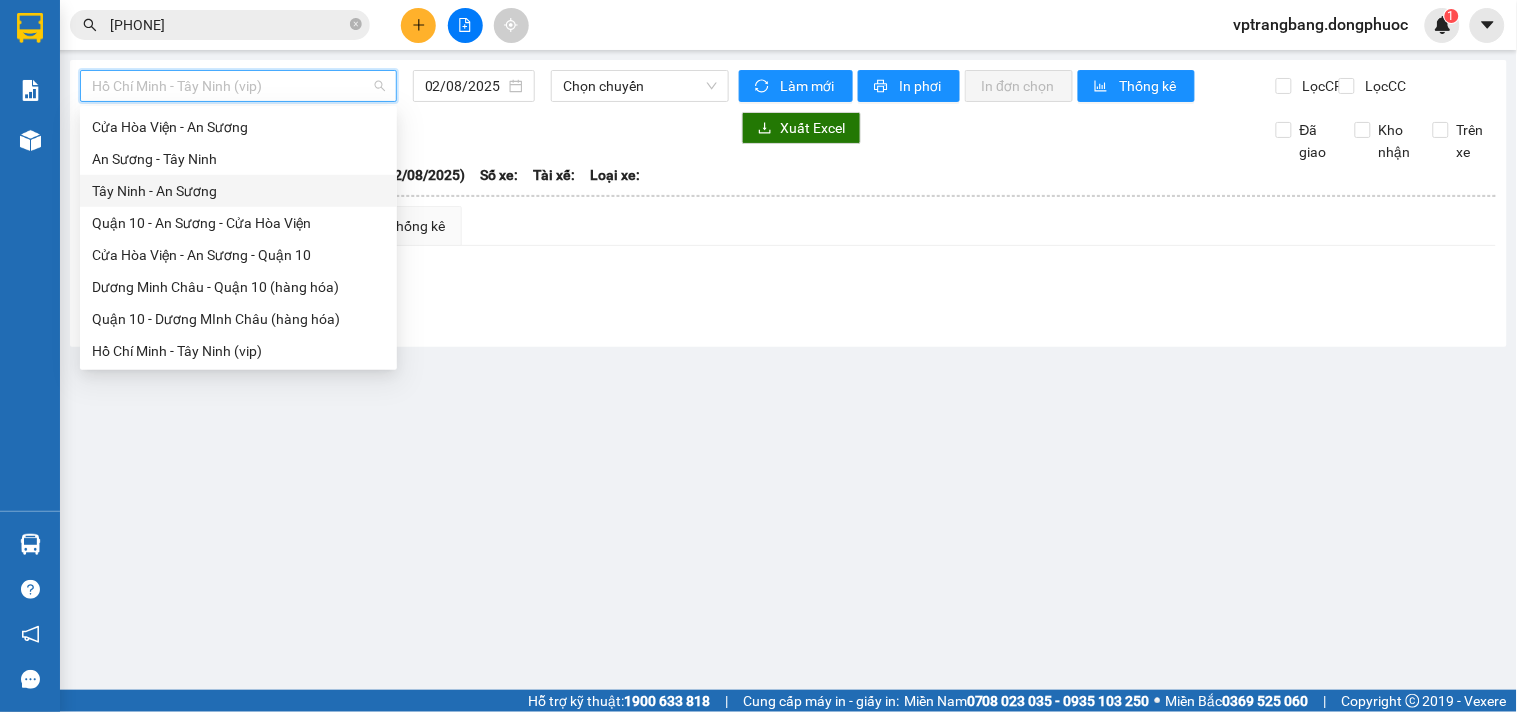 click on "Tây Ninh - An Sương" at bounding box center [238, 191] 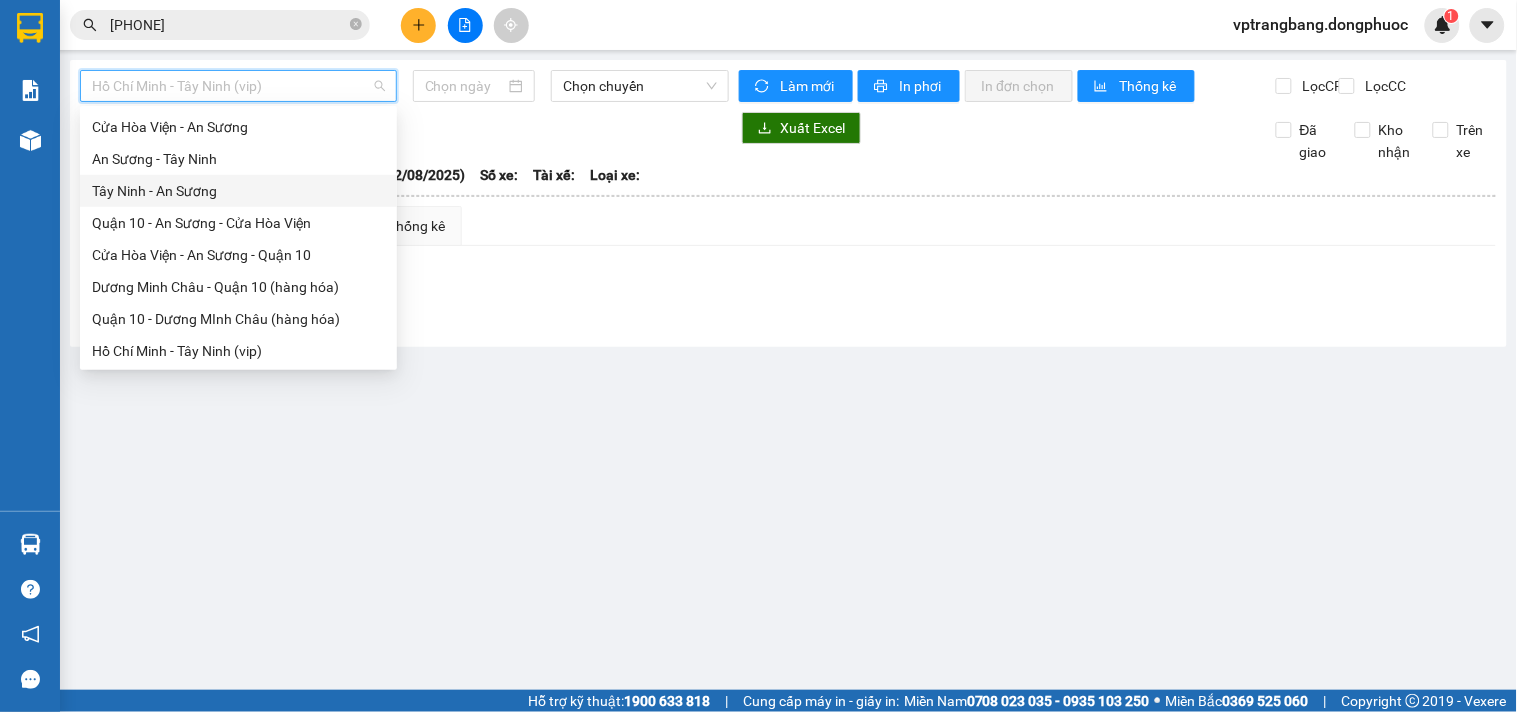 type on "02/08/2025" 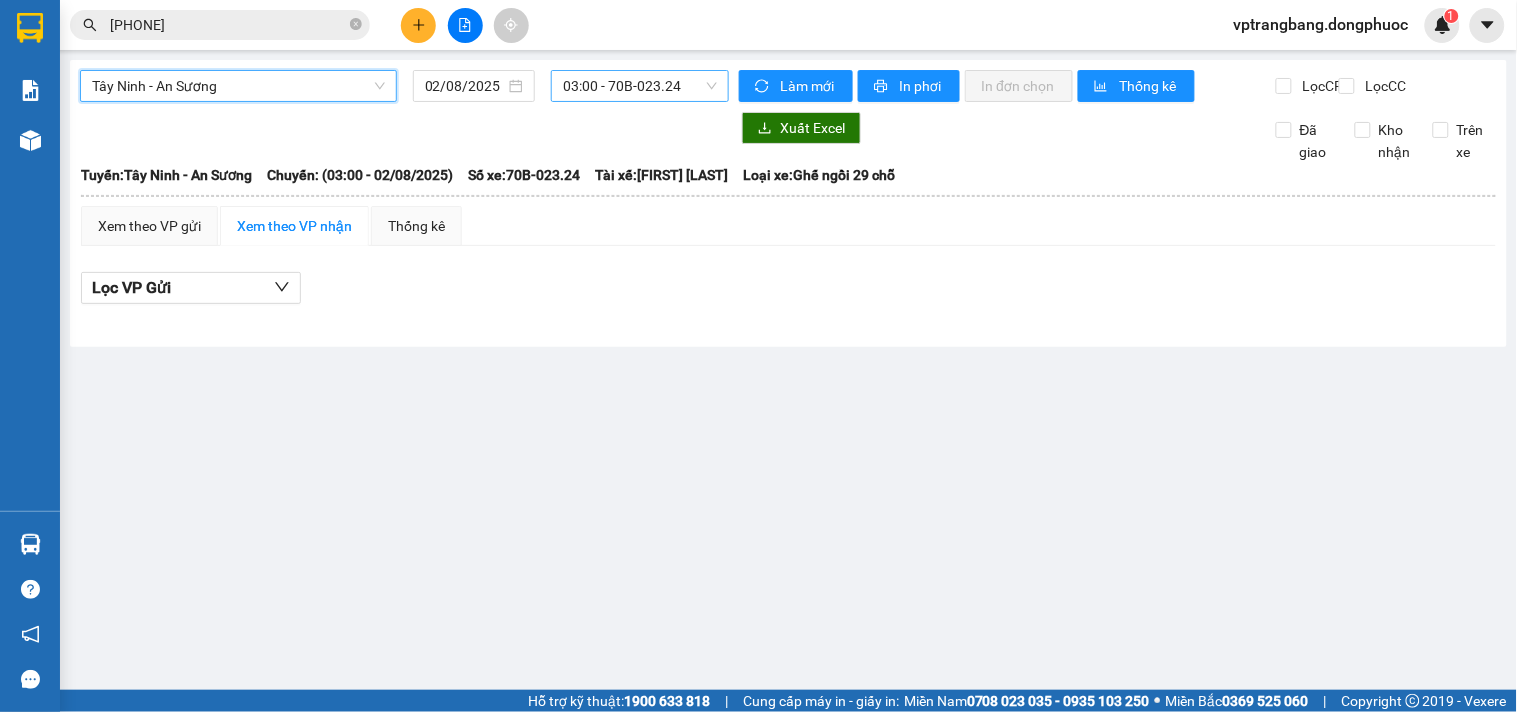 click on "03:00     - 70B-023.24" at bounding box center (640, 86) 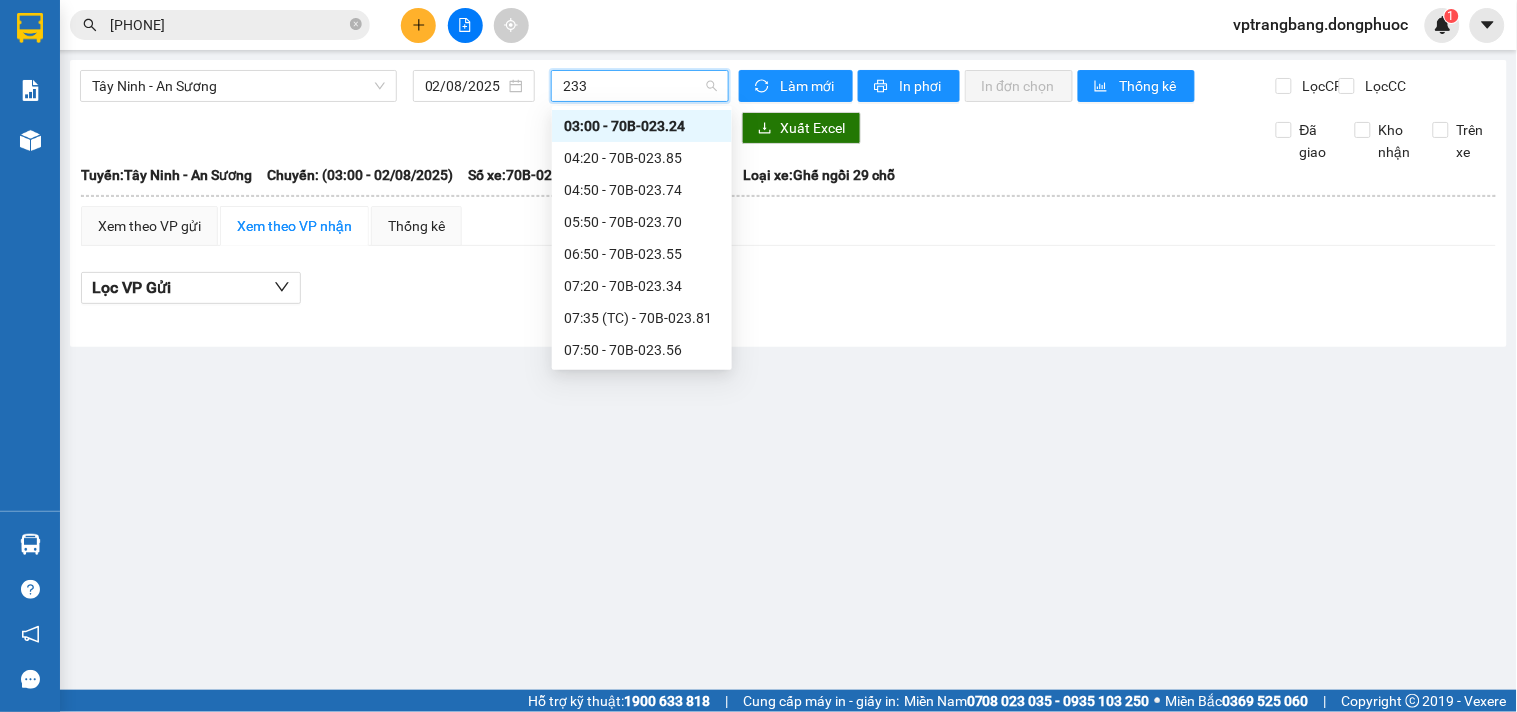 type on "2334" 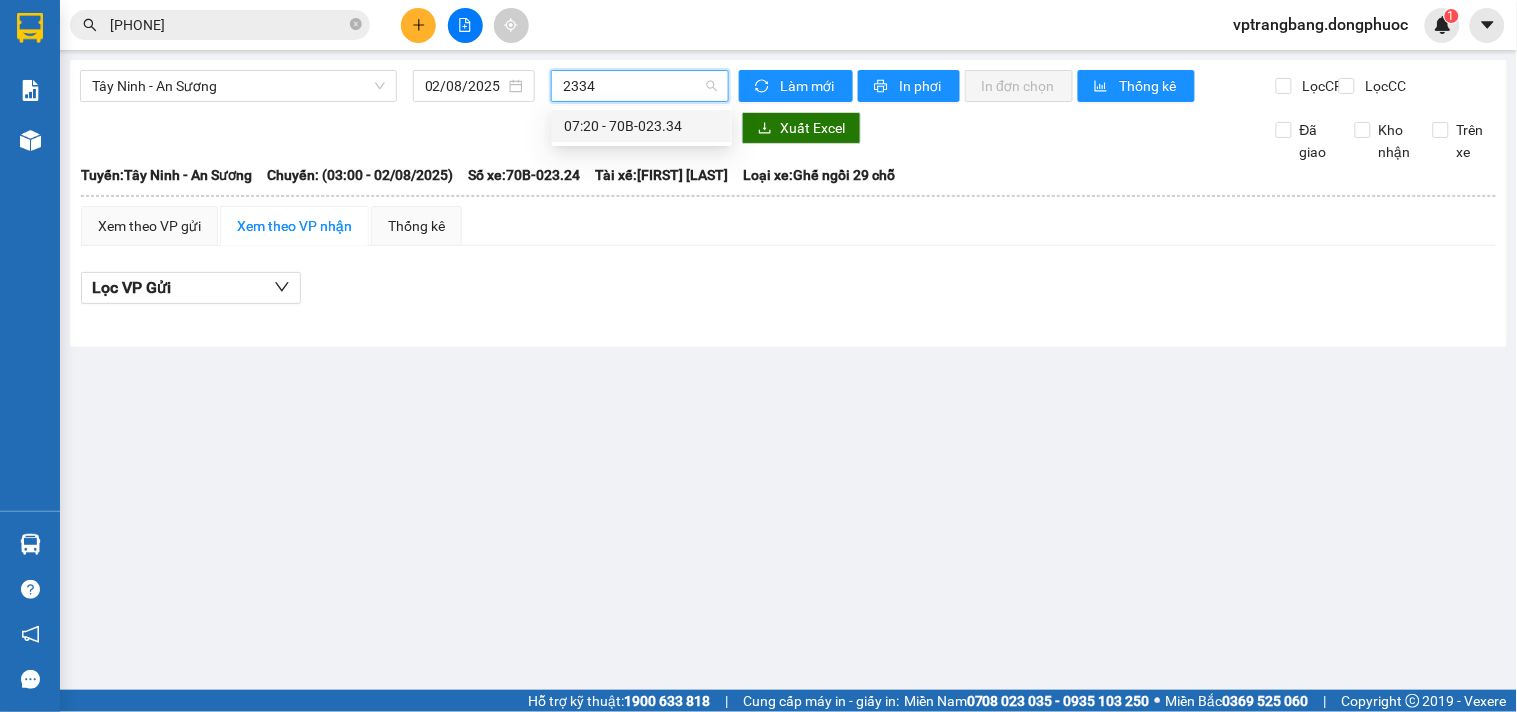 click on "07:20     - 70B-023.34" at bounding box center (642, 126) 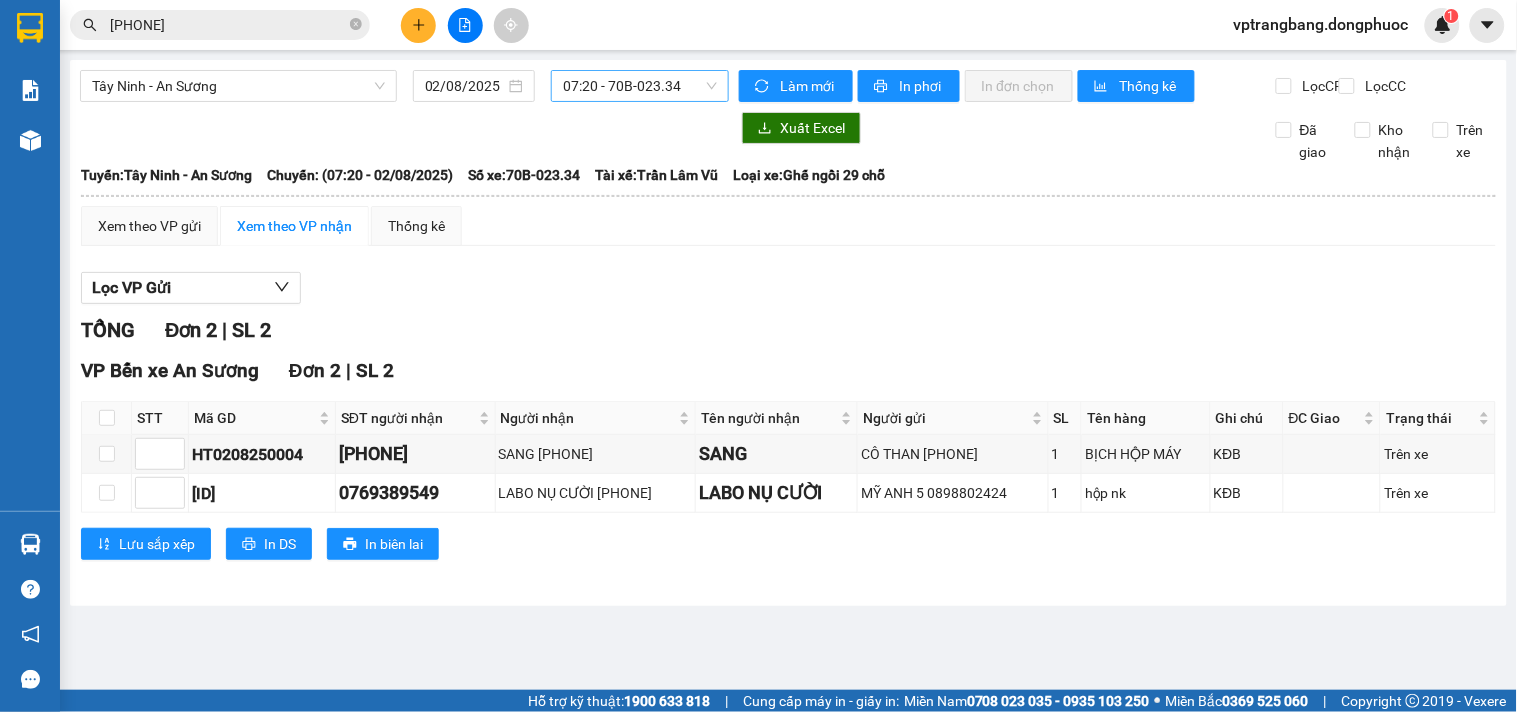 click on "TỔNG Đơn   2 | SL   2" at bounding box center [788, 330] 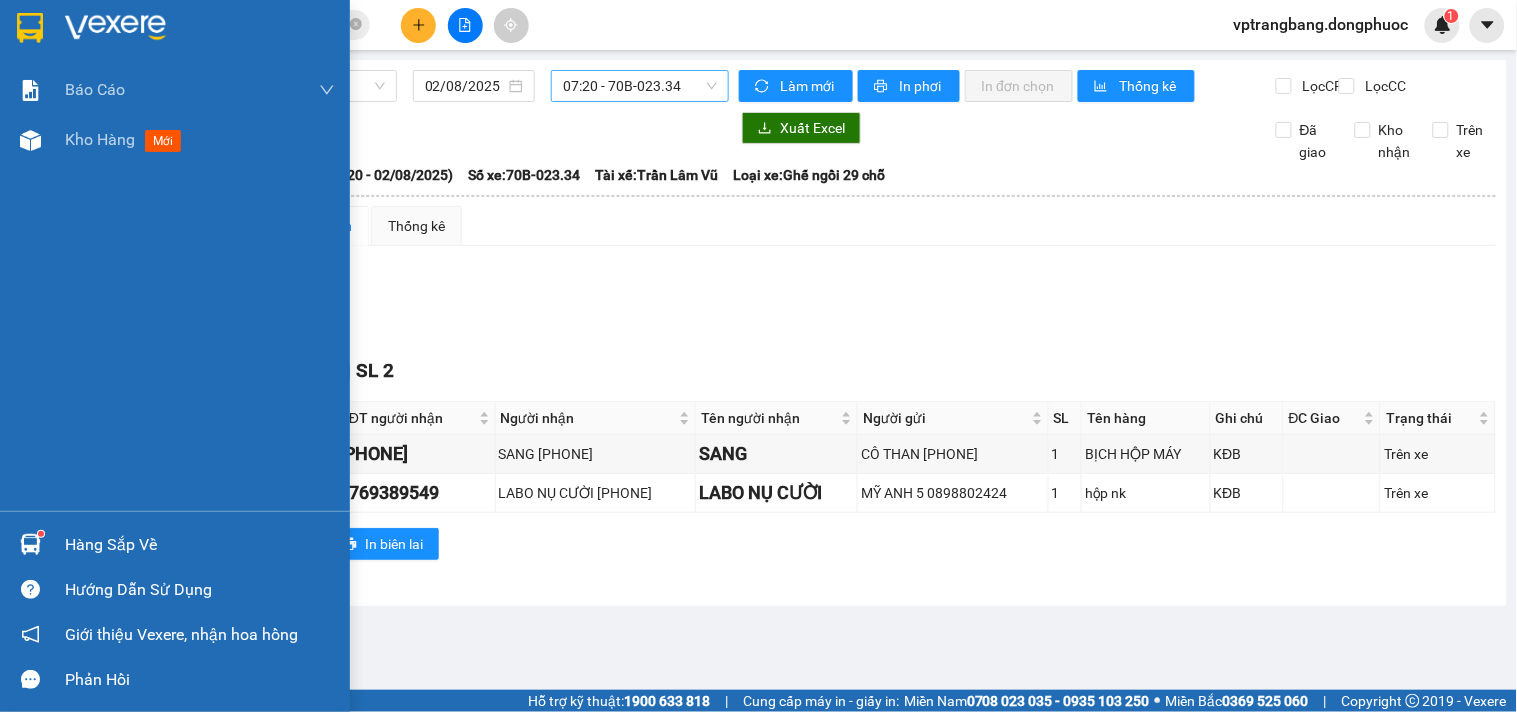 click at bounding box center (30, 544) 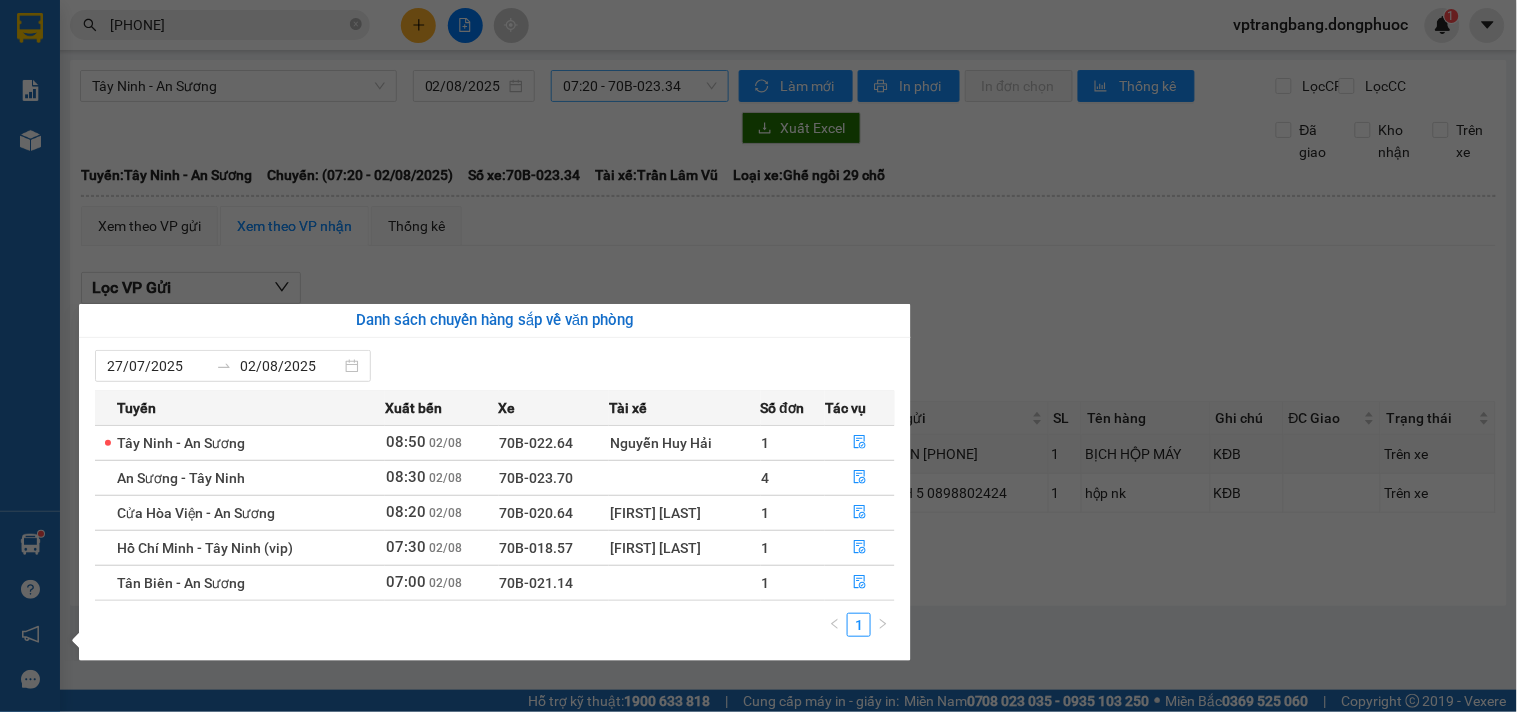click on "Kết quả tìm kiếm ( 29 )  Bộ lọc  Mã ĐH Trạng thái Món hàng Tổng cước Chưa cước Nhãn Người gửi VP Gửi Người nhận VP Nhận BPQ100108250085 14:01 - 01/08 VP Nhận   70B-020.31 15:42 - 01/08 BỌC ĐEN DÂY CO-RO SL:  1 30.000 0937455833 HUY BP. Quận 10 0772792792 TÍNH  VP Trảng Bàng BPQ100807250046 11:03 - 08/07 Đã giao   14:39 - 08/07 HỘP  LK SL:  1 40.000 0393100622 TRUNG BP. Quận 10 0772792792 THUẬN THÀNH VP Trảng Bàng VPAS2105250133 15:54 - 21/05 Đã giao   08:59 - 22/05 CỤC ĐEN HỘP PT SL:  1 30.000 0972149900 NAM VP Bến xe An Sương 0772792792 THUẬN THÀNH VP Trảng Bàng VPAS1205250135 15:31 - 12/05 Đã giao   17:28 - 12/05 BỌC ĐEN HỘP PT SL:  1 30.000 0972149900 NAM VP Bến xe An Sương 0772792792 THUẬN THÀNH VP Trảng Bàng VPAS2104250124 15:23 - 21/04 Đã giao   07:40 - 22/04 thùng pt SL:  1 50.000 0972149900 NAM VP Bến xe An Sương 0772792792 THUẬN THÀNH VP Trảng Bàng VPAS0703250162 16:46 - 07/03 Đã giao" at bounding box center (758, 356) 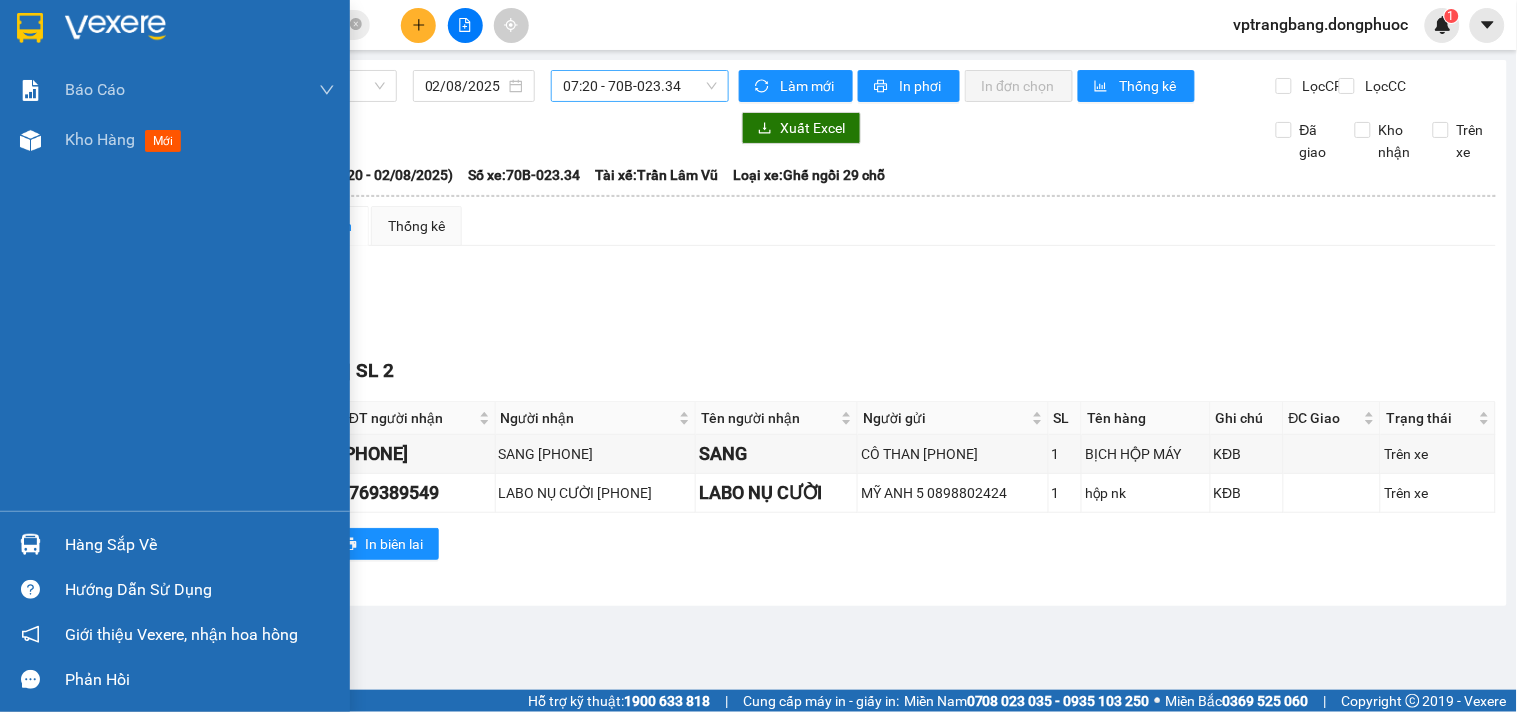 click on "Hàng sắp về" at bounding box center [175, 544] 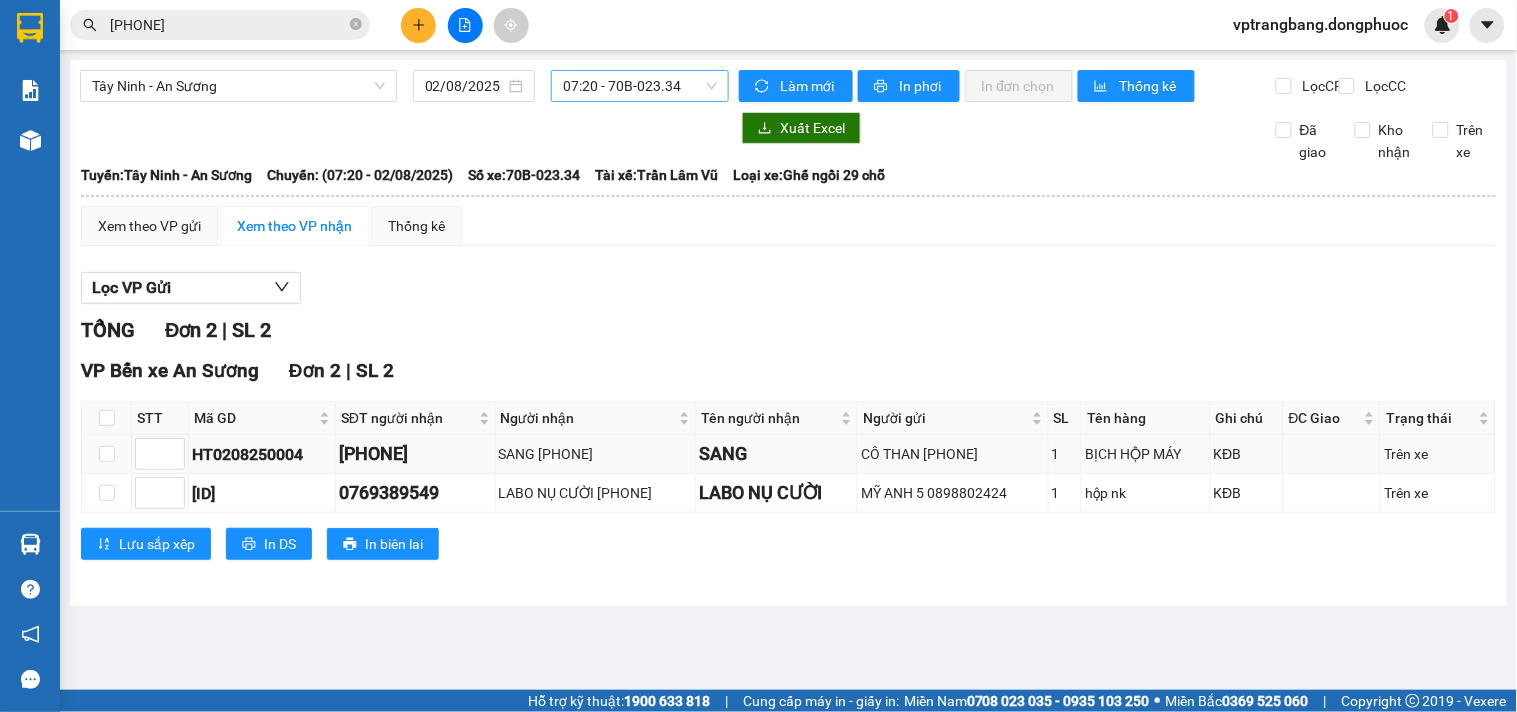 drag, startPoint x: 1015, startPoint y: 460, endPoint x: 1026, endPoint y: 456, distance: 11.7046995 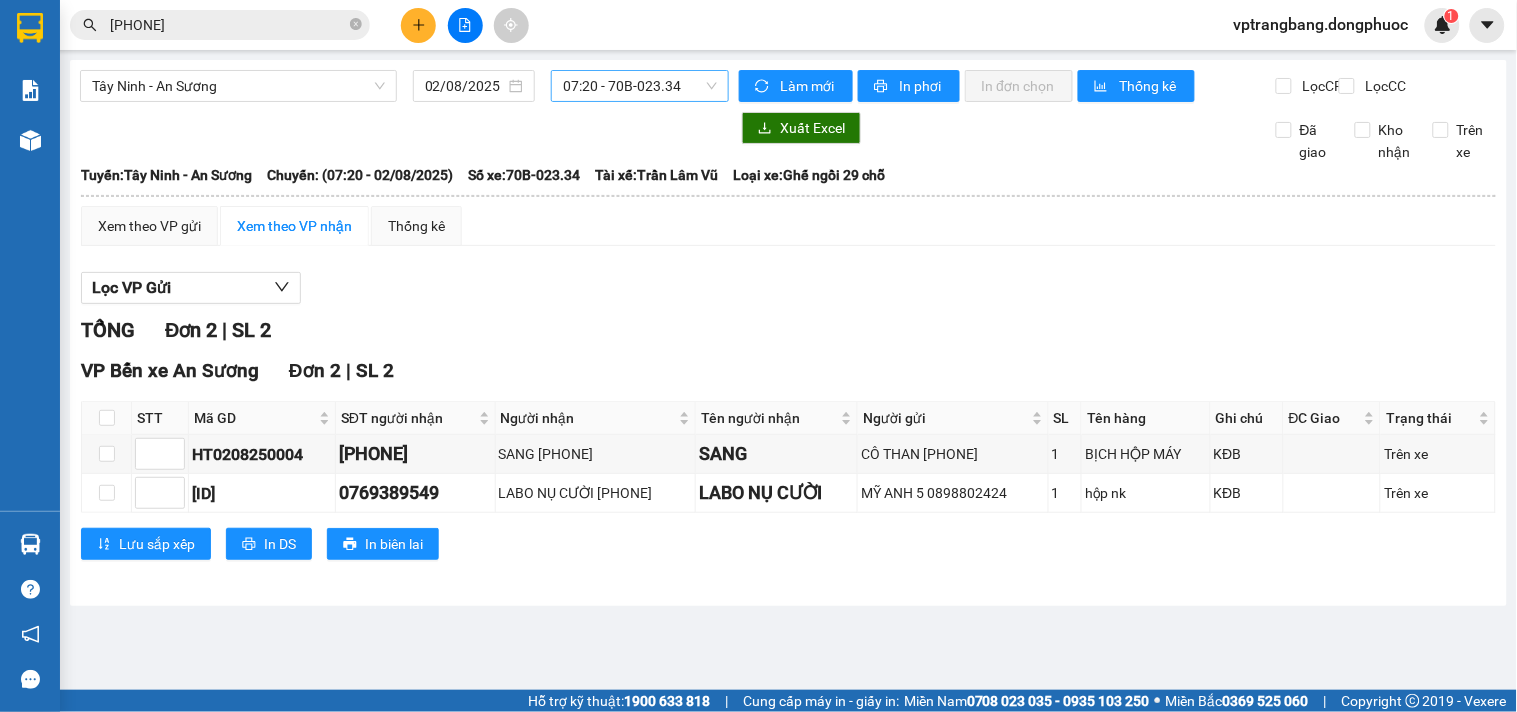 click 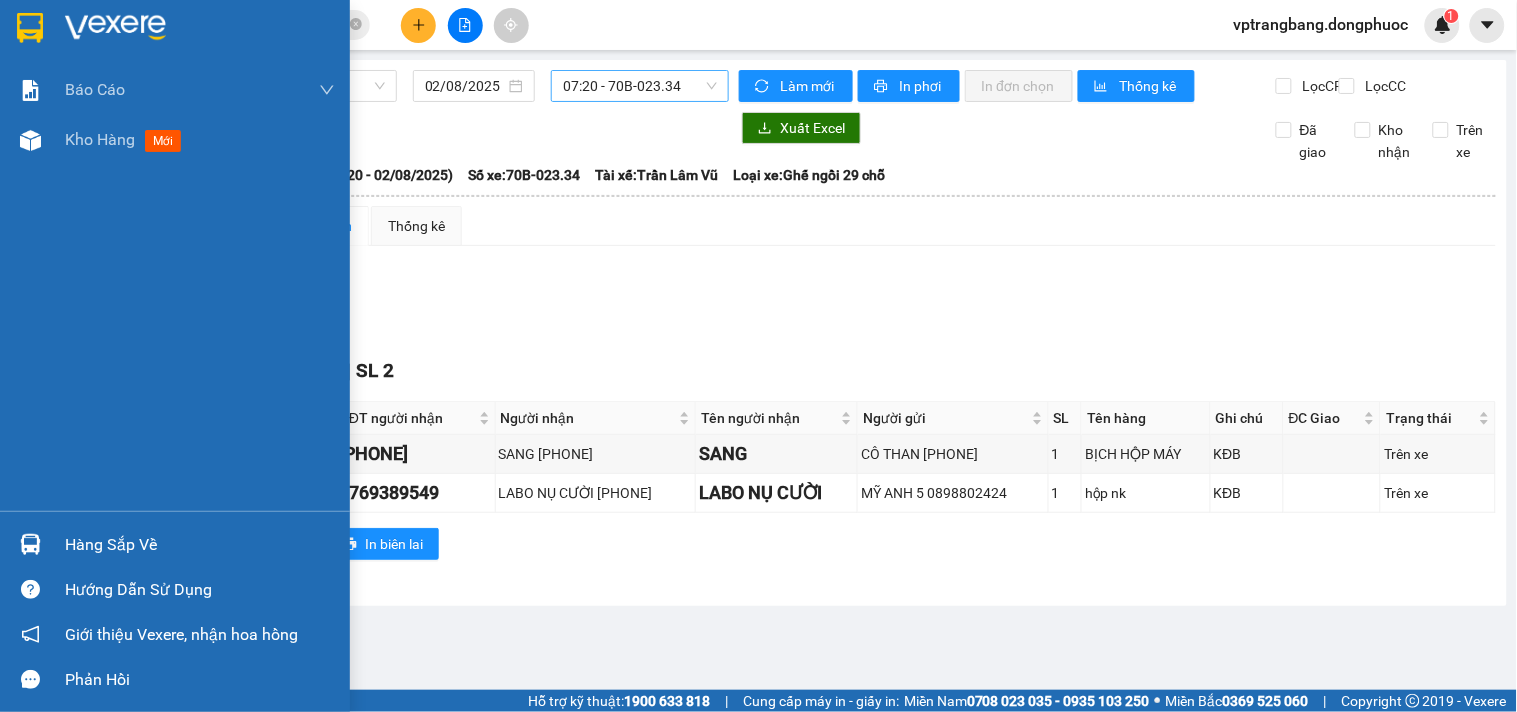 click at bounding box center [30, 544] 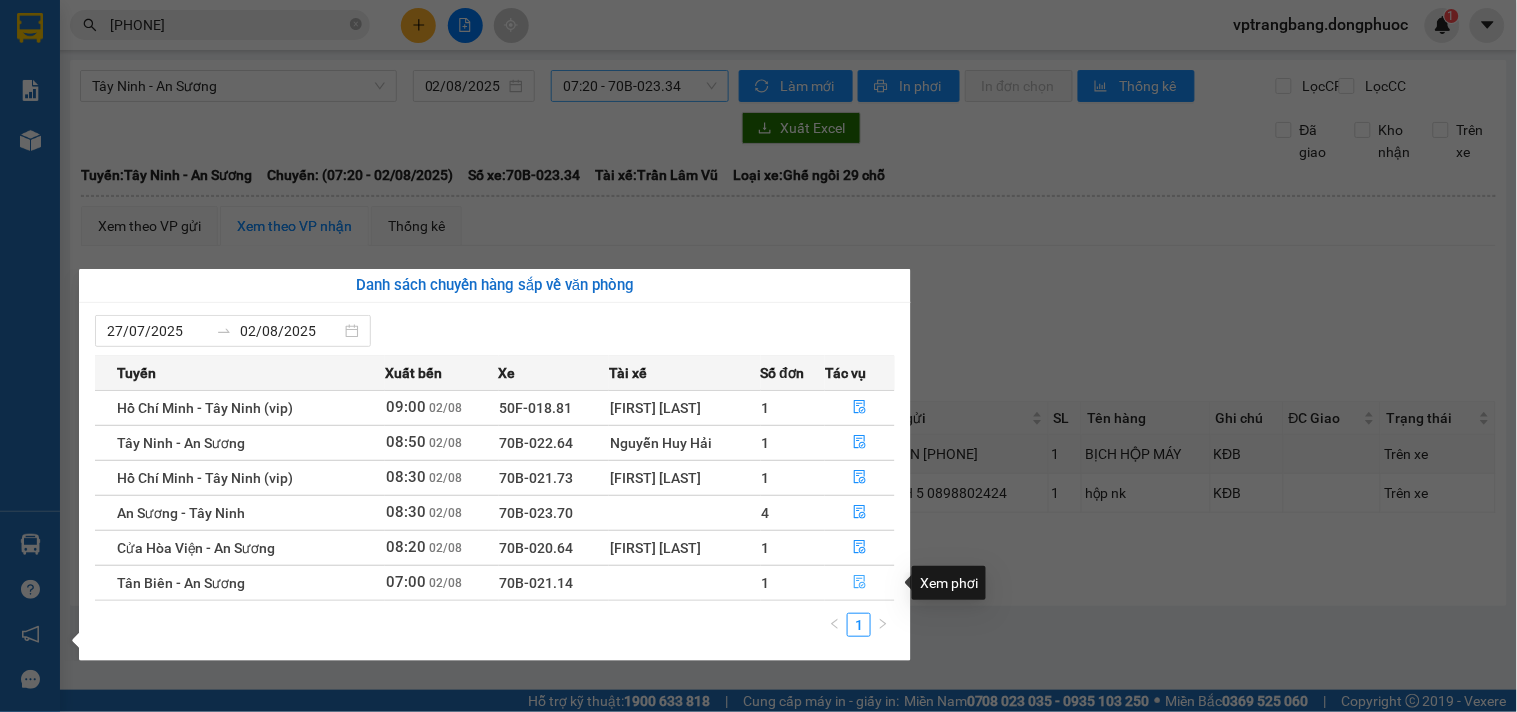 click 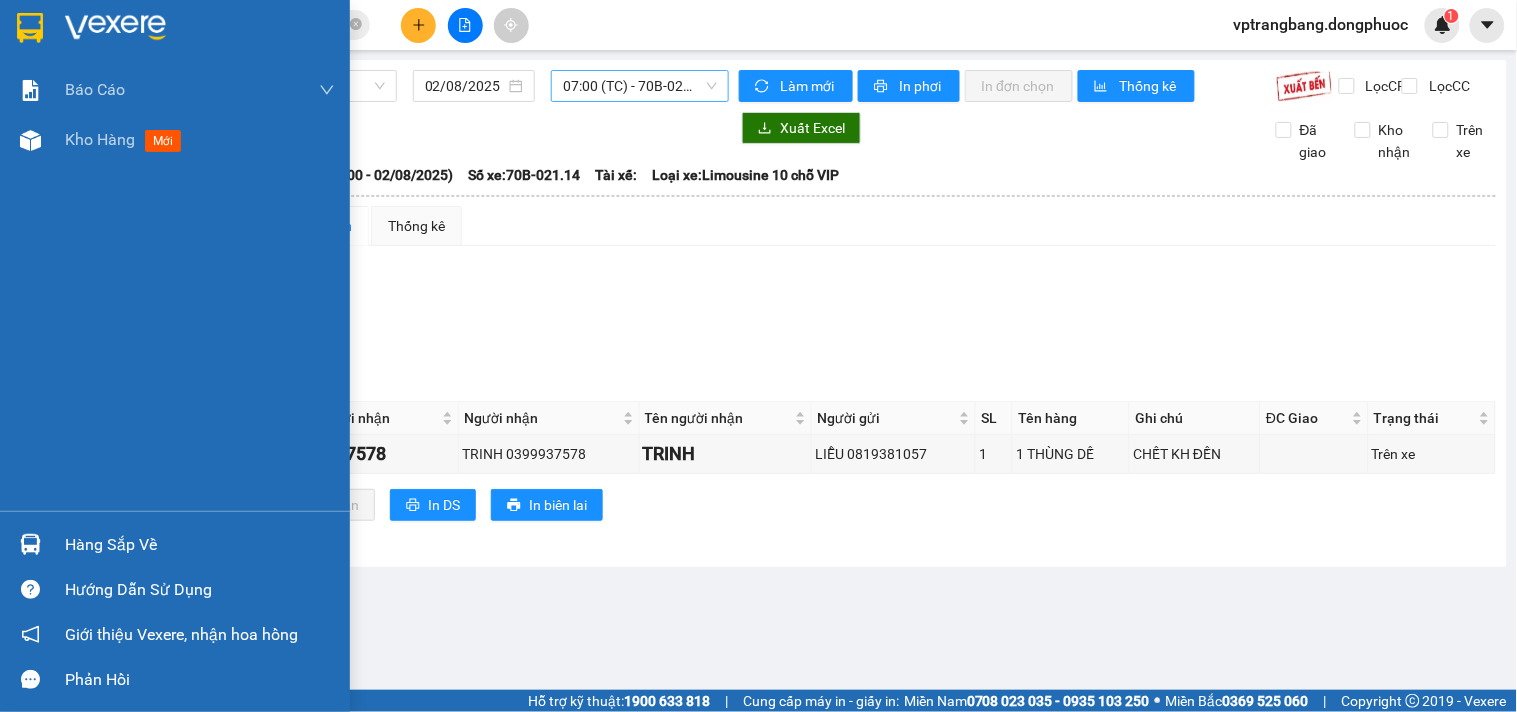 click on "Hàng sắp về" at bounding box center [200, 545] 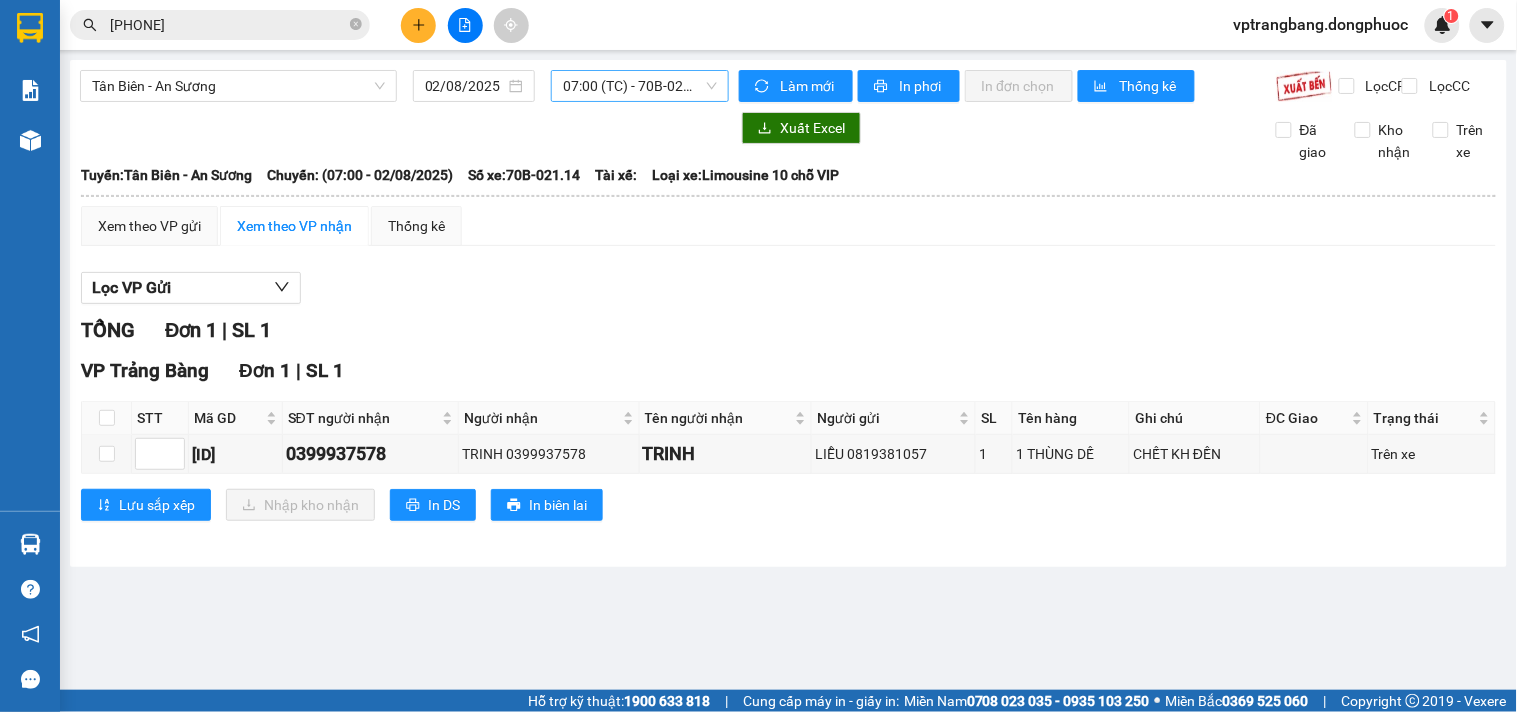click on "Kết quả tìm kiếm ( 29 )  Bộ lọc  Mã ĐH Trạng thái Món hàng Tổng cước Chưa cước Nhãn Người gửi VP Gửi Người nhận VP Nhận BPQ100108250085 14:01 - 01/08 VP Nhận   70B-020.31 15:42 - 01/08 BỌC ĐEN DÂY CO-RO SL:  1 30.000 0937455833 HUY BP. Quận 10 0772792792 TÍNH  VP Trảng Bàng BPQ100807250046 11:03 - 08/07 Đã giao   14:39 - 08/07 HỘP  LK SL:  1 40.000 0393100622 TRUNG BP. Quận 10 0772792792 THUẬN THÀNH VP Trảng Bàng VPAS2105250133 15:54 - 21/05 Đã giao   08:59 - 22/05 CỤC ĐEN HỘP PT SL:  1 30.000 0972149900 NAM VP Bến xe An Sương 0772792792 THUẬN THÀNH VP Trảng Bàng VPAS1205250135 15:31 - 12/05 Đã giao   17:28 - 12/05 BỌC ĐEN HỘP PT SL:  1 30.000 0972149900 NAM VP Bến xe An Sương 0772792792 THUẬN THÀNH VP Trảng Bàng VPAS2104250124 15:23 - 21/04 Đã giao   07:40 - 22/04 thùng pt SL:  1 50.000 0972149900 NAM VP Bến xe An Sương 0772792792 THUẬN THÀNH VP Trảng Bàng VPAS0703250162 16:46 - 07/03 Đã giao" at bounding box center [758, 356] 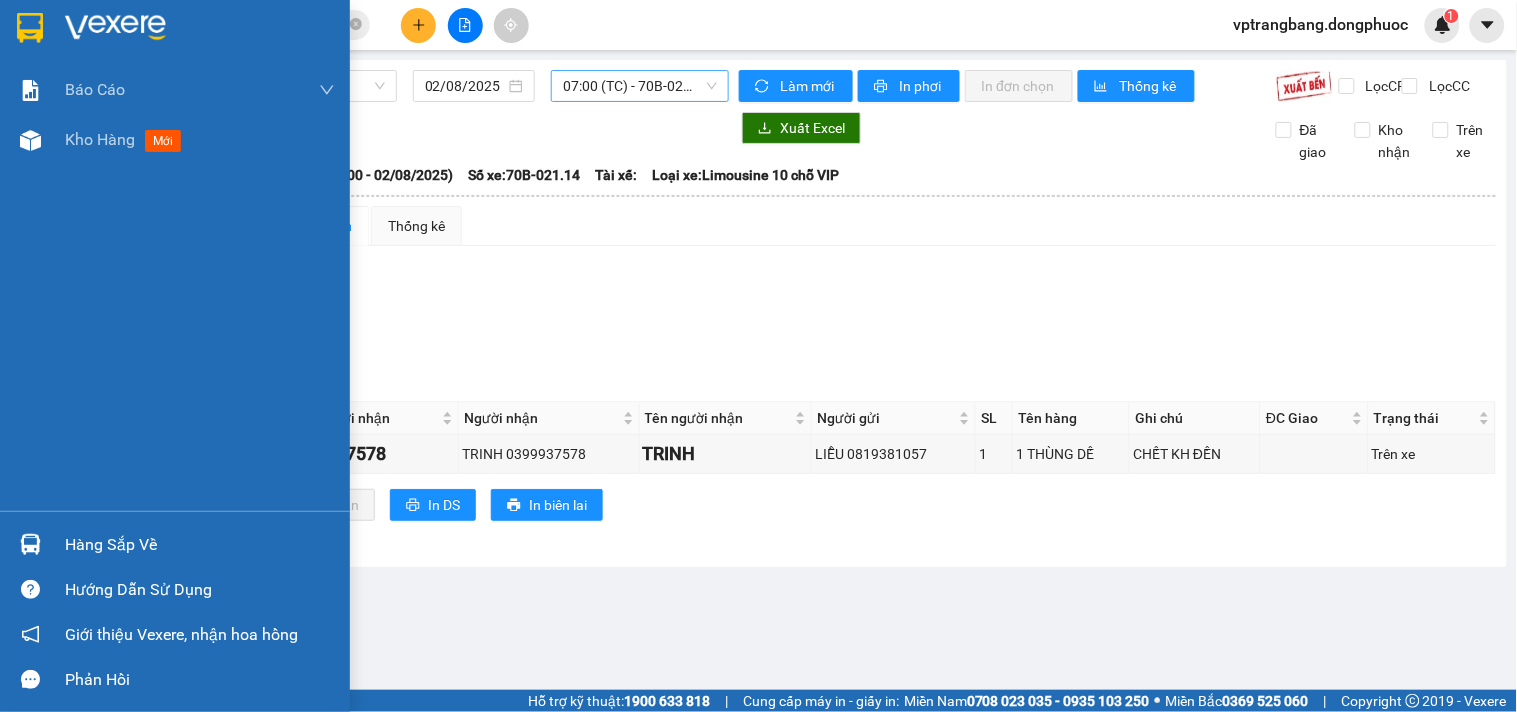 click at bounding box center (30, 544) 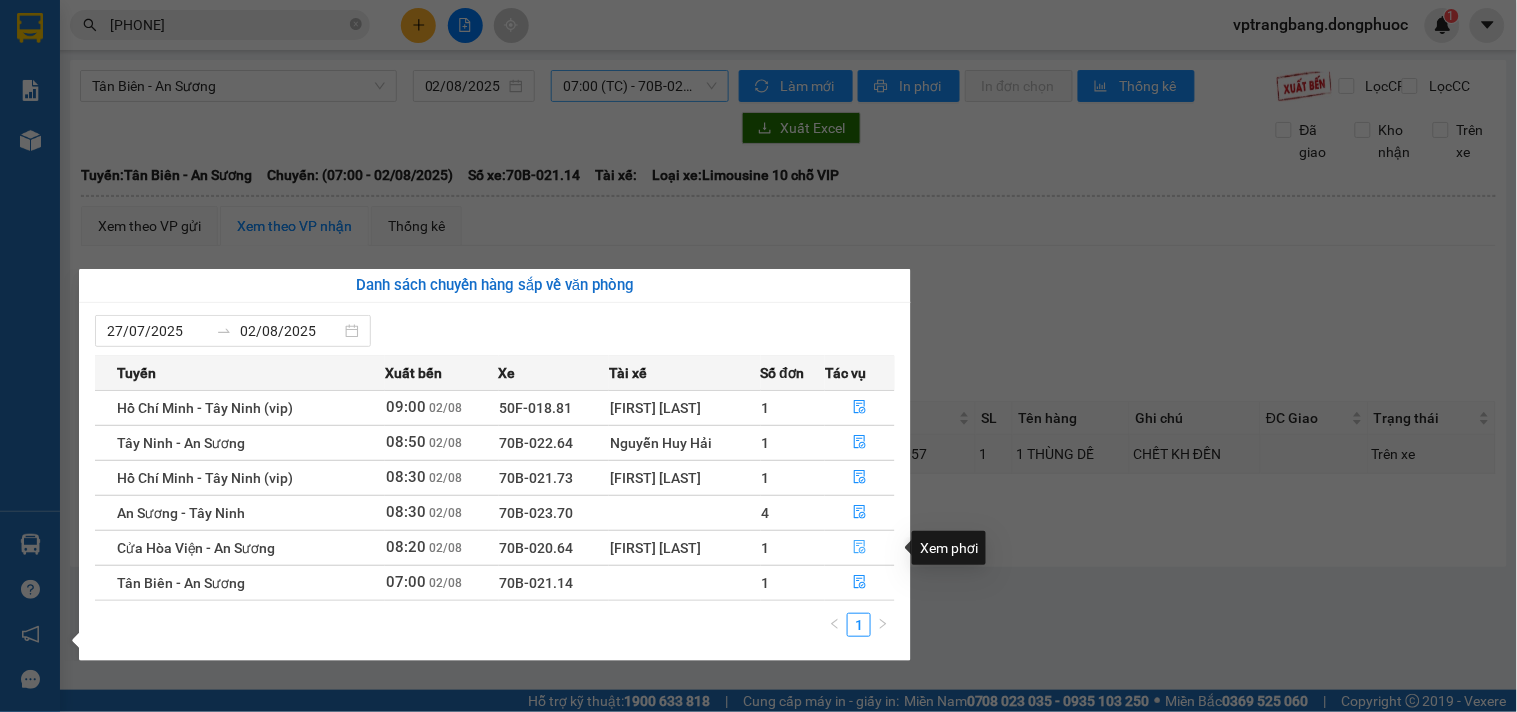 click 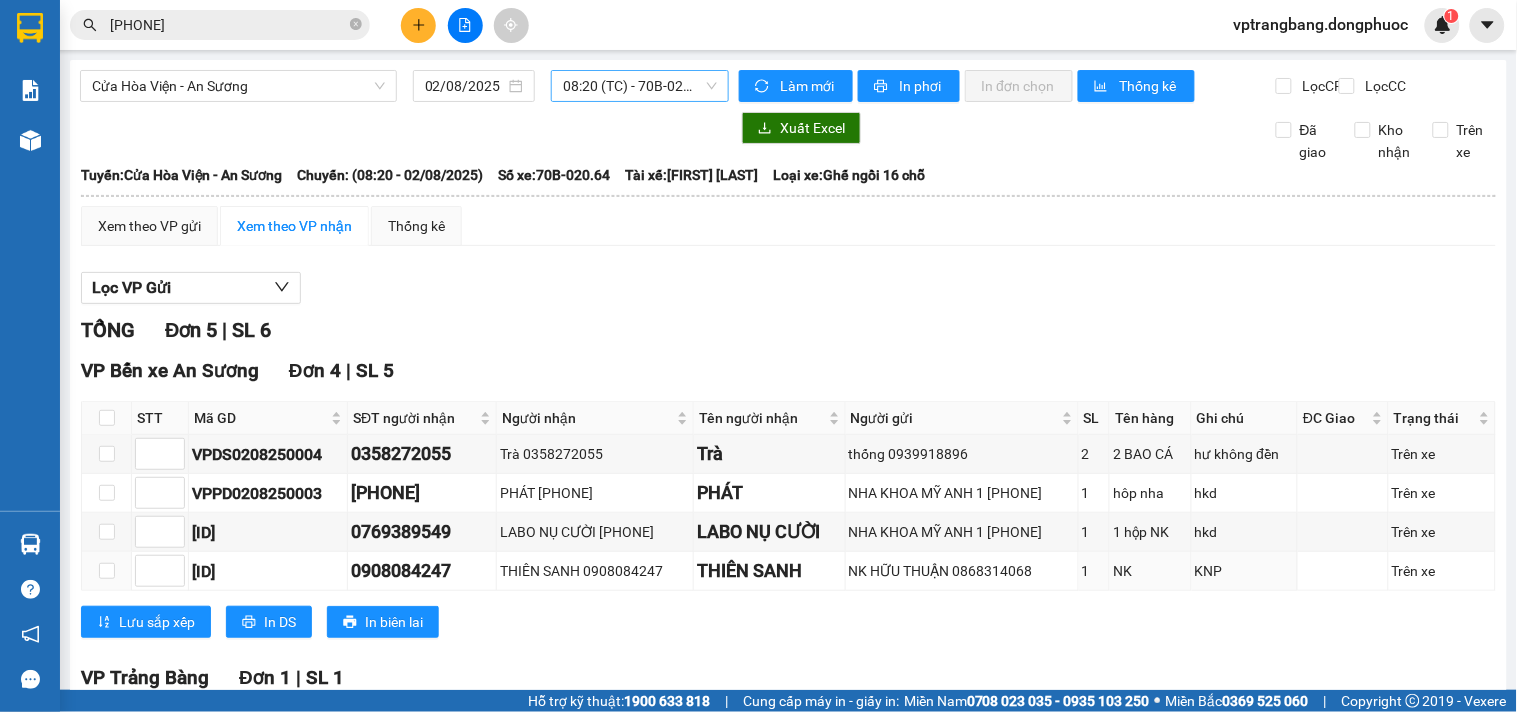 scroll, scrollTop: 213, scrollLeft: 0, axis: vertical 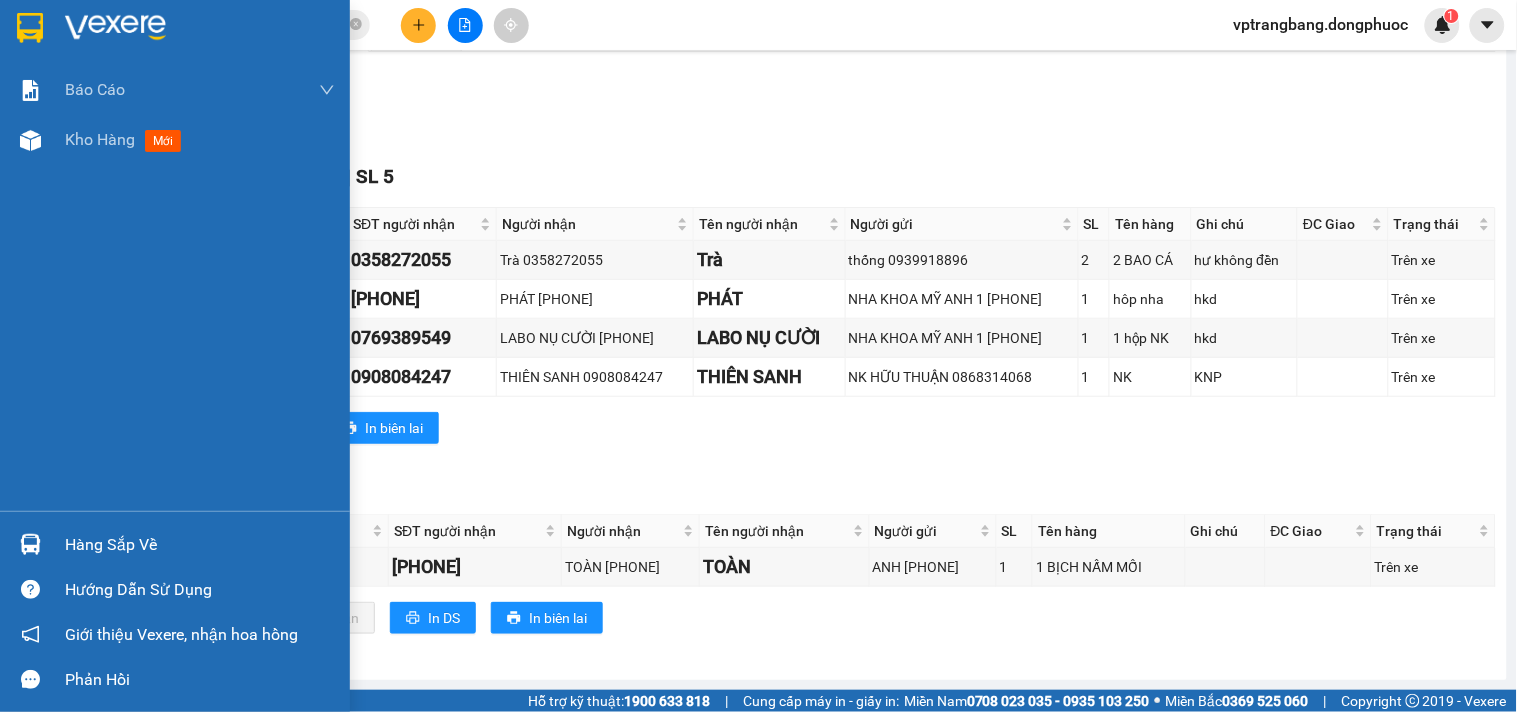 click on "Hàng sắp về" at bounding box center [200, 545] 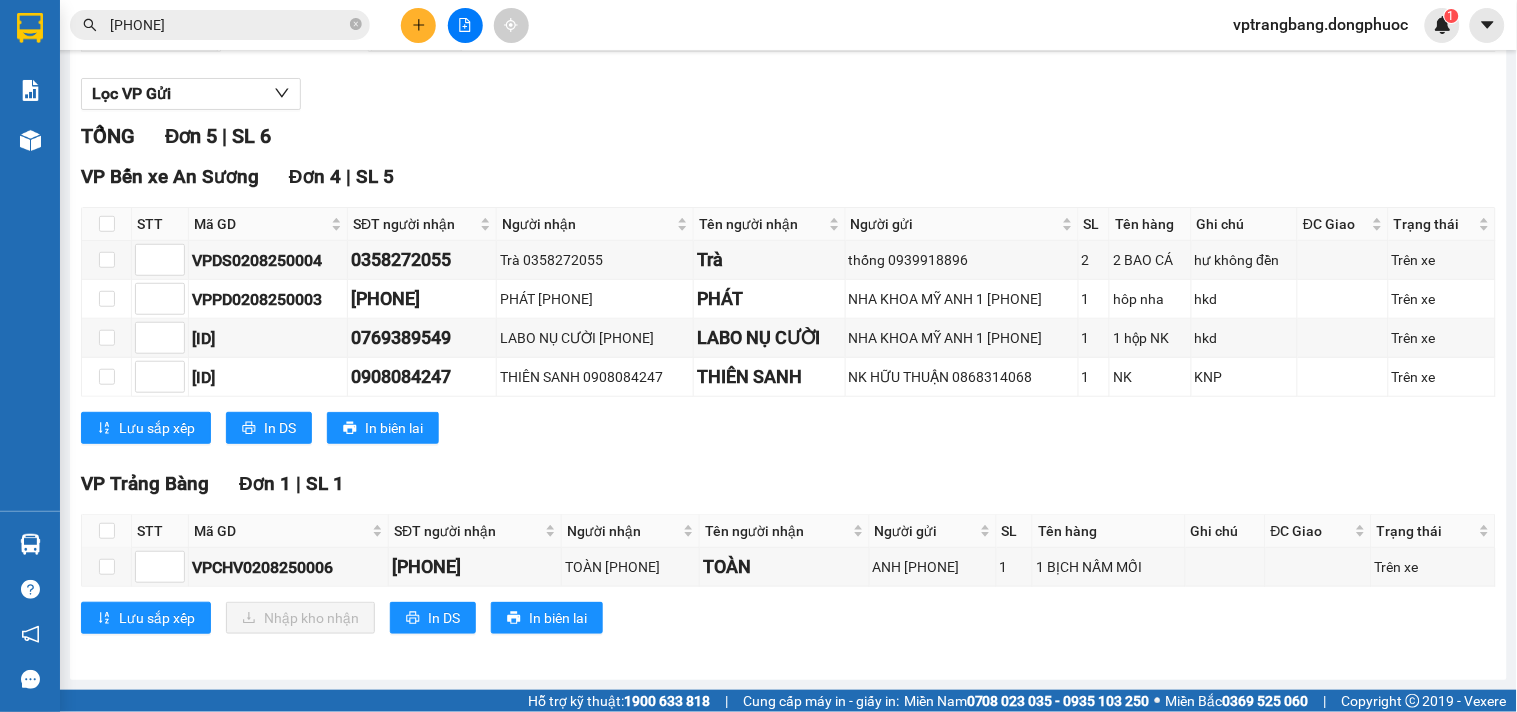 click on "Kết quả tìm kiếm ( 29 )  Bộ lọc  Mã ĐH Trạng thái Món hàng Tổng cước Chưa cước Nhãn Người gửi VP Gửi Người nhận VP Nhận BPQ100108250085 14:01 - 01/08 VP Nhận   70B-020.31 15:42 - 01/08 BỌC ĐEN DÂY CO-RO SL:  1 30.000 0937455833 HUY BP. Quận 10 0772792792 TÍNH  VP Trảng Bàng BPQ100807250046 11:03 - 08/07 Đã giao   14:39 - 08/07 HỘP  LK SL:  1 40.000 0393100622 TRUNG BP. Quận 10 0772792792 THUẬN THÀNH VP Trảng Bàng VPAS2105250133 15:54 - 21/05 Đã giao   08:59 - 22/05 CỤC ĐEN HỘP PT SL:  1 30.000 0972149900 NAM VP Bến xe An Sương 0772792792 THUẬN THÀNH VP Trảng Bàng VPAS1205250135 15:31 - 12/05 Đã giao   17:28 - 12/05 BỌC ĐEN HỘP PT SL:  1 30.000 0972149900 NAM VP Bến xe An Sương 0772792792 THUẬN THÀNH VP Trảng Bàng VPAS2104250124 15:23 - 21/04 Đã giao   07:40 - 22/04 thùng pt SL:  1 50.000 0972149900 NAM VP Bến xe An Sương 0772792792 THUẬN THÀNH VP Trảng Bàng VPAS0703250162 16:46 - 07/03 Đã giao" at bounding box center [758, 356] 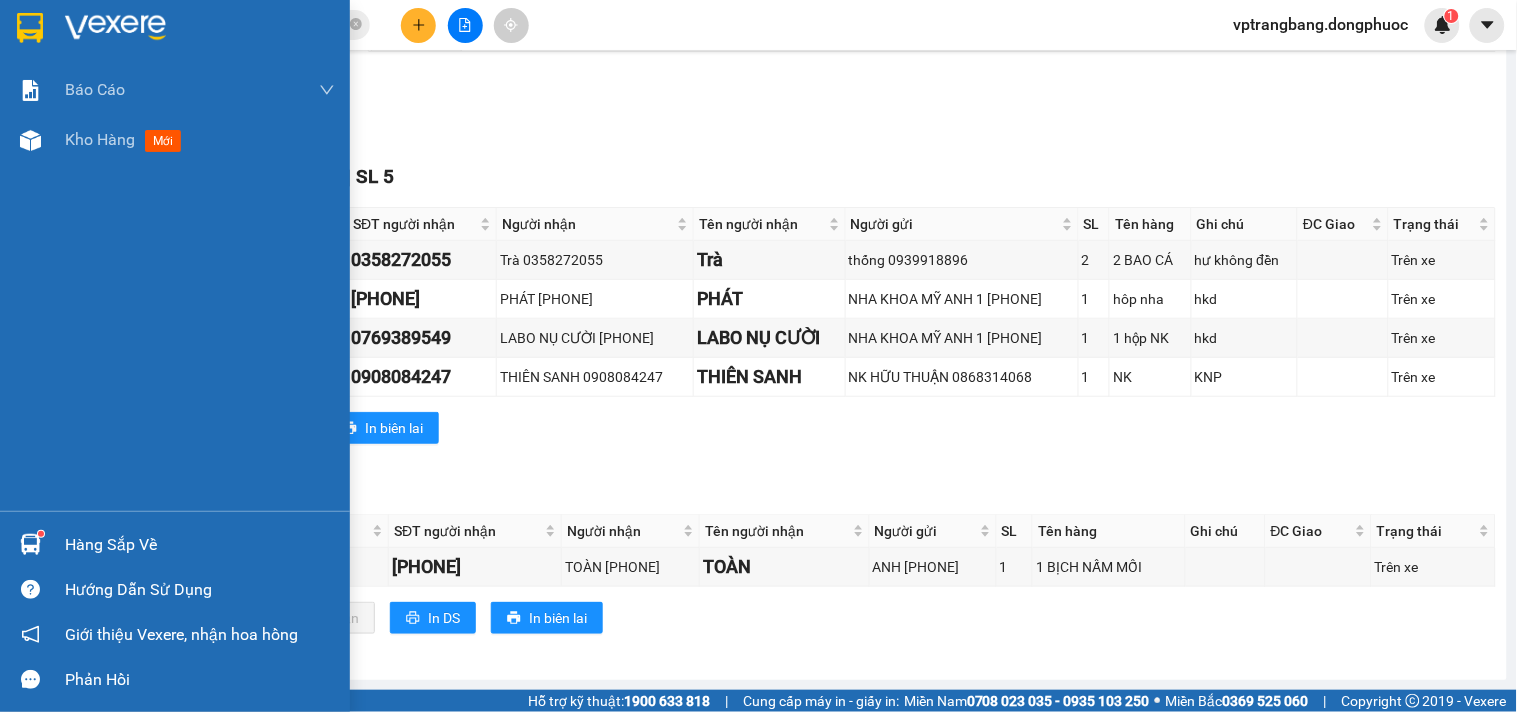 click on "Hàng sắp về" at bounding box center (200, 545) 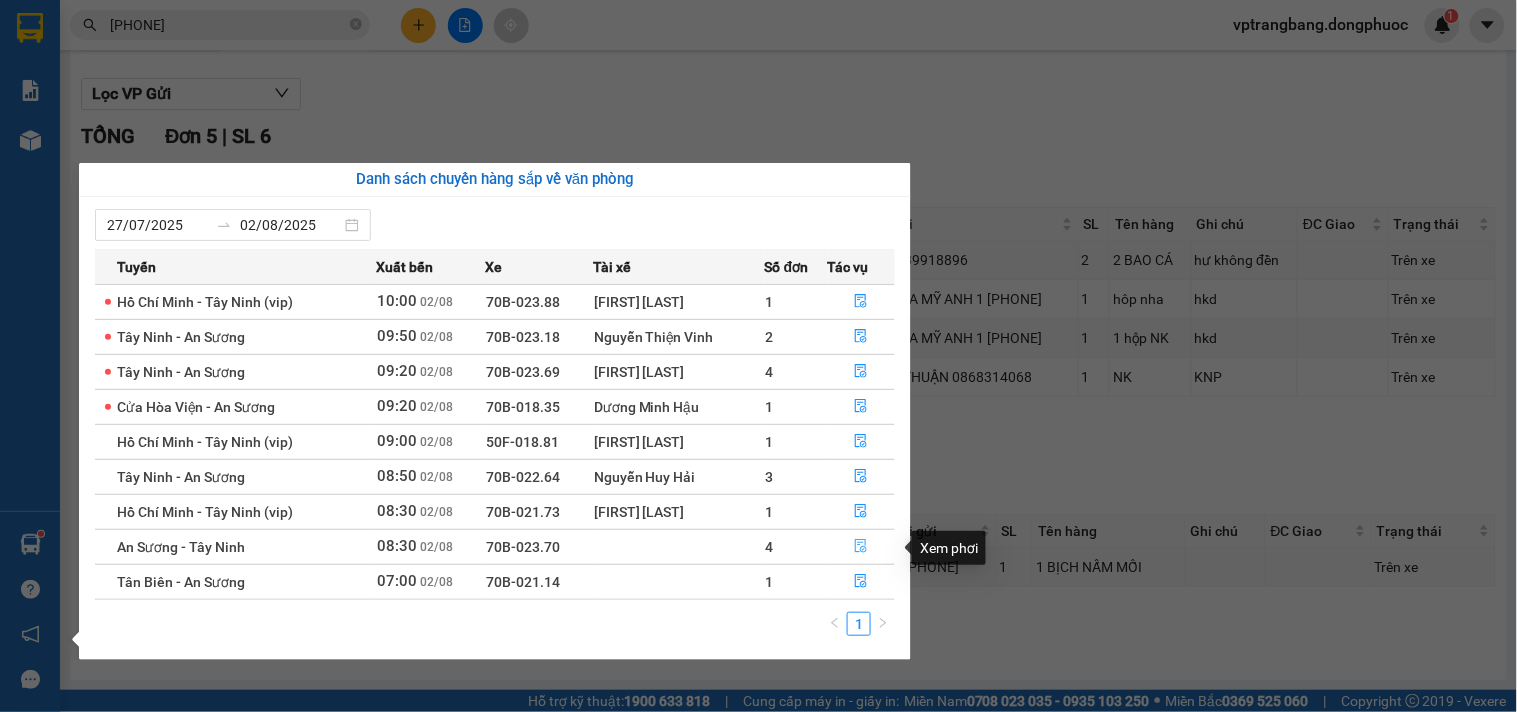 click 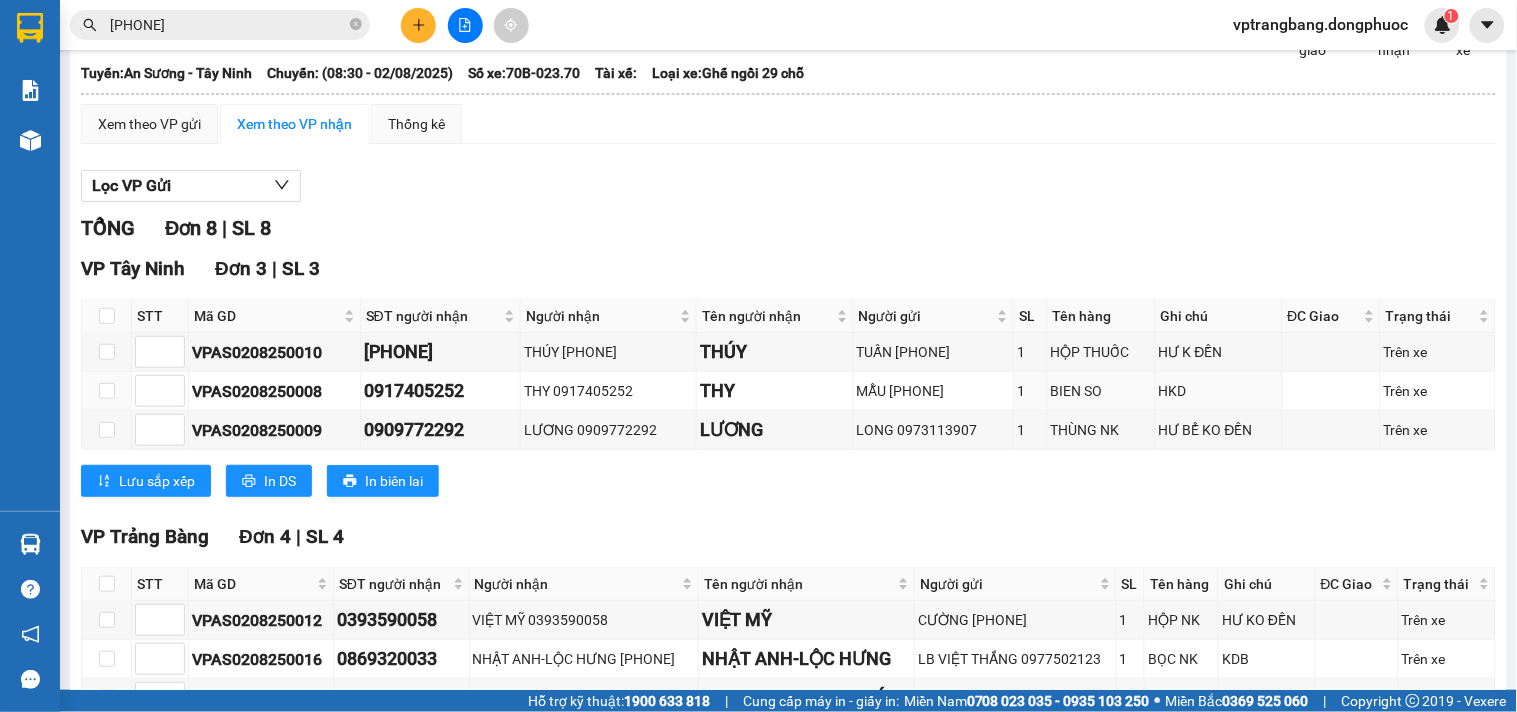 scroll, scrollTop: 482, scrollLeft: 0, axis: vertical 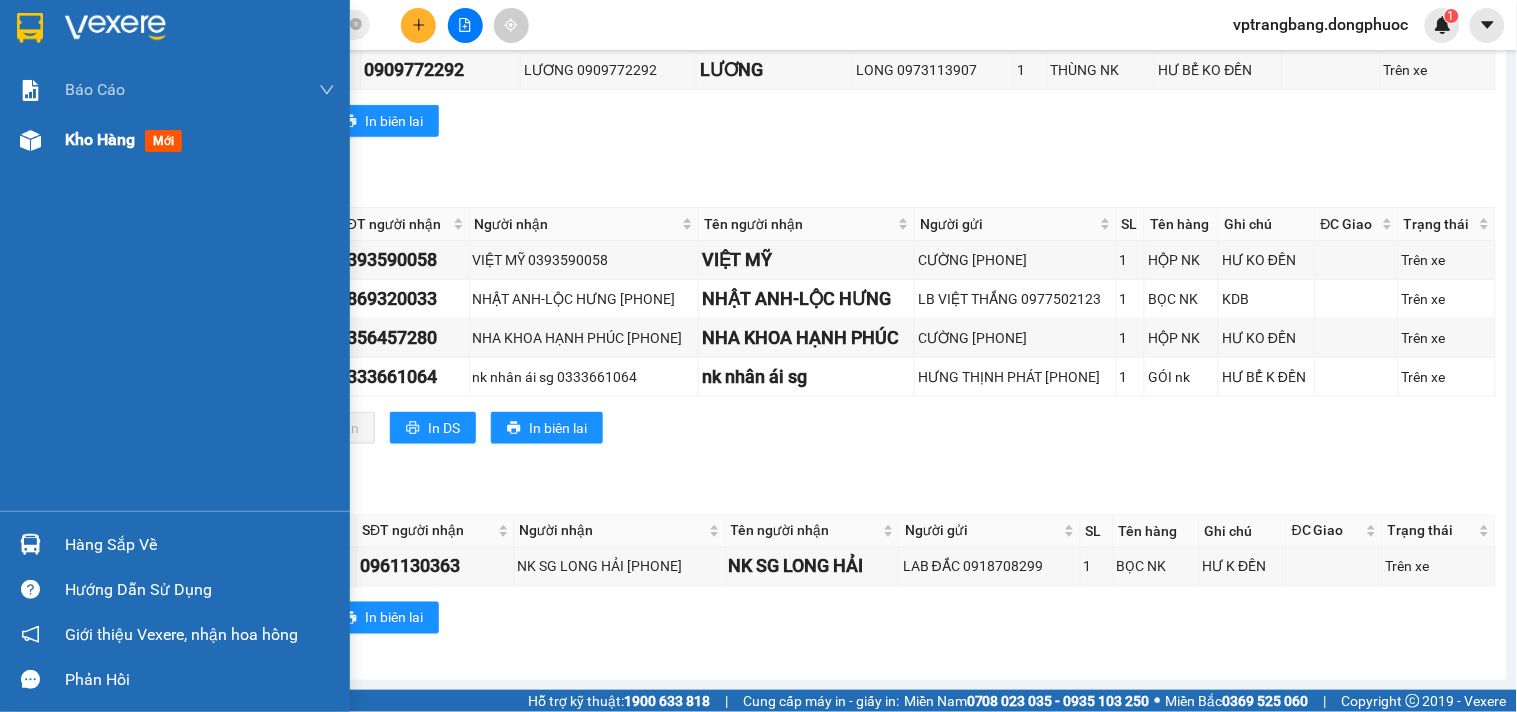 click on "Kho hàng" at bounding box center (100, 139) 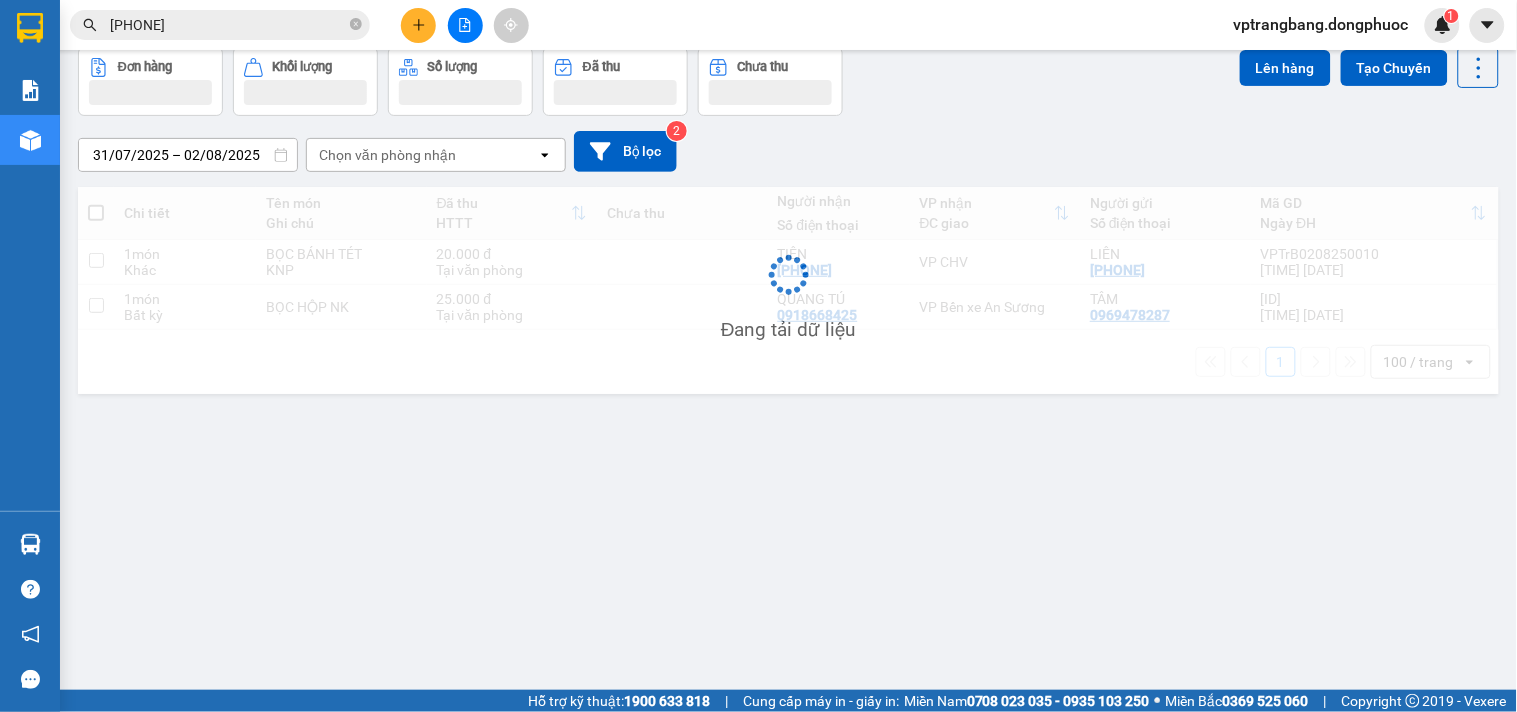 scroll, scrollTop: 0, scrollLeft: 0, axis: both 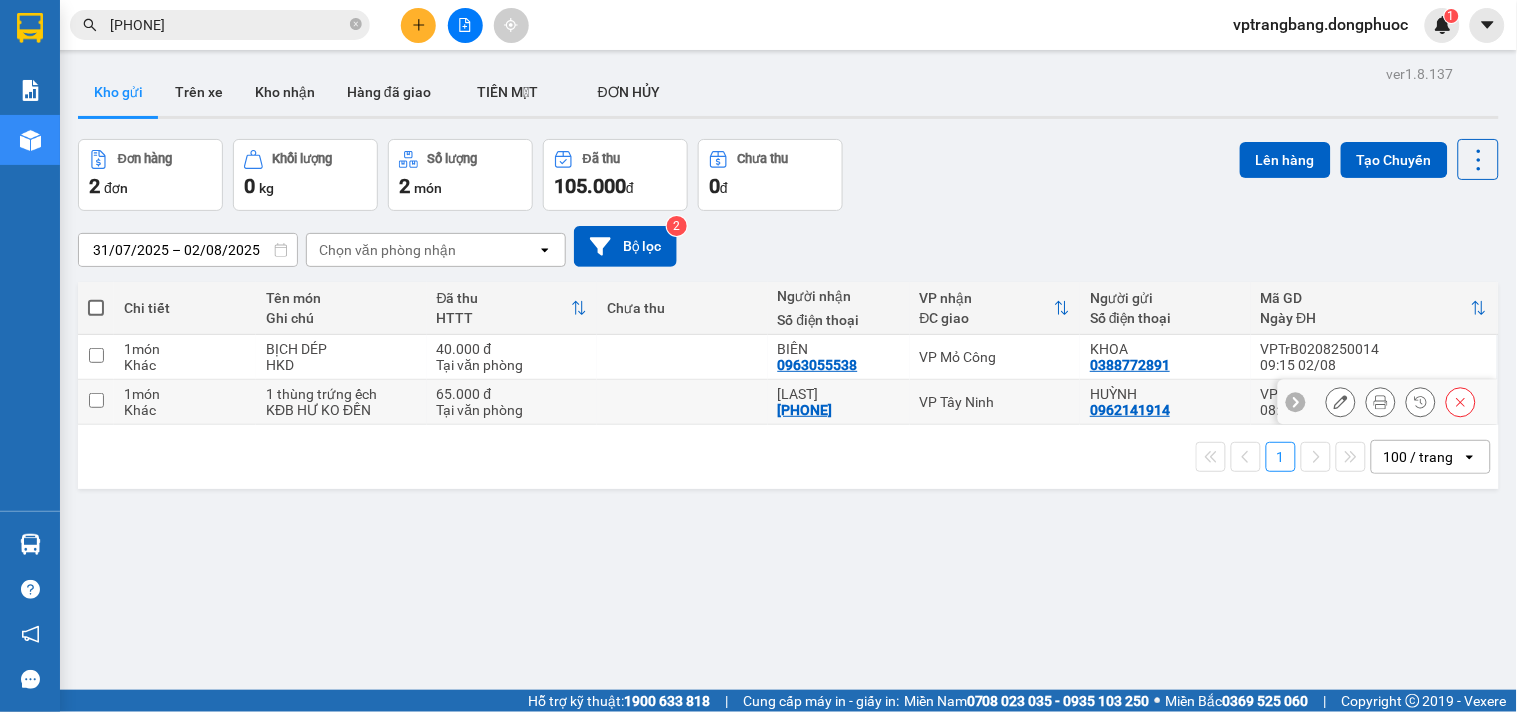click on "VP Tây Ninh" at bounding box center (995, 402) 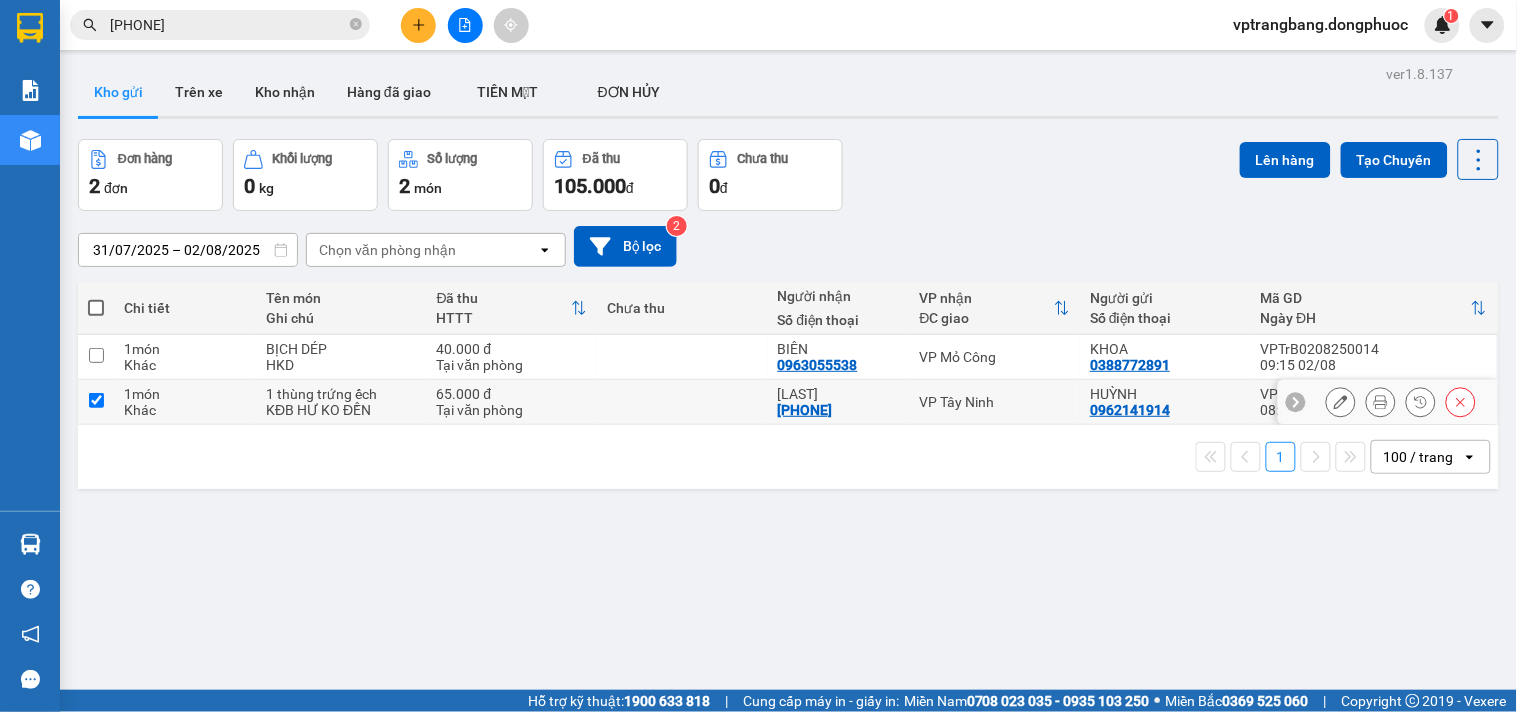 checkbox on "true" 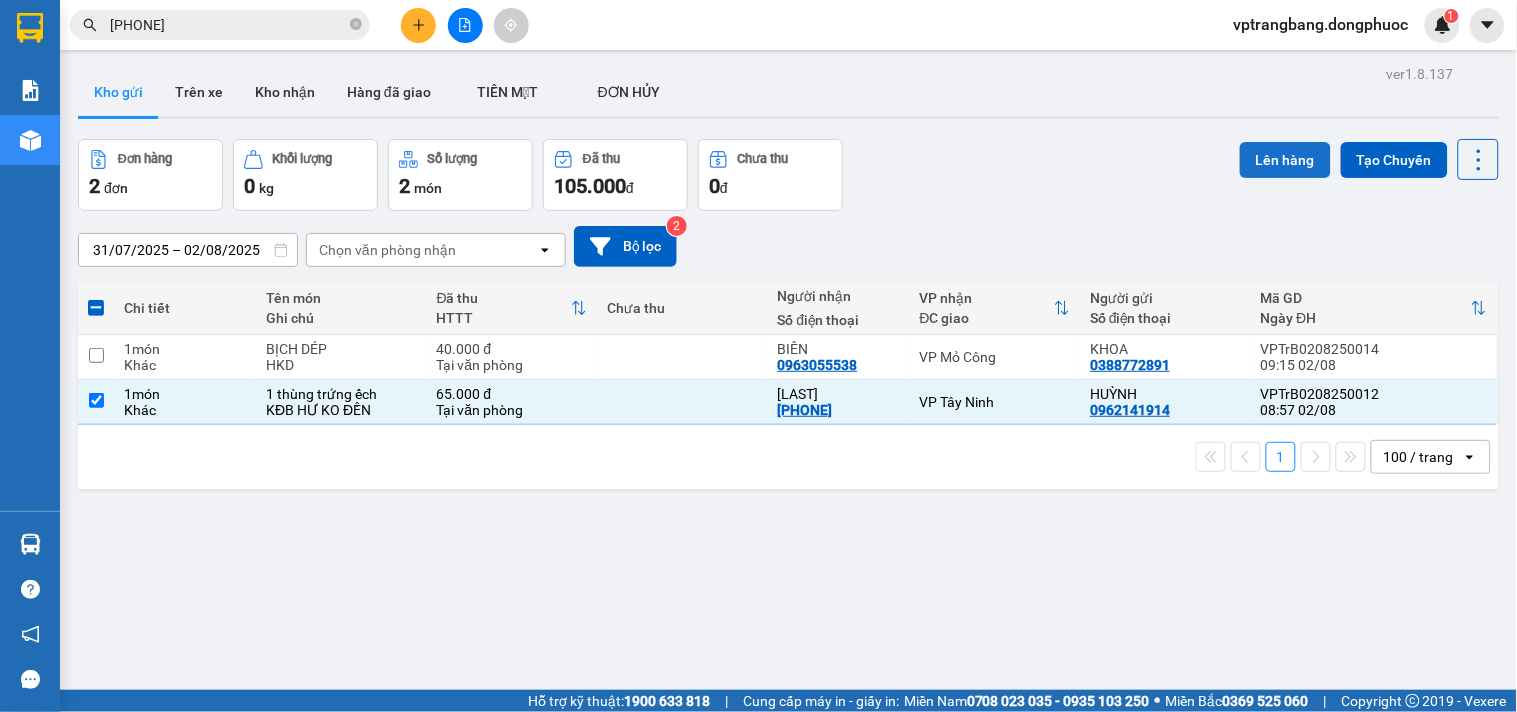 click on "Lên hàng" at bounding box center (1285, 160) 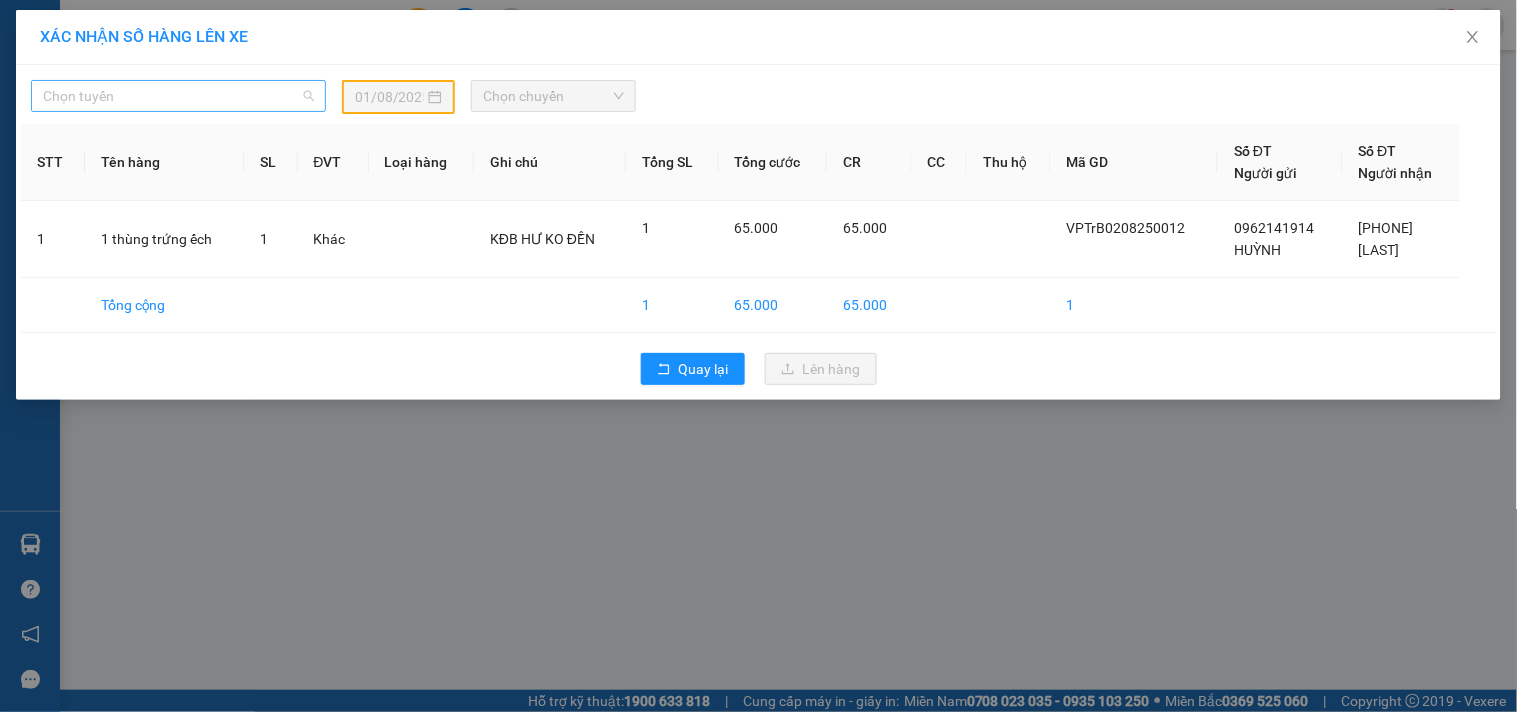 click on "Chọn tuyến" at bounding box center (178, 96) 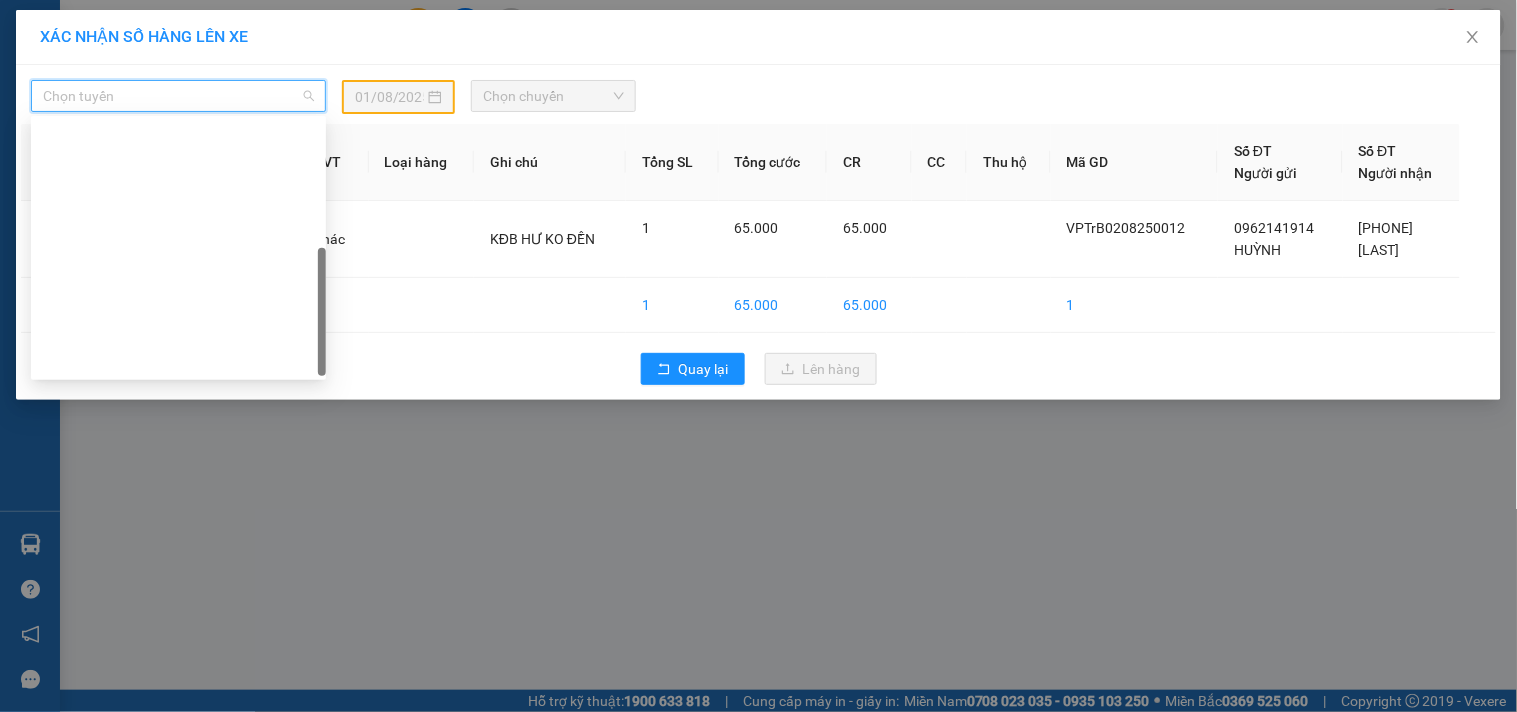 scroll, scrollTop: 287, scrollLeft: 0, axis: vertical 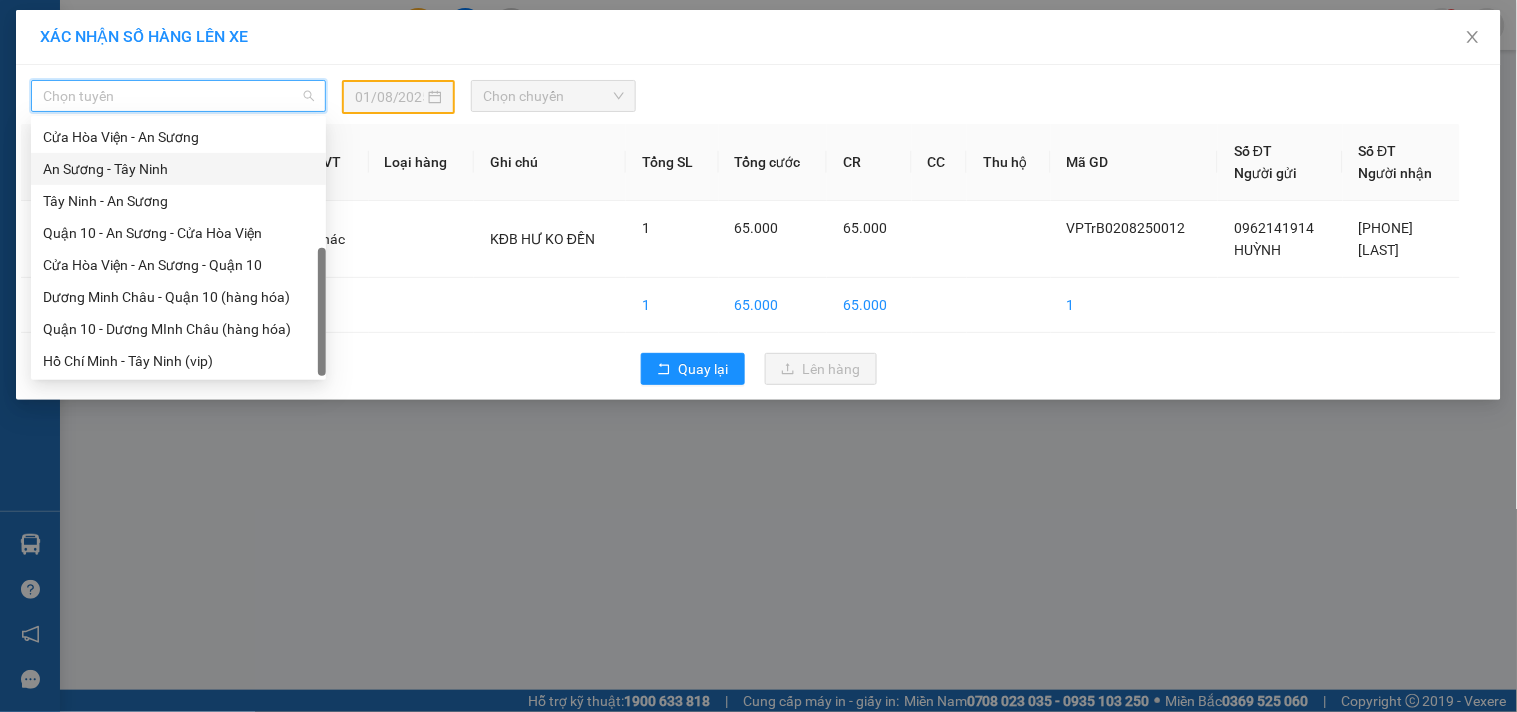 click on "An Sương - Tây Ninh" at bounding box center [178, 169] 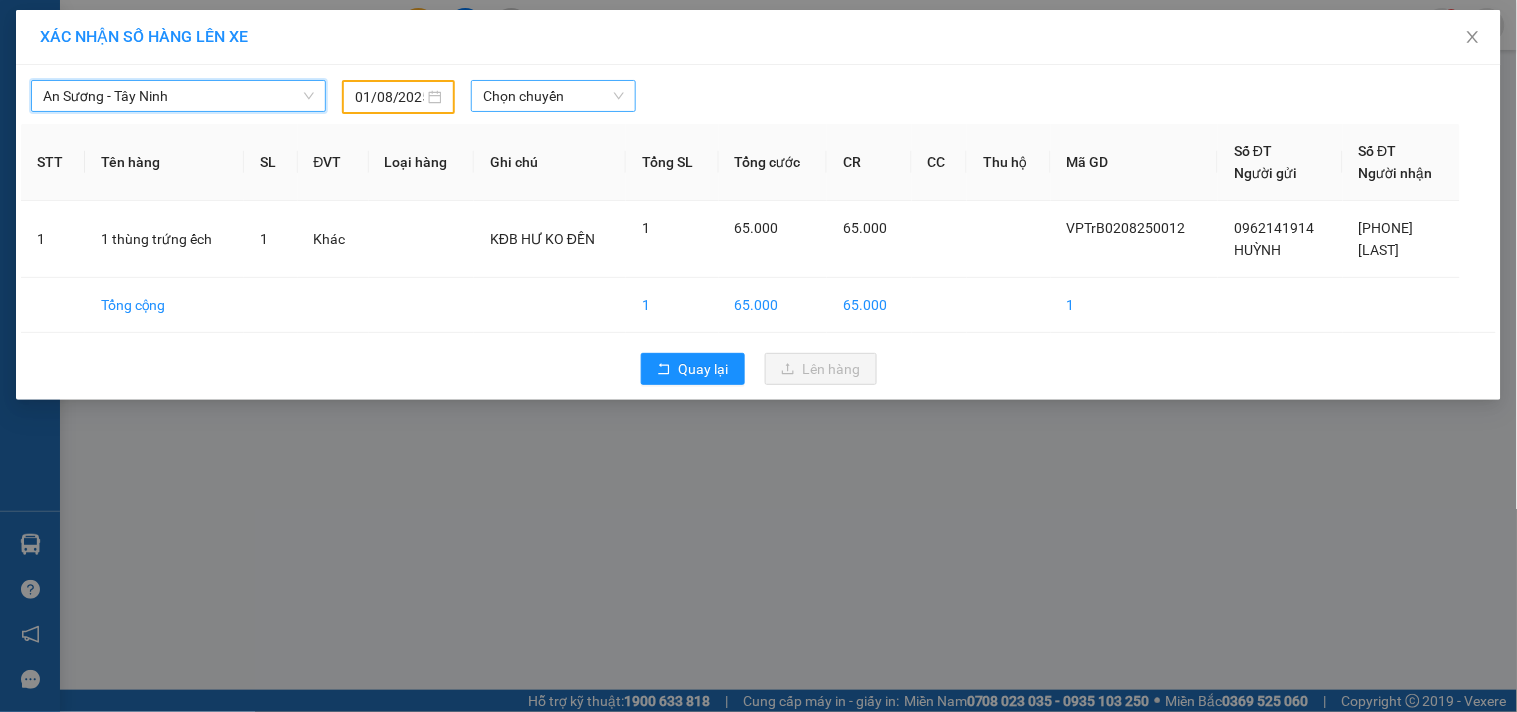 click on "Chọn chuyến" at bounding box center (553, 96) 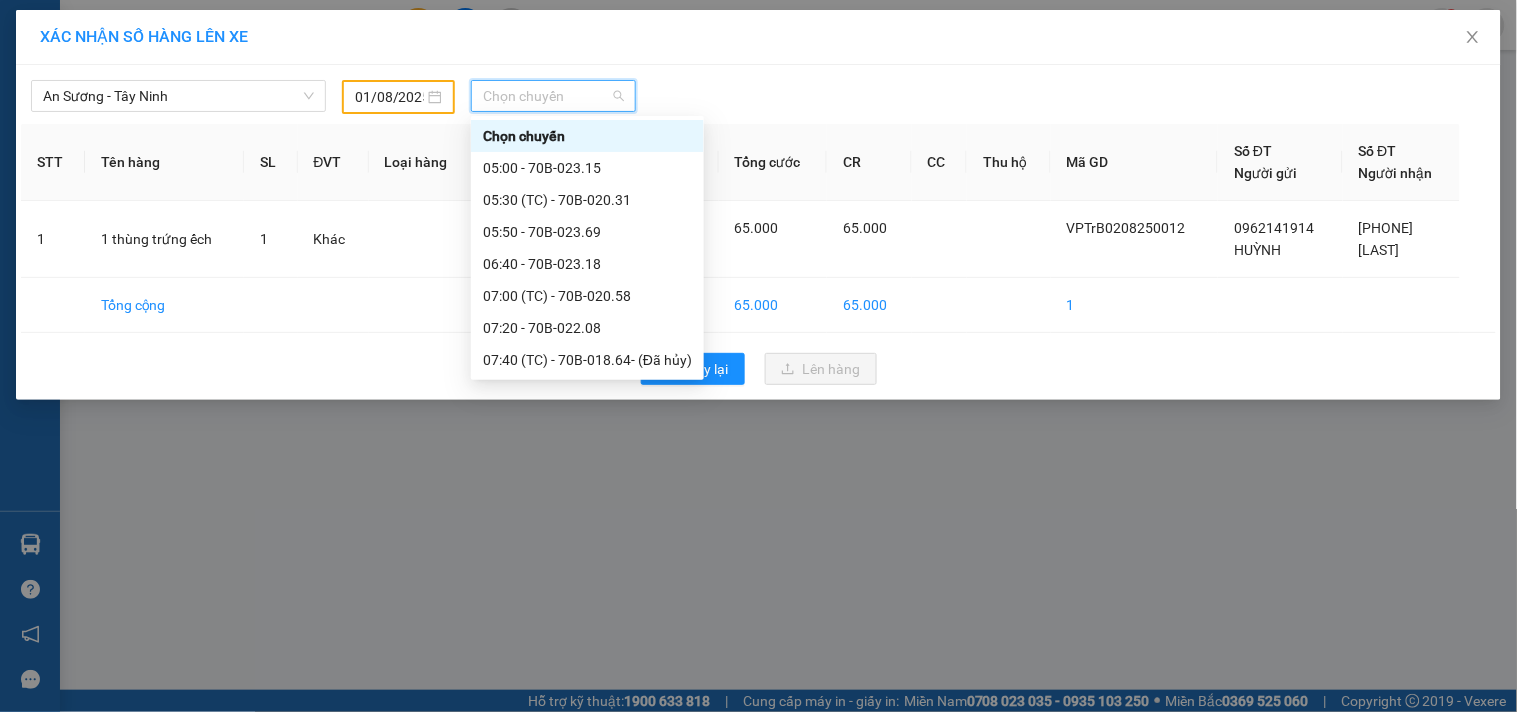 click on "01/08/2025" at bounding box center (389, 97) 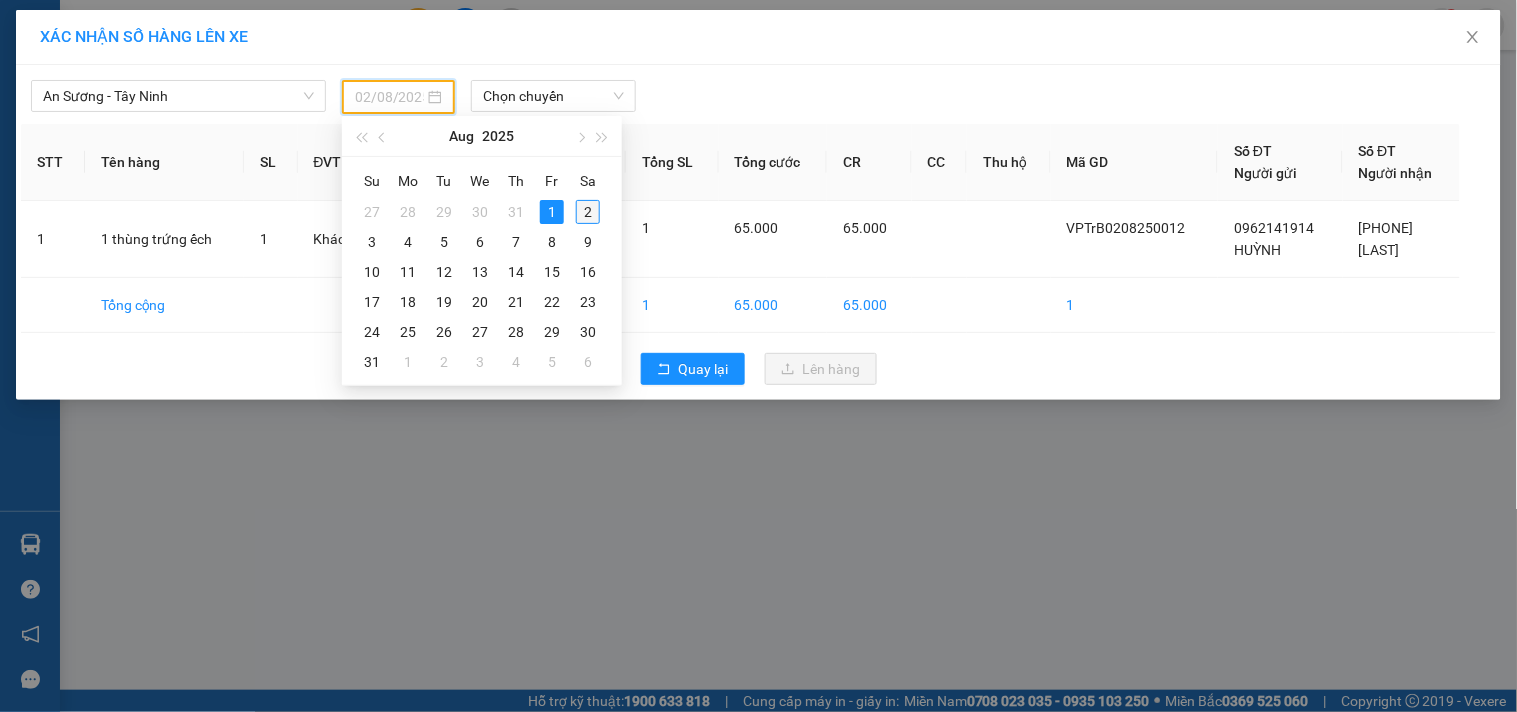 click on "2" at bounding box center [588, 212] 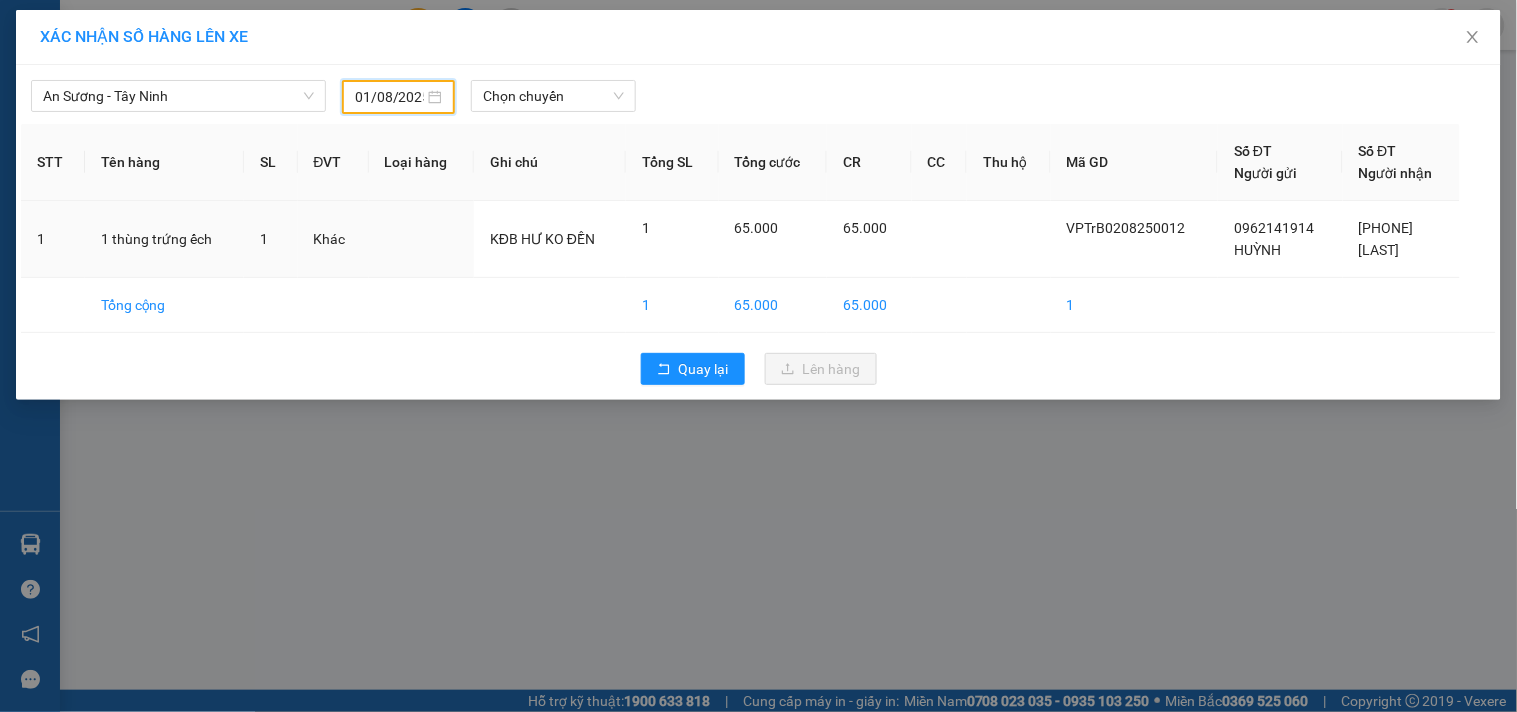 type on "02/08/2025" 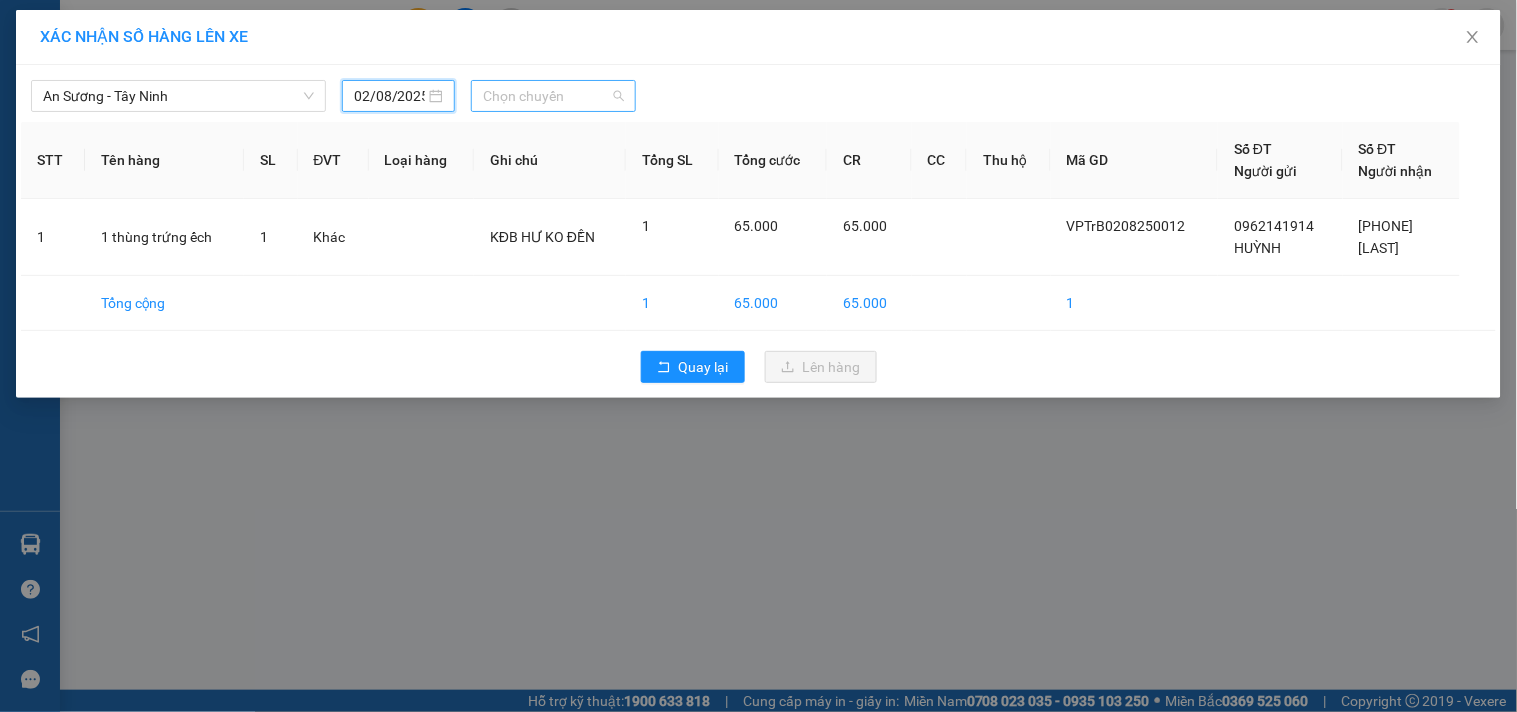 click on "Chọn chuyến" at bounding box center (553, 96) 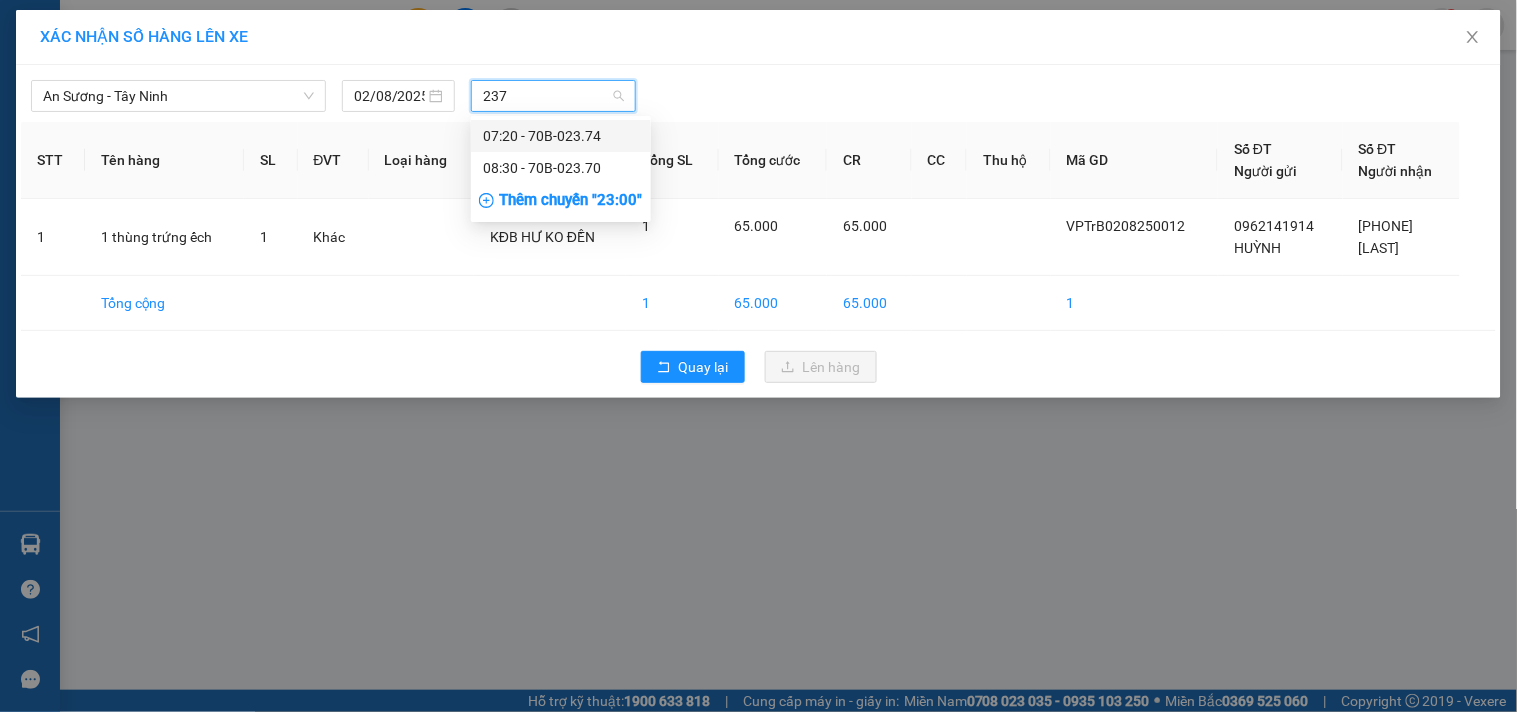 type on "2370" 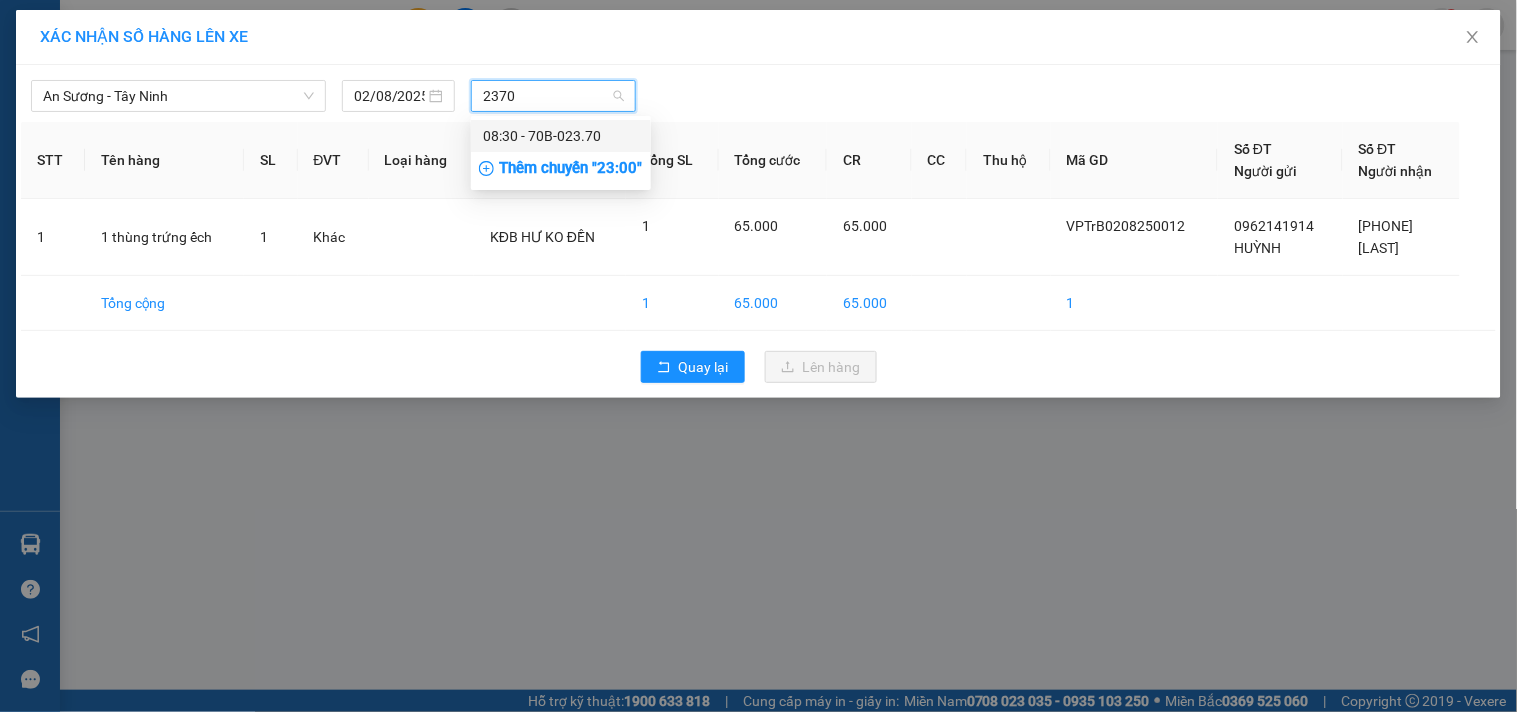 click on "08:30     - 70B-023.70" at bounding box center (561, 136) 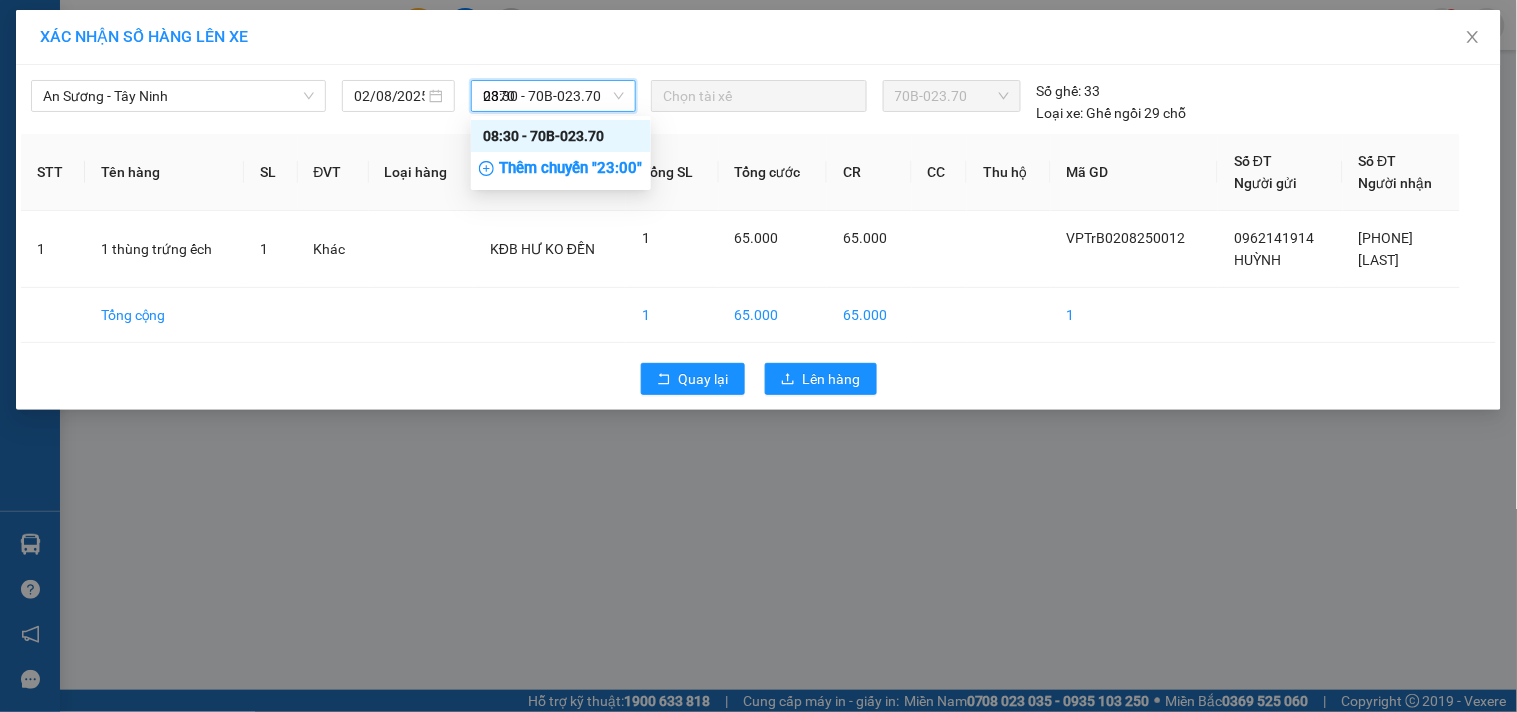 type 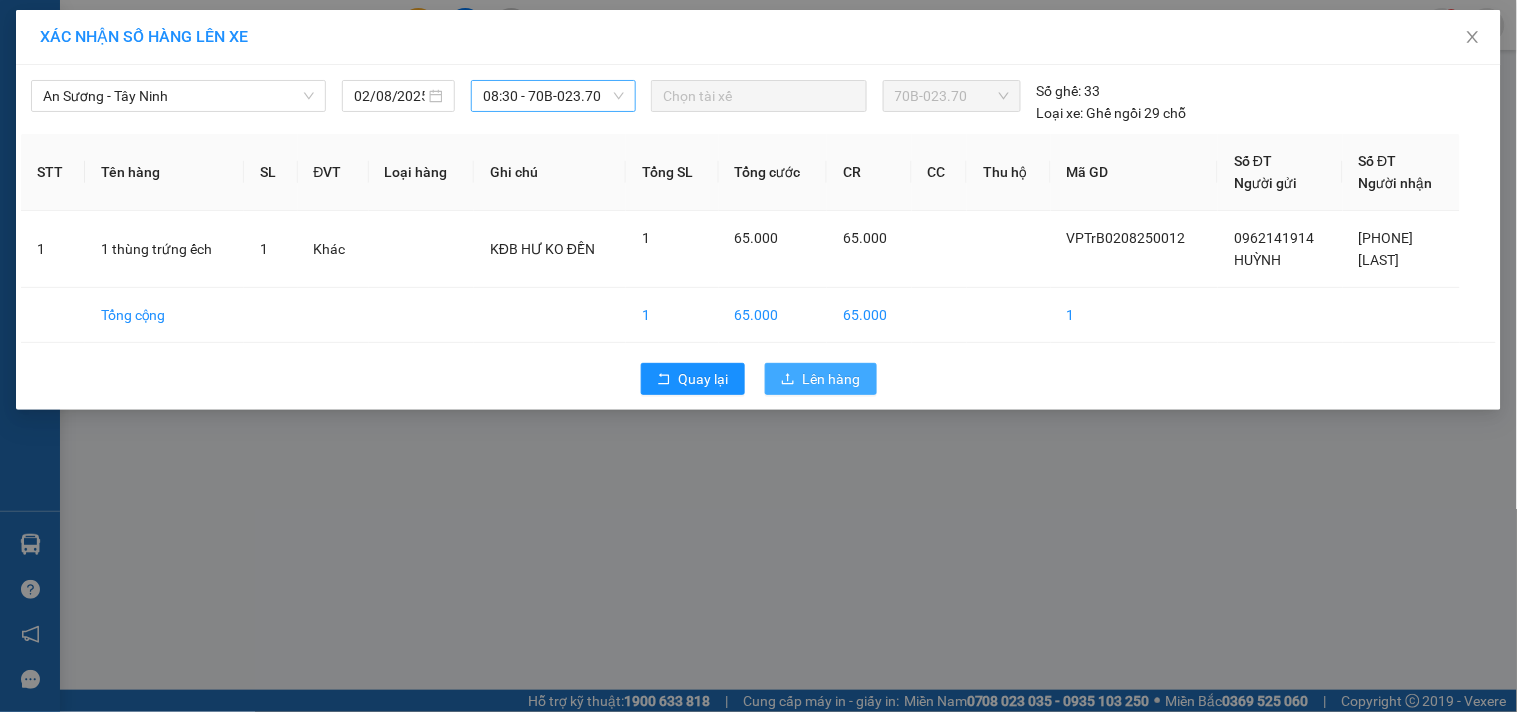 click on "Lên hàng" at bounding box center (832, 379) 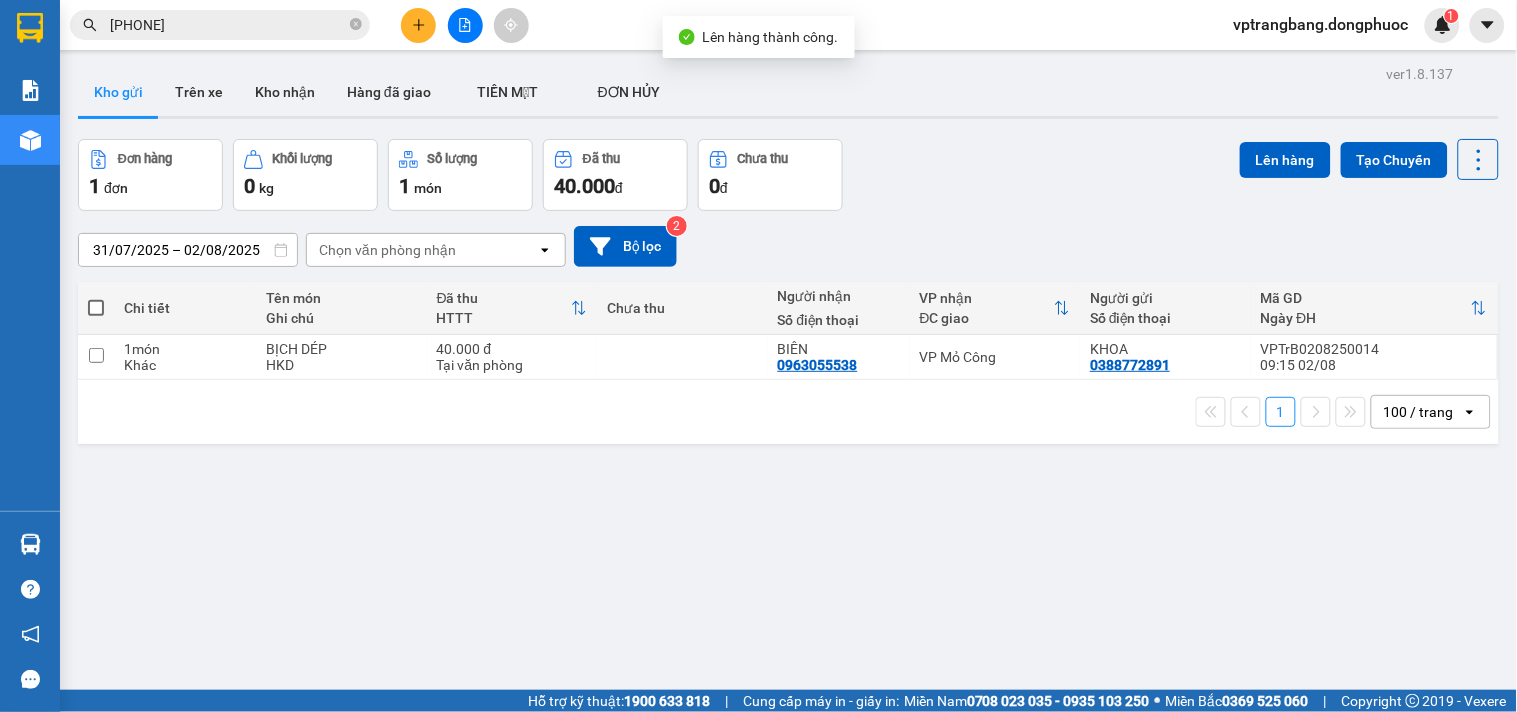 click on "ver  1.8.137 Kho gửi Trên xe Kho nhận Hàng đã giao TIỀN MẶT  ĐƠN HỦY Đơn hàng 1 đơn Khối lượng 0 kg Số lượng 1 món Đã thu 40.000  đ Chưa thu 0  đ Lên hàng Tạo Chuyến 31/07/2025 – 02/08/2025 Press the down arrow key to interact with the calendar and select a date. Press the escape button to close the calendar. Selected date range is from 31/07/2025 to 02/08/2025. Chọn văn phòng nhận open Bộ lọc 2 Chi tiết Tên món Ghi chú Đã thu HTTT Chưa thu Người nhận Số điện thoại VP nhận ĐC giao Người gửi Số điện thoại Mã GD Ngày ĐH 1  món Khác BỊCH DÉP HKD 40.000 đ Tại văn phòng BIÊN 0963055538 VP Mỏ Công KHOA 0388772891 VPTrB0208250014 09:15 02/08 1 100 / trang open Đang tải dữ liệu" at bounding box center (788, 416) 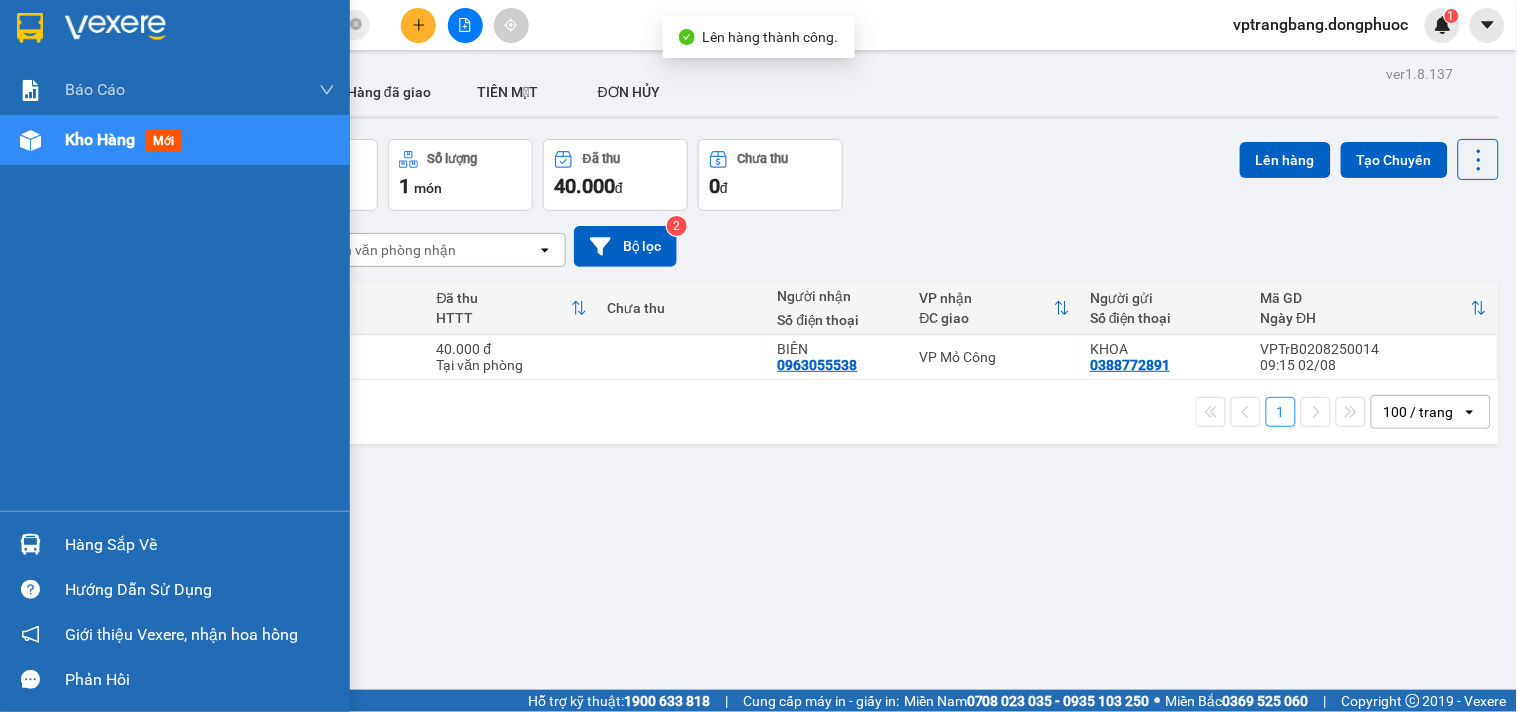 click on "Hàng sắp về" at bounding box center (200, 545) 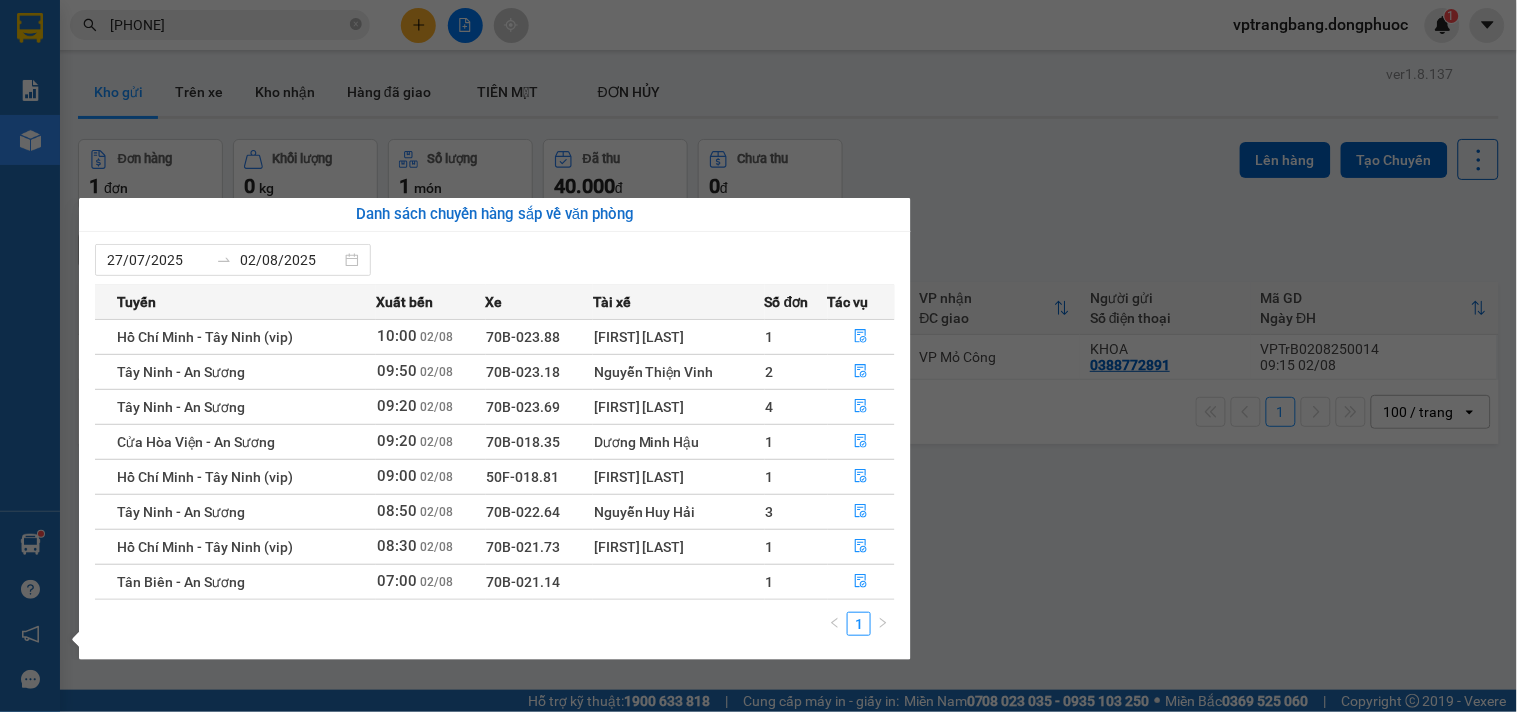 click on "Kết quả tìm kiếm ( 29 )  Bộ lọc  Mã ĐH Trạng thái Món hàng Tổng cước Chưa cước Nhãn Người gửi VP Gửi Người nhận VP Nhận BPQ100108250085 14:01 - 01/08 VP Nhận   70B-020.31 15:42 - 01/08 BỌC ĐEN DÂY CO-RO SL:  1 30.000 0937455833 HUY BP. Quận 10 0772792792 TÍNH  VP Trảng Bàng BPQ100807250046 11:03 - 08/07 Đã giao   14:39 - 08/07 HỘP  LK SL:  1 40.000 0393100622 TRUNG BP. Quận 10 0772792792 THUẬN THÀNH VP Trảng Bàng VPAS2105250133 15:54 - 21/05 Đã giao   08:59 - 22/05 CỤC ĐEN HỘP PT SL:  1 30.000 0972149900 NAM VP Bến xe An Sương 0772792792 THUẬN THÀNH VP Trảng Bàng VPAS1205250135 15:31 - 12/05 Đã giao   17:28 - 12/05 BỌC ĐEN HỘP PT SL:  1 30.000 0972149900 NAM VP Bến xe An Sương 0772792792 THUẬN THÀNH VP Trảng Bàng VPAS2104250124 15:23 - 21/04 Đã giao   07:40 - 22/04 thùng pt SL:  1 50.000 0972149900 NAM VP Bến xe An Sương 0772792792 THUẬN THÀNH VP Trảng Bàng VPAS0703250162 16:46 - 07/03 Đã giao" at bounding box center [758, 356] 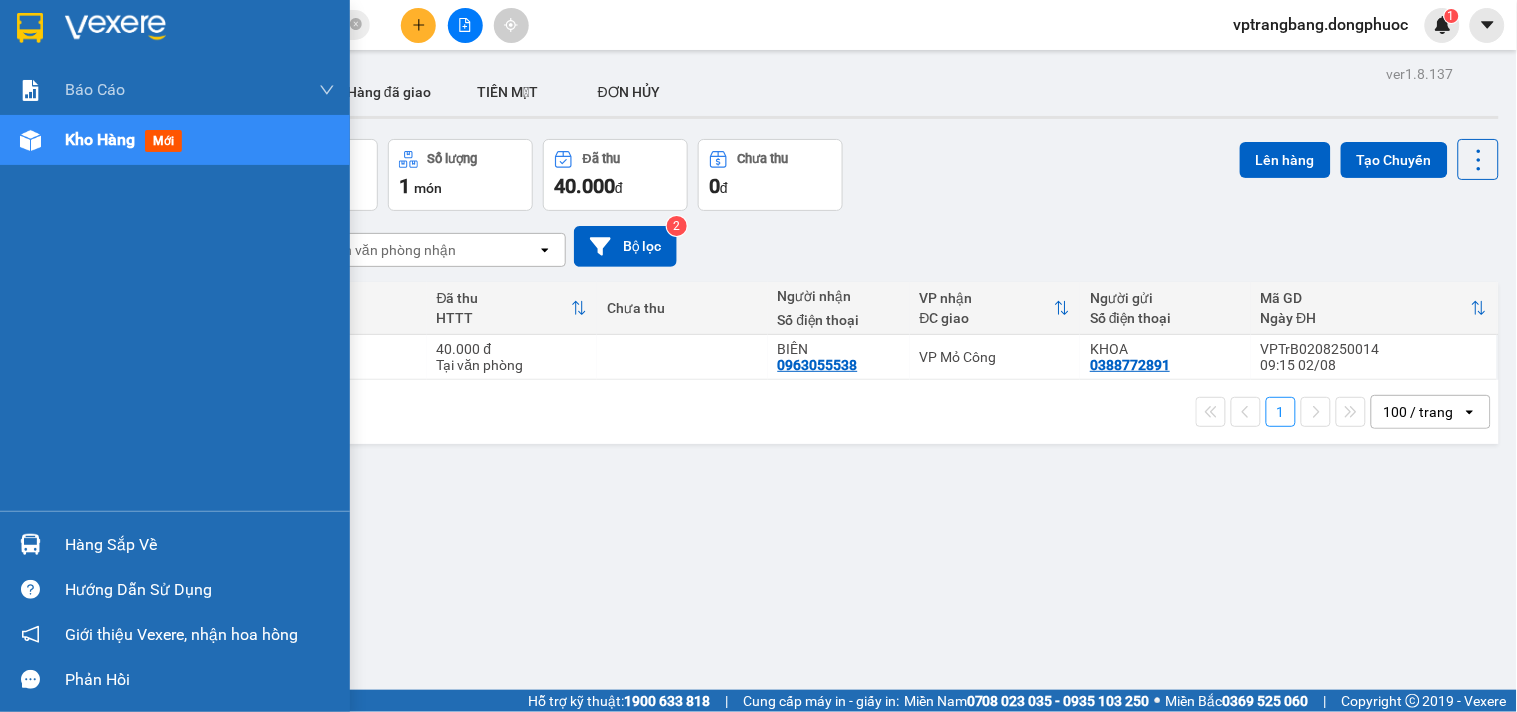 drag, startPoint x: 78, startPoint y: 541, endPoint x: 474, endPoint y: 515, distance: 396.85263 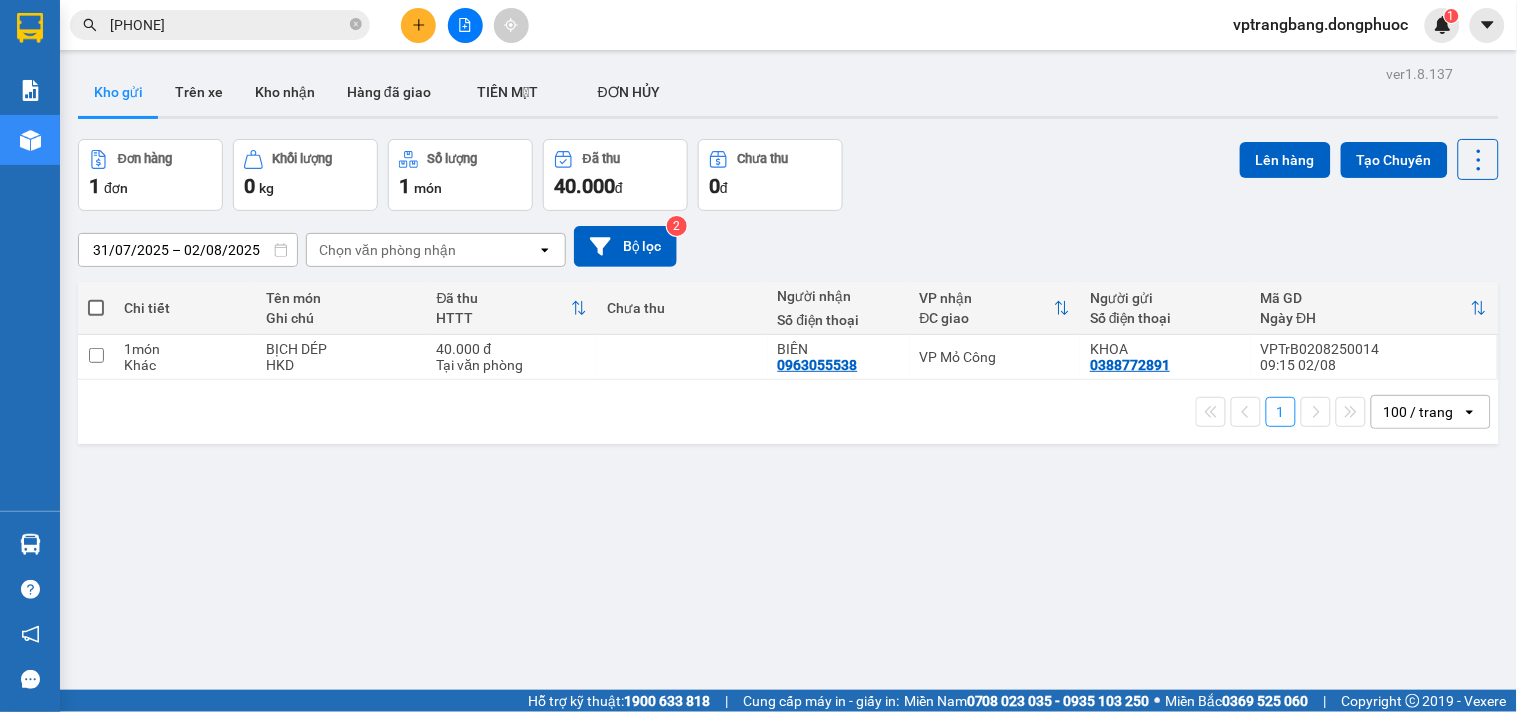 click on "Kết quả tìm kiếm ( 29 )  Bộ lọc  Mã ĐH Trạng thái Món hàng Tổng cước Chưa cước Nhãn Người gửi VP Gửi Người nhận VP Nhận BPQ100108250085 14:01 - 01/08 VP Nhận   70B-020.31 15:42 - 01/08 BỌC ĐEN DÂY CO-RO SL:  1 30.000 0937455833 HUY BP. Quận 10 0772792792 TÍNH  VP Trảng Bàng BPQ100807250046 11:03 - 08/07 Đã giao   14:39 - 08/07 HỘP  LK SL:  1 40.000 0393100622 TRUNG BP. Quận 10 0772792792 THUẬN THÀNH VP Trảng Bàng VPAS2105250133 15:54 - 21/05 Đã giao   08:59 - 22/05 CỤC ĐEN HỘP PT SL:  1 30.000 0972149900 NAM VP Bến xe An Sương 0772792792 THUẬN THÀNH VP Trảng Bàng VPAS1205250135 15:31 - 12/05 Đã giao   17:28 - 12/05 BỌC ĐEN HỘP PT SL:  1 30.000 0972149900 NAM VP Bến xe An Sương 0772792792 THUẬN THÀNH VP Trảng Bàng VPAS2104250124 15:23 - 21/04 Đã giao   07:40 - 22/04 thùng pt SL:  1 50.000 0972149900 NAM VP Bến xe An Sương 0772792792 THUẬN THÀNH VP Trảng Bàng VPAS0703250162 16:46 - 07/03 Đã giao" at bounding box center [758, 356] 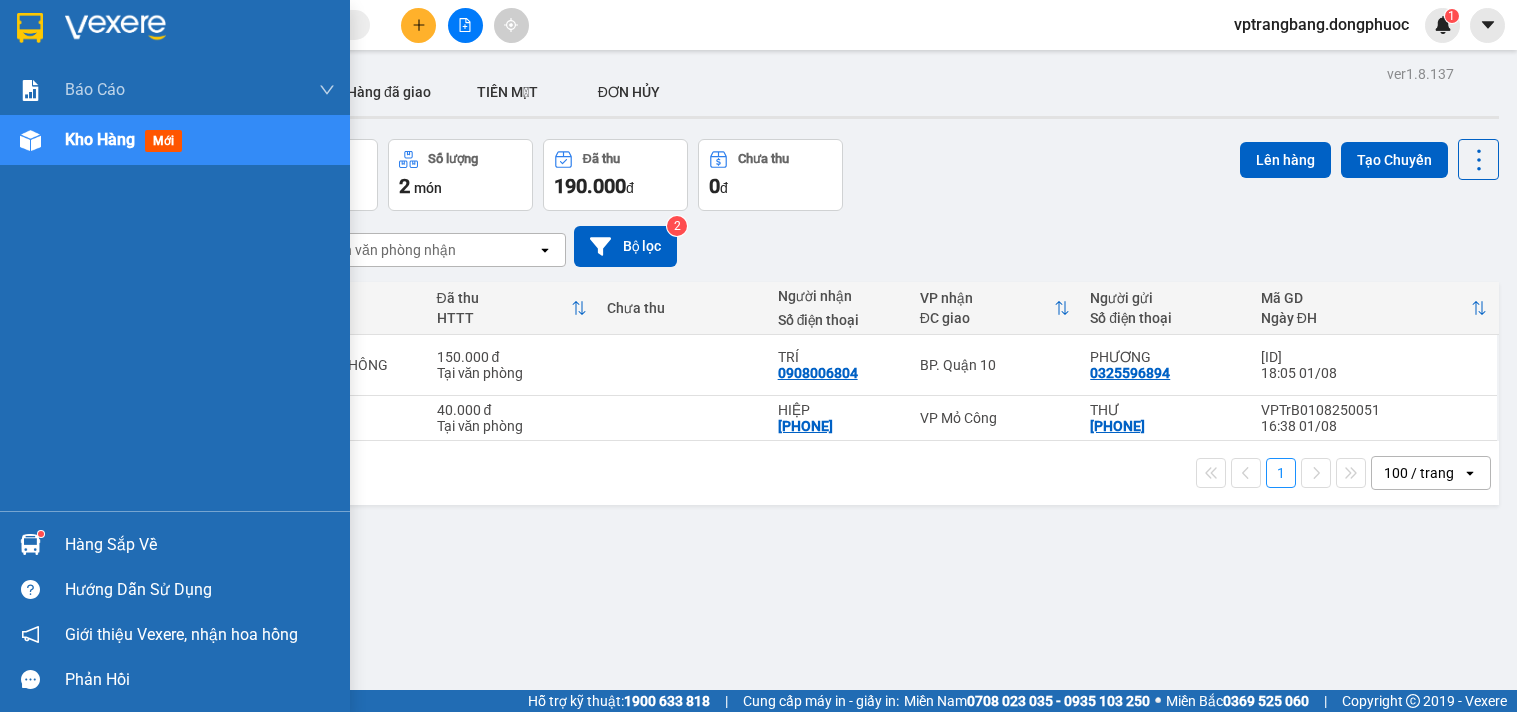 scroll, scrollTop: 0, scrollLeft: 0, axis: both 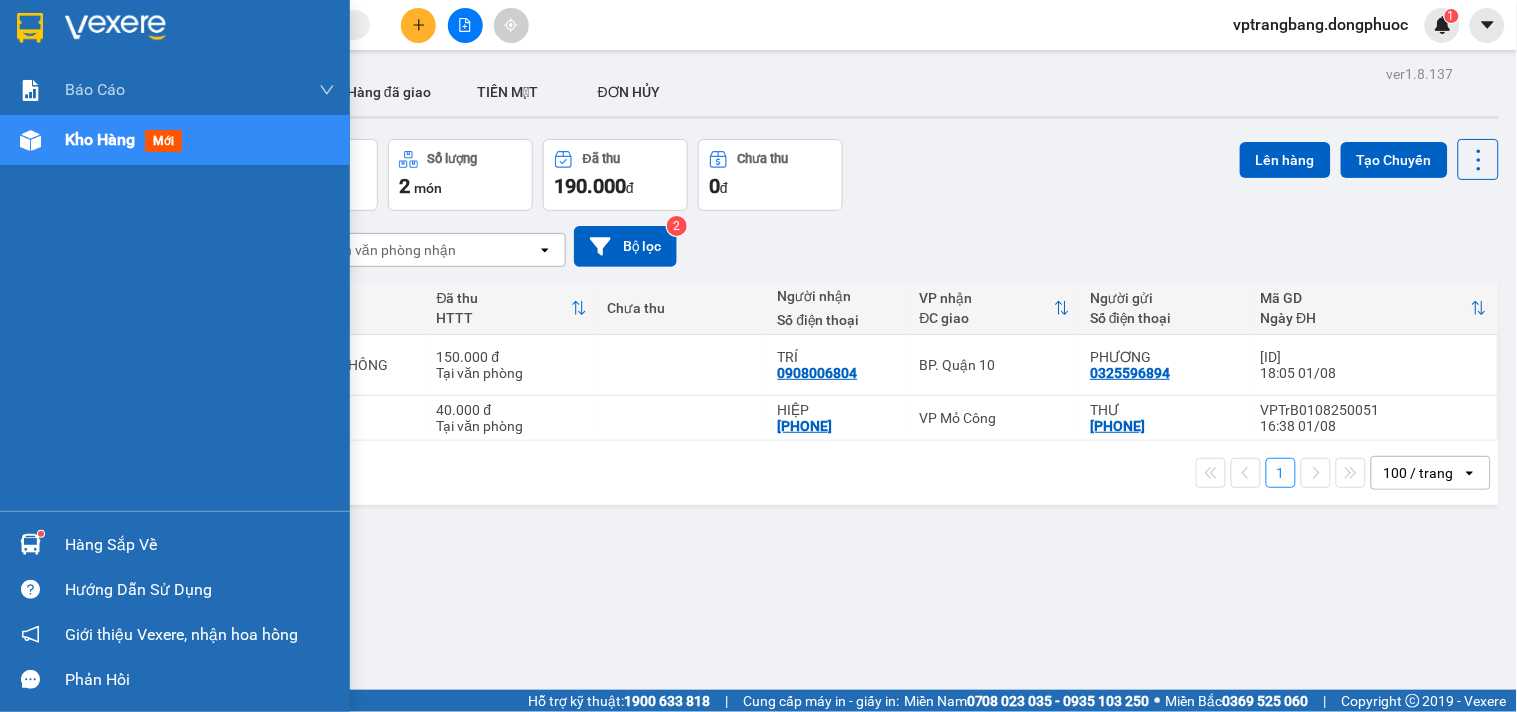 click on "Hàng sắp về" at bounding box center [200, 545] 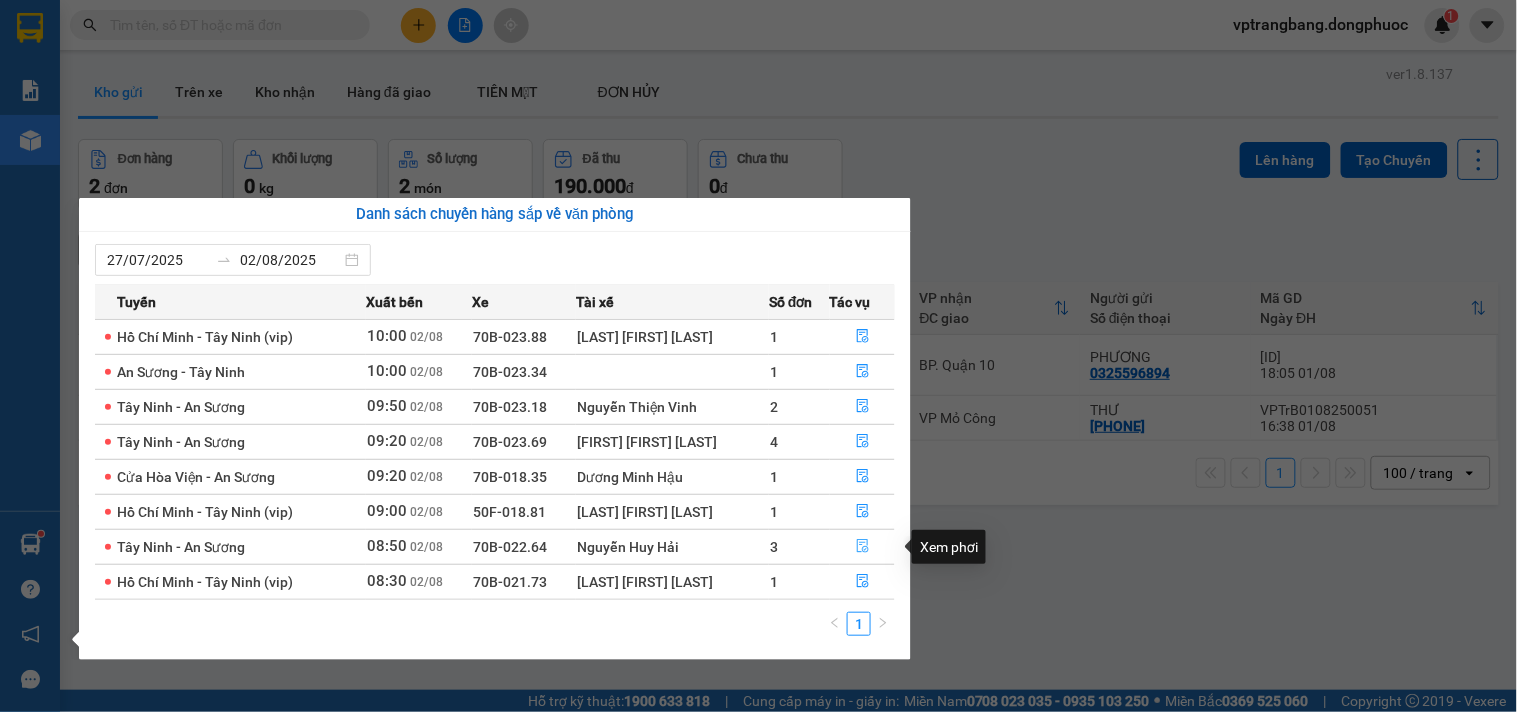 click 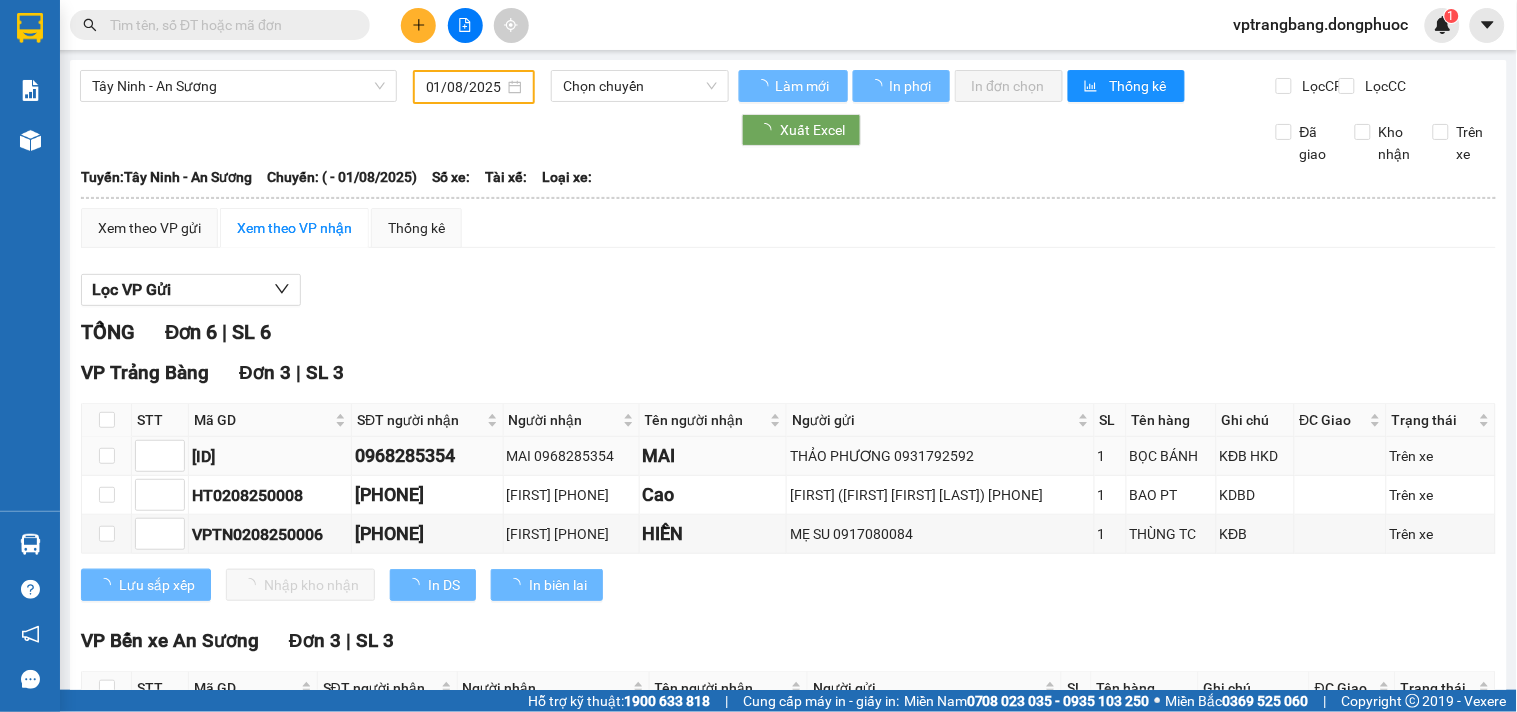 type on "02/08/2025" 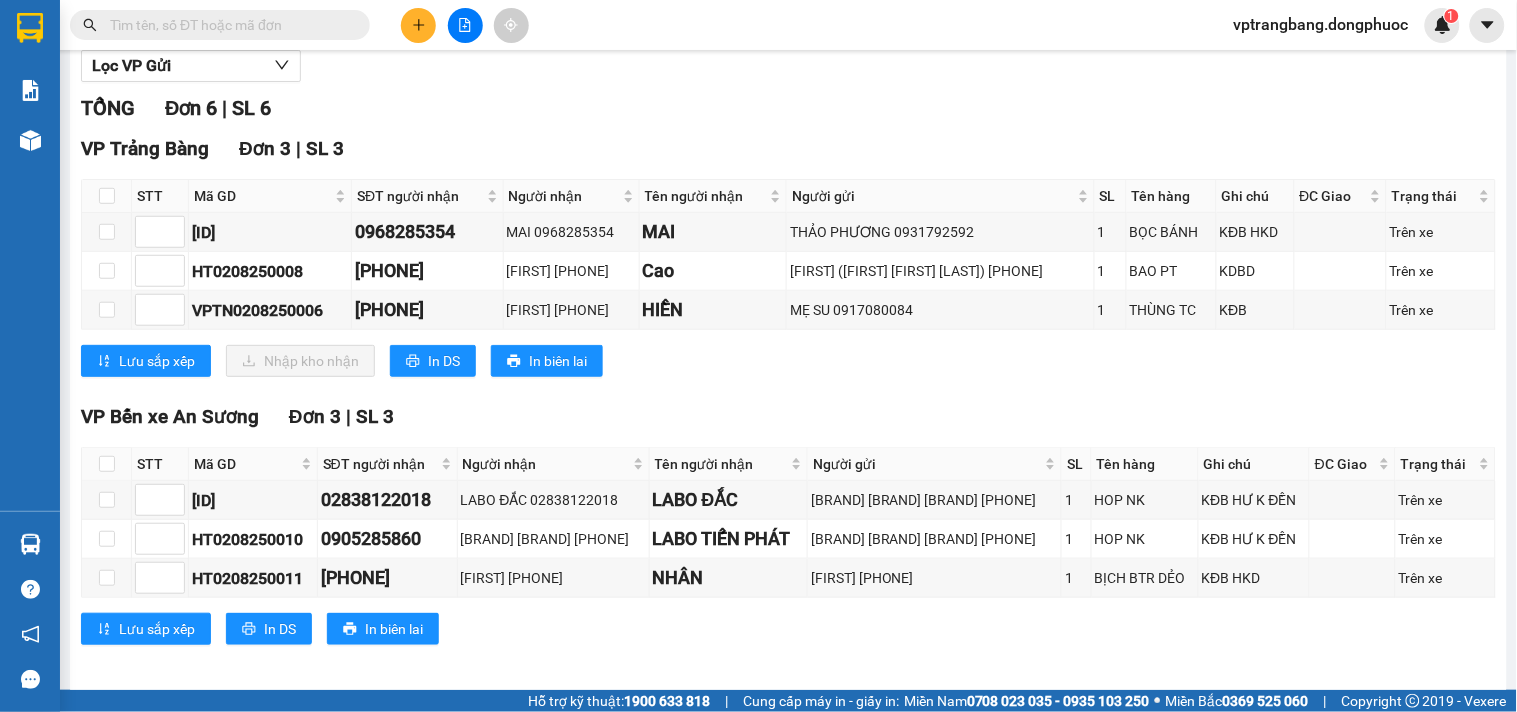 scroll, scrollTop: 252, scrollLeft: 0, axis: vertical 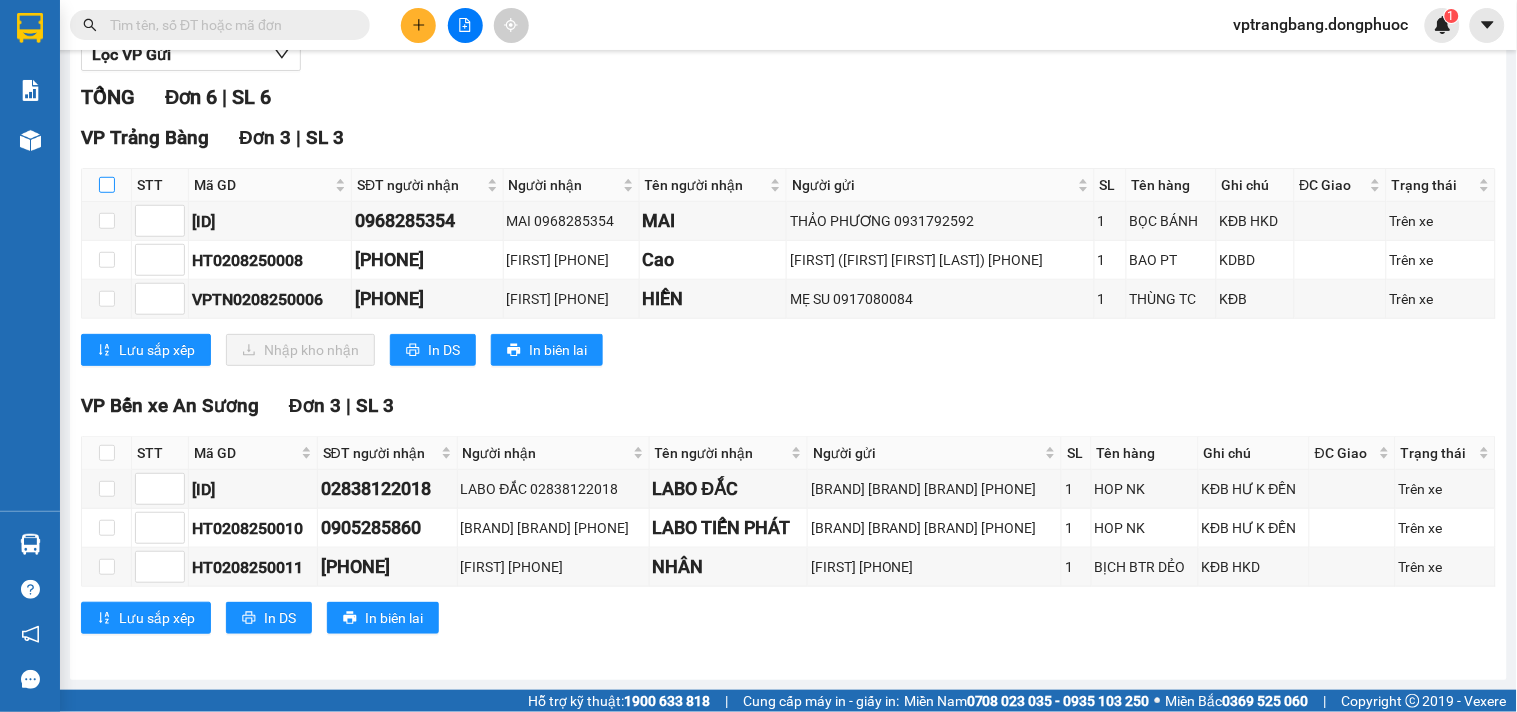 click at bounding box center (107, 185) 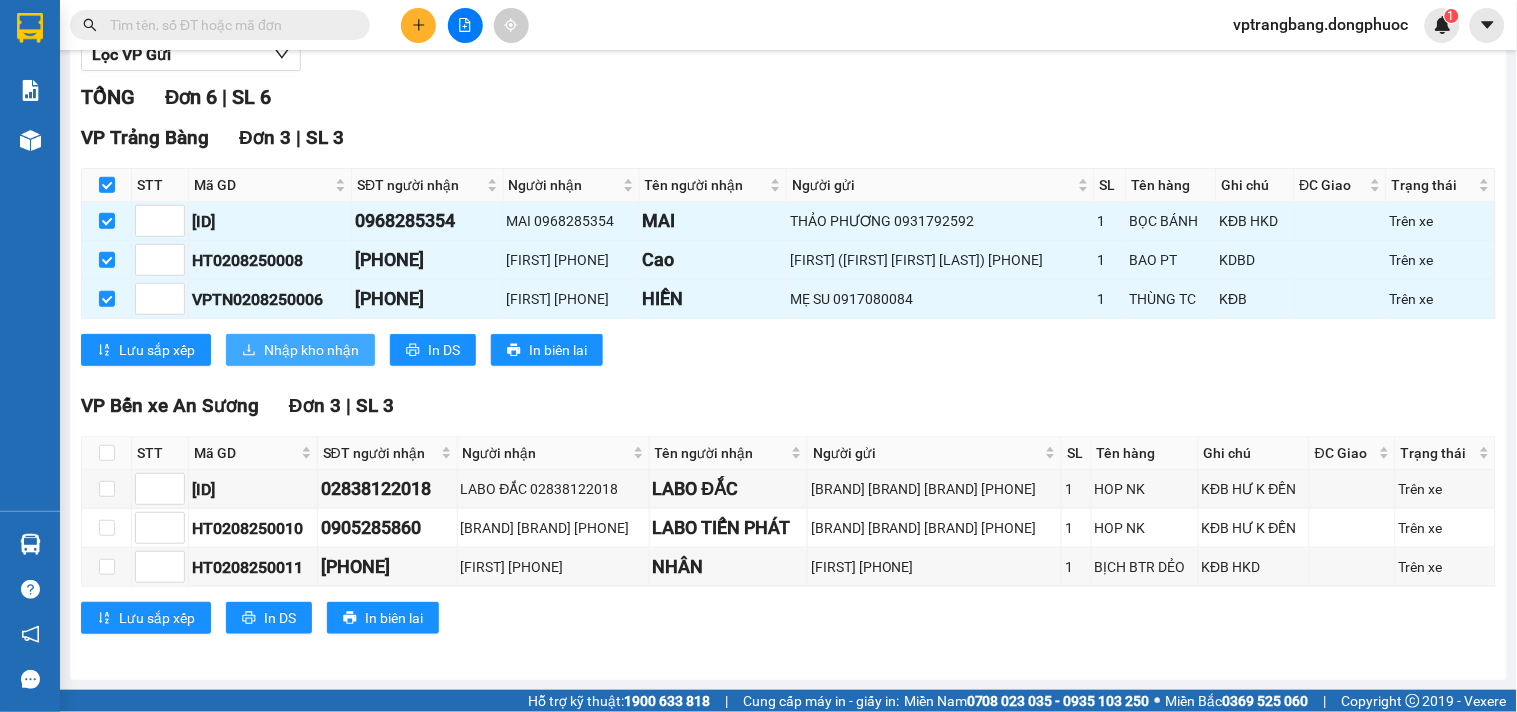 click on "Nhập kho nhận" at bounding box center [311, 350] 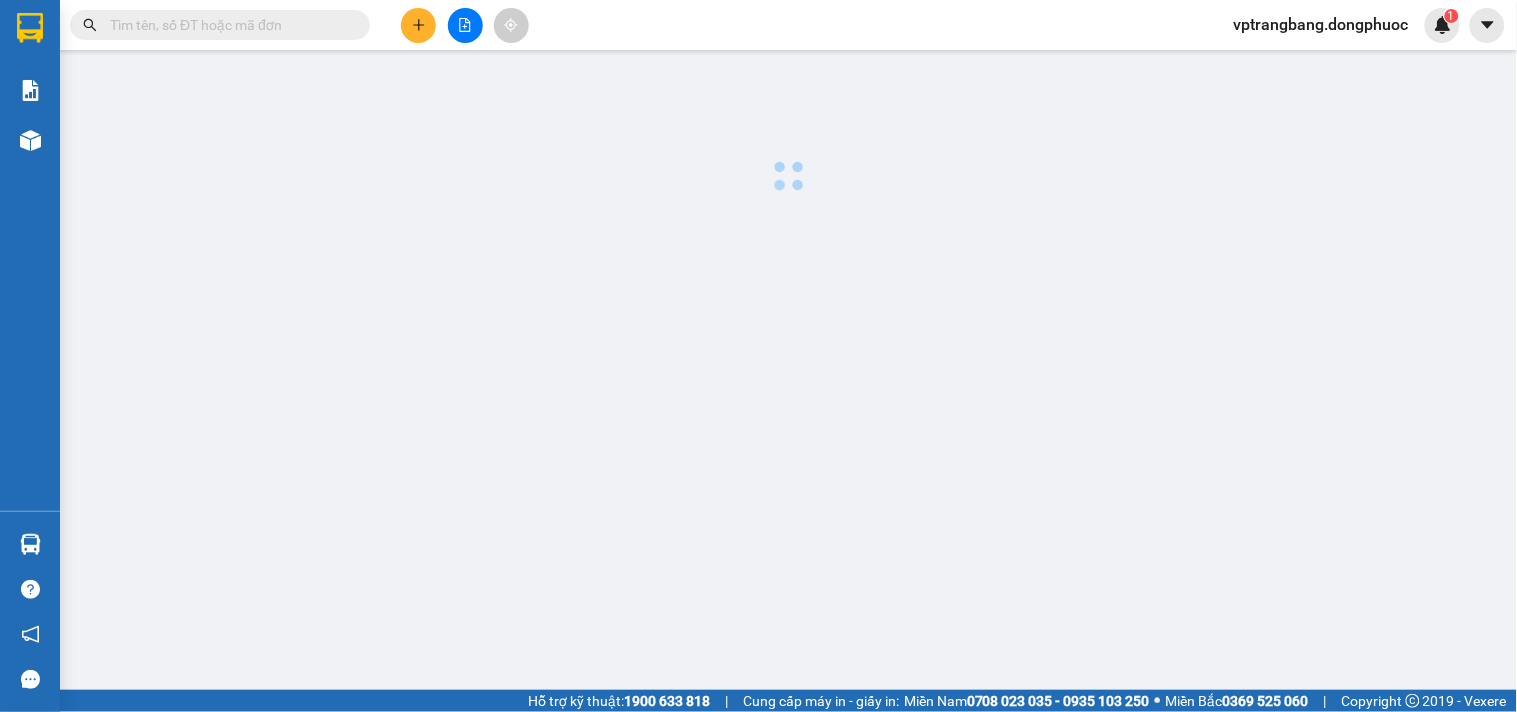 scroll, scrollTop: 0, scrollLeft: 0, axis: both 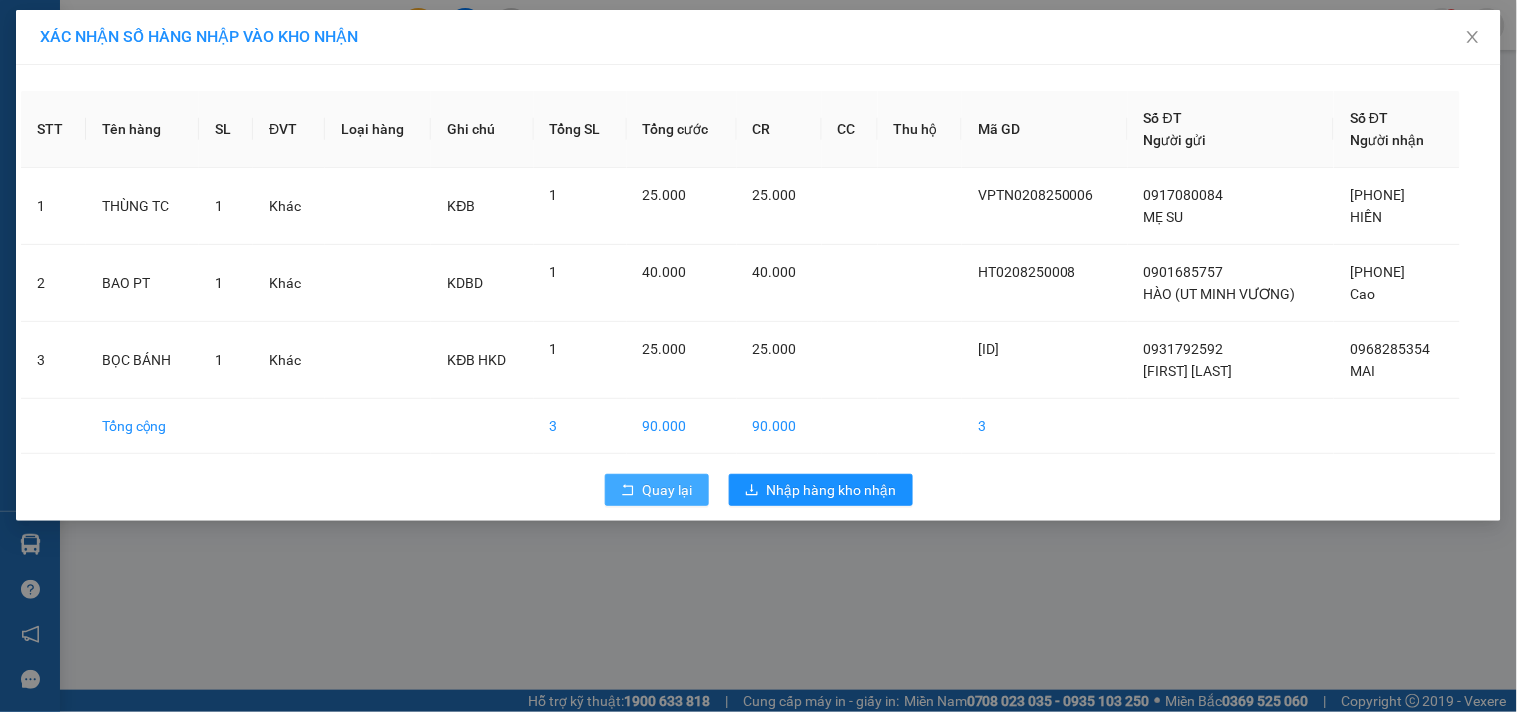 click on "Quay lại" at bounding box center [668, 490] 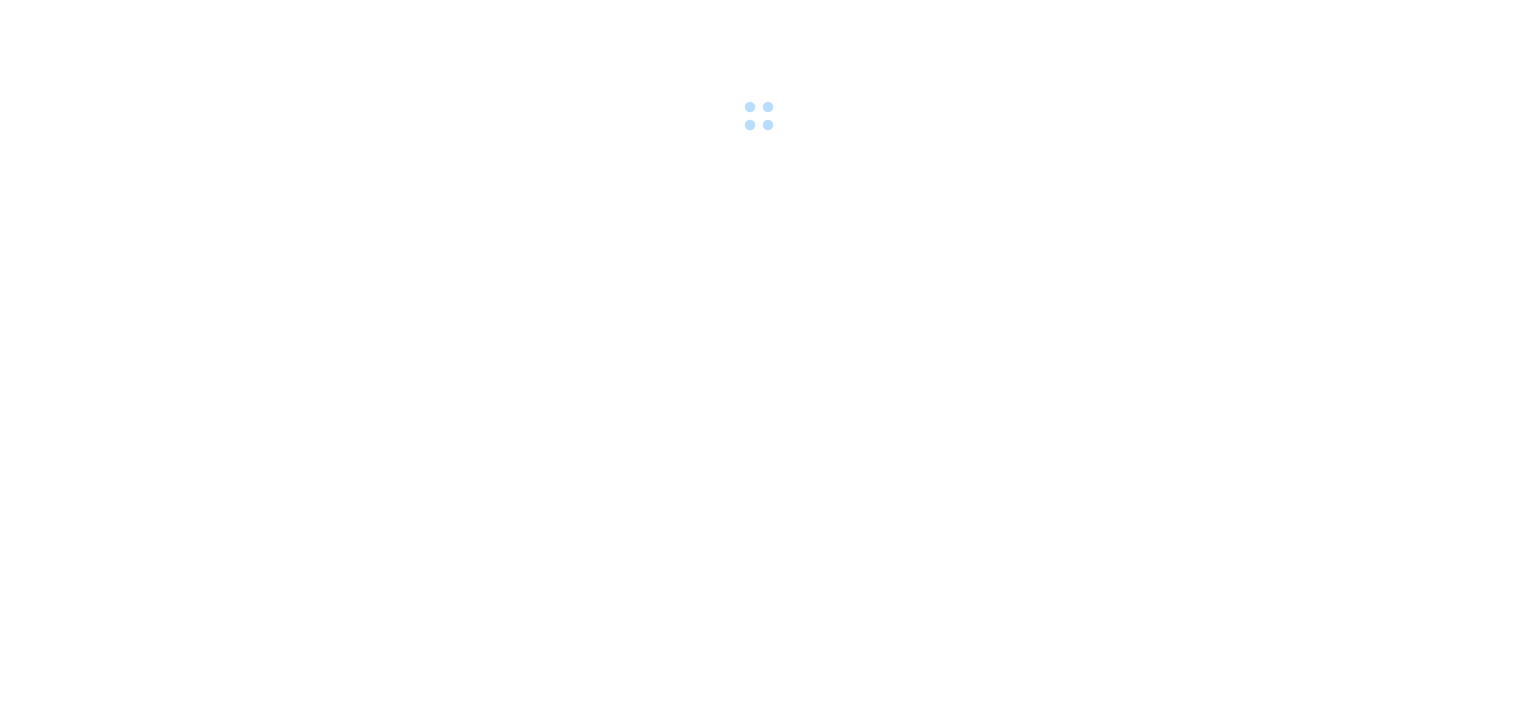 scroll, scrollTop: 0, scrollLeft: 0, axis: both 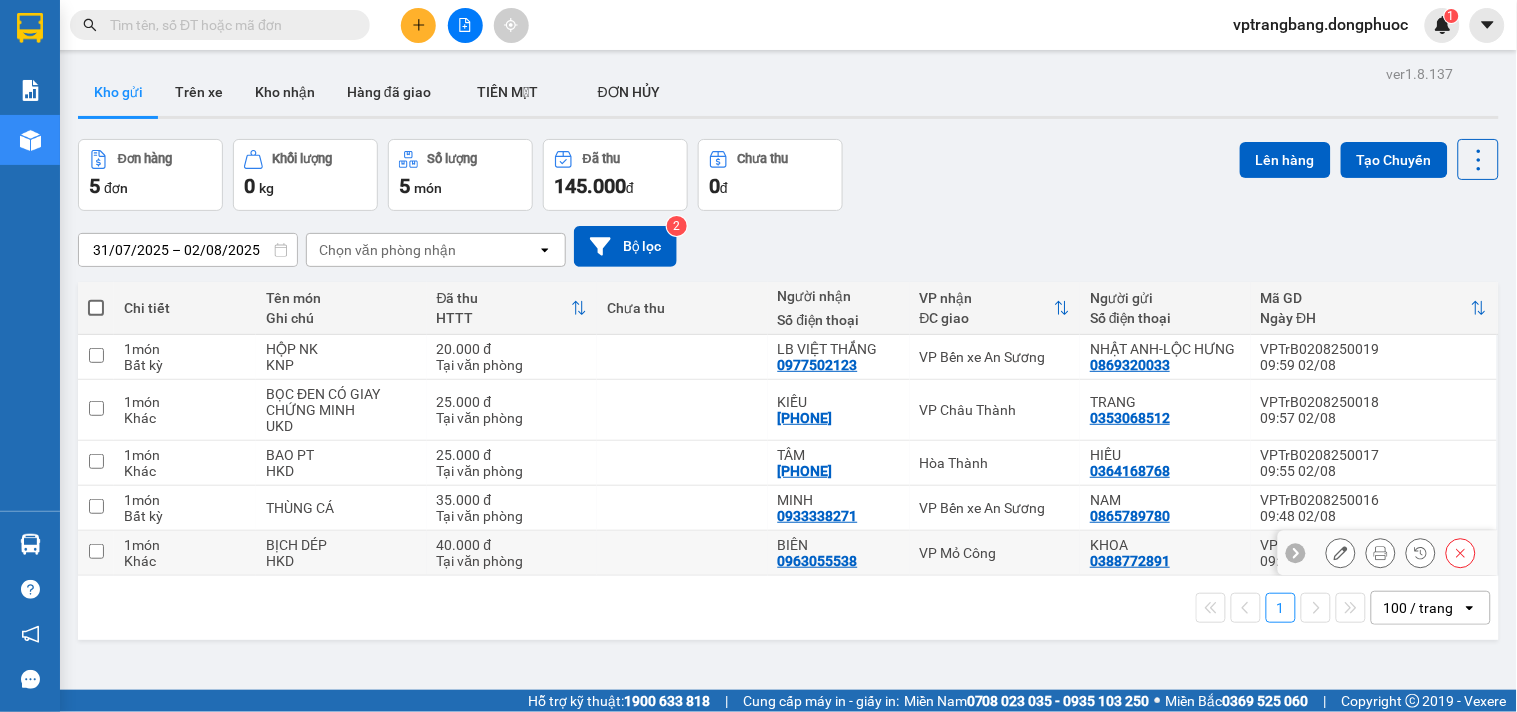click on "VP Mỏ Công" at bounding box center (995, 553) 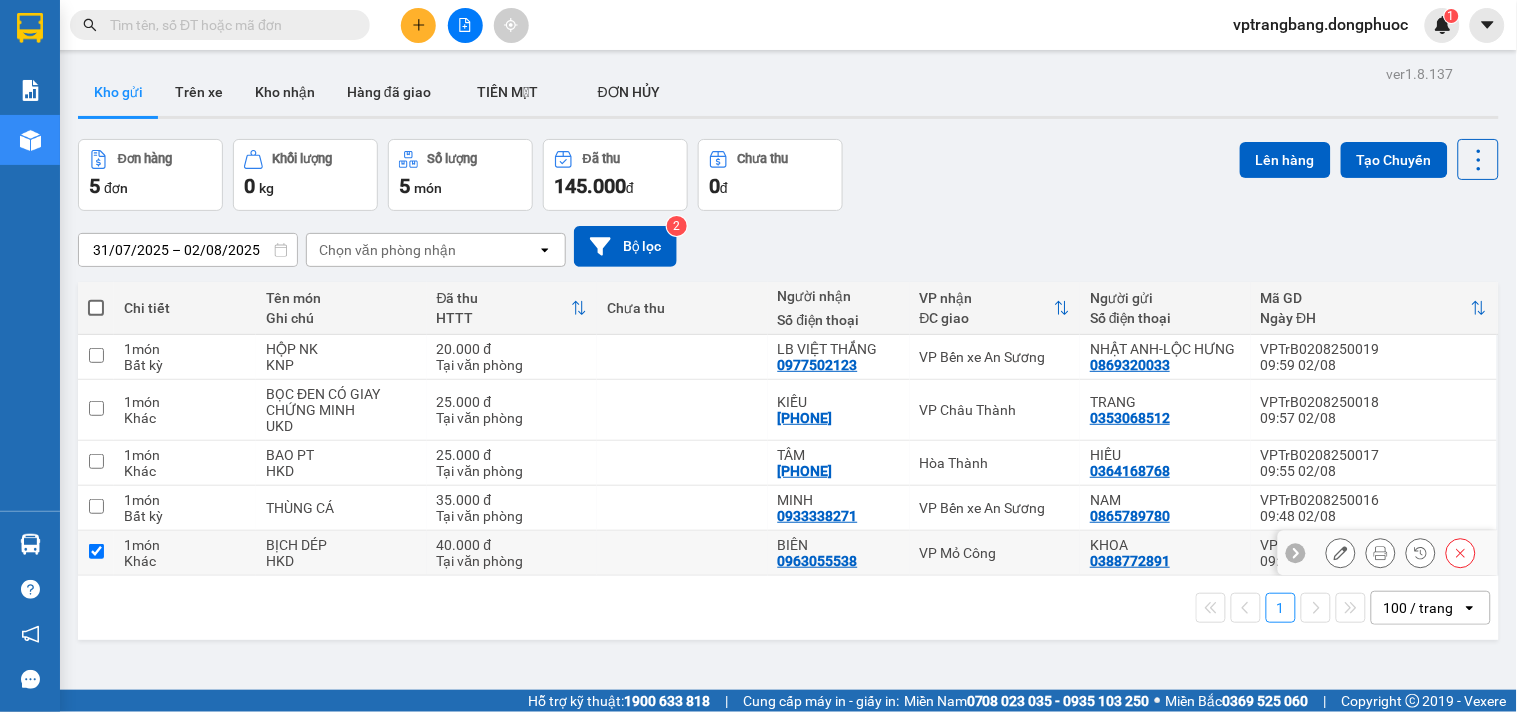 checkbox on "true" 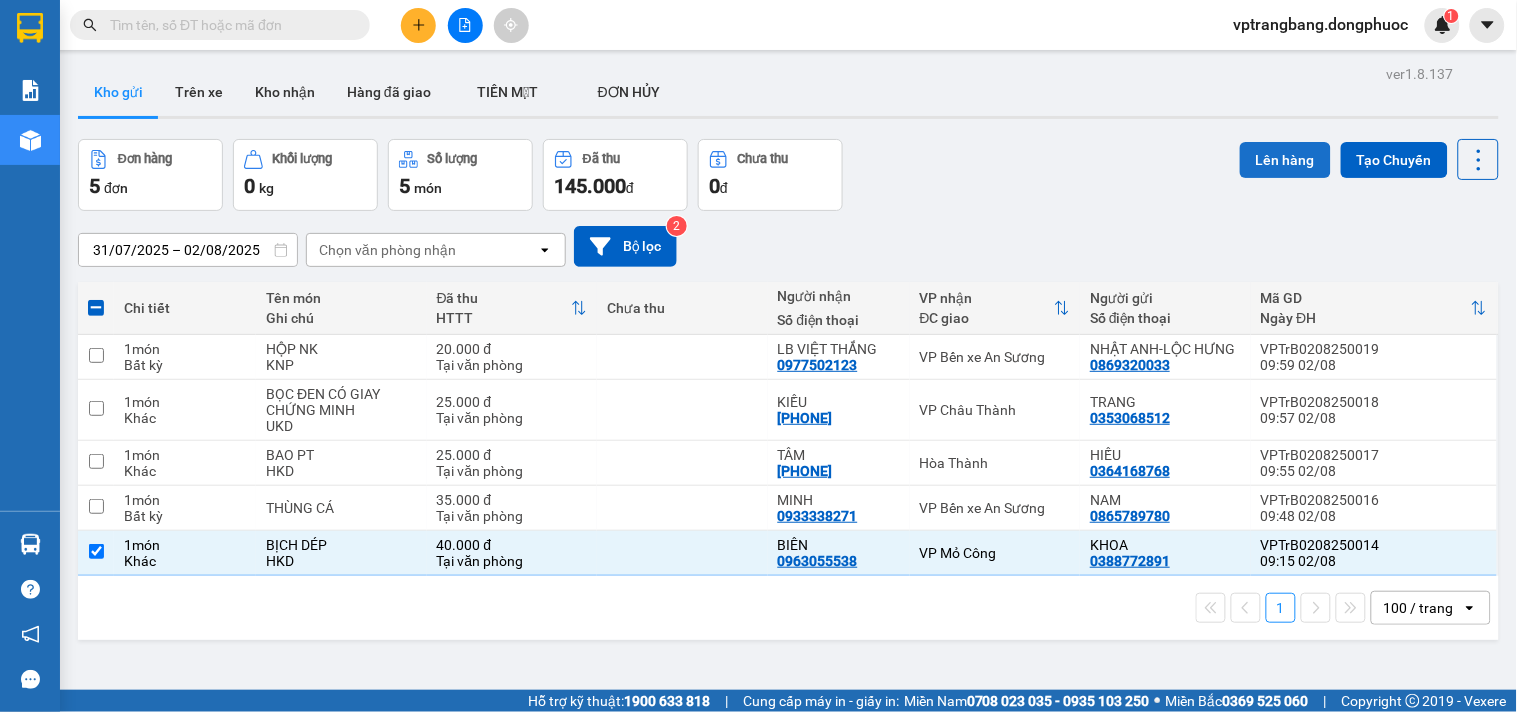 click on "Lên hàng" at bounding box center (1285, 160) 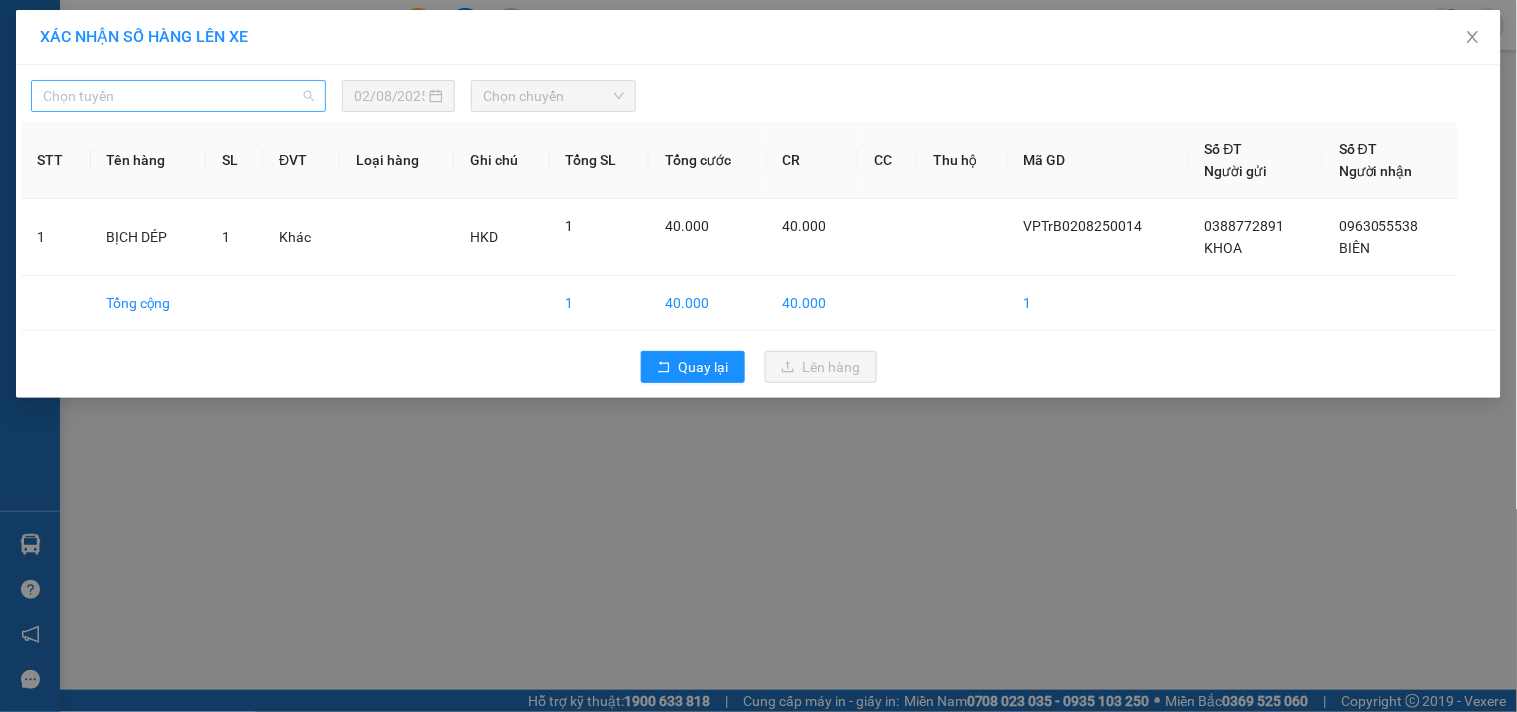 click on "Chọn tuyến" at bounding box center (178, 96) 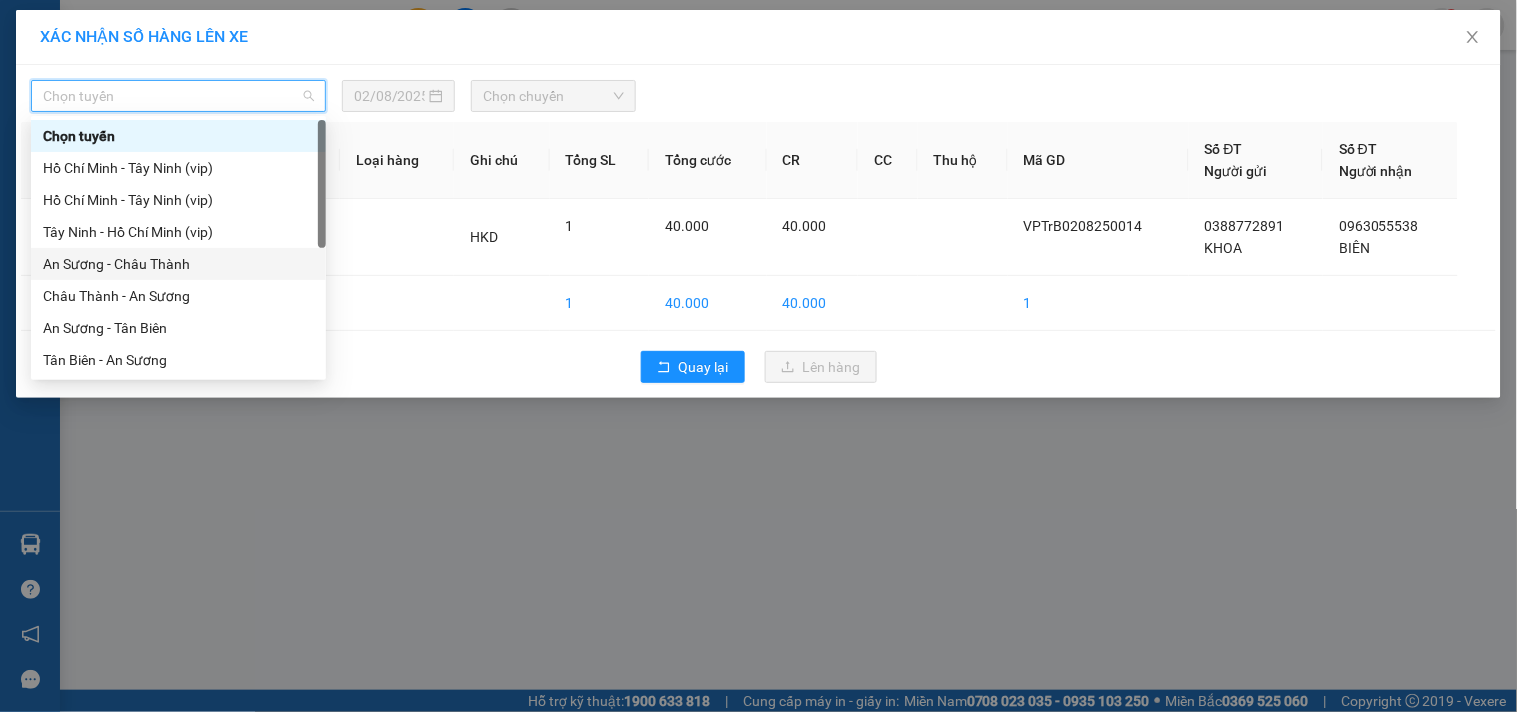 scroll, scrollTop: 111, scrollLeft: 0, axis: vertical 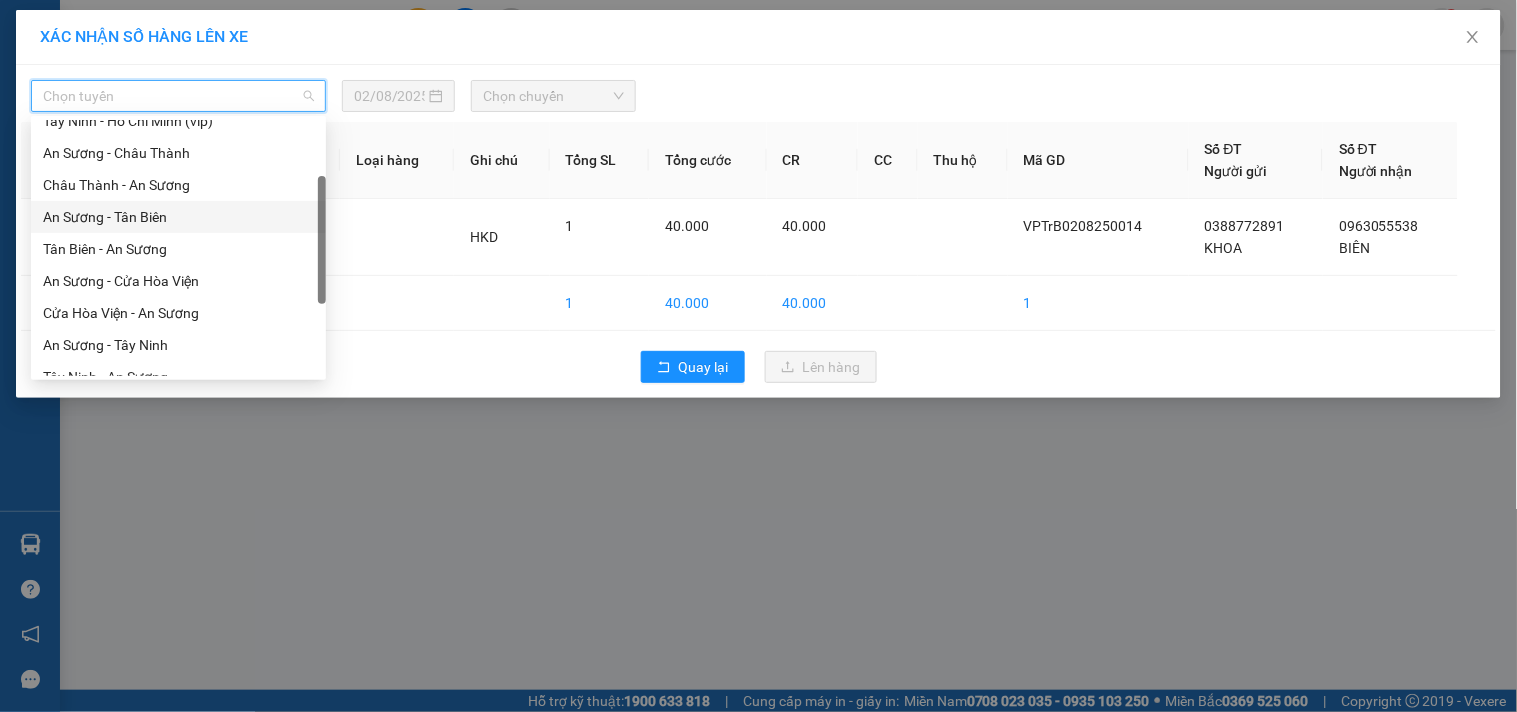 click on "An Sương - Tân Biên" at bounding box center [178, 217] 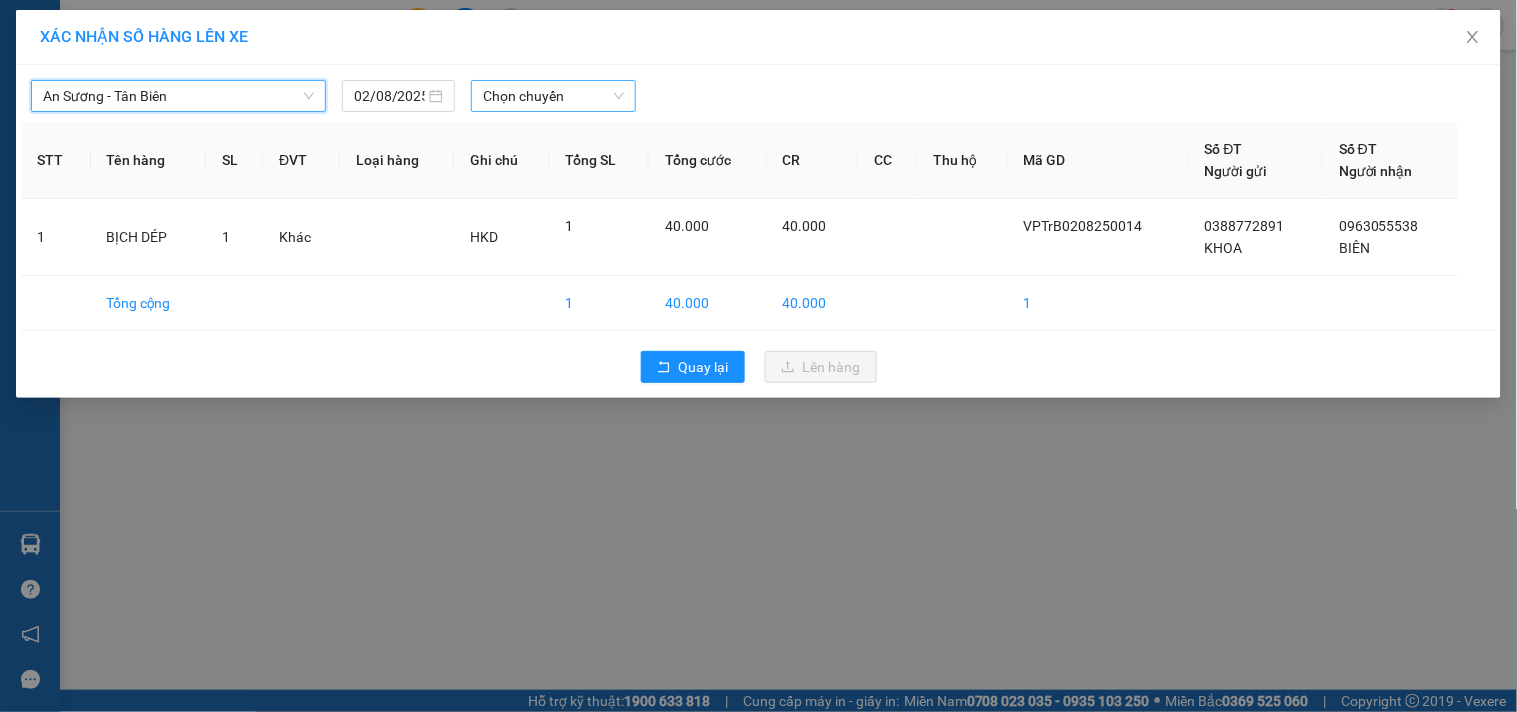 click on "Chọn chuyến" at bounding box center (553, 96) 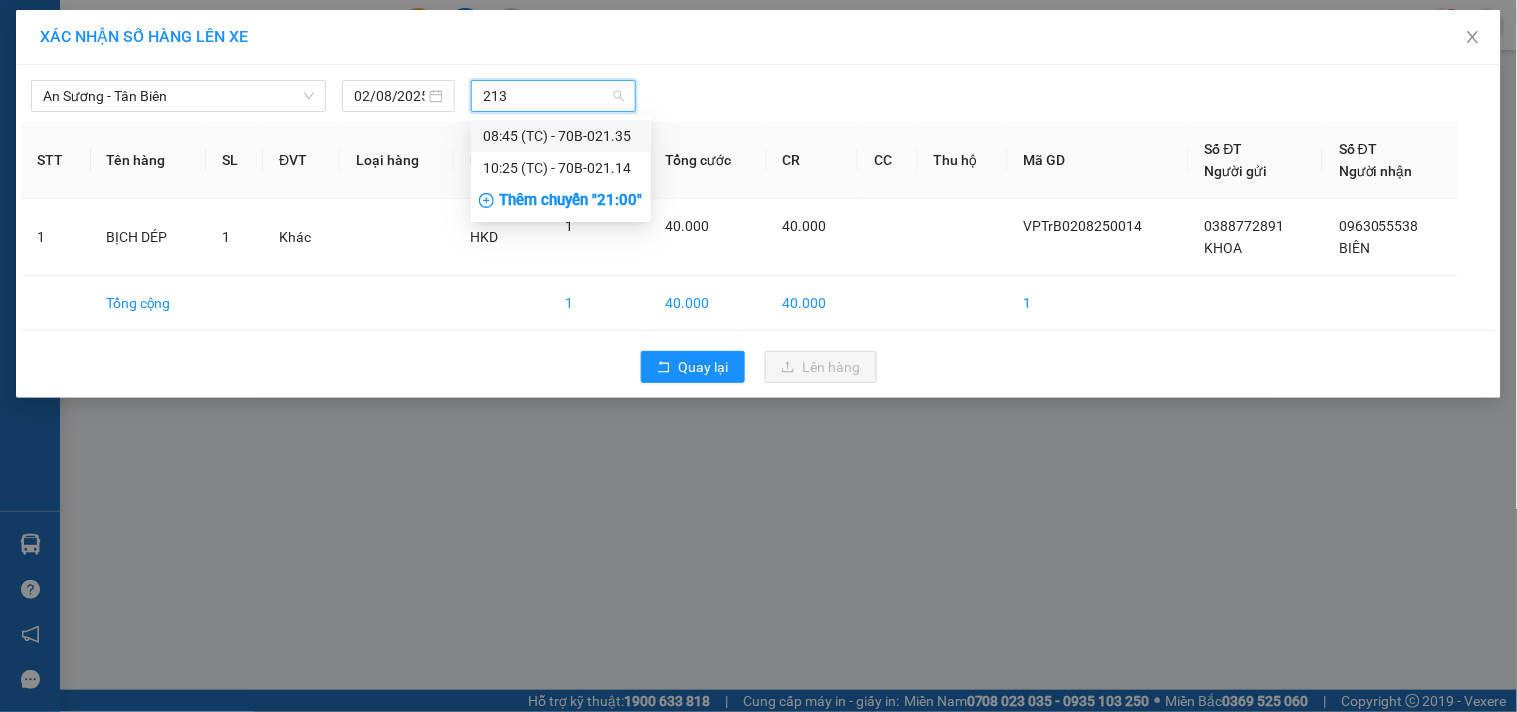 type on "2135" 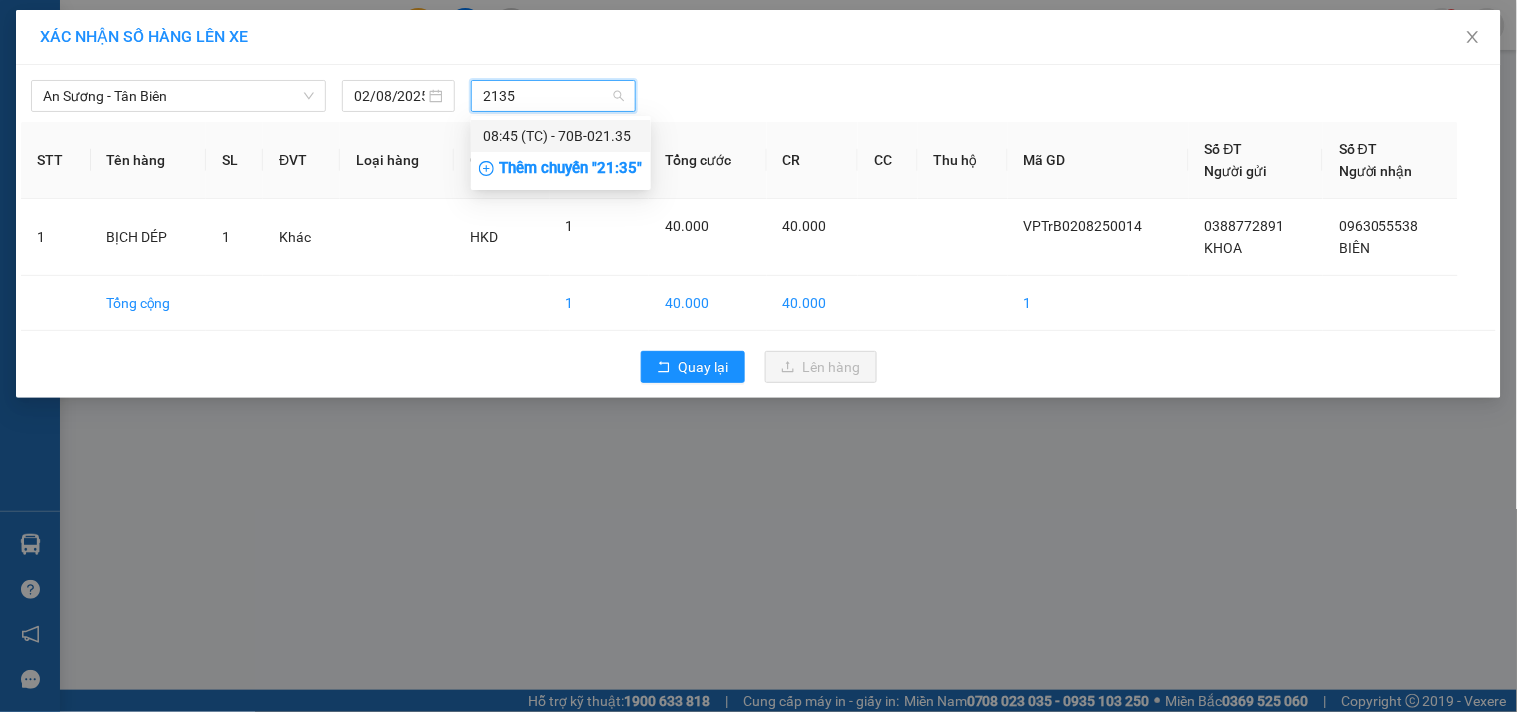click on "08:45   (TC)   - 70B-021.35" at bounding box center (561, 136) 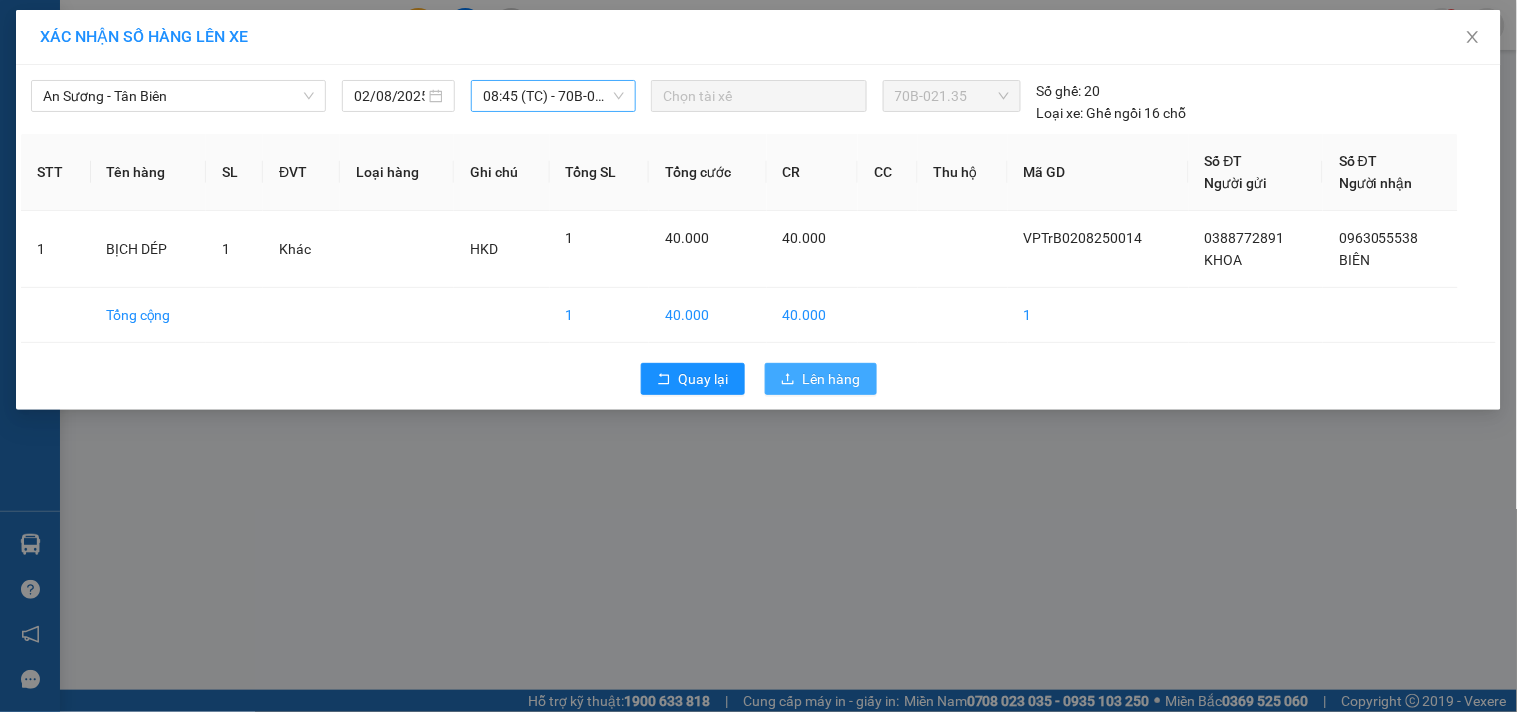 click on "Lên hàng" at bounding box center [832, 379] 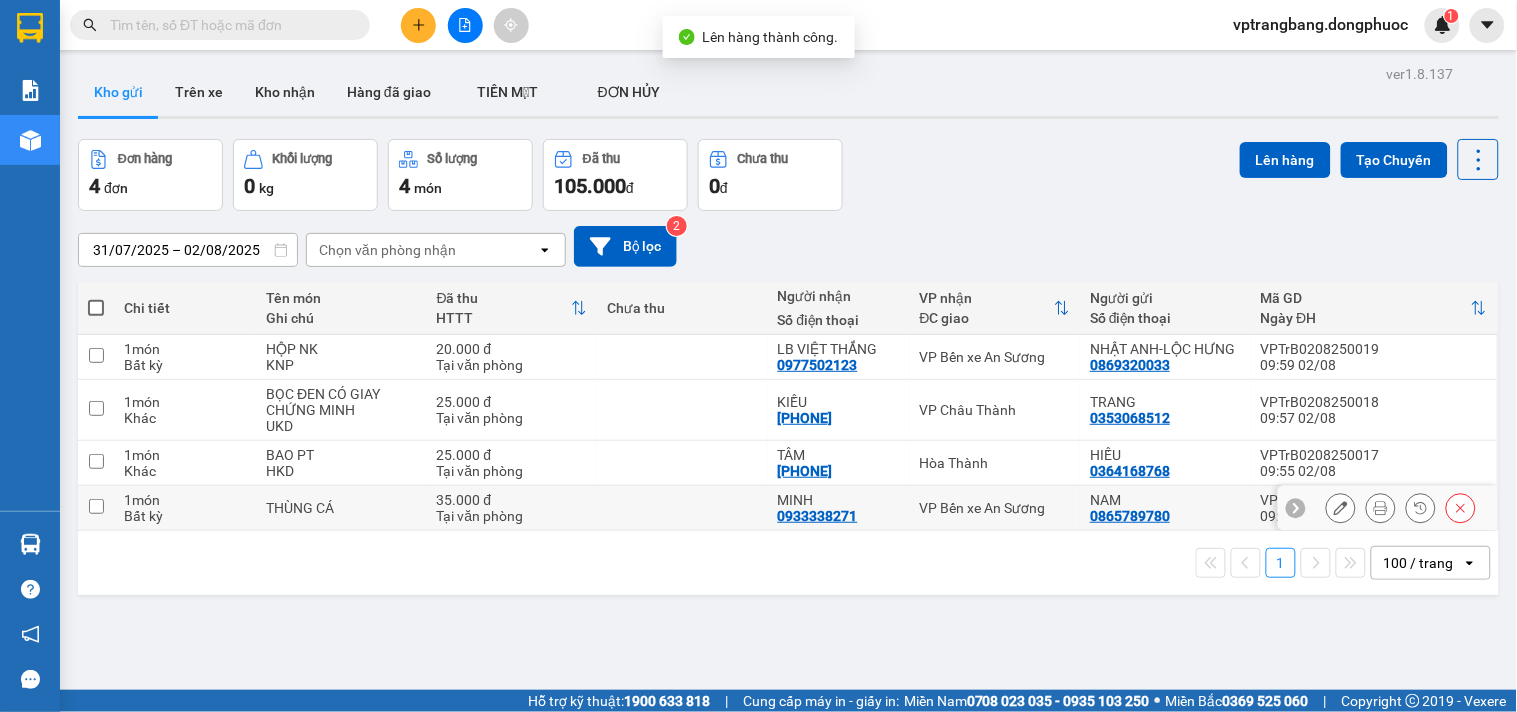 click on "VP Bến xe An Sương" at bounding box center (995, 508) 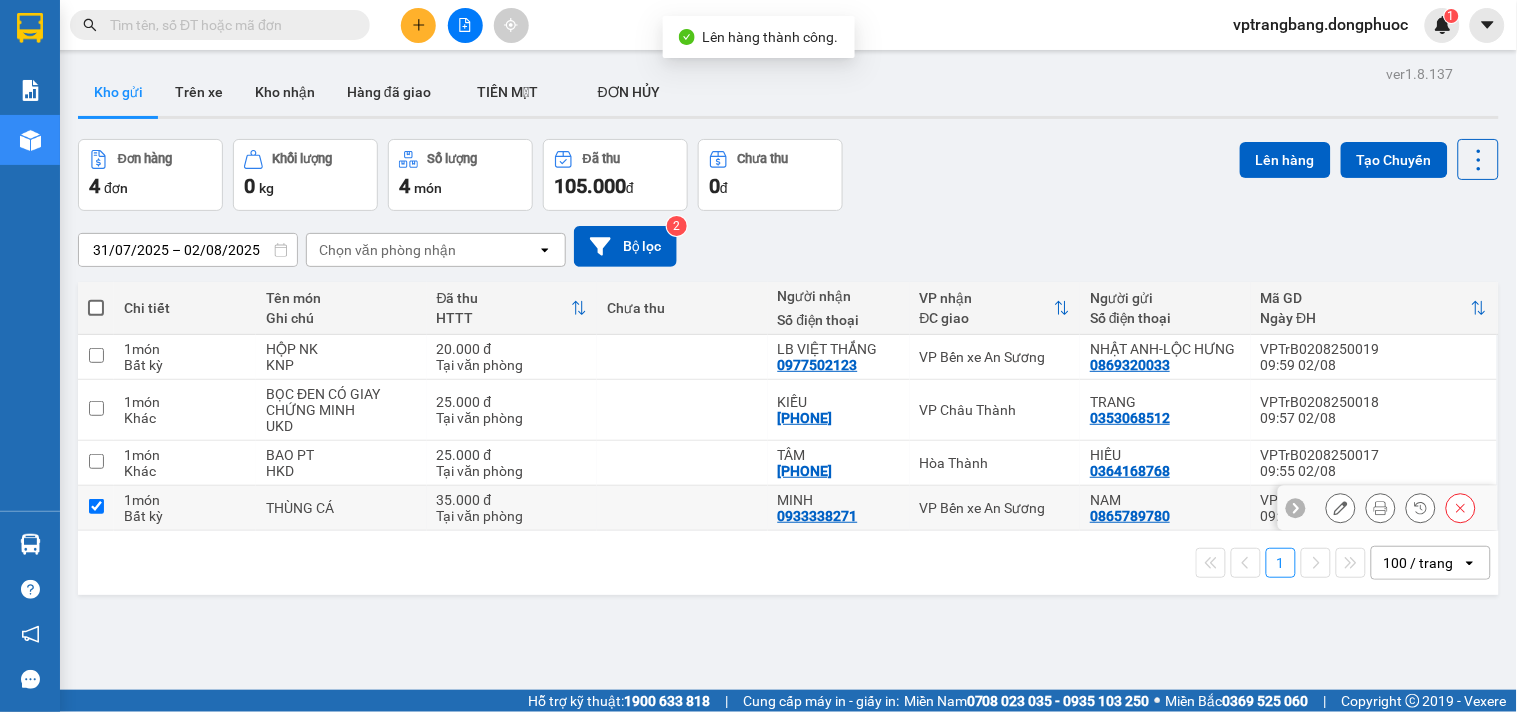 checkbox on "true" 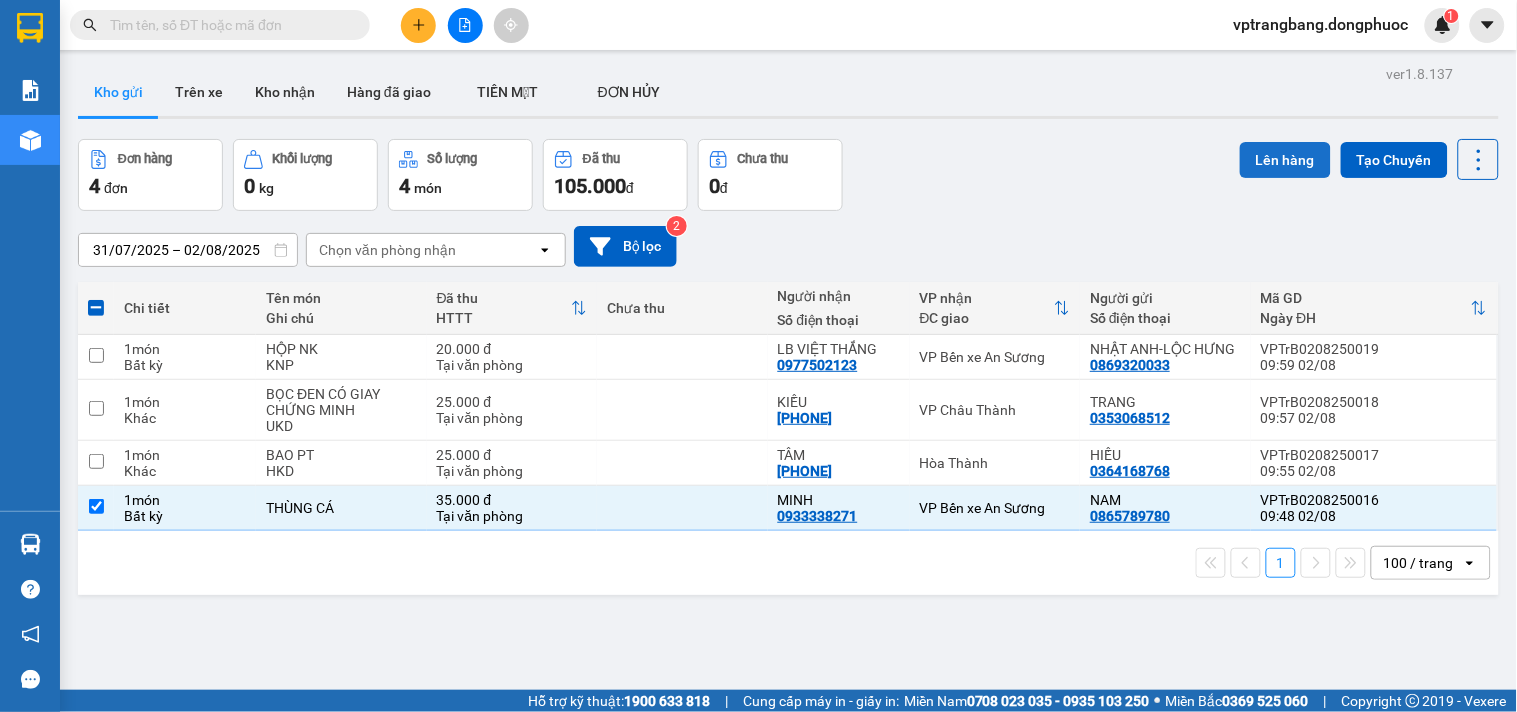 click on "Lên hàng" at bounding box center (1285, 160) 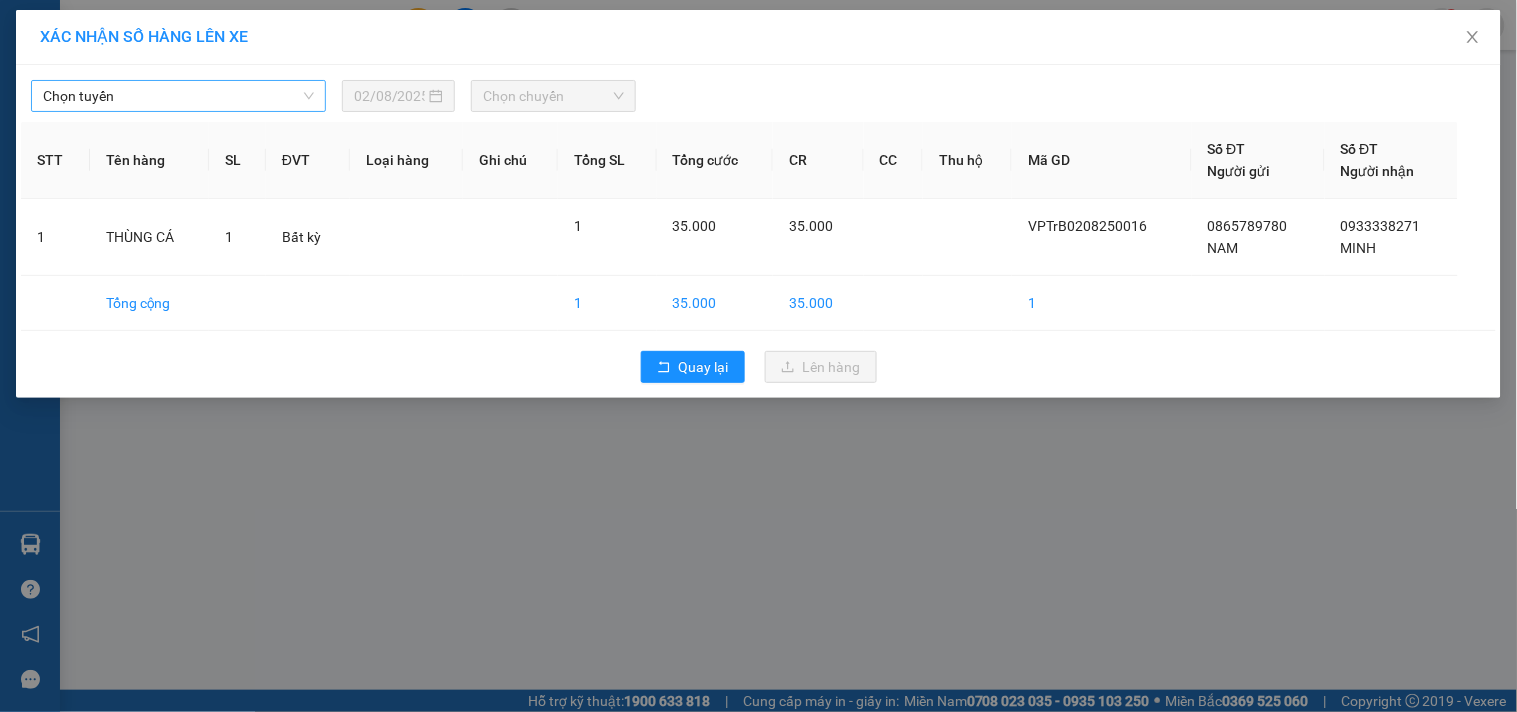 click on "Chọn tuyến" at bounding box center (178, 96) 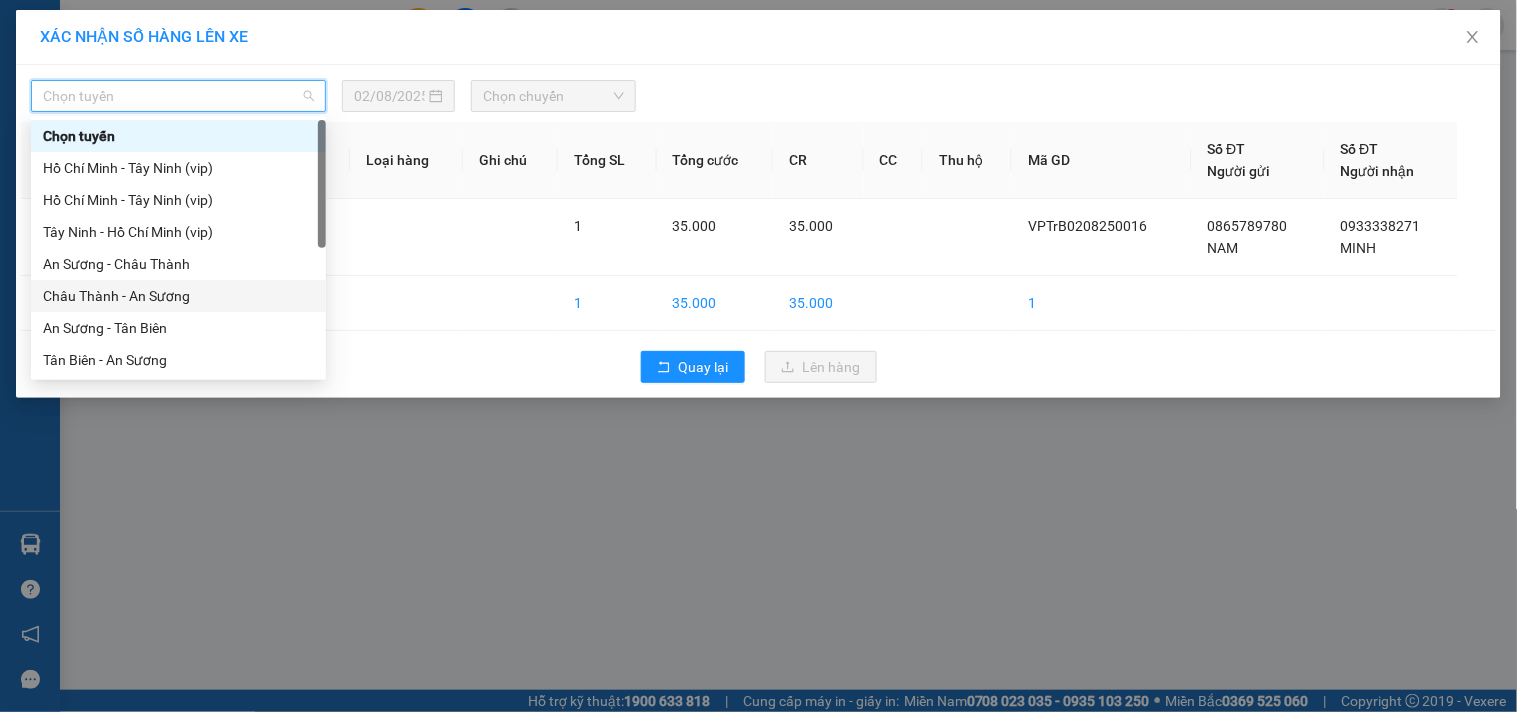 scroll, scrollTop: 287, scrollLeft: 0, axis: vertical 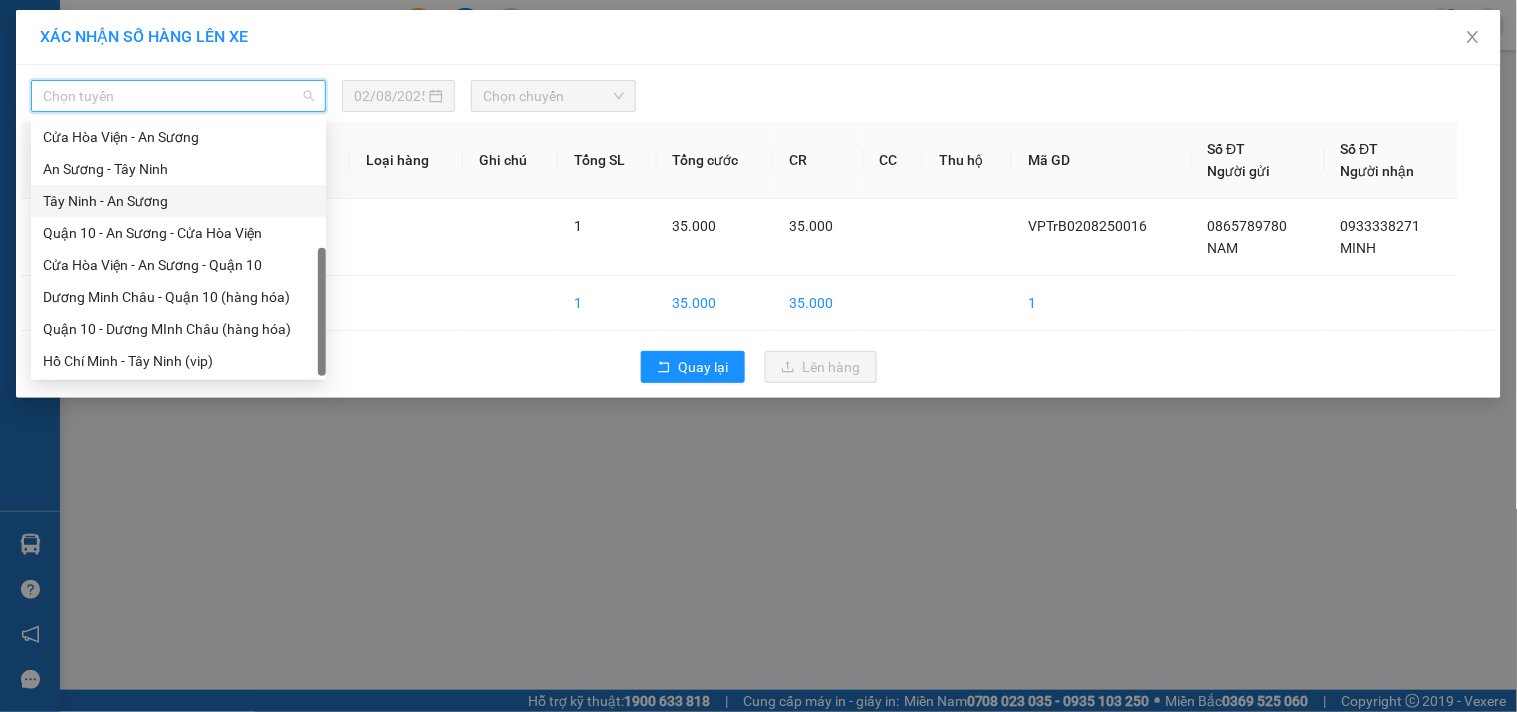 click on "Tây Ninh - An Sương" at bounding box center (178, 201) 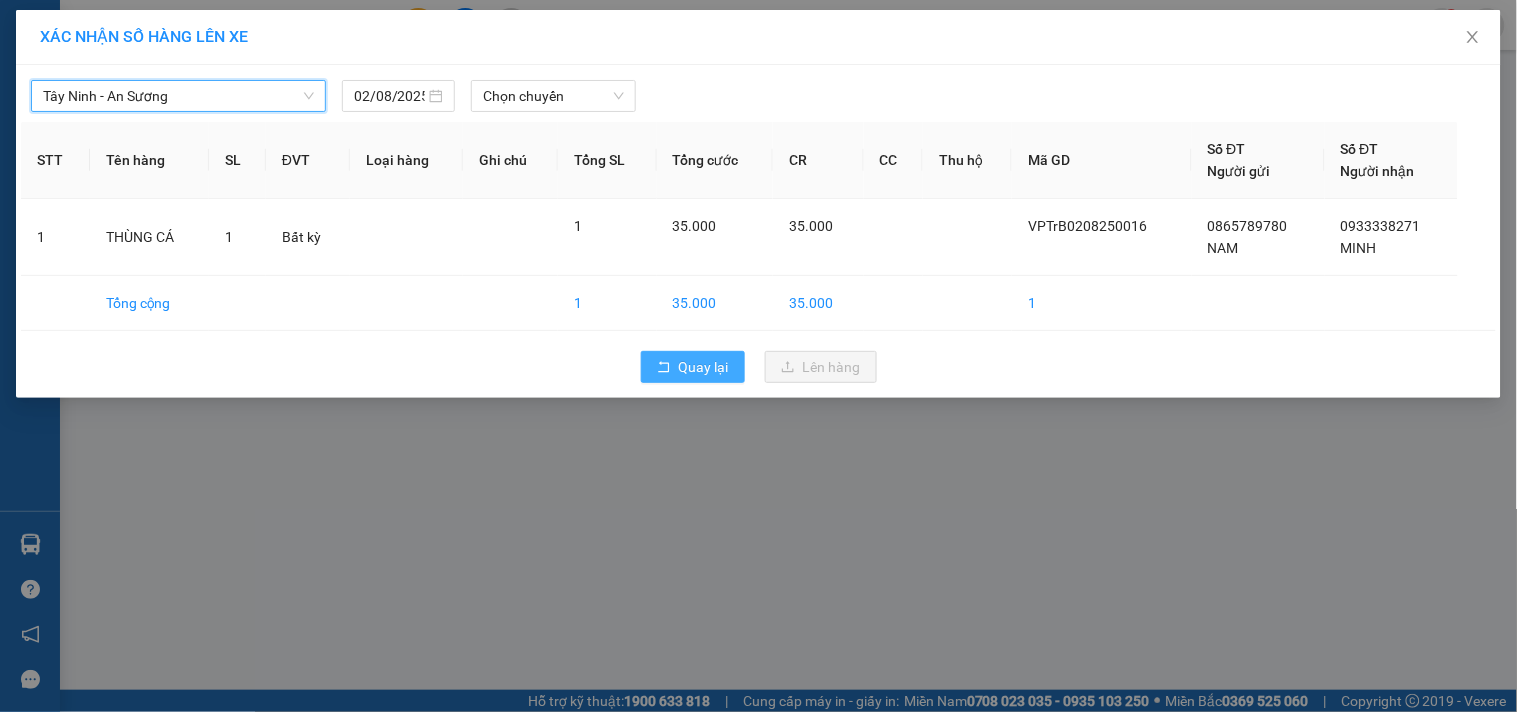 click on "Quay lại" at bounding box center [693, 367] 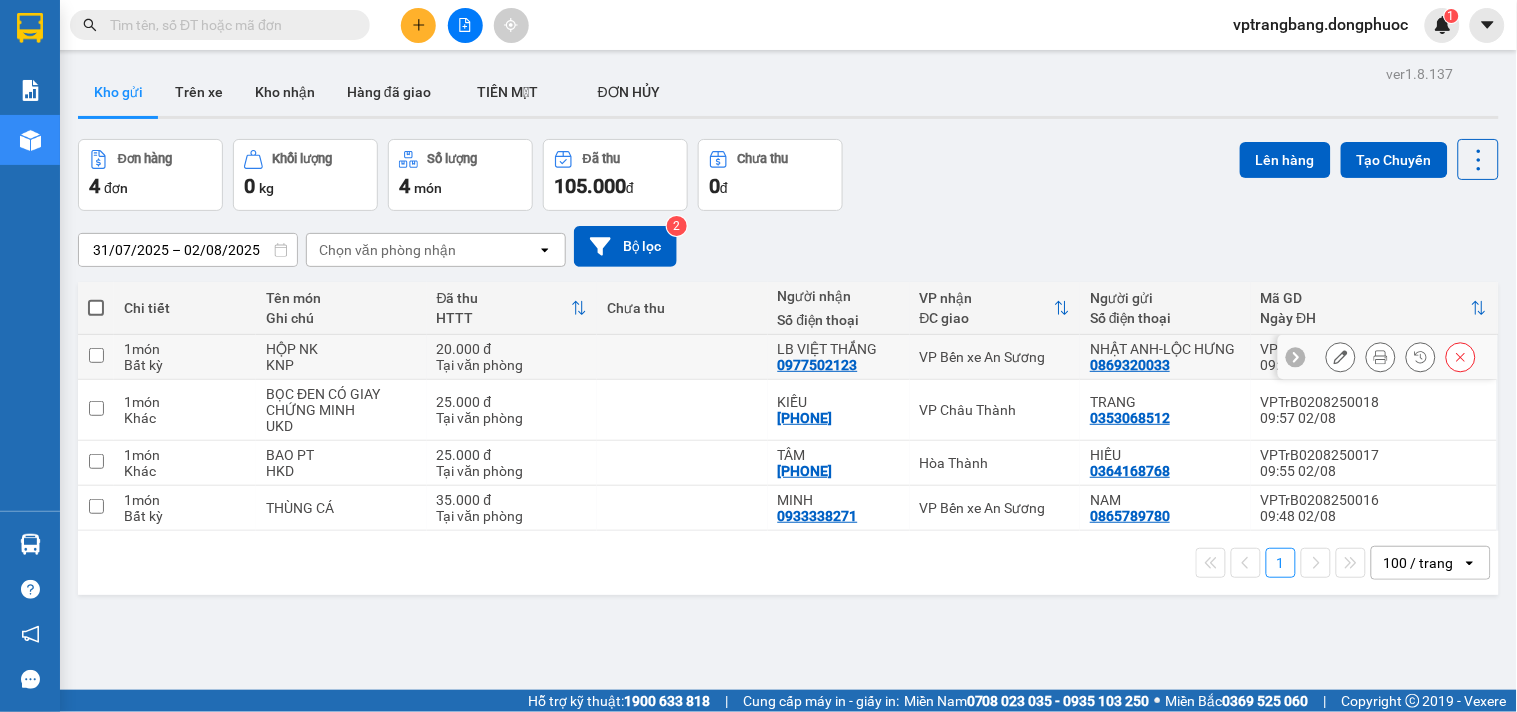 click on "VP Bến xe An Sương" at bounding box center [995, 357] 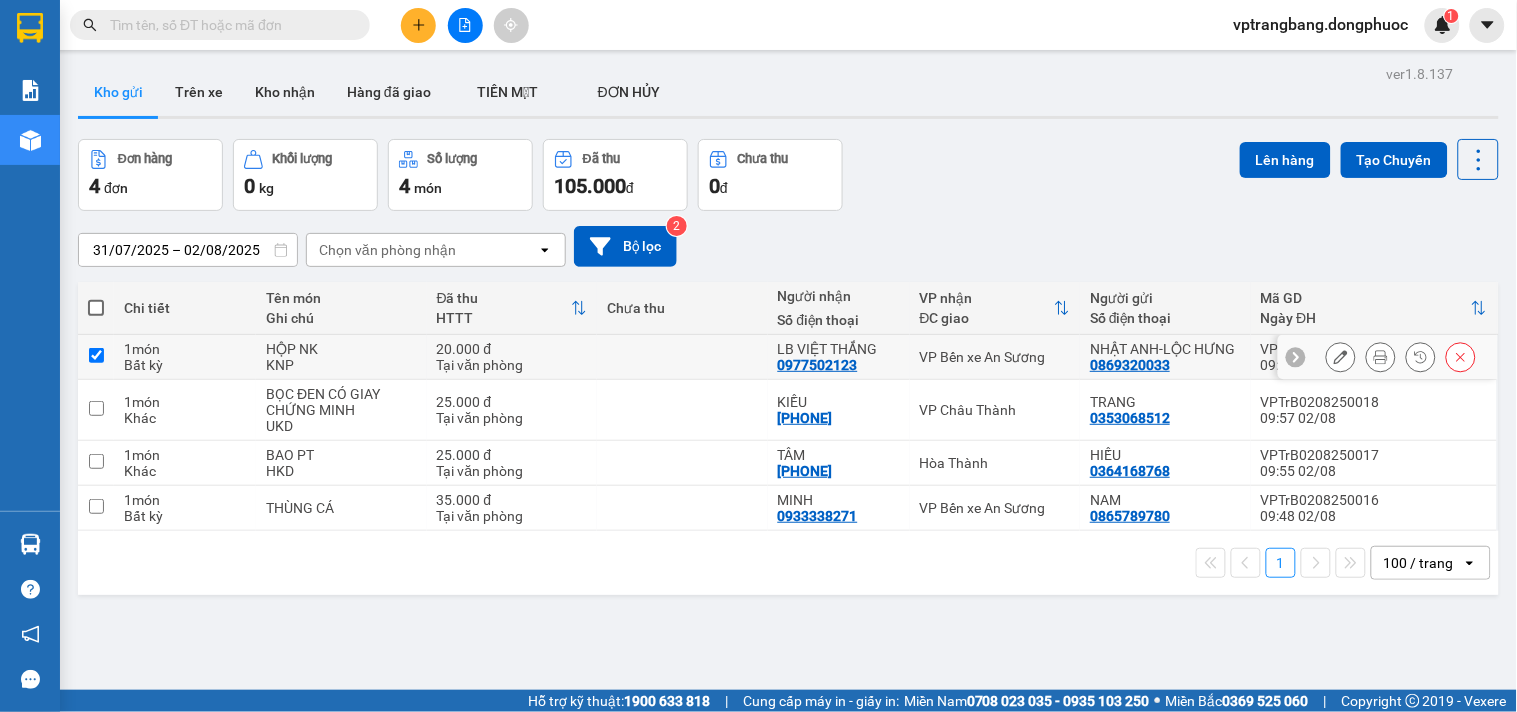 checkbox on "true" 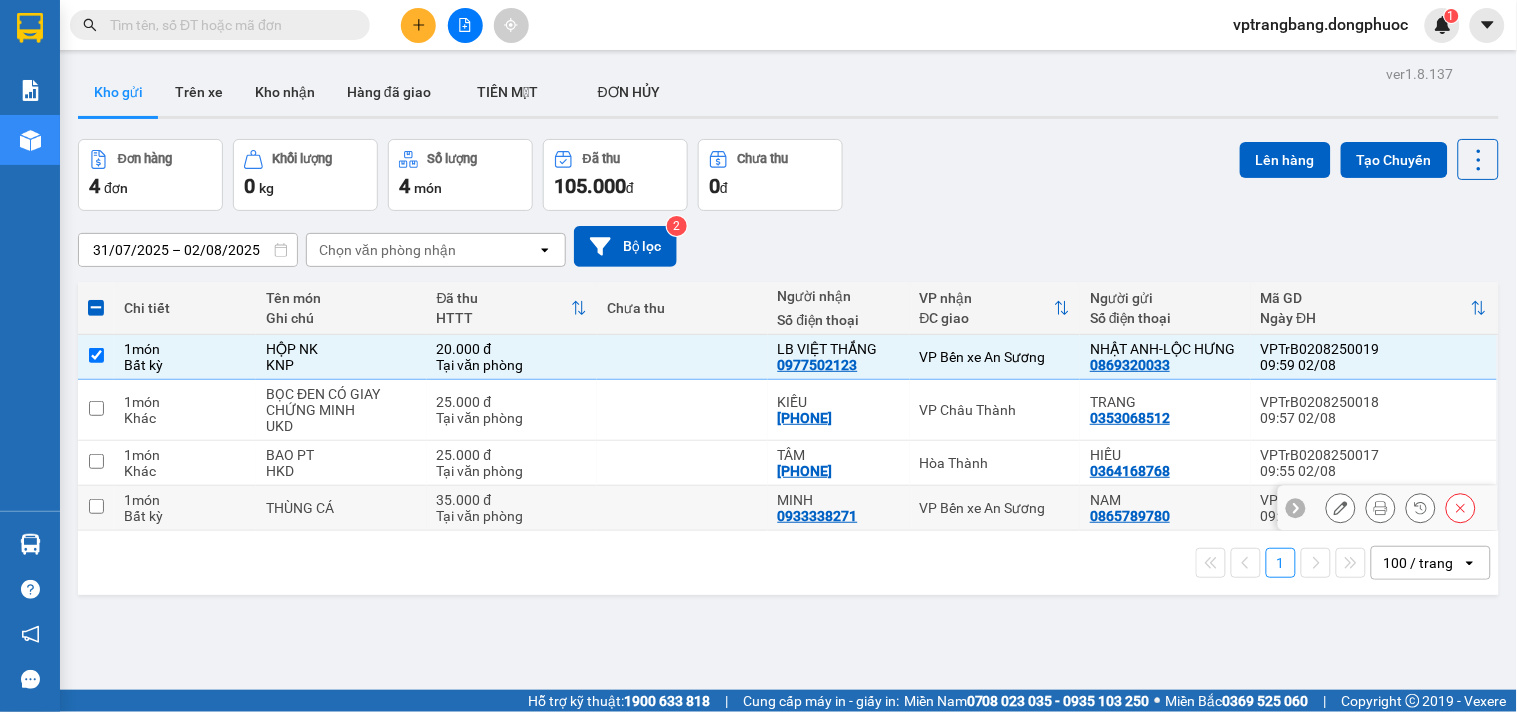 click on "VP Bến xe An Sương" at bounding box center (995, 508) 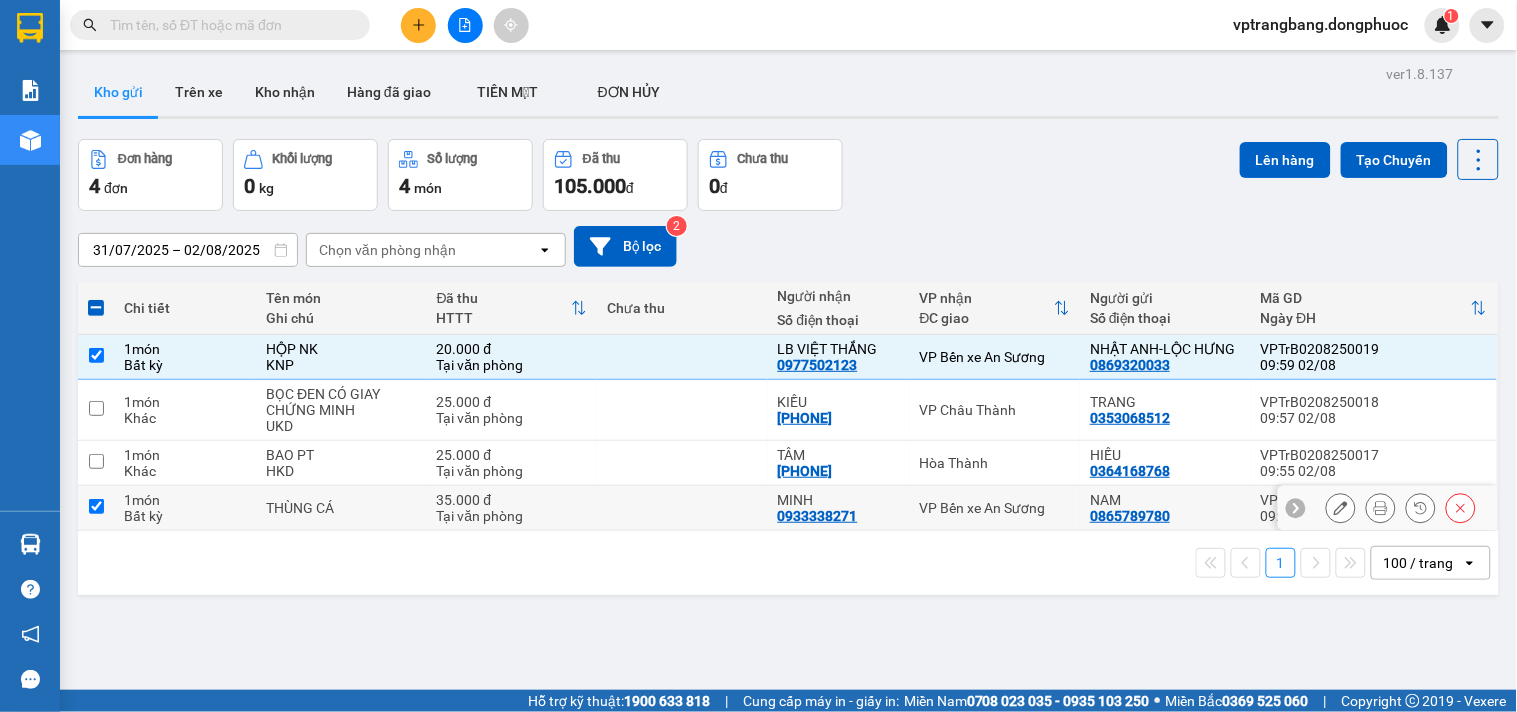 checkbox on "true" 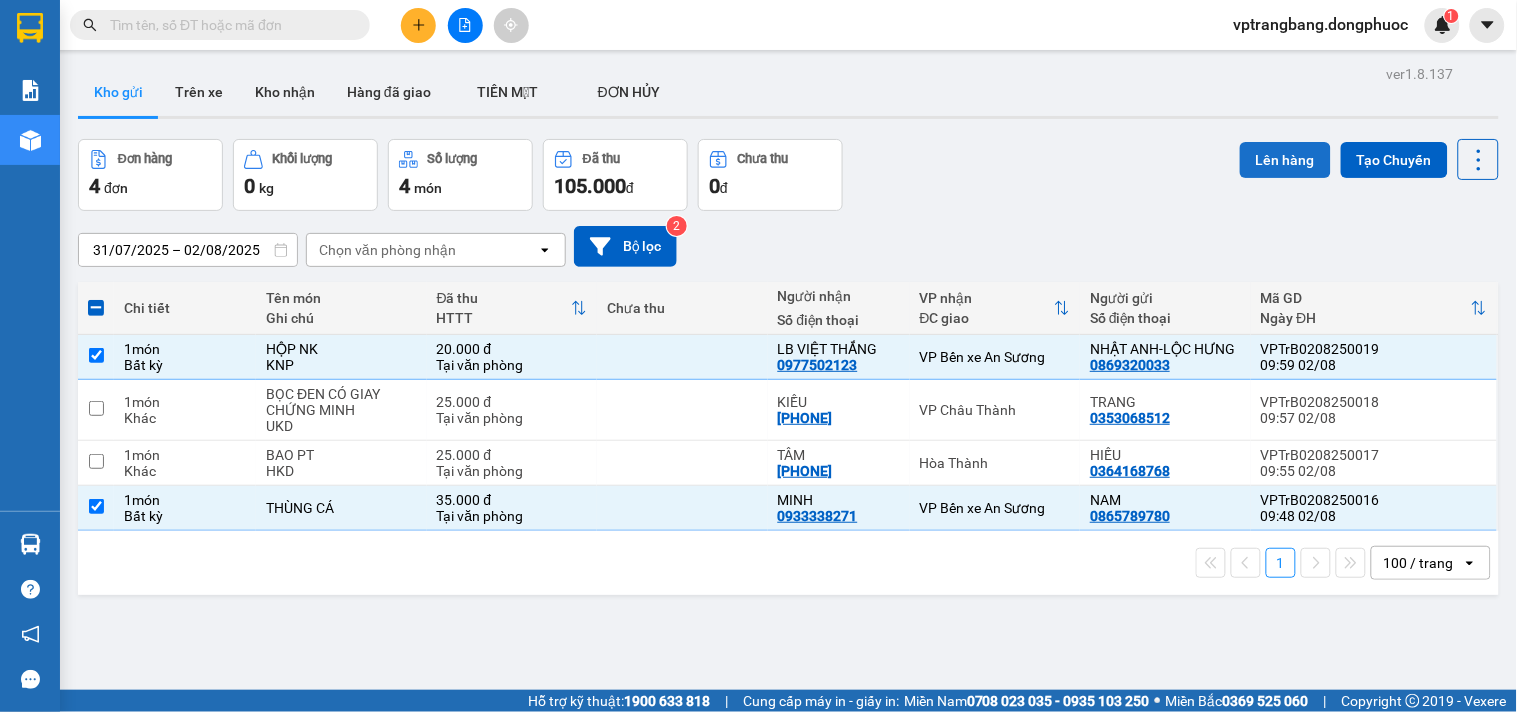 click on "Lên hàng" at bounding box center [1285, 160] 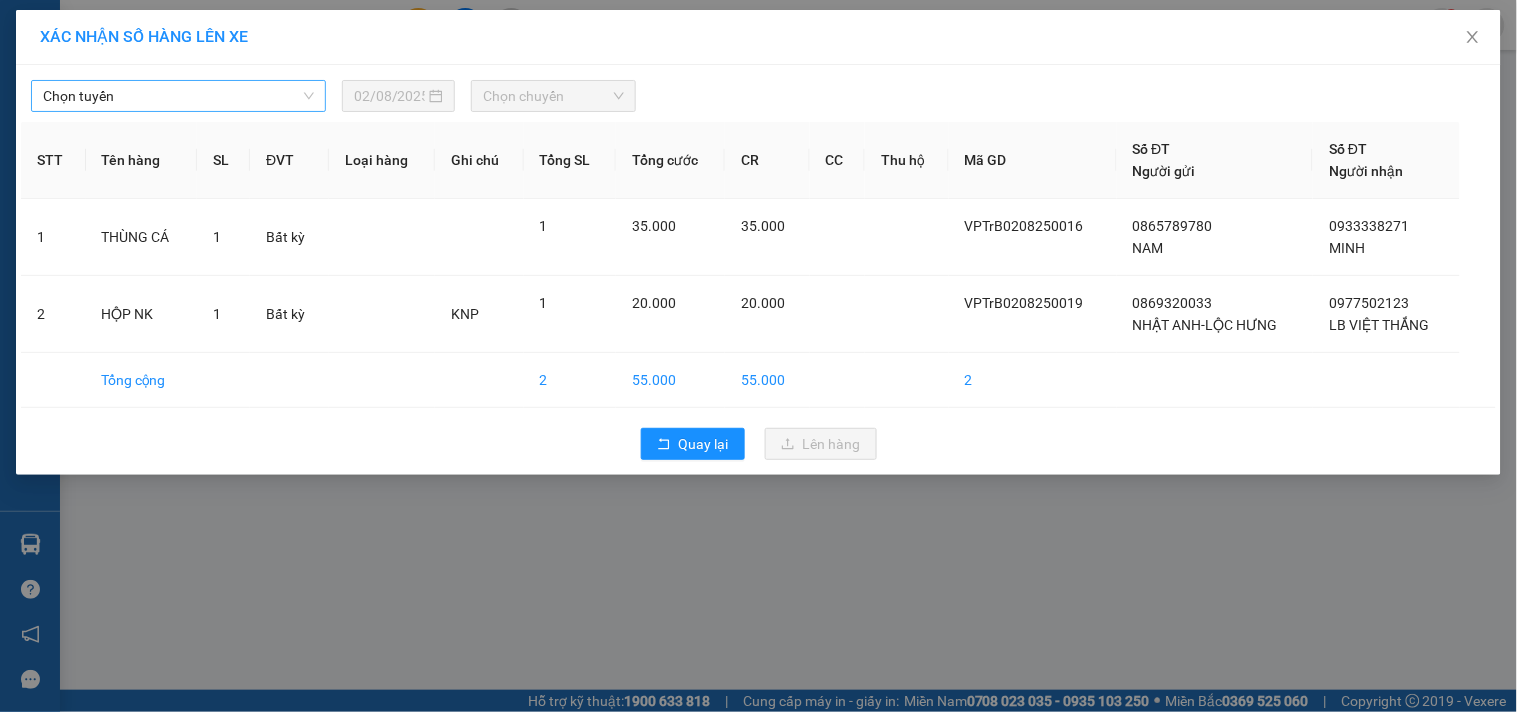 click on "Chọn tuyến" at bounding box center [178, 96] 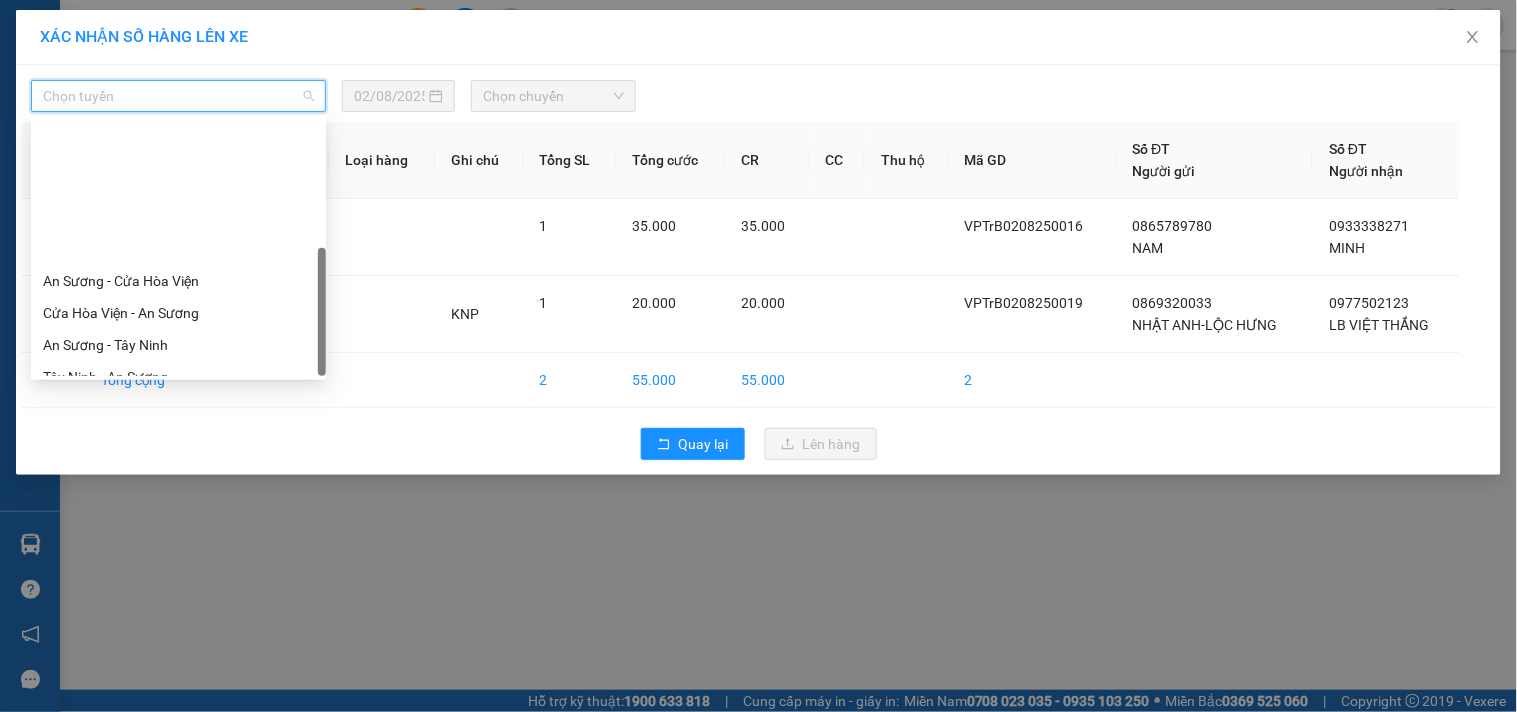 scroll, scrollTop: 287, scrollLeft: 0, axis: vertical 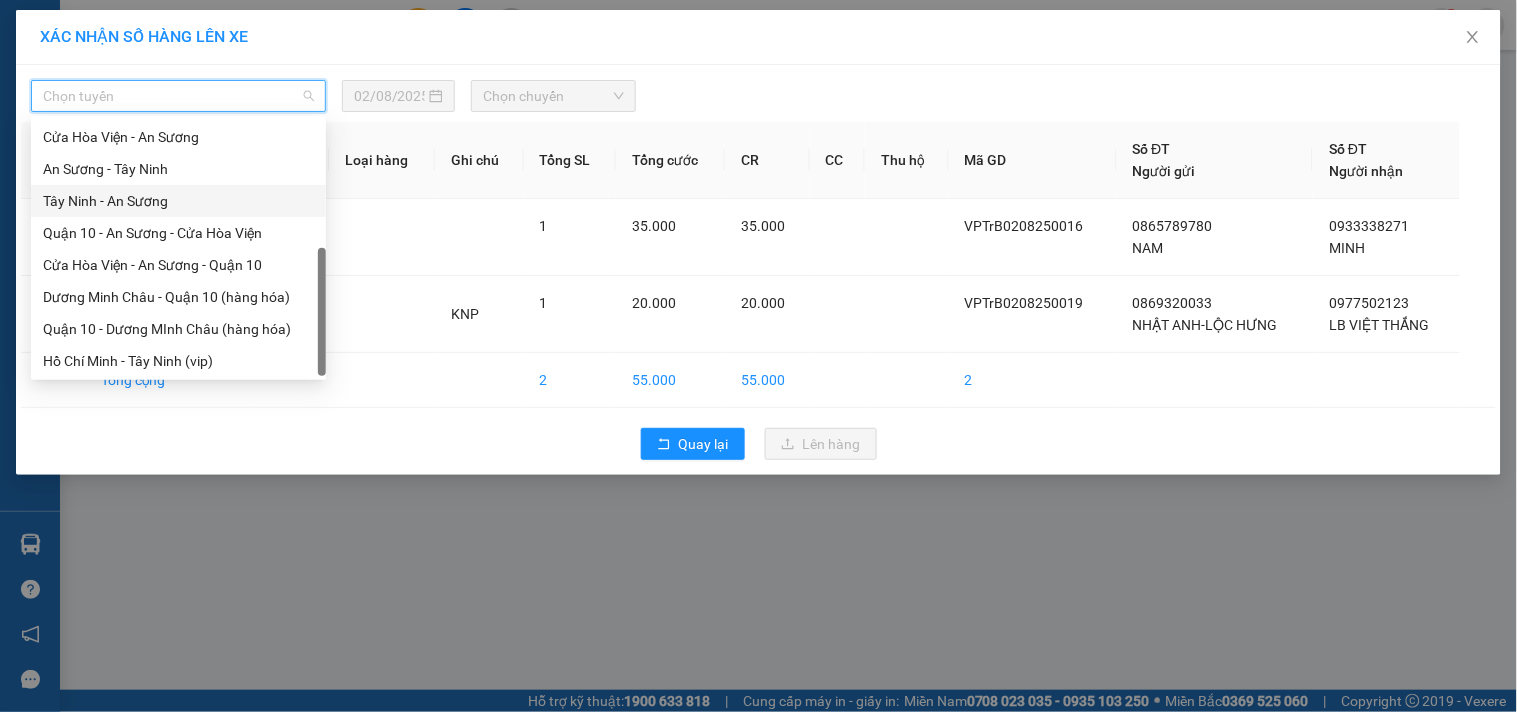 click on "Tây Ninh - An Sương" at bounding box center [178, 201] 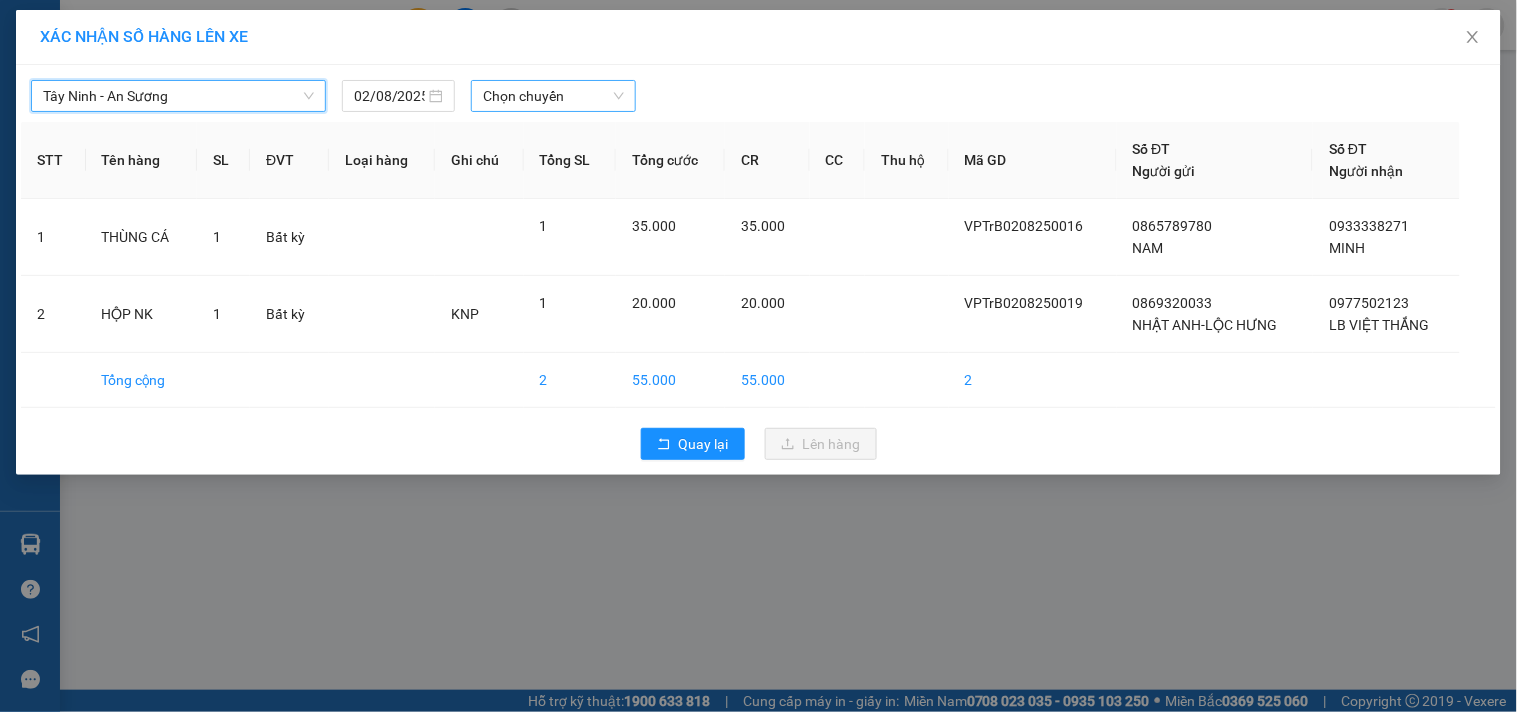 click on "Chọn chuyến" at bounding box center (553, 96) 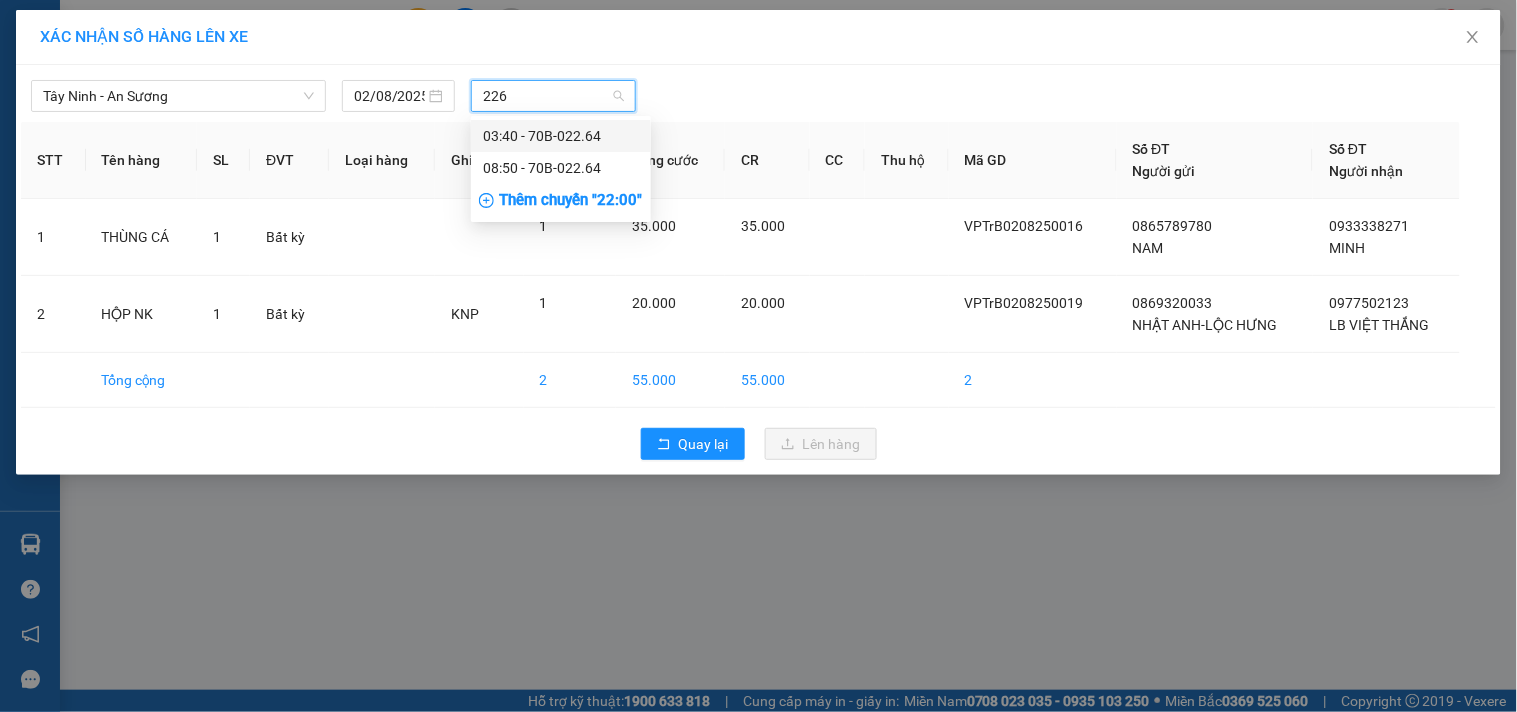 type on "2264" 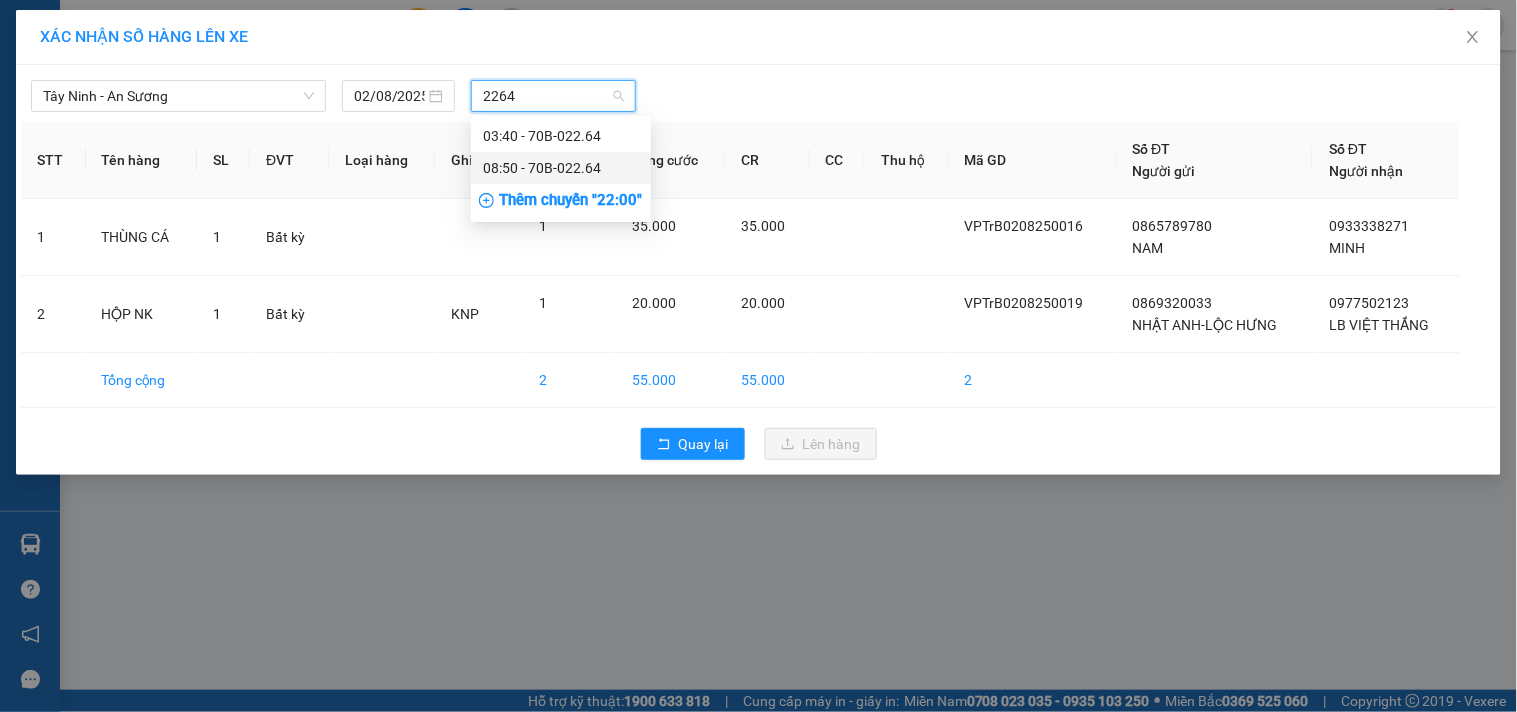 click on "08:50     - 70B-022.64" at bounding box center [561, 168] 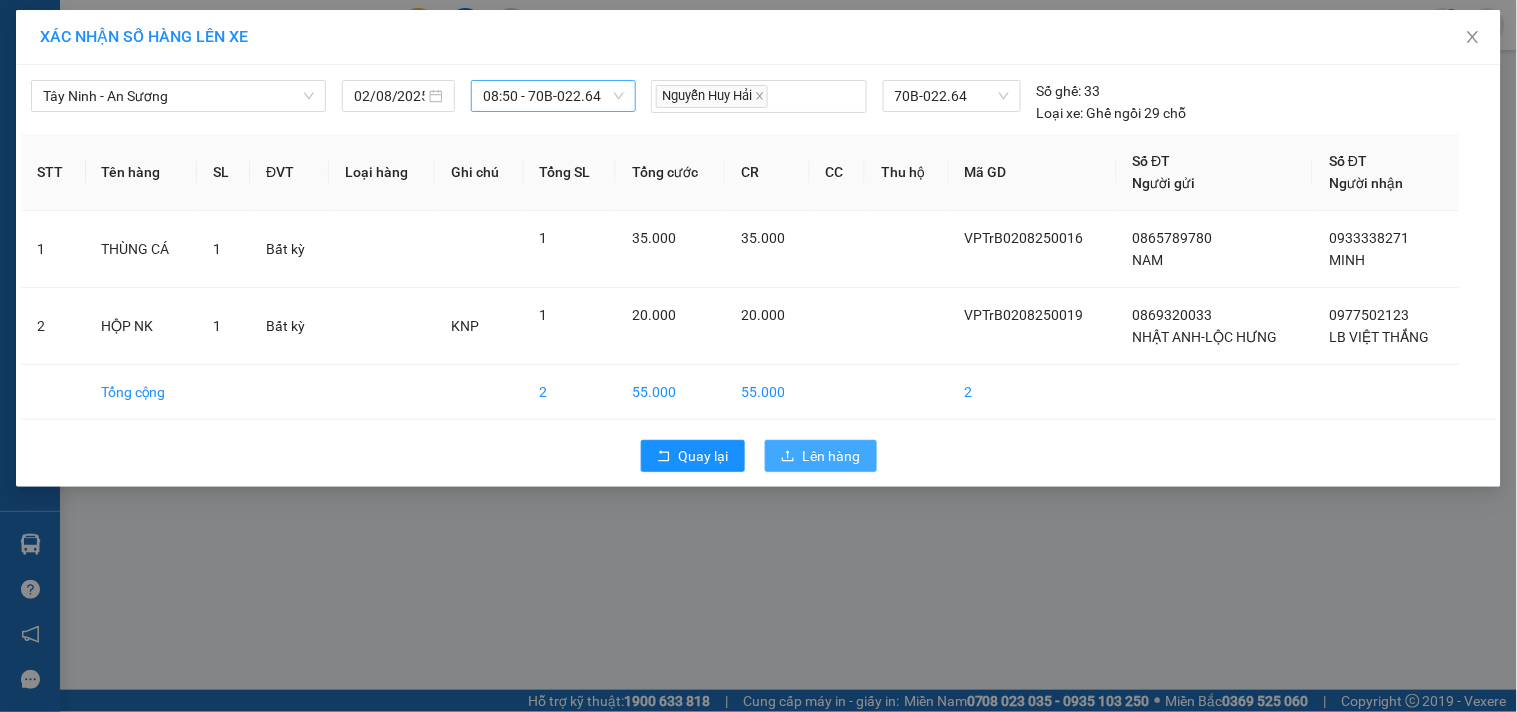 click on "Lên hàng" at bounding box center (832, 456) 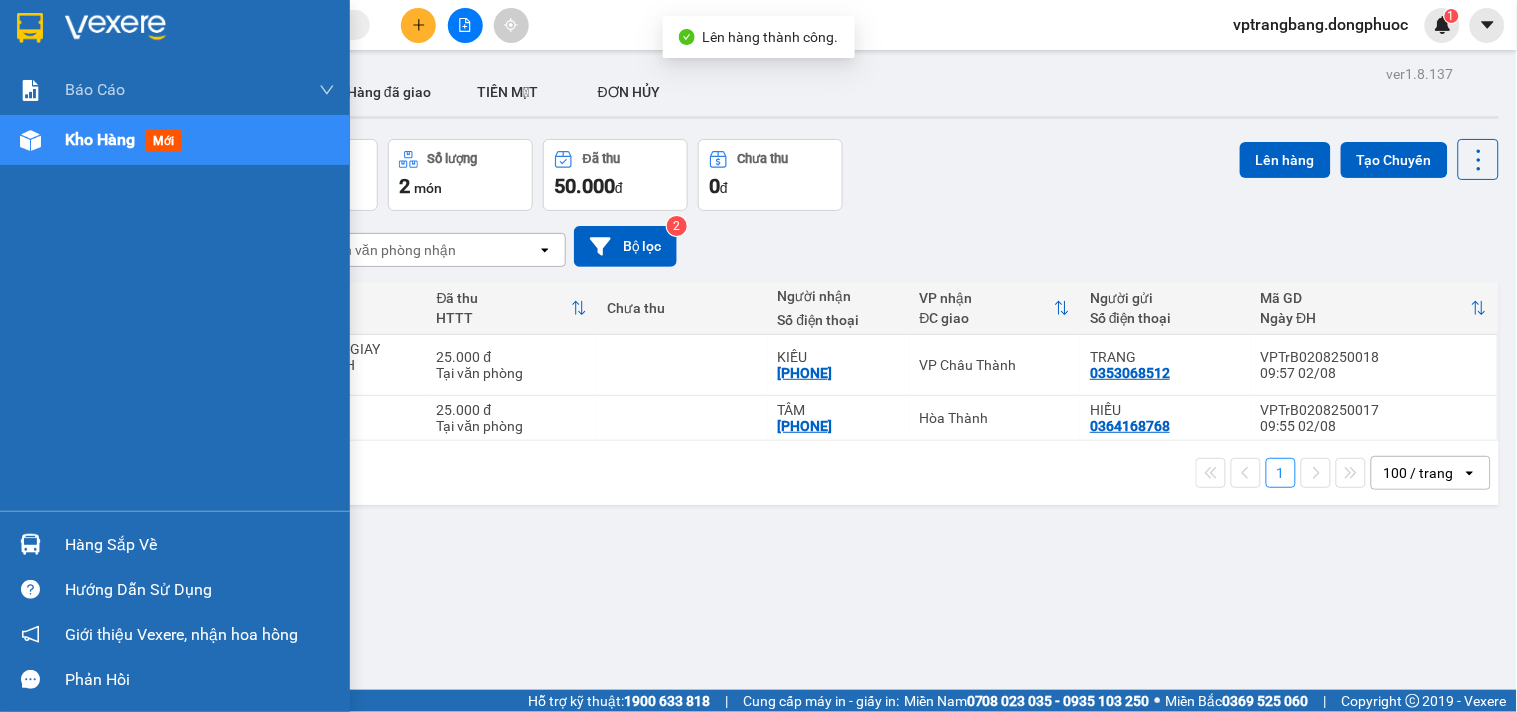 click on "Hàng sắp về" at bounding box center [200, 545] 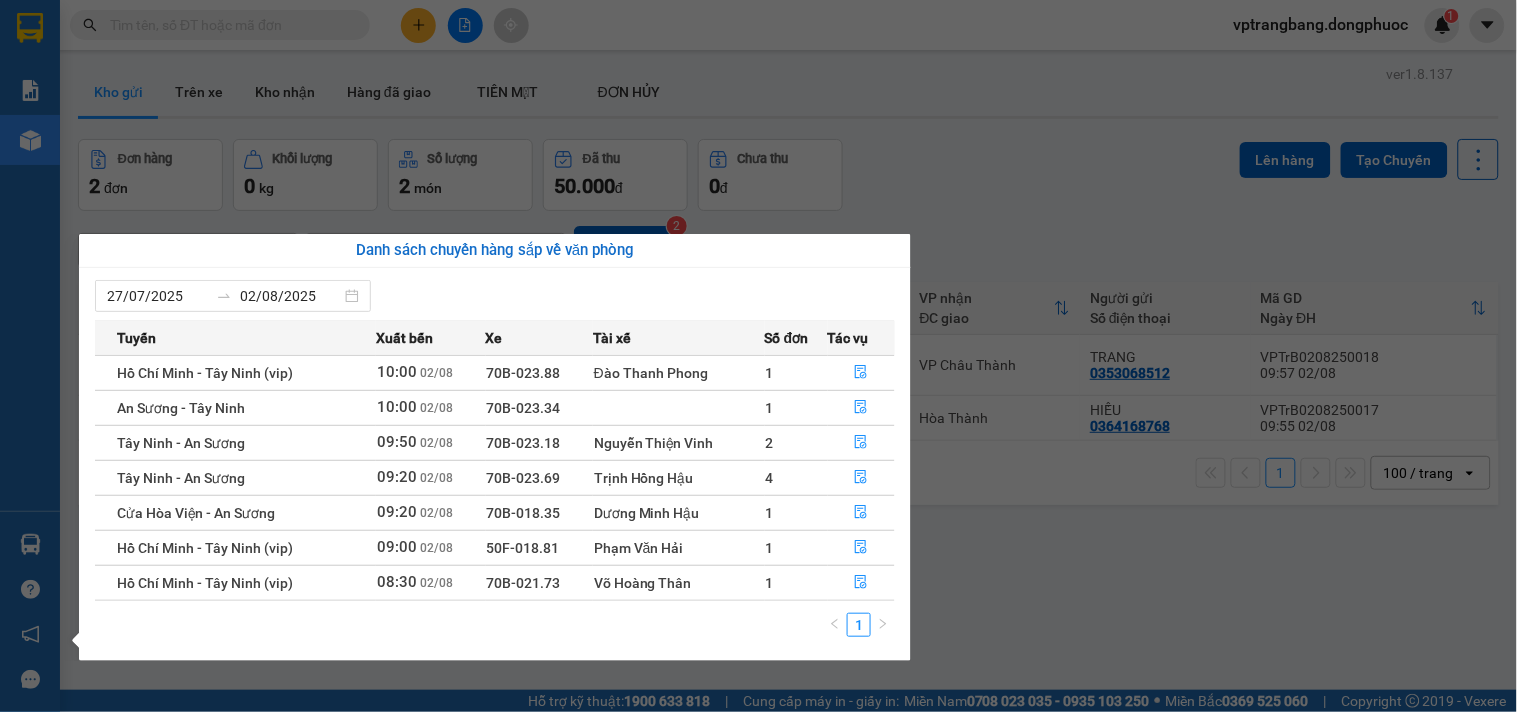 drag, startPoint x: 996, startPoint y: 225, endPoint x: 940, endPoint y: 216, distance: 56.718605 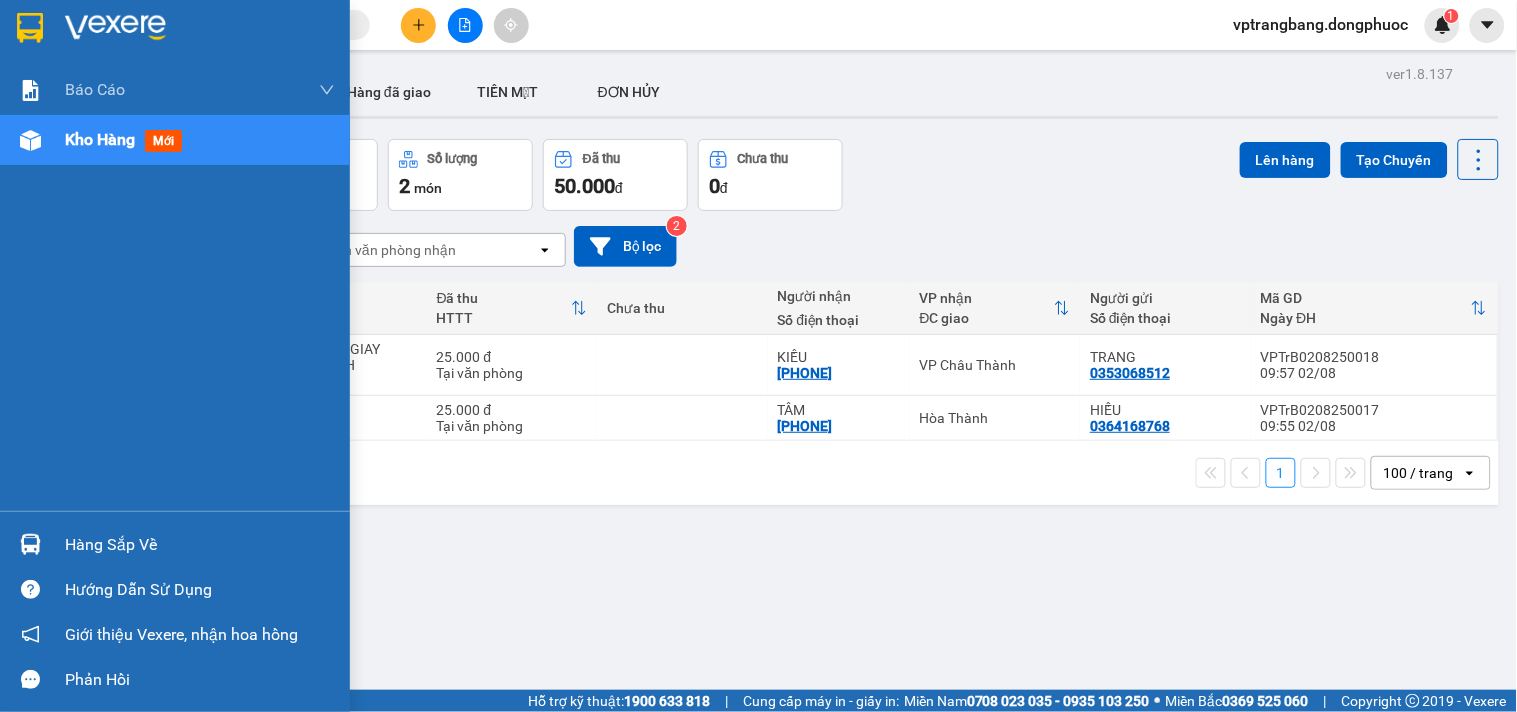 click on "Hàng sắp về" at bounding box center [200, 545] 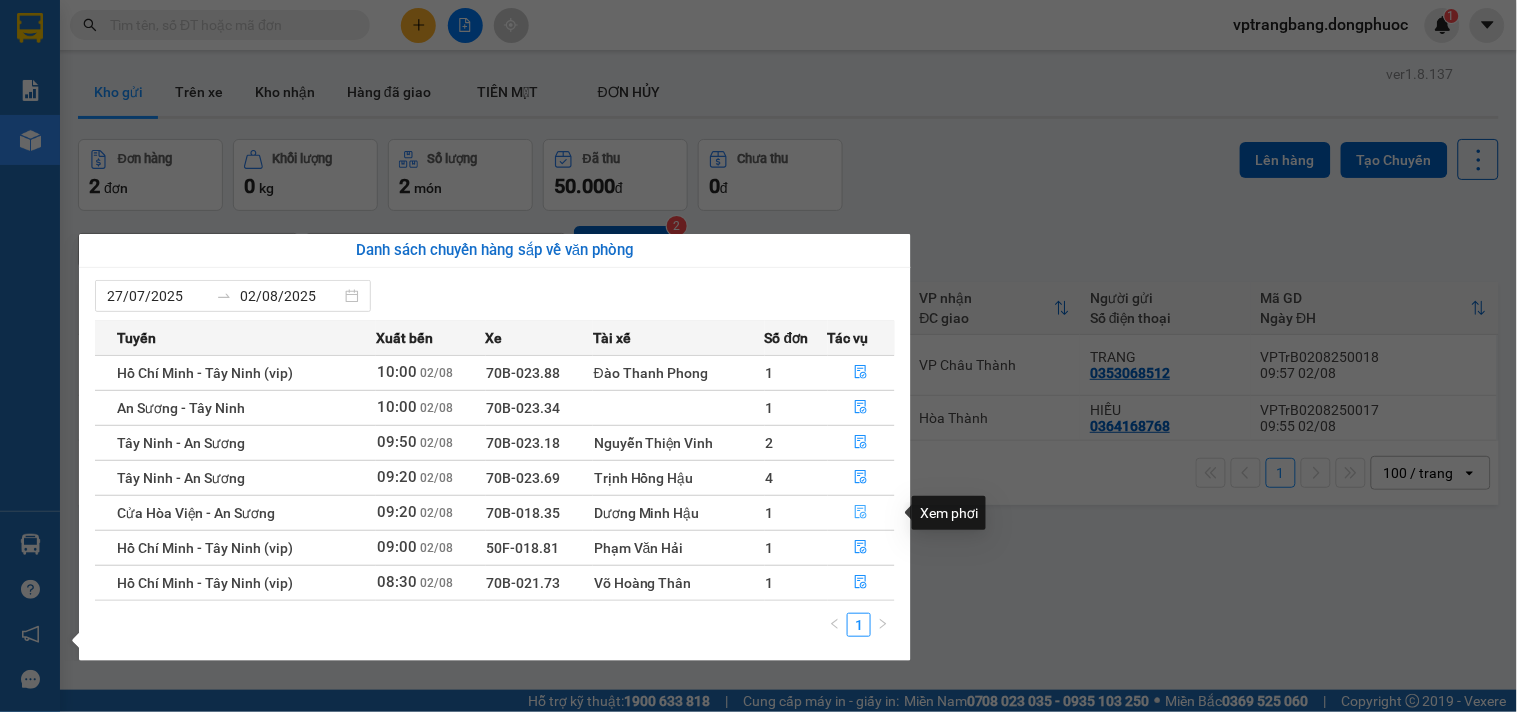 click 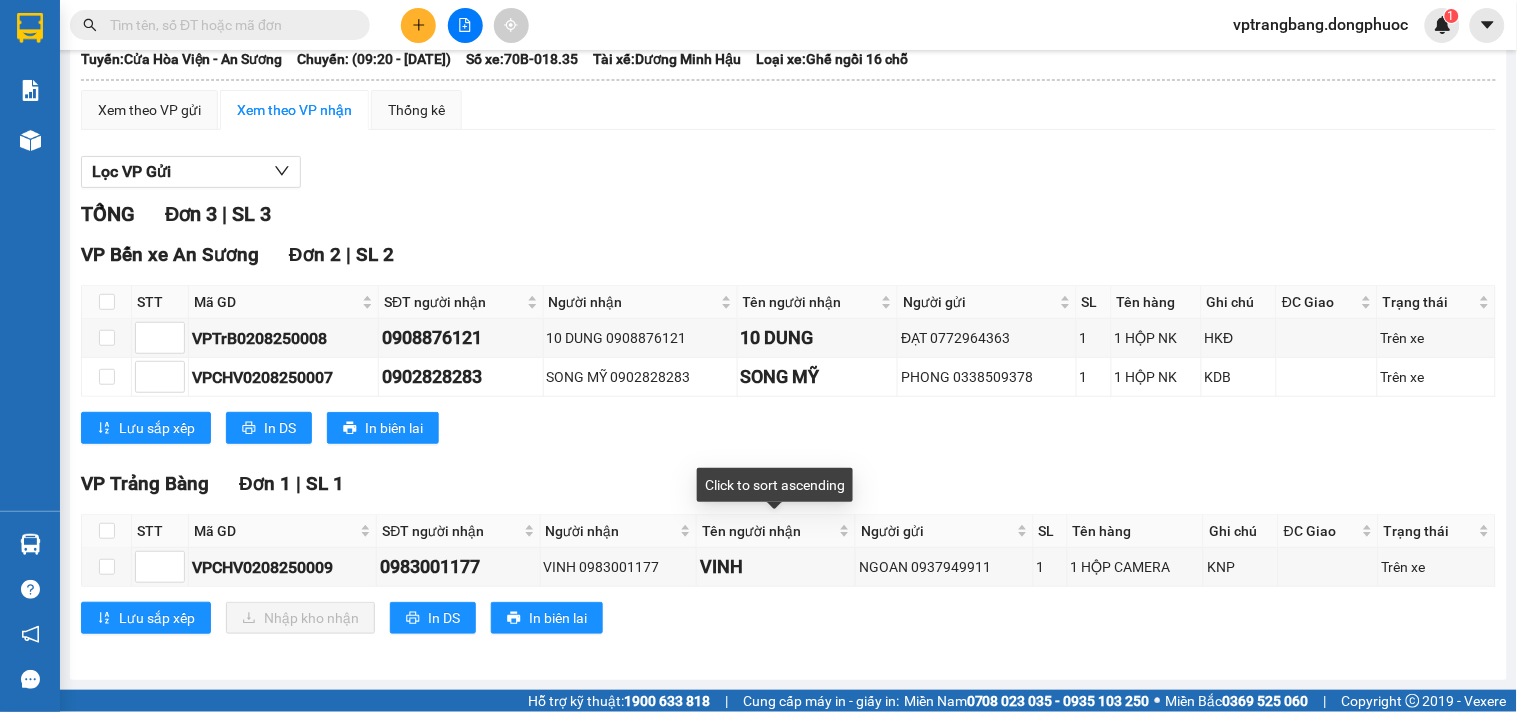 scroll, scrollTop: 0, scrollLeft: 0, axis: both 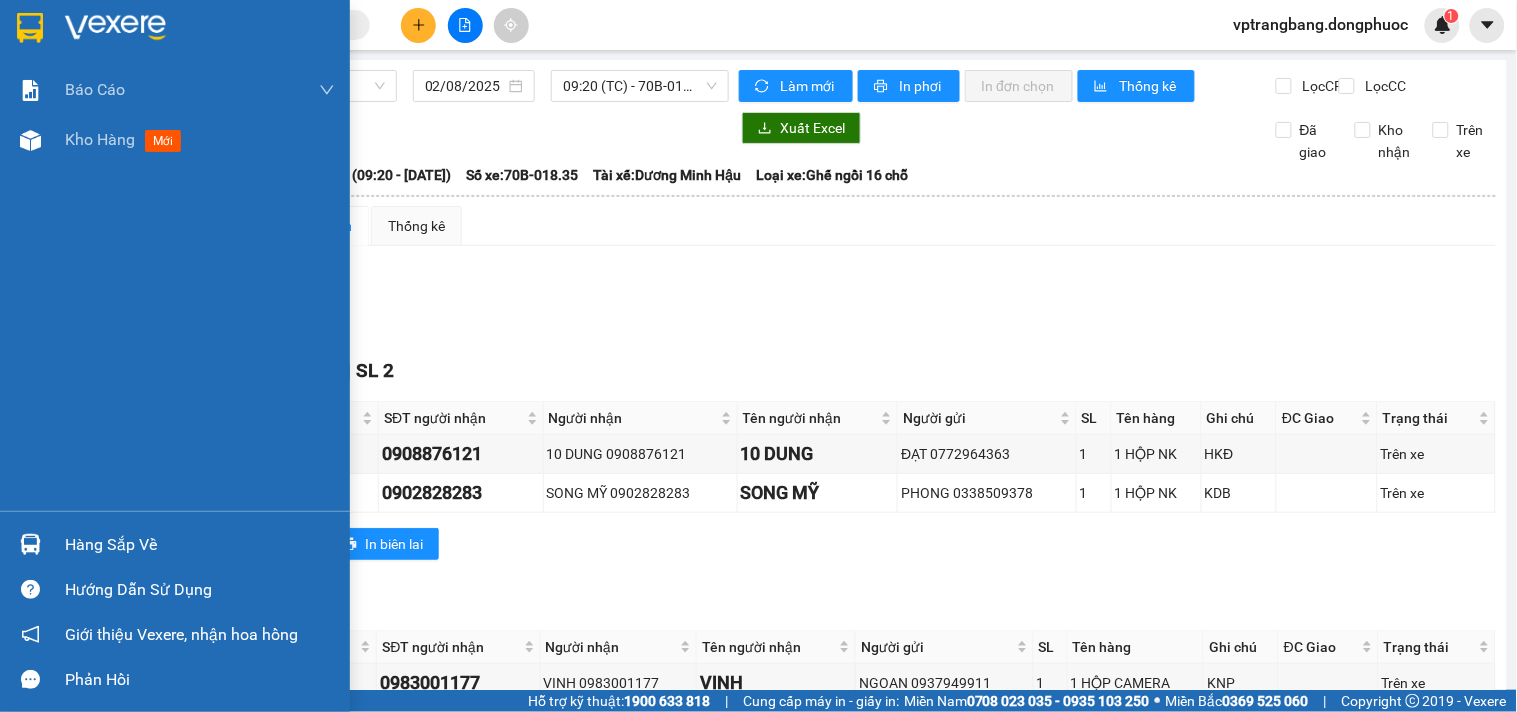 click at bounding box center (30, 544) 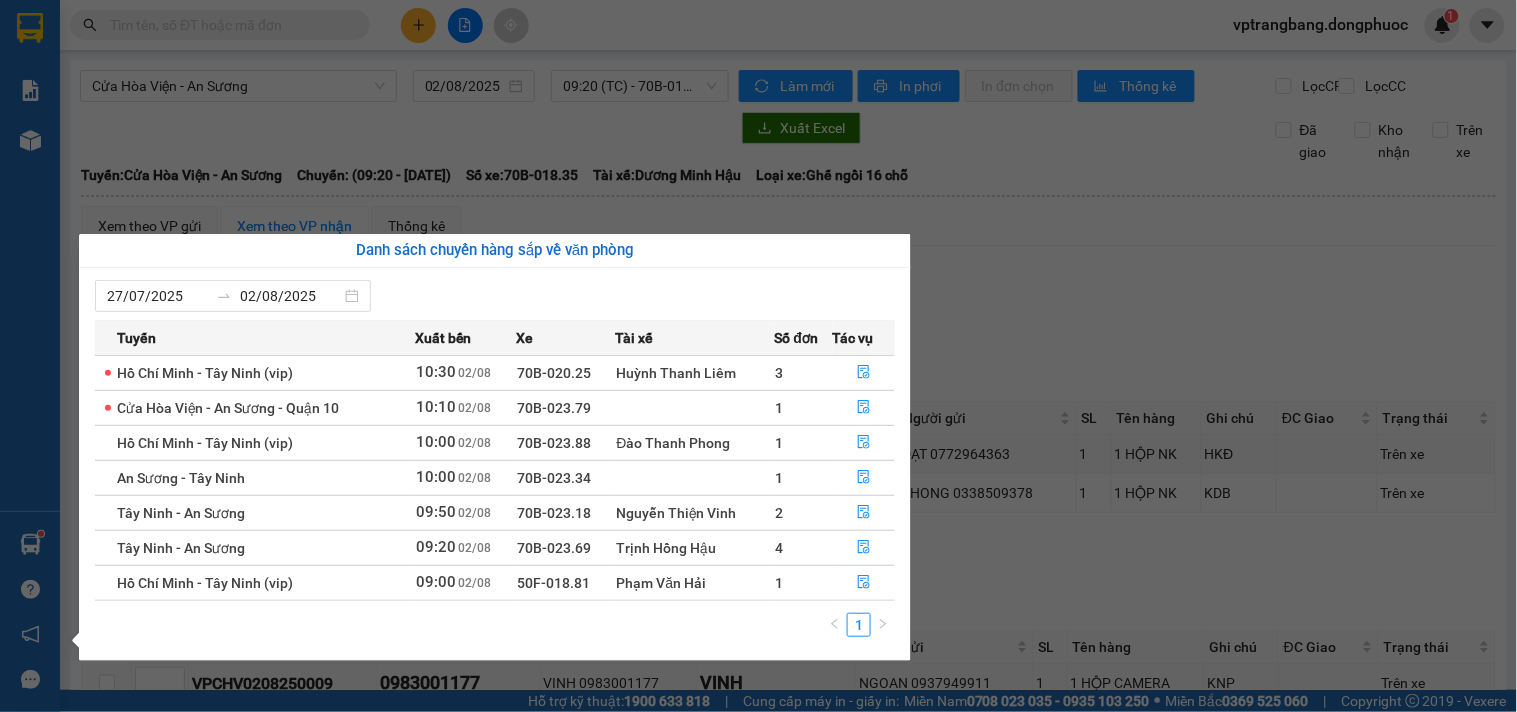 click on "Kết quả tìm kiếm ( 0 )  Bộ lọc  No Data vptrangbang.dongphuoc 1     Báo cáo Mẫu 1: Báo cáo dòng tiền theo nhân viên Mẫu 1: Báo cáo dòng tiền theo nhân viên (VP) Mẫu 2: Doanh số tạo đơn theo Văn phòng, nhân viên - Trạm     Kho hàng mới Hàng sắp về Hướng dẫn sử dụng Giới thiệu Vexere, nhận hoa hồng Phản hồi Phần mềm hỗ trợ bạn tốt chứ? Cửa Hòa Viện - An Sương 02/08/2025 09:20   (TC)   - 70B-018.35  Làm mới In phơi In đơn chọn Thống kê Lọc  CR Lọc  CC Xuất Excel Đã giao Kho nhận Trên xe Đồng Phước   19001152   Bến xe Tây Ninh, 01 Võ Văn Truyện, KP 1, Phường 2 10:05 - 02/08/2025 Tuyến:  Cửa Hòa Viện - An Sương Chuyến:   (09:20 - 02/08/2025) Tài xế:  Dương Minh Hậu   Số xe:  70B-018.35 Loại xe:  Ghế ngồi 16 chỗ Tuyến:  Cửa Hòa Viện - An Sương Chuyến:   (09:20 - 02/08/2025) Số xe:  70B-018.35 Tài xế:  Dương Minh Hậu Loại xe:  TỔNG" at bounding box center (758, 356) 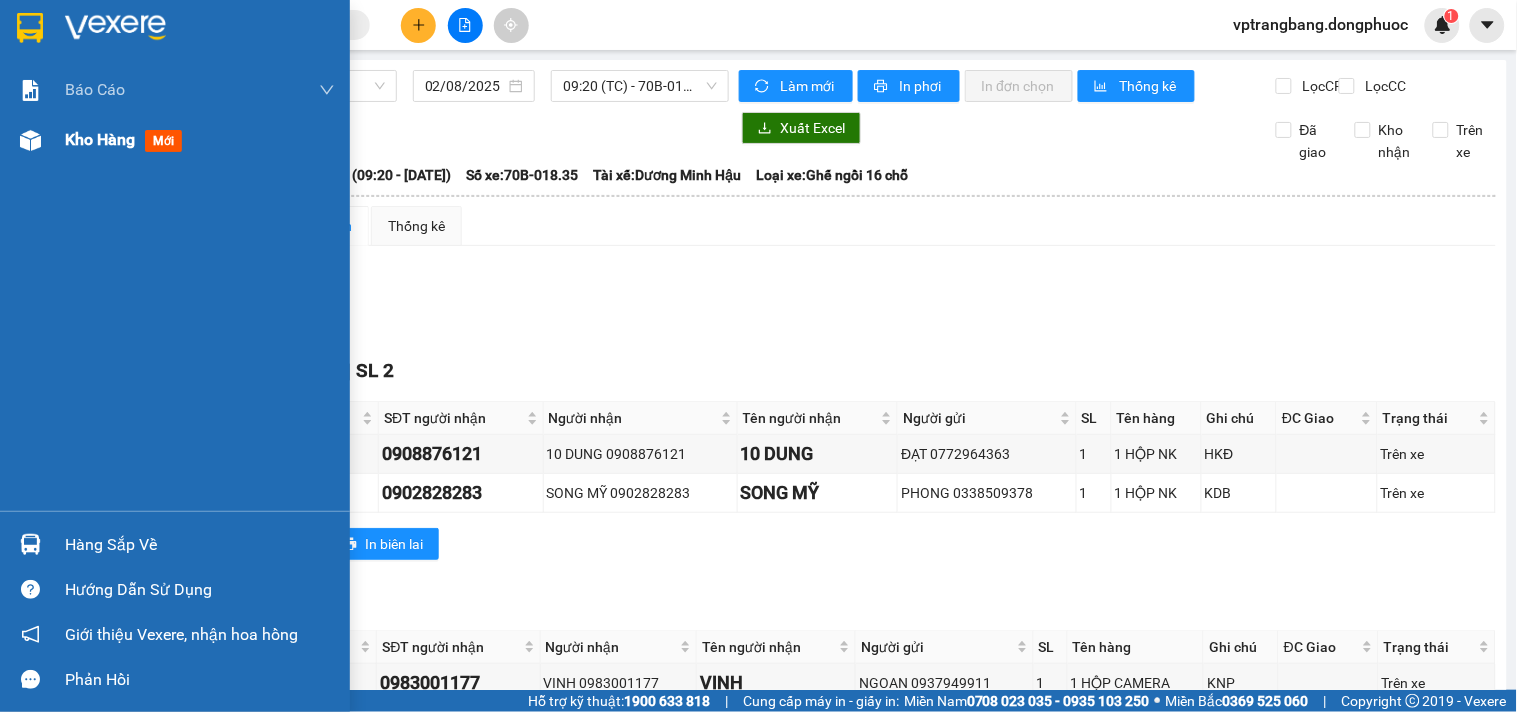 click on "Kho hàng" at bounding box center [100, 139] 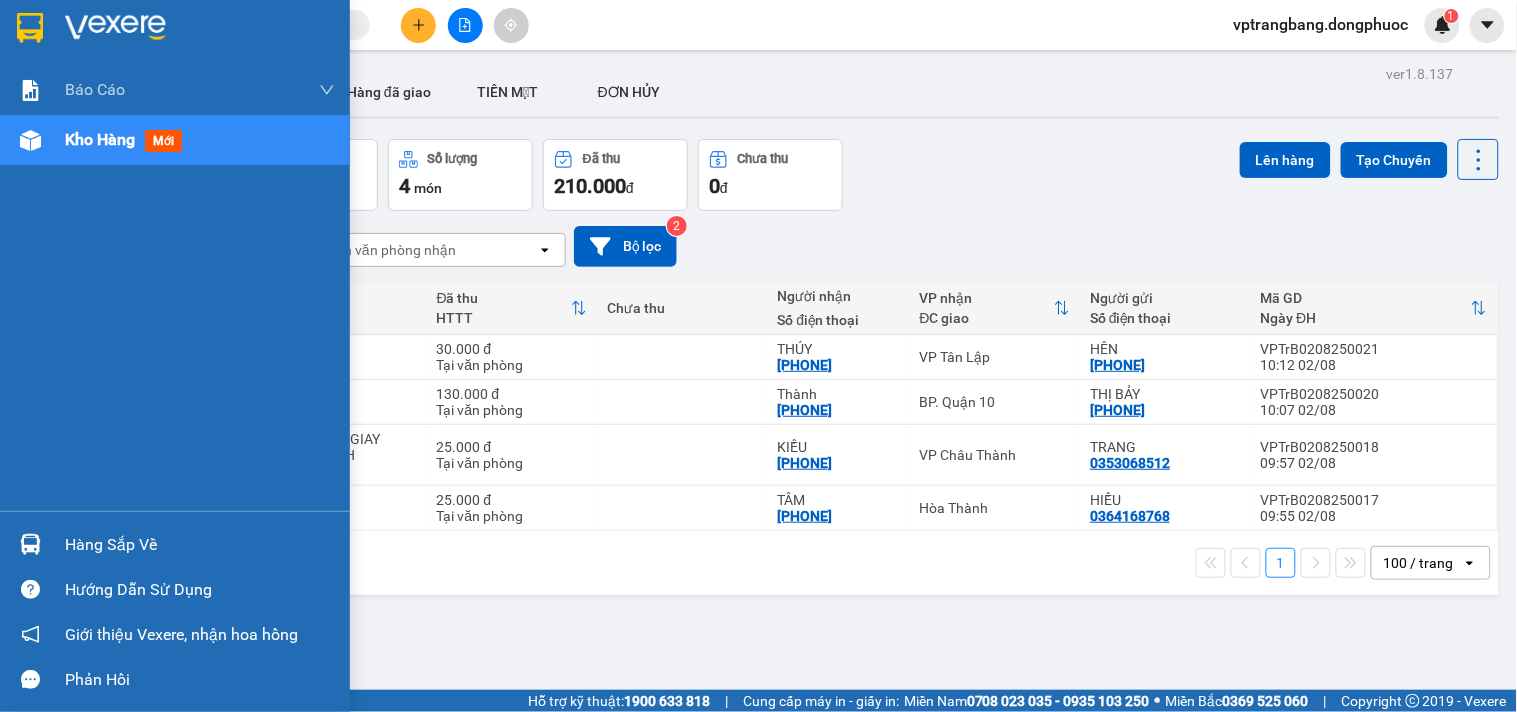 click on "Hàng sắp về" at bounding box center (175, 544) 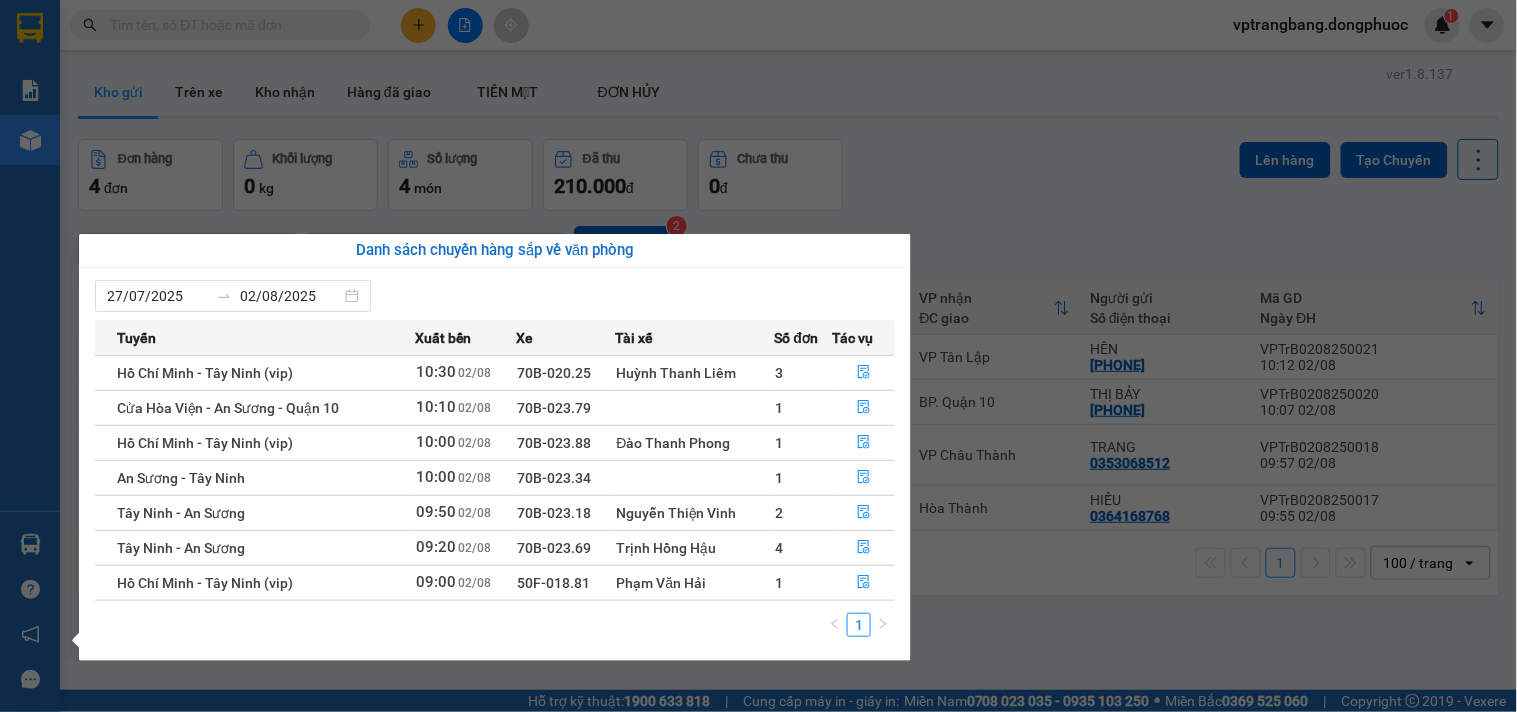 click on "Kết quả tìm kiếm ( 0 )  Bộ lọc  No Data vptrangbang.dongphuoc 1     Báo cáo Mẫu 1: Báo cáo dòng tiền theo nhân viên Mẫu 1: Báo cáo dòng tiền theo nhân viên (VP) Mẫu 2: Doanh số tạo đơn theo Văn phòng, nhân viên - Trạm     Kho hàng mới Hàng sắp về Hướng dẫn sử dụng Giới thiệu Vexere, nhận hoa hồng Phản hồi Phần mềm hỗ trợ bạn tốt chứ? ver  1.8.137 Kho gửi Trên xe Kho nhận Hàng đã giao TIỀN MẶT  ĐƠN HỦY Đơn hàng 4 đơn Khối lượng 0 kg Số lượng 4 món Đã thu 210.000  đ Chưa thu 0  đ Lên hàng Tạo Chuyến 31/07/2025 – 02/08/2025 Press the down arrow key to interact with the calendar and select a date. Press the escape button to close the calendar. Selected date range is from 31/07/2025 to 02/08/2025. Chọn văn phòng nhận open Bộ lọc 2 Chi tiết Tên món Ghi chú Đã thu HTTT Chưa thu Người nhận Số điện thoại VP nhận ĐC giao Người gửi Mã GD Ngày ĐH 1" at bounding box center [758, 356] 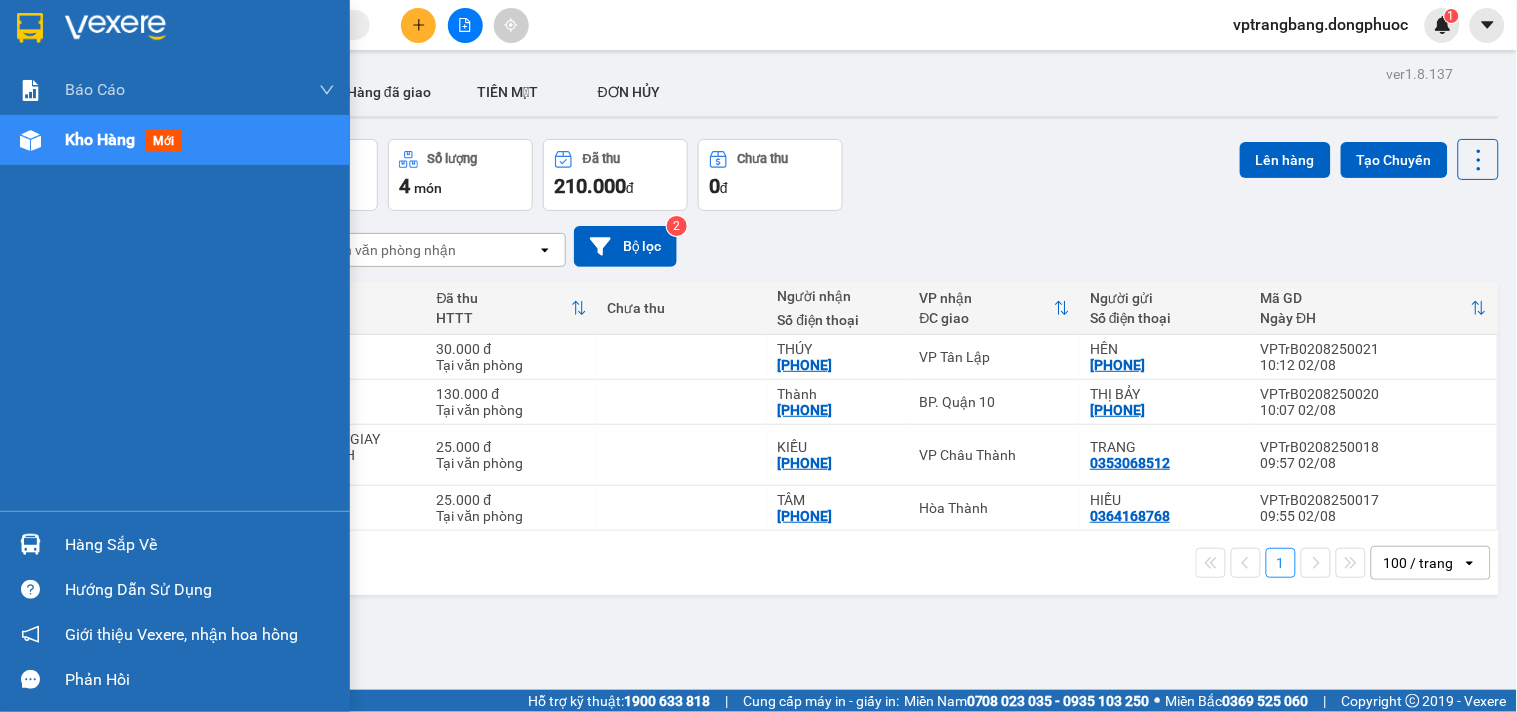 click on "Hàng sắp về" at bounding box center (175, 544) 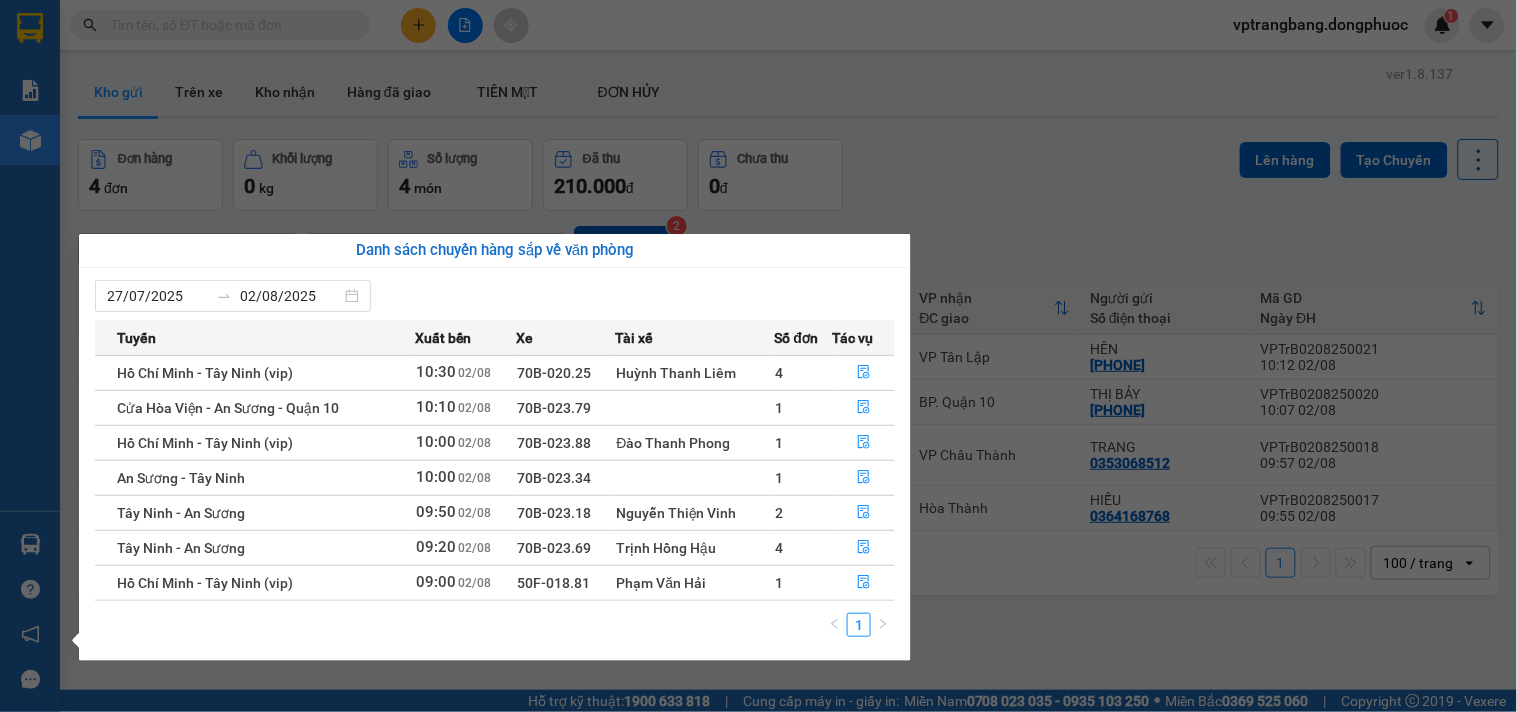 click on "Kết quả tìm kiếm ( 0 )  Bộ lọc  No Data vptrangbang.dongphuoc 1     Báo cáo Mẫu 1: Báo cáo dòng tiền theo nhân viên Mẫu 1: Báo cáo dòng tiền theo nhân viên (VP) Mẫu 2: Doanh số tạo đơn theo Văn phòng, nhân viên - Trạm     Kho hàng mới Hàng sắp về Hướng dẫn sử dụng Giới thiệu Vexere, nhận hoa hồng Phản hồi Phần mềm hỗ trợ bạn tốt chứ? ver  1.8.137 Kho gửi Trên xe Kho nhận Hàng đã giao TIỀN MẶT  ĐƠN HỦY Đơn hàng 4 đơn Khối lượng 0 kg Số lượng 4 món Đã thu 210.000  đ Chưa thu 0  đ Lên hàng Tạo Chuyến 31/07/2025 – 02/08/2025 Press the down arrow key to interact with the calendar and select a date. Press the escape button to close the calendar. Selected date range is from 31/07/2025 to 02/08/2025. Chọn văn phòng nhận open Bộ lọc 2 Chi tiết Tên món Ghi chú Đã thu HTTT Chưa thu Người nhận Số điện thoại VP nhận ĐC giao Người gửi Mã GD Ngày ĐH 1" at bounding box center [758, 356] 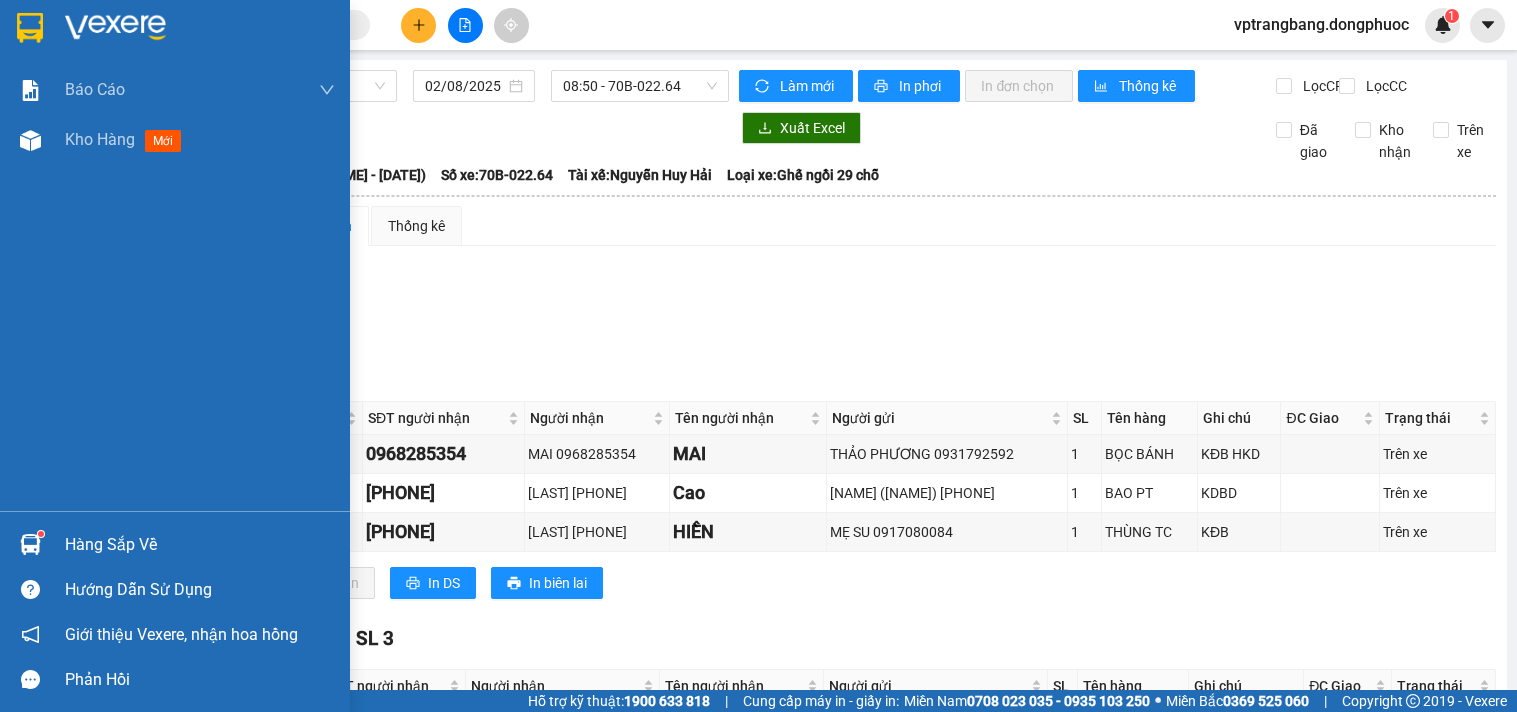 scroll, scrollTop: 0, scrollLeft: 0, axis: both 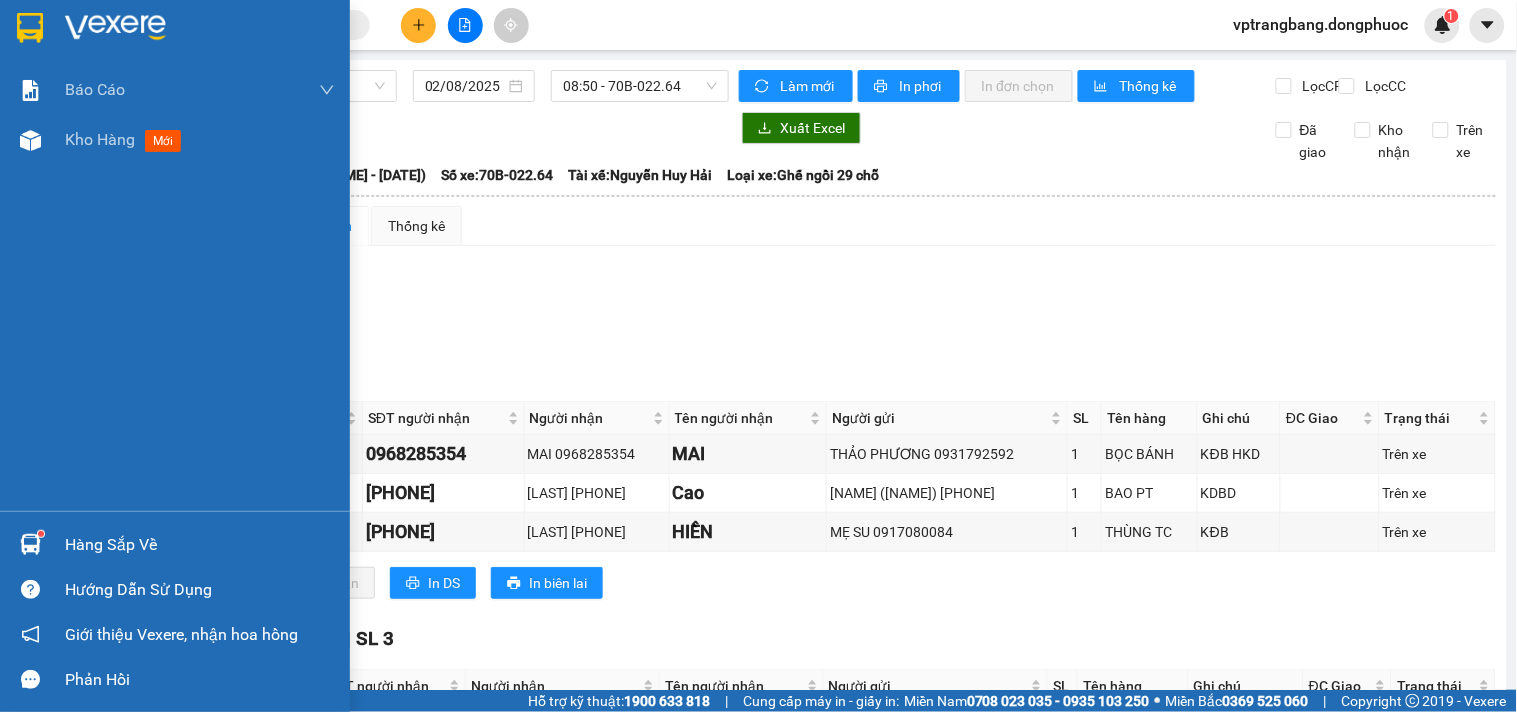 click at bounding box center [30, 544] 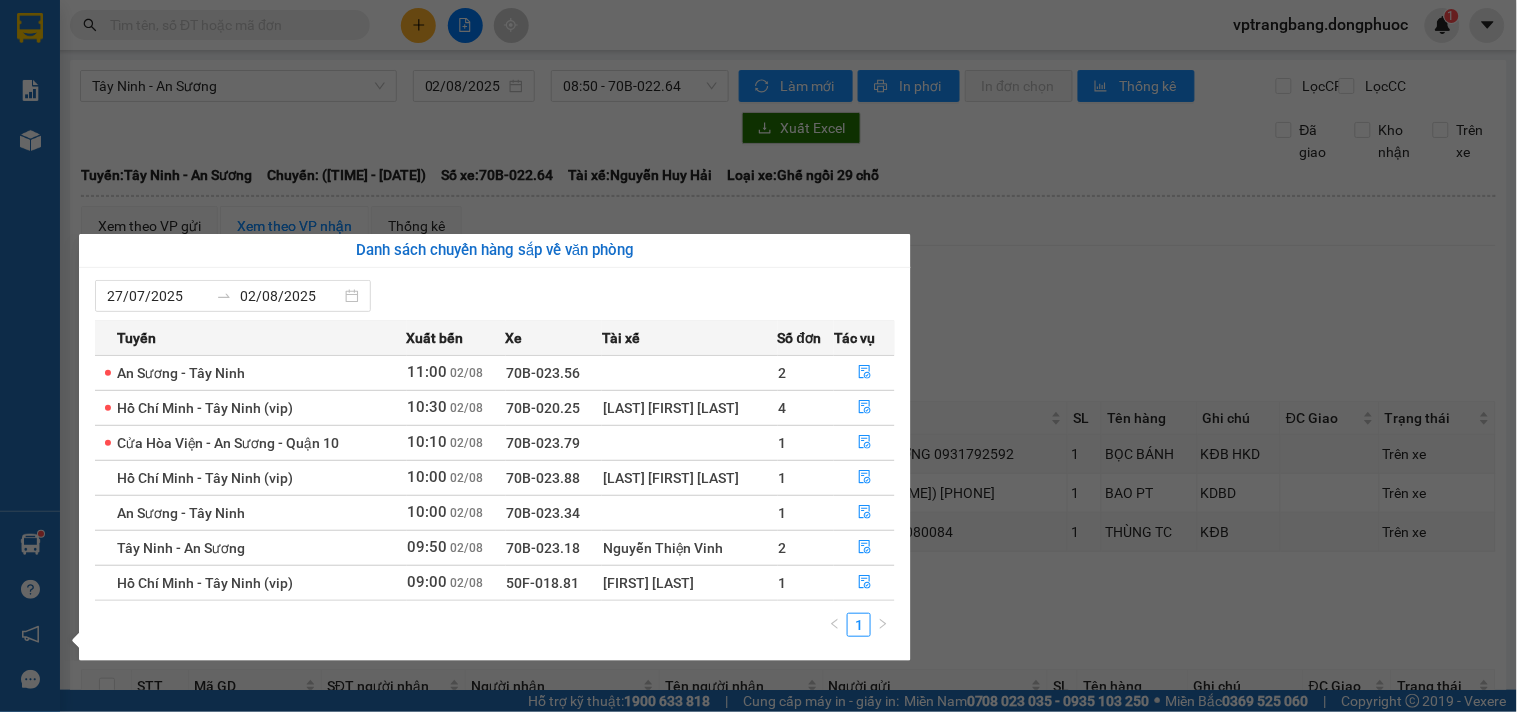 drag, startPoint x: 1131, startPoint y: 342, endPoint x: 673, endPoint y: 276, distance: 462.73102 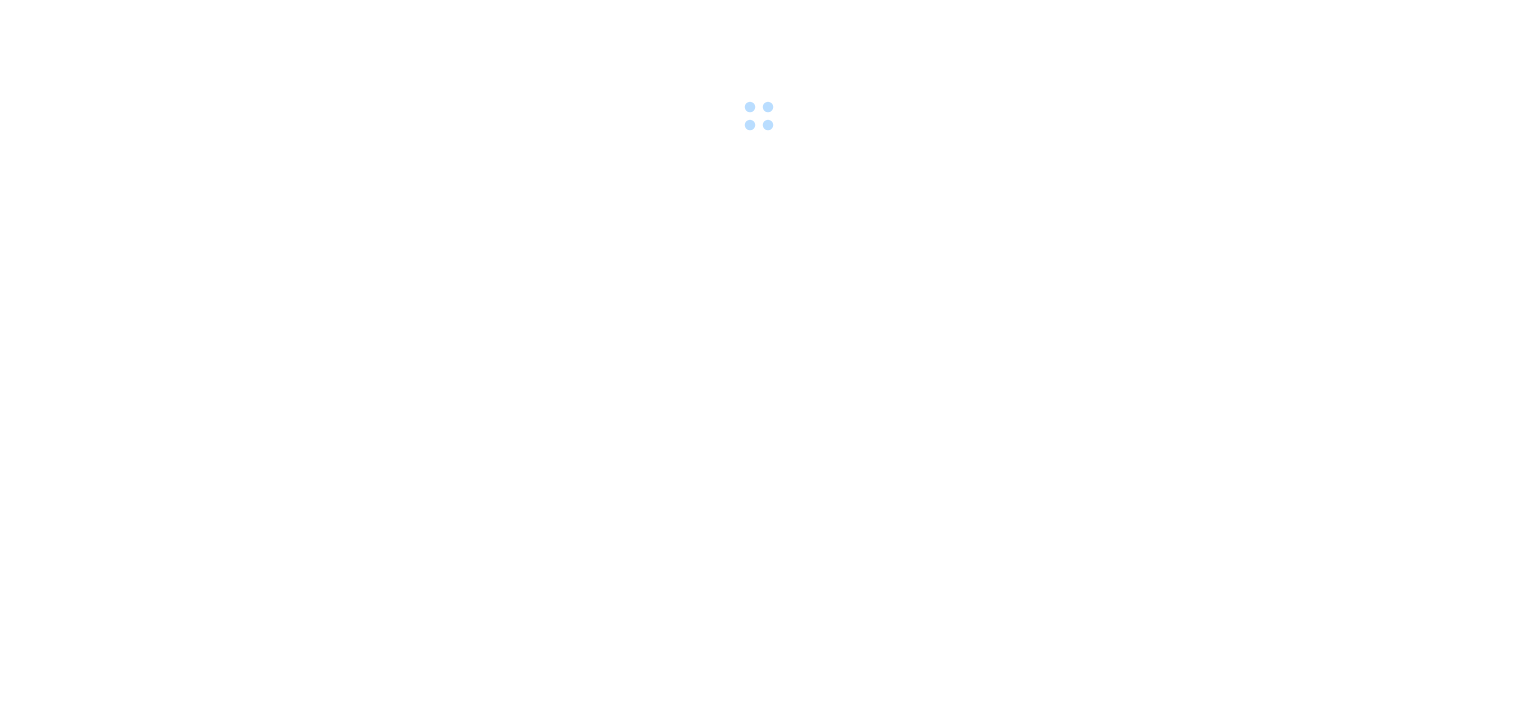 scroll, scrollTop: 0, scrollLeft: 0, axis: both 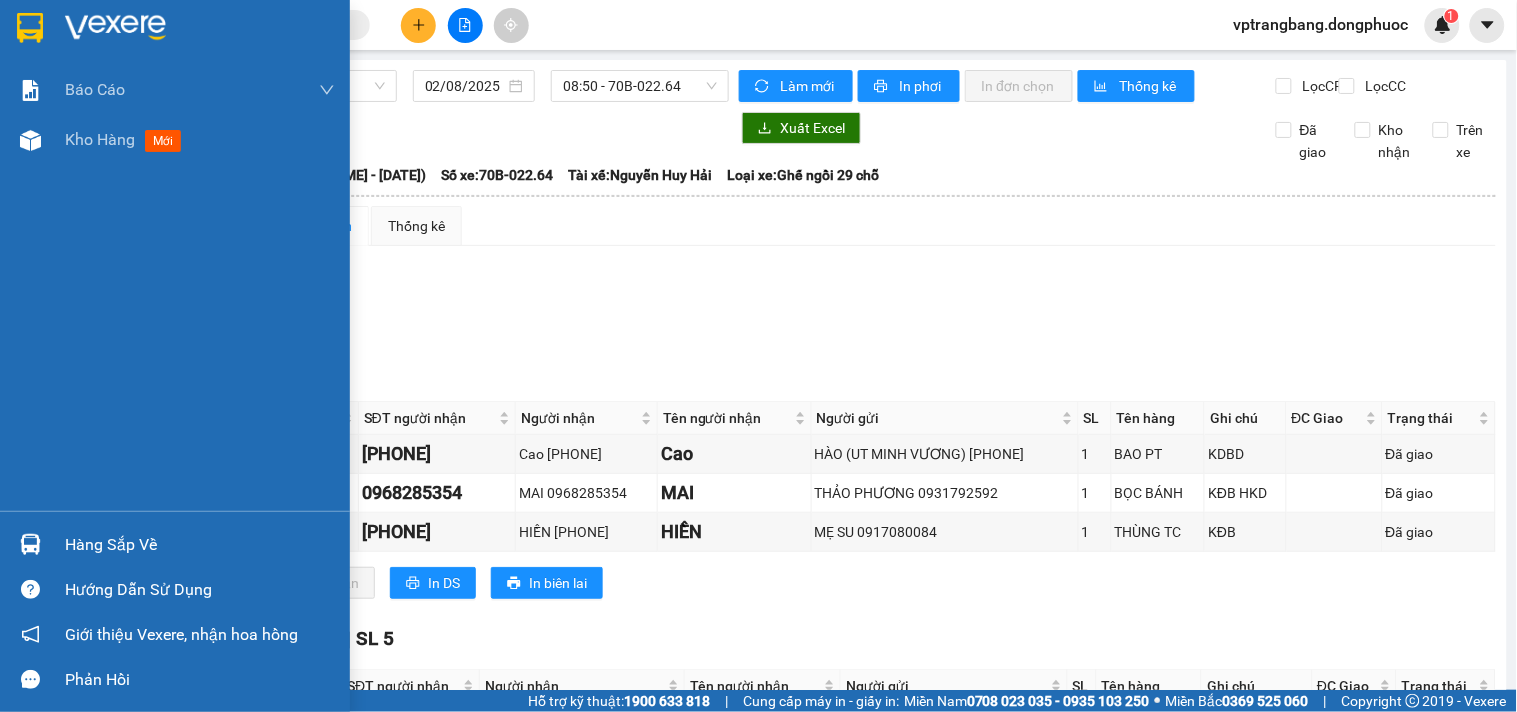 click at bounding box center (30, 544) 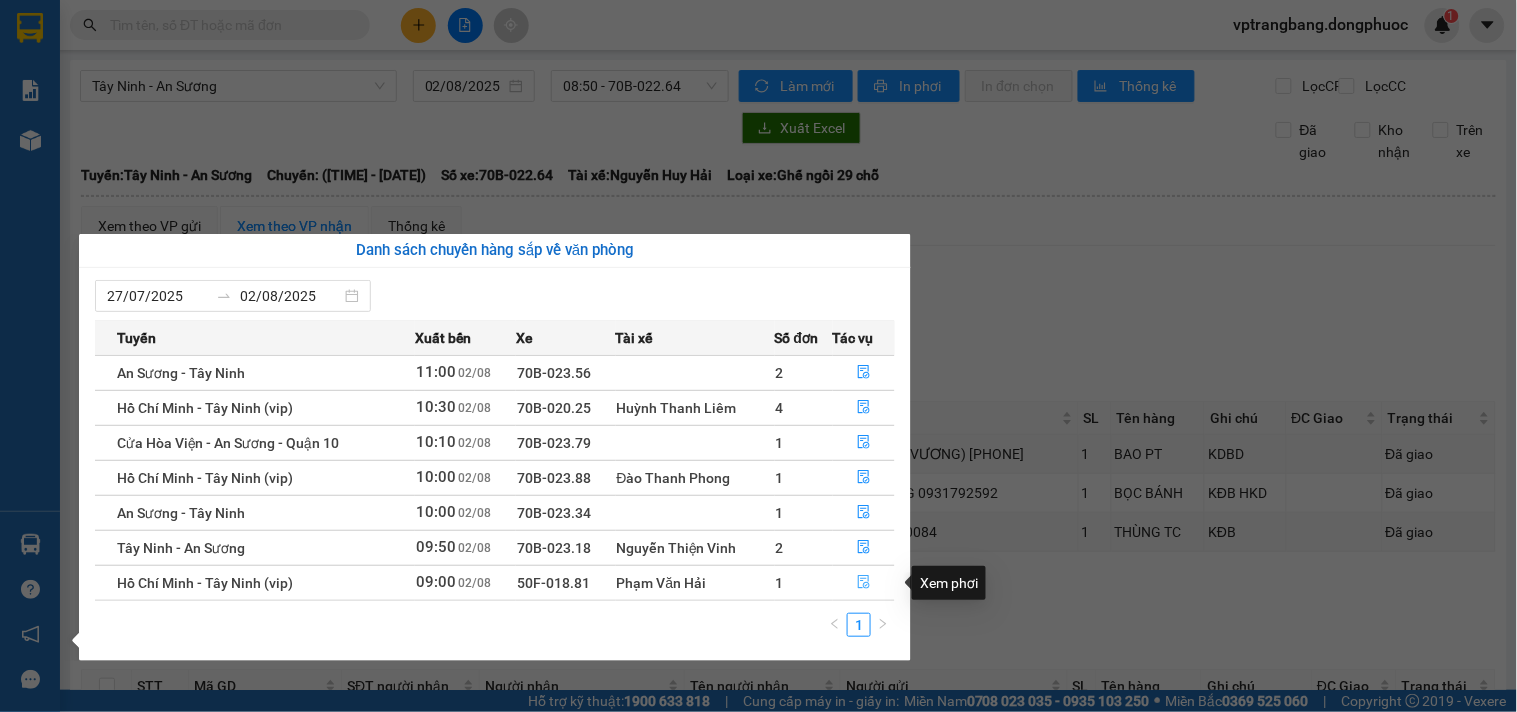 click at bounding box center (864, 583) 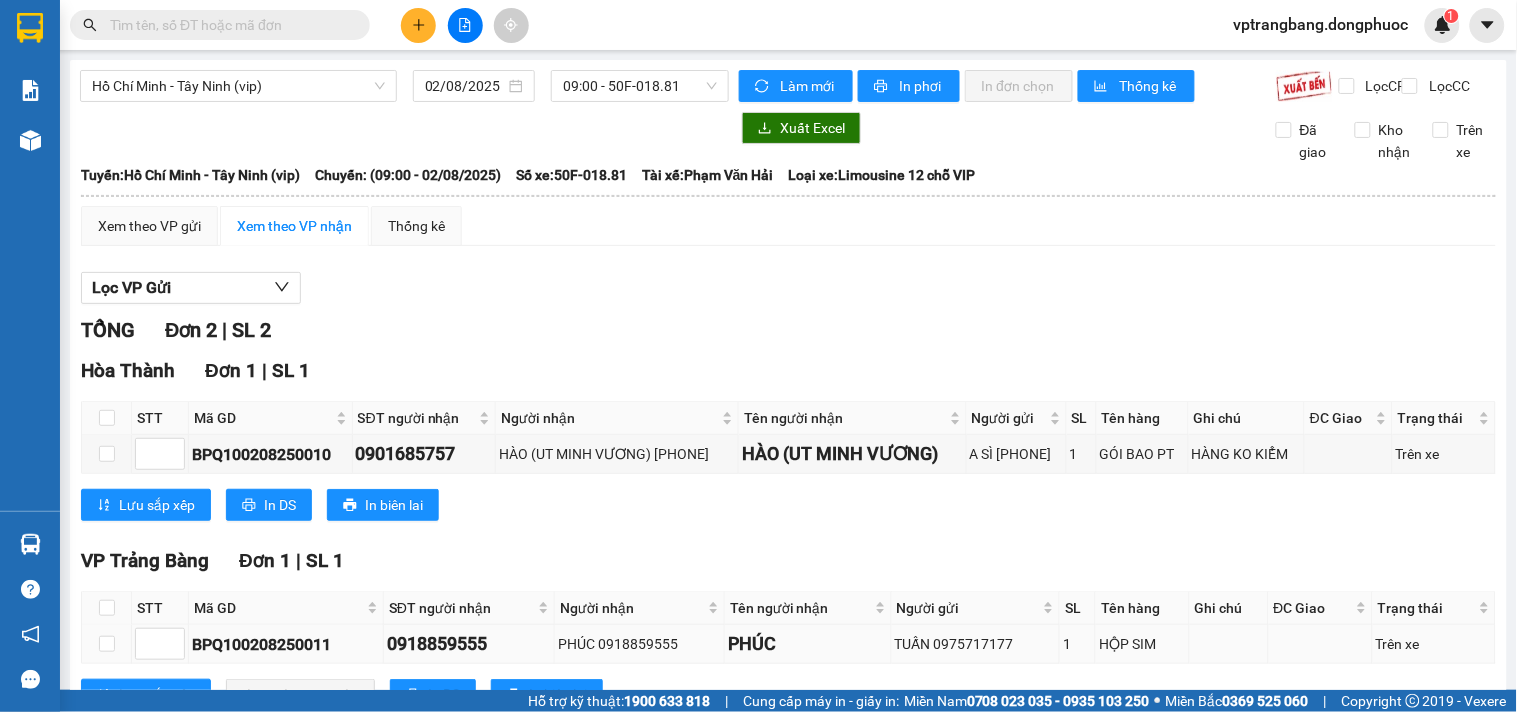 scroll, scrollTop: 95, scrollLeft: 0, axis: vertical 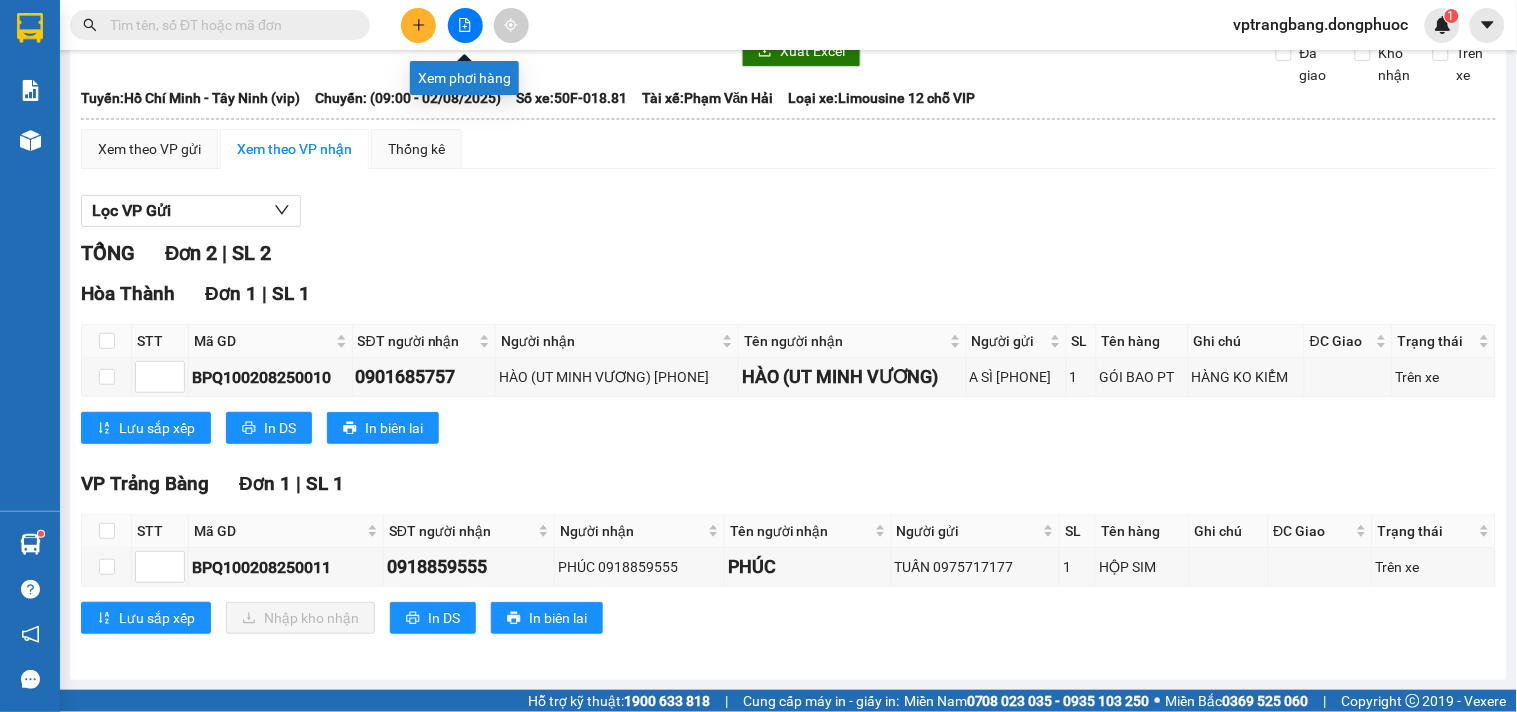 click 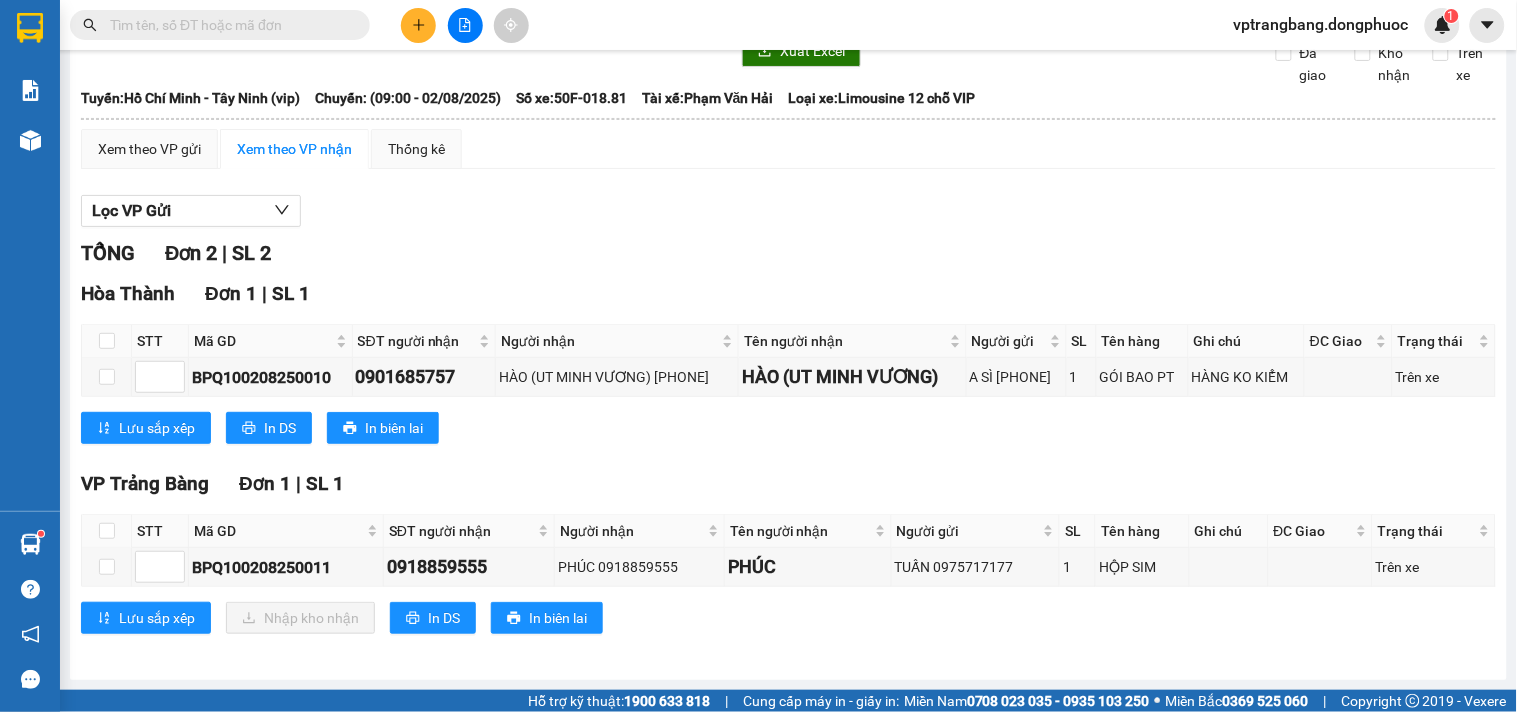 scroll, scrollTop: 0, scrollLeft: 0, axis: both 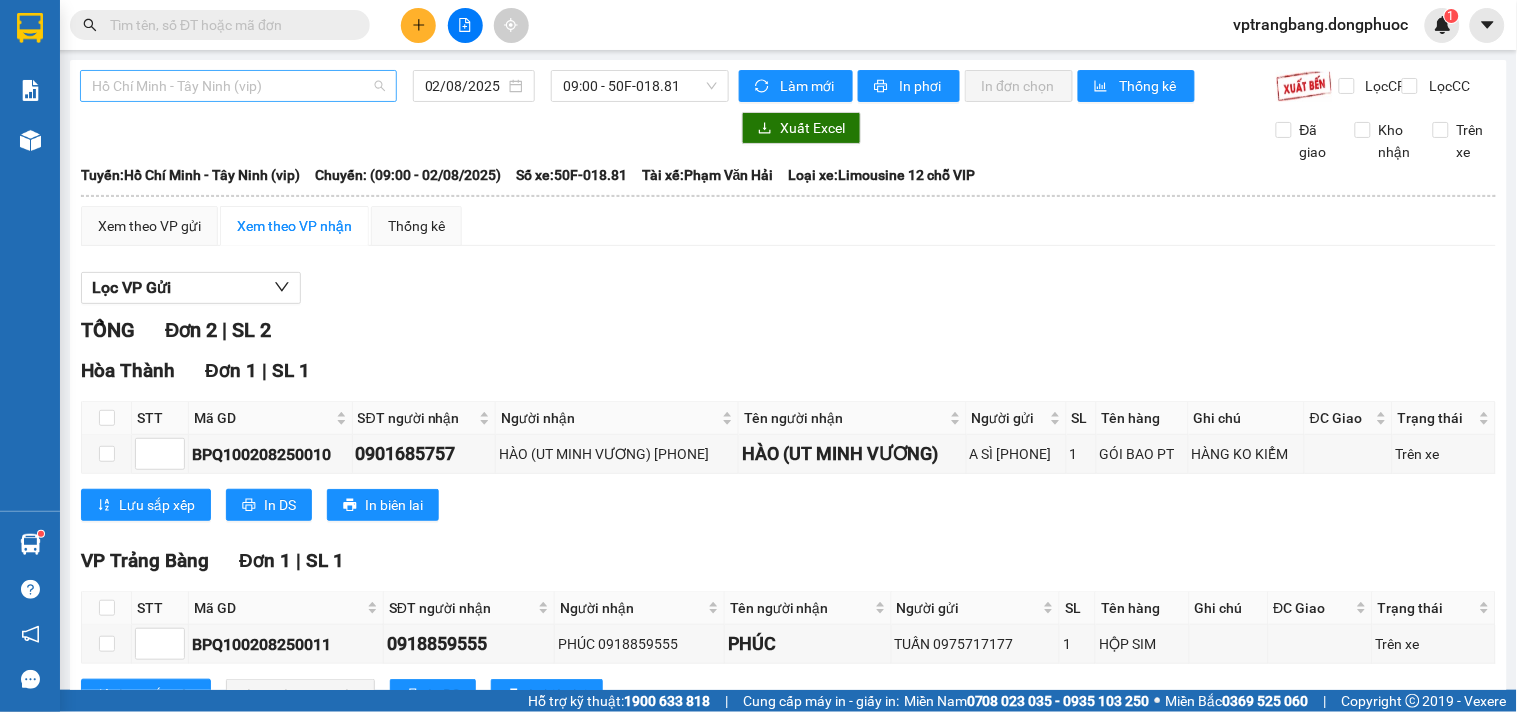 click on "Hồ Chí Minh - Tây Ninh (vip)" at bounding box center [238, 86] 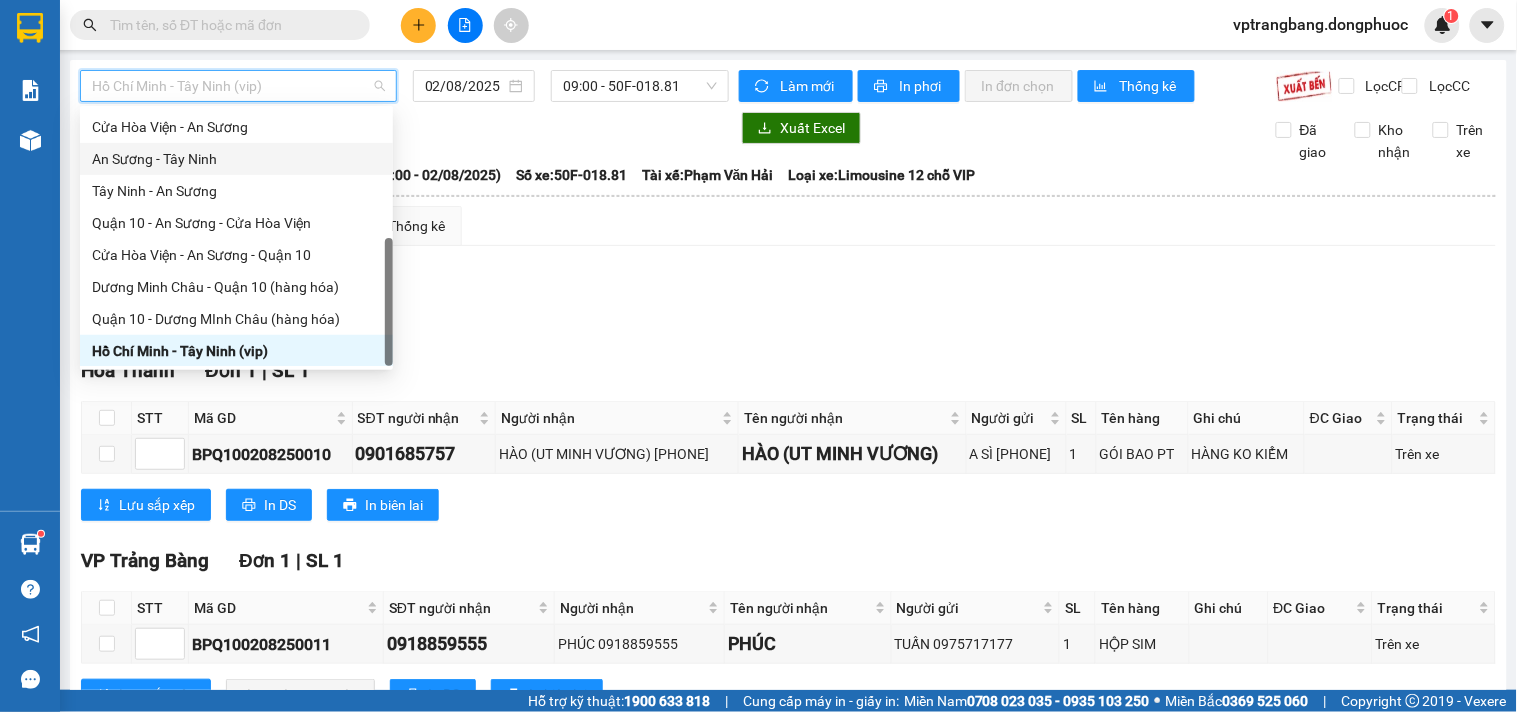 scroll, scrollTop: 0, scrollLeft: 0, axis: both 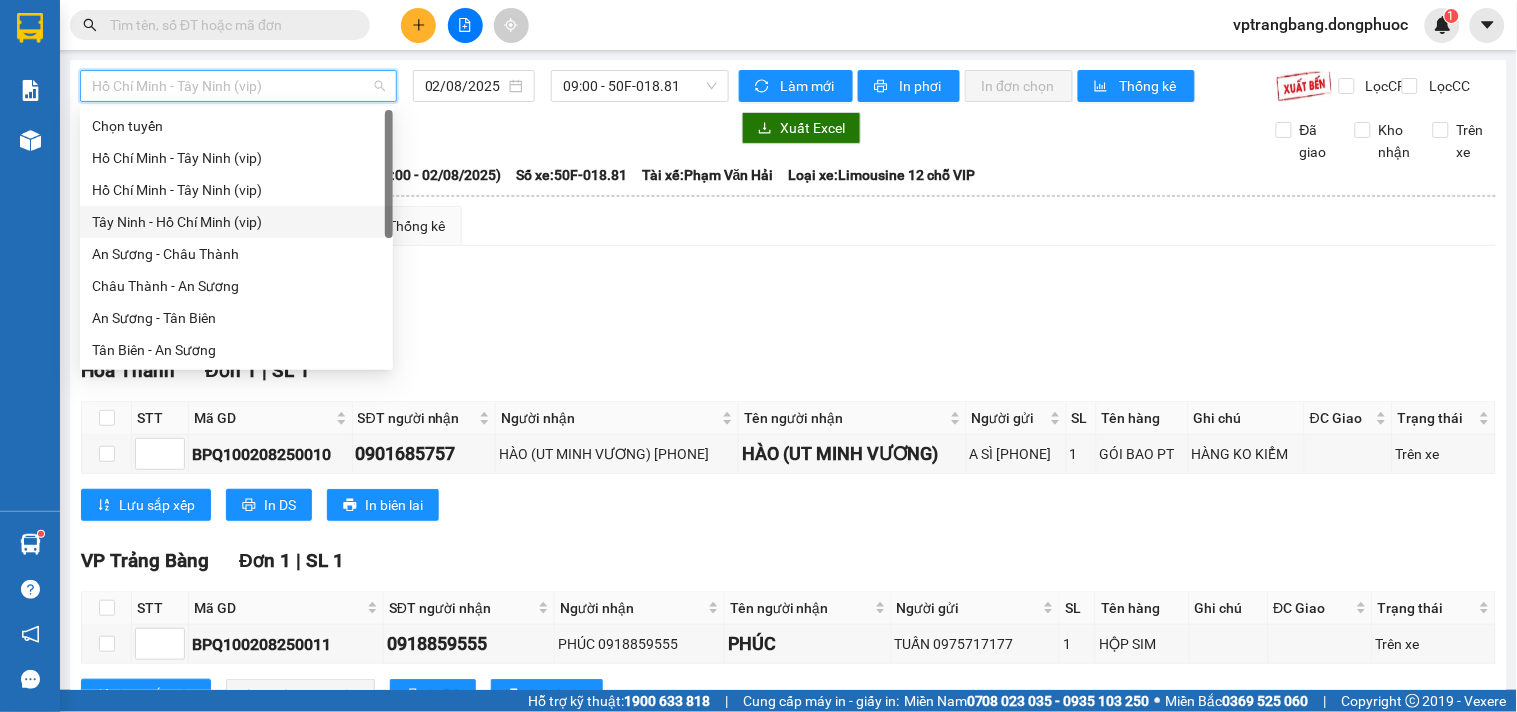 click on "Tây Ninh - Hồ Chí Minh (vip)" at bounding box center (236, 222) 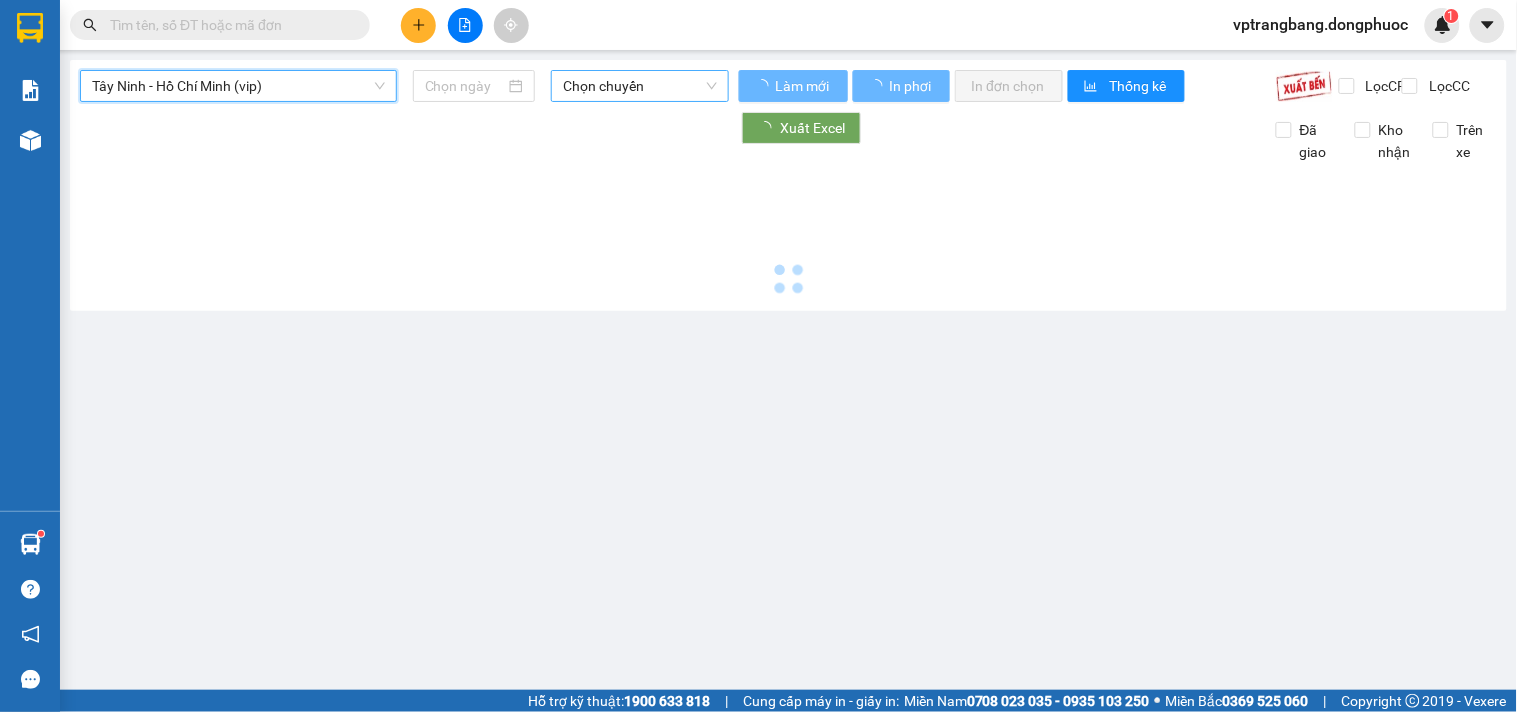 type on "02/08/2025" 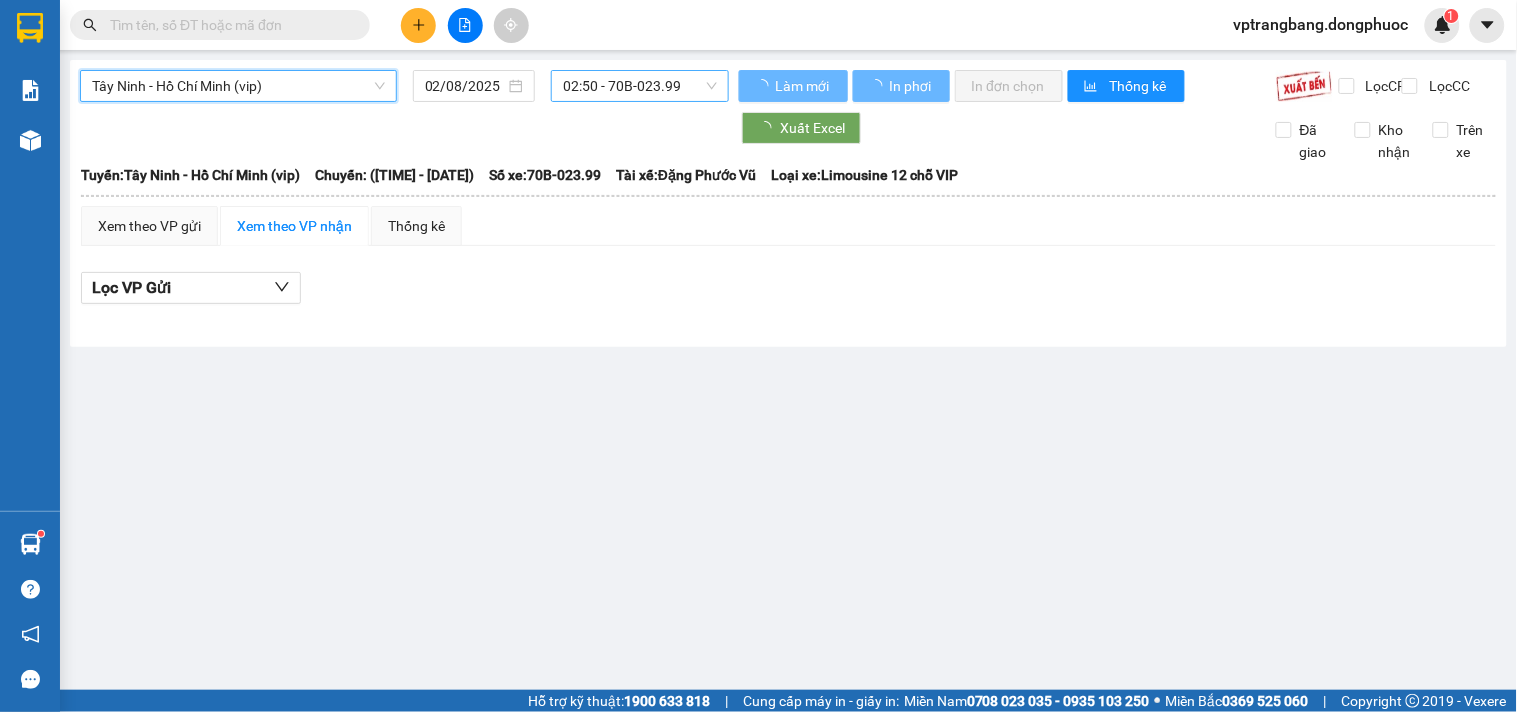 click on "02:50     - 70B-023.99" at bounding box center (640, 86) 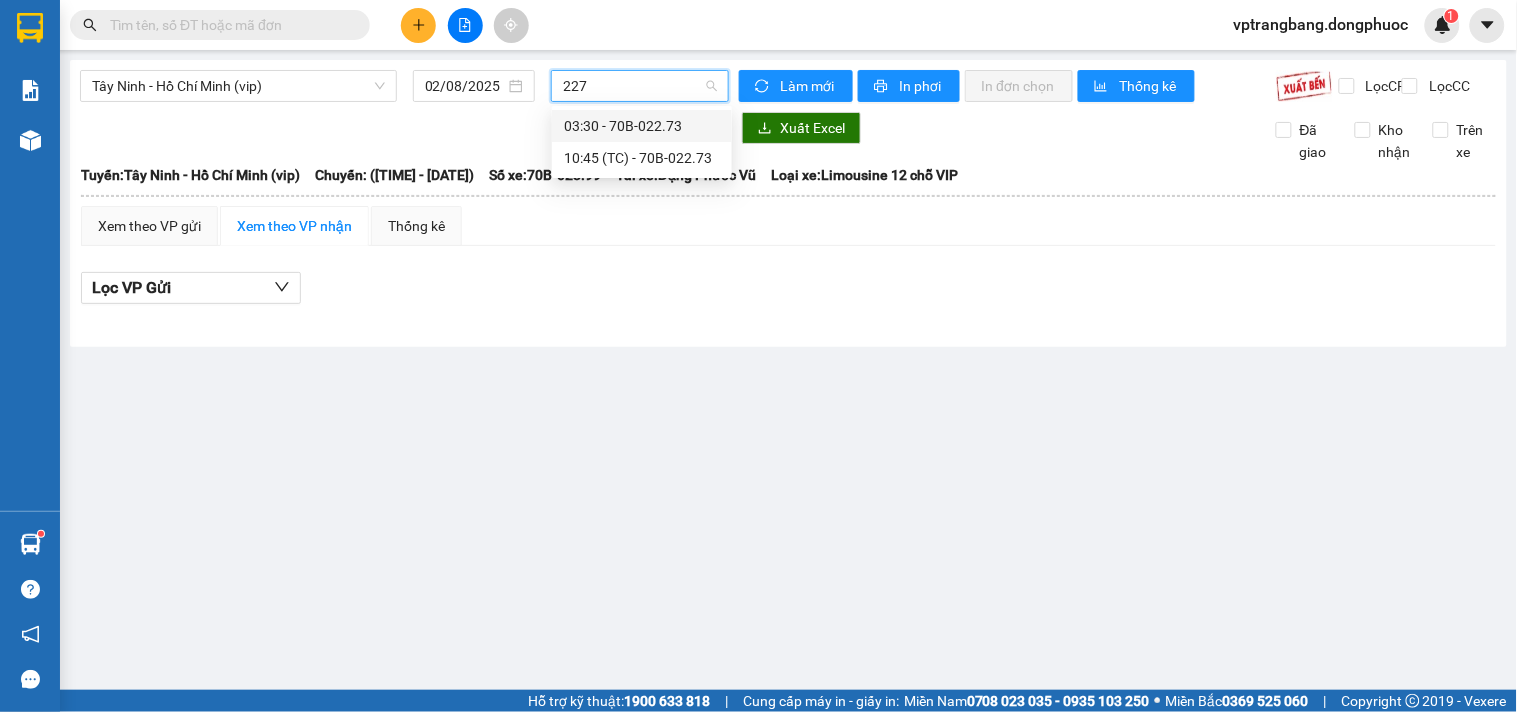 type on "2273" 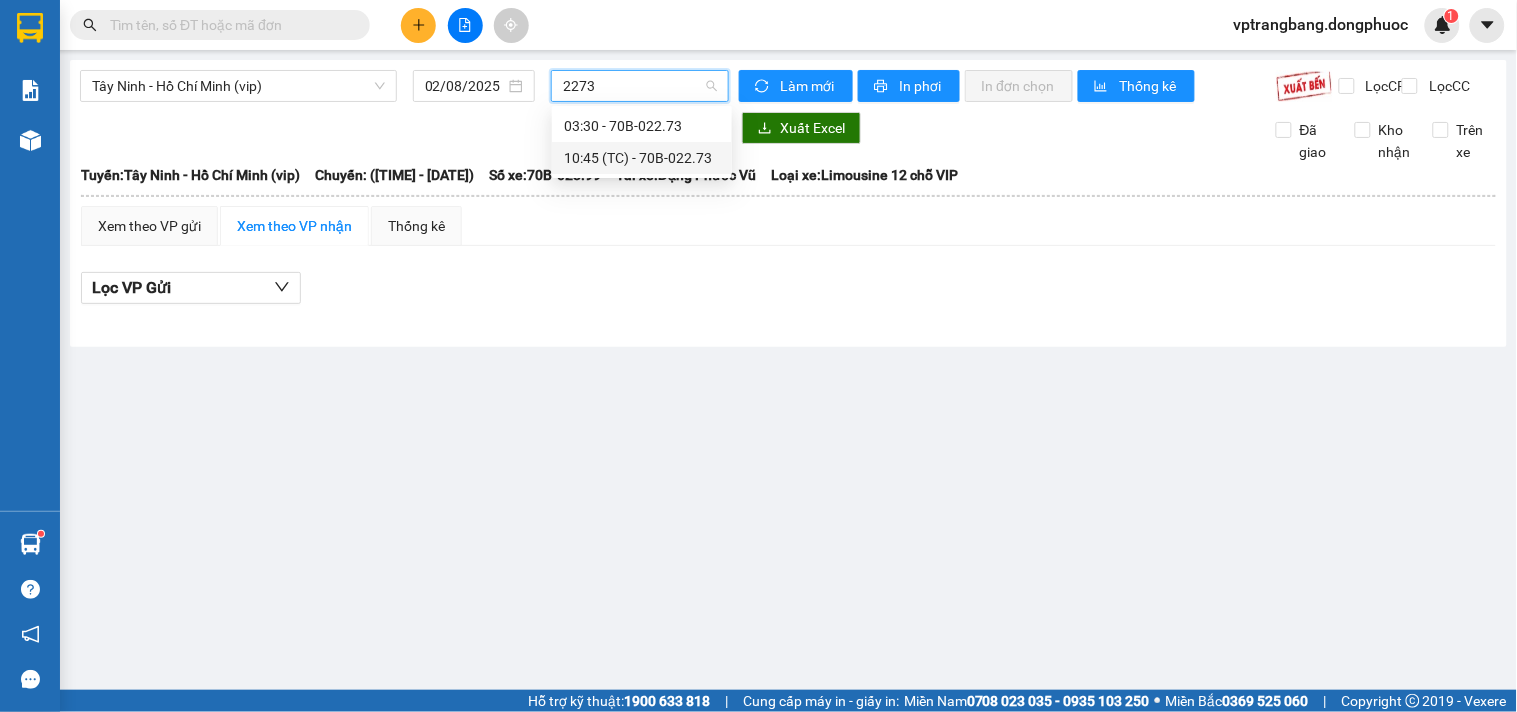 click on "10:45   (TC)   - 70B-022.73" at bounding box center [642, 158] 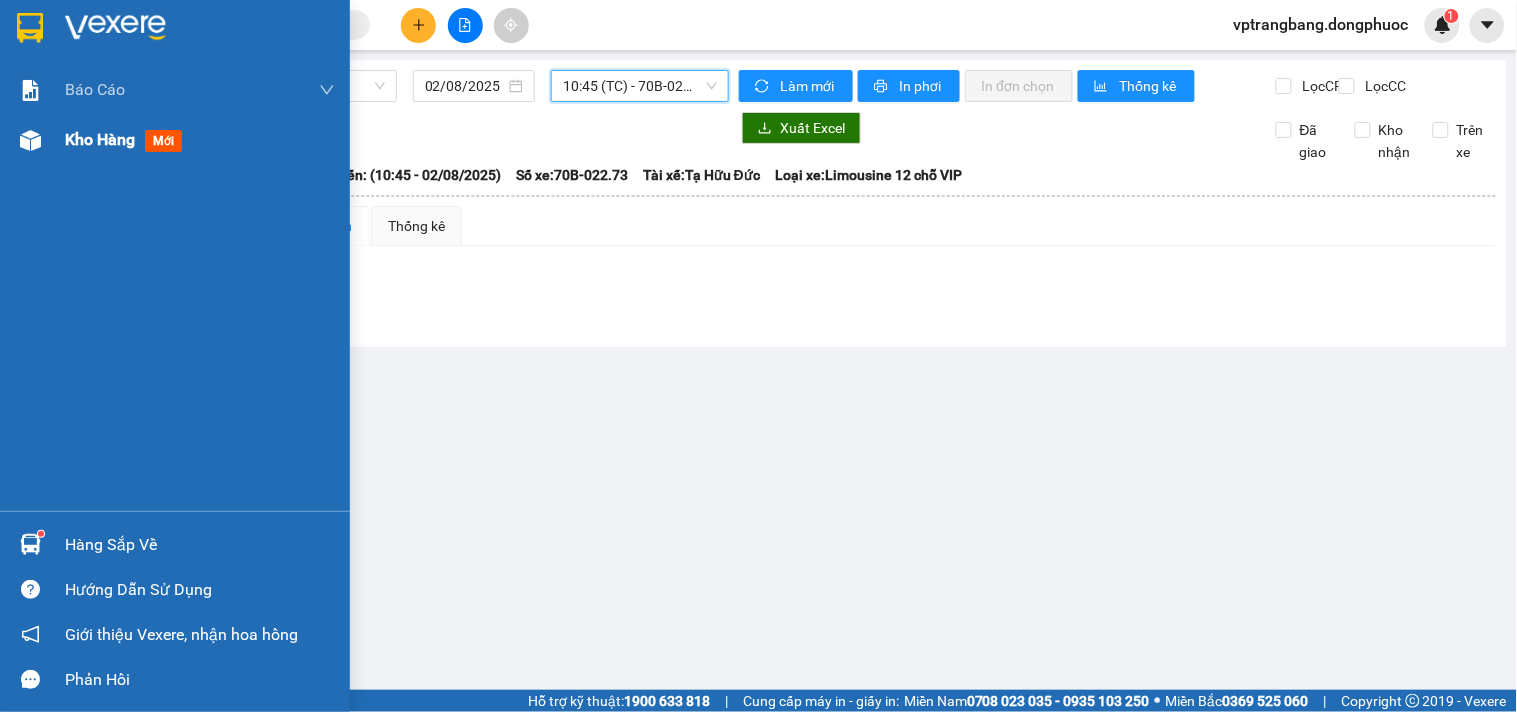 click on "Kho hàng mới" at bounding box center (200, 140) 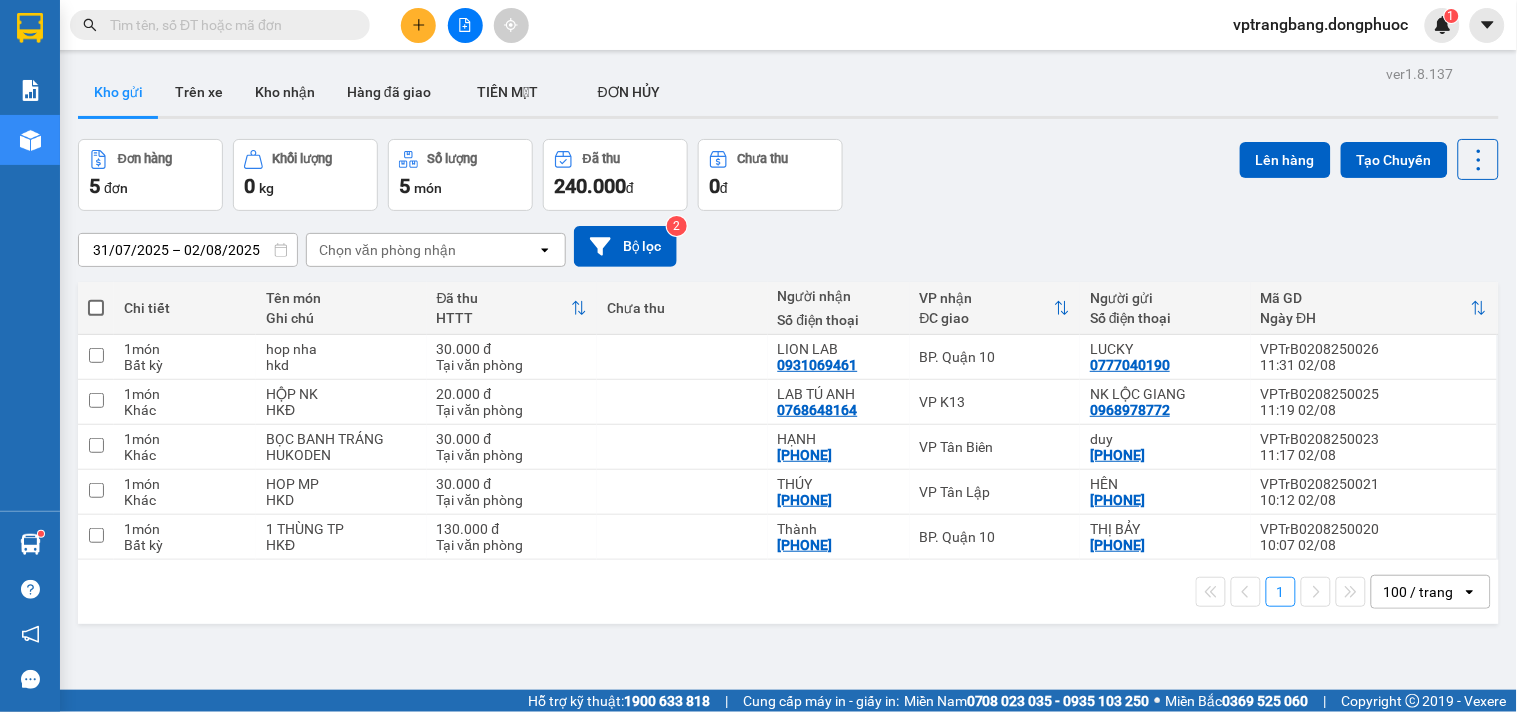 click at bounding box center (30, 544) 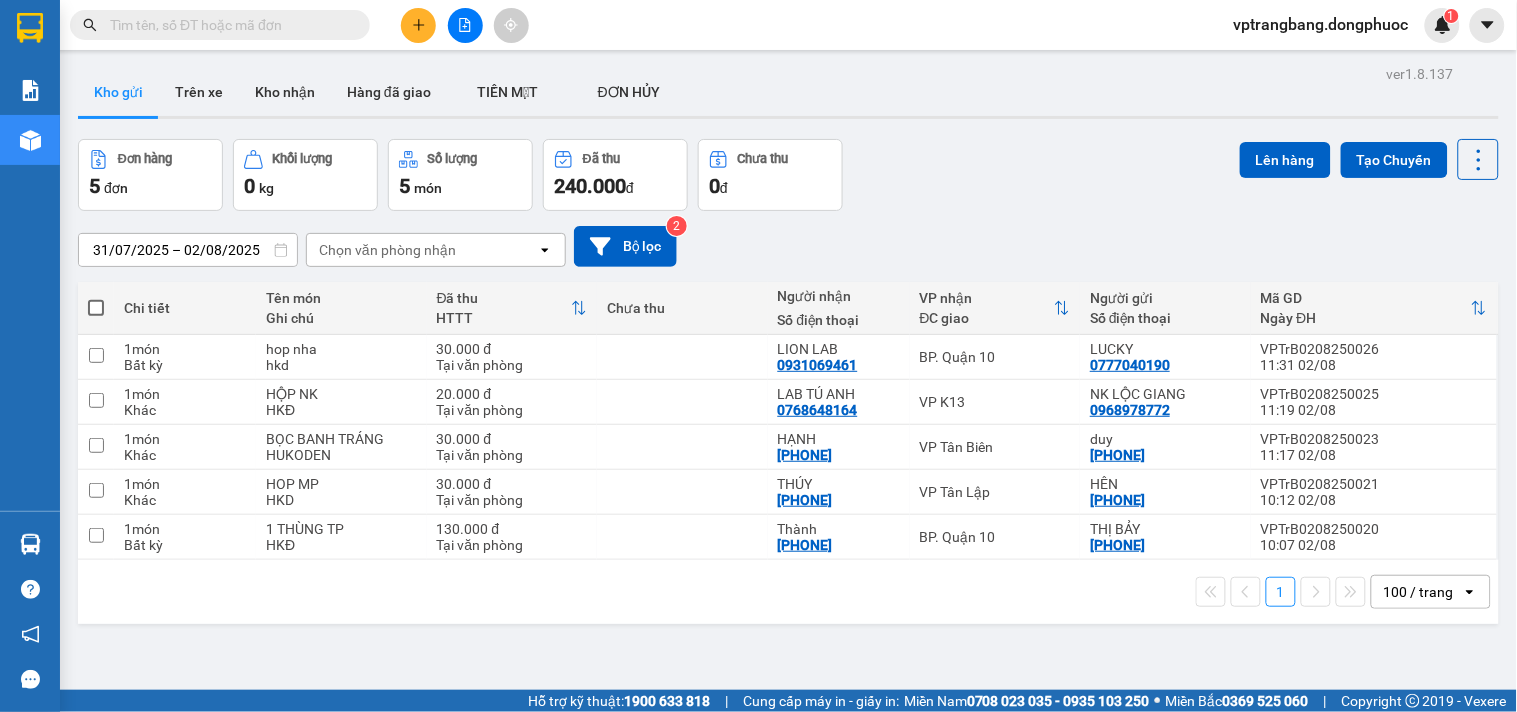 click on "Kết quả tìm kiếm ( 0 )  Bộ lọc  No Data vptrangbang.dongphuoc 1     Báo cáo Mẫu 1: Báo cáo dòng tiền theo nhân viên Mẫu 1: Báo cáo dòng tiền theo nhân viên (VP) Mẫu 2: Doanh số tạo đơn theo Văn phòng, nhân viên - Trạm     Kho hàng mới Hàng sắp về Hướng dẫn sử dụng Giới thiệu Vexere, nhận hoa hồng Phản hồi Phần mềm hỗ trợ bạn tốt chứ? ver  1.8.137 Kho gửi Trên xe Kho nhận Hàng đã giao TIỀN MẶT  ĐƠN HỦY Đơn hàng 5 đơn Khối lượng 0 kg Số lượng 5 món Đã thu 240.000  đ Chưa thu 0  đ Lên hàng Tạo Chuyến 31/07/2025 – 02/08/2025 Press the down arrow key to interact with the calendar and select a date. Press the escape button to close the calendar. Selected date range is from 31/07/2025 to 02/08/2025. Chọn văn phòng nhận open Bộ lọc 2 Chi tiết Tên món Ghi chú Đã thu HTTT Chưa thu Người nhận Số điện thoại VP nhận ĐC giao Người gửi Mã GD Ngày ĐH 1" at bounding box center [758, 356] 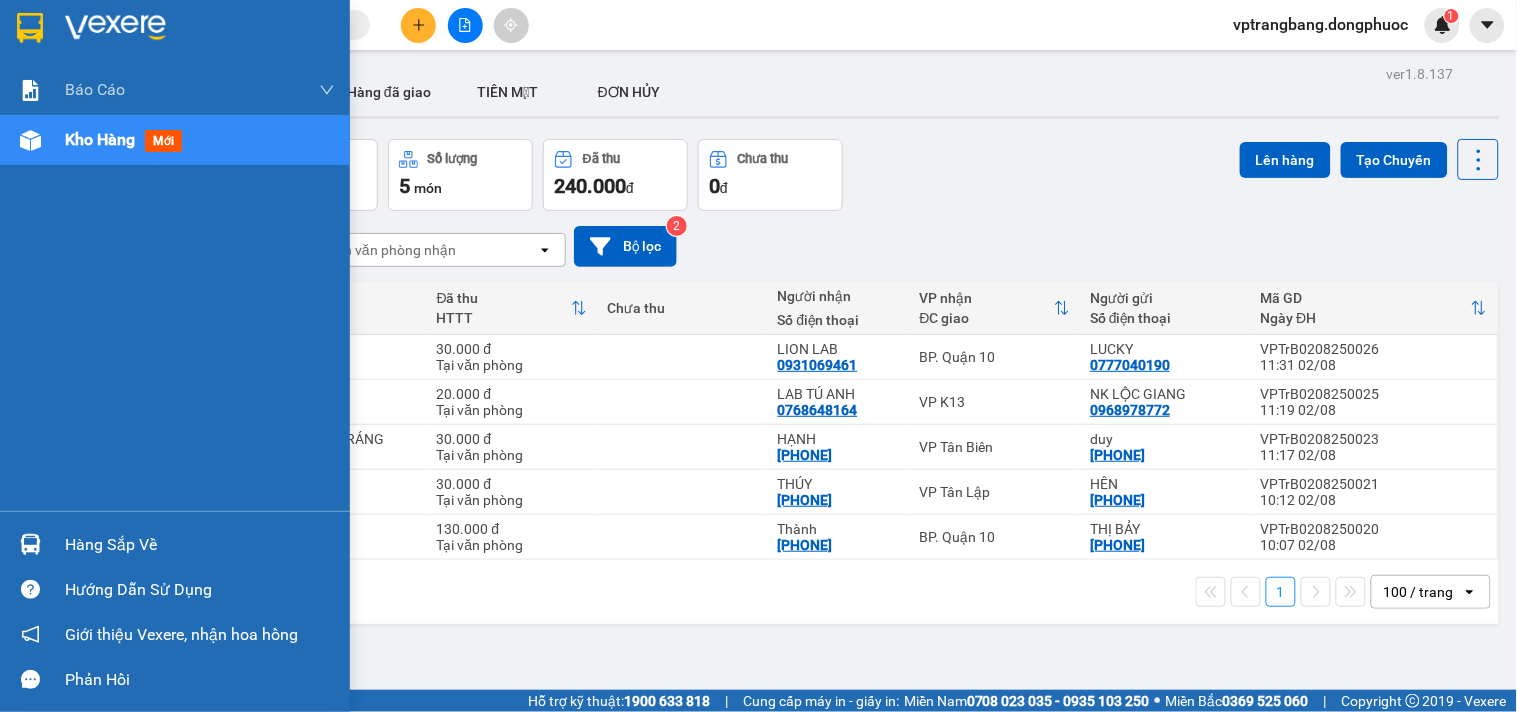 click at bounding box center [30, 544] 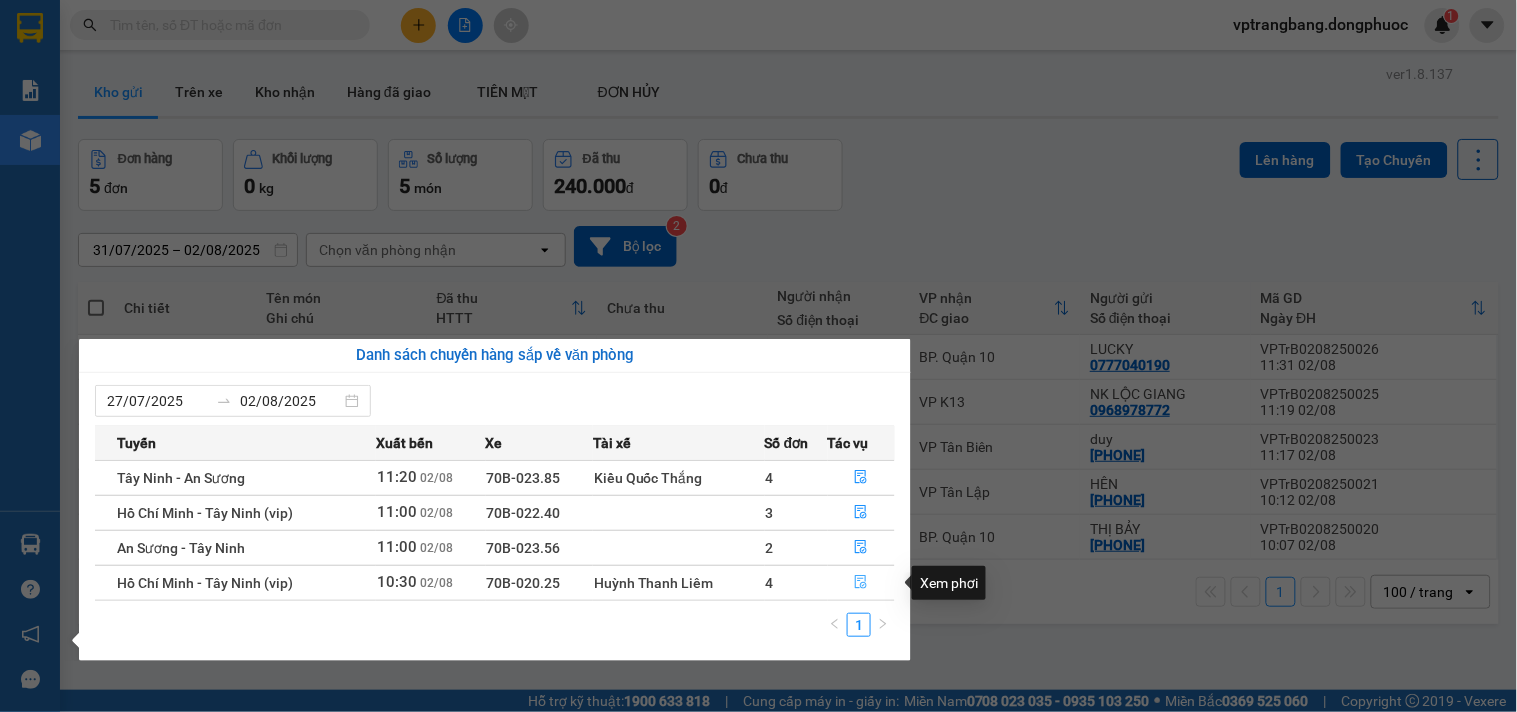 click 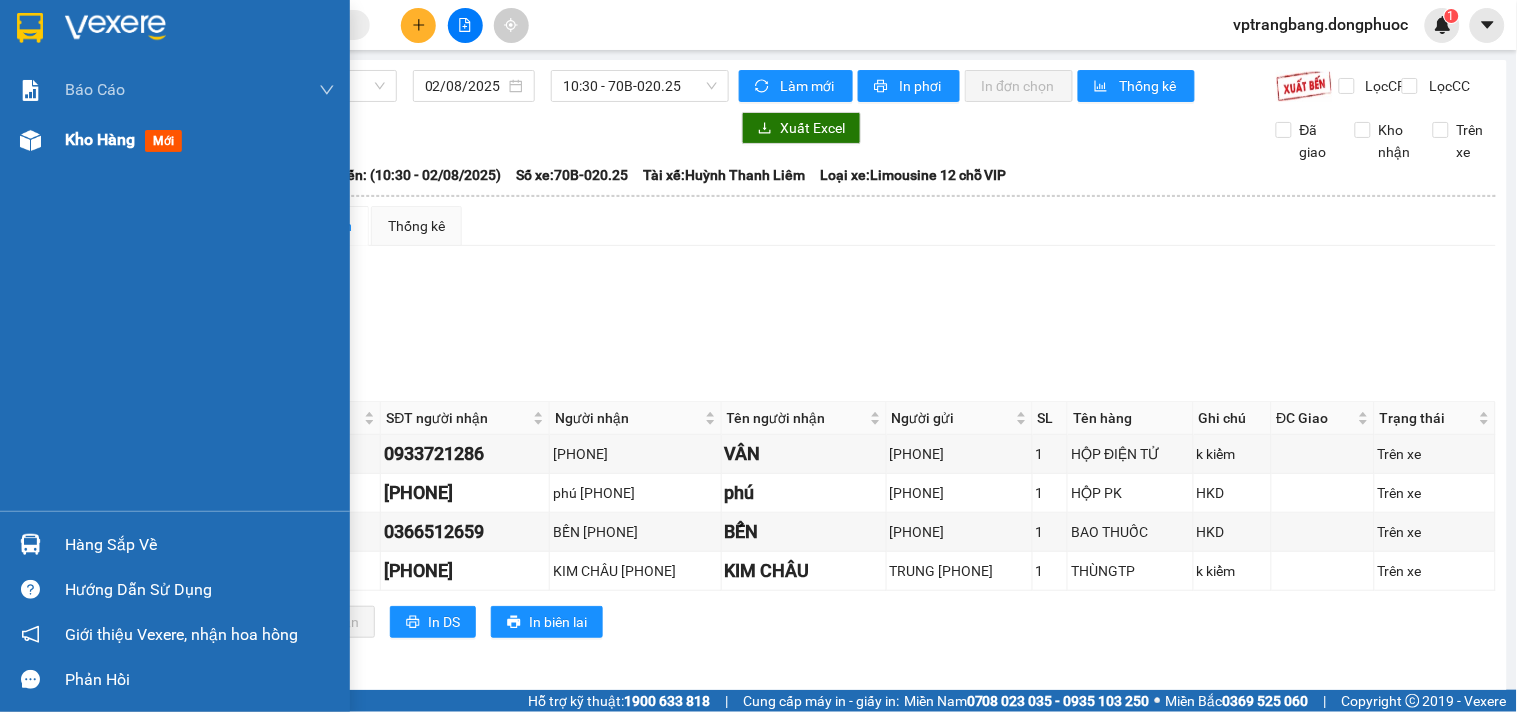 click on "Kho hàng" at bounding box center [100, 139] 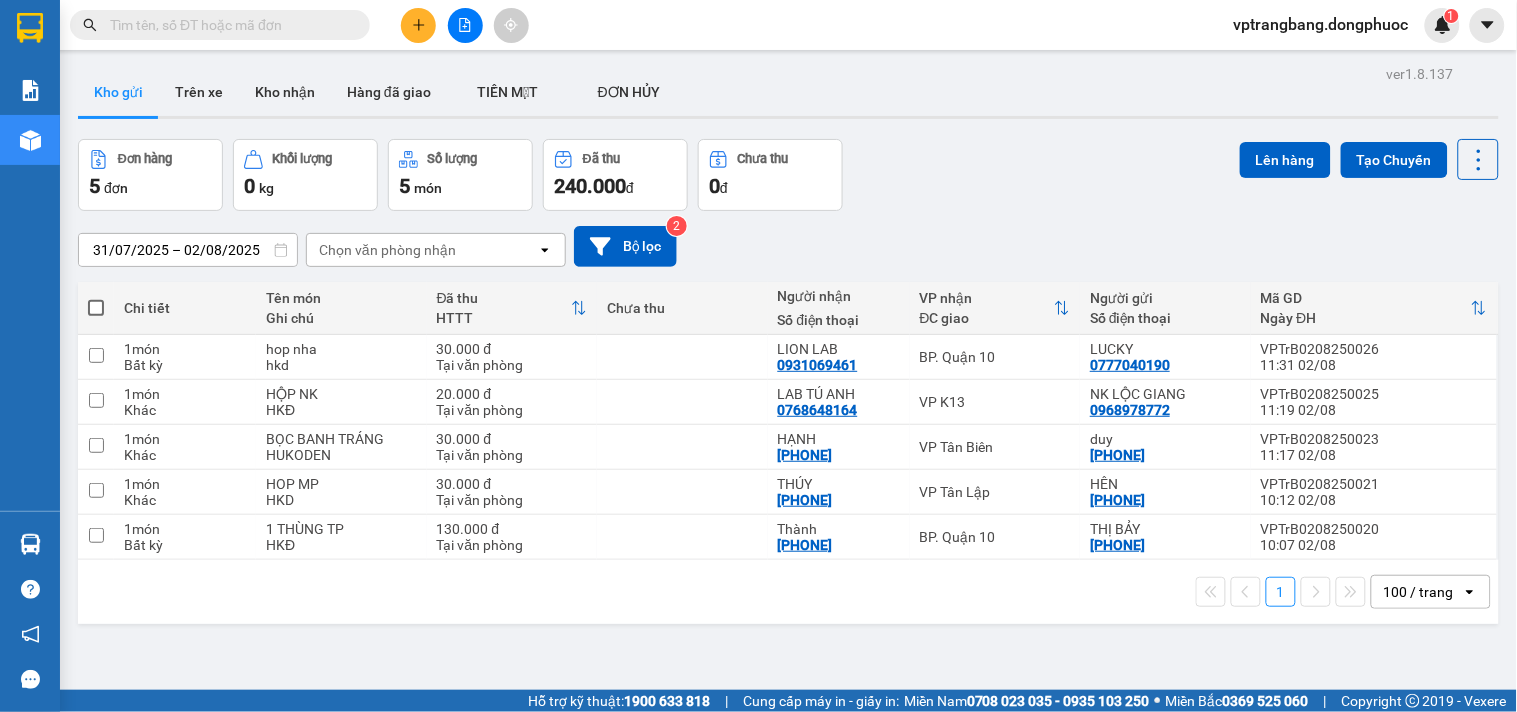 click on "Đơn hàng 5 đơn Khối lượng 0 kg Số lượng 5 món Đã thu 240.000  đ Chưa thu 0  đ Lên hàng Tạo Chuyến" at bounding box center [788, 175] 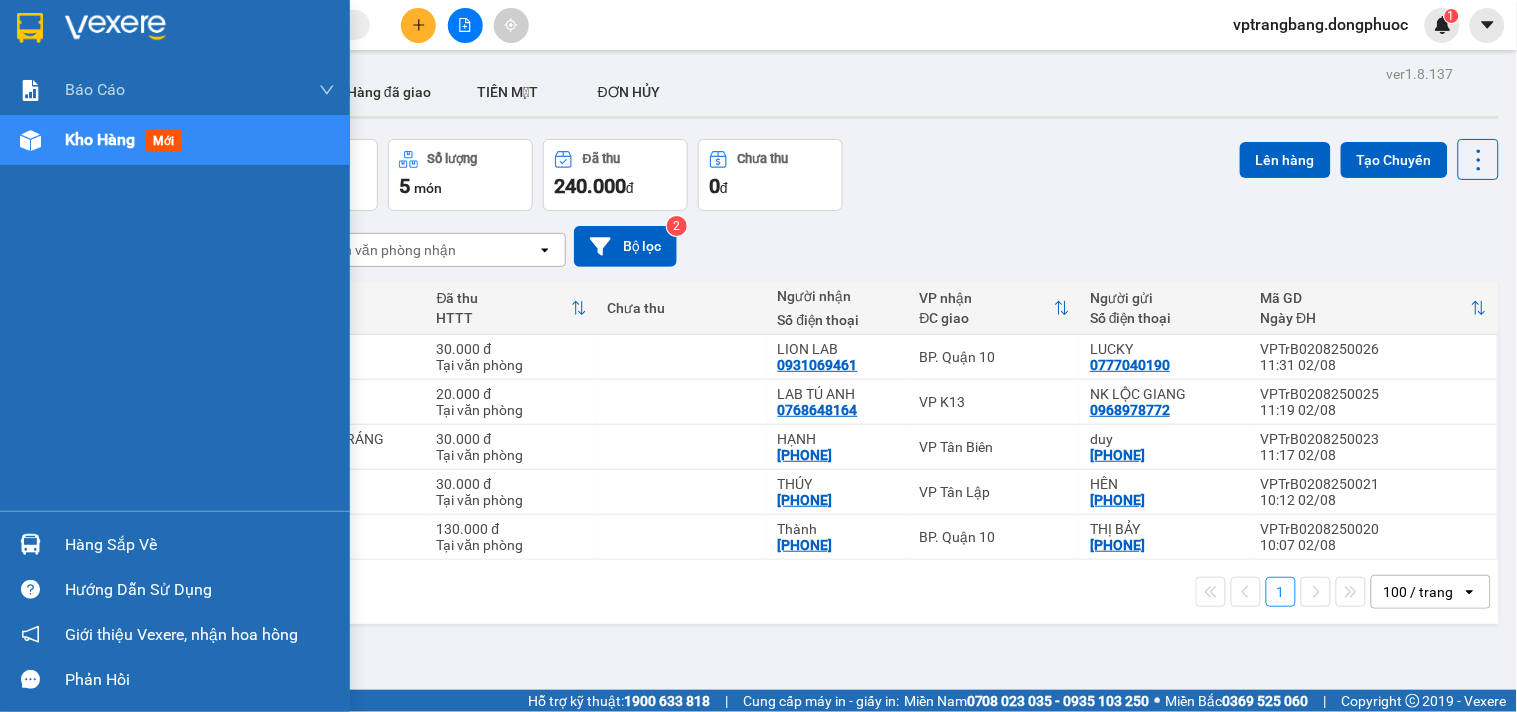 click on "Hàng sắp về" at bounding box center (175, 544) 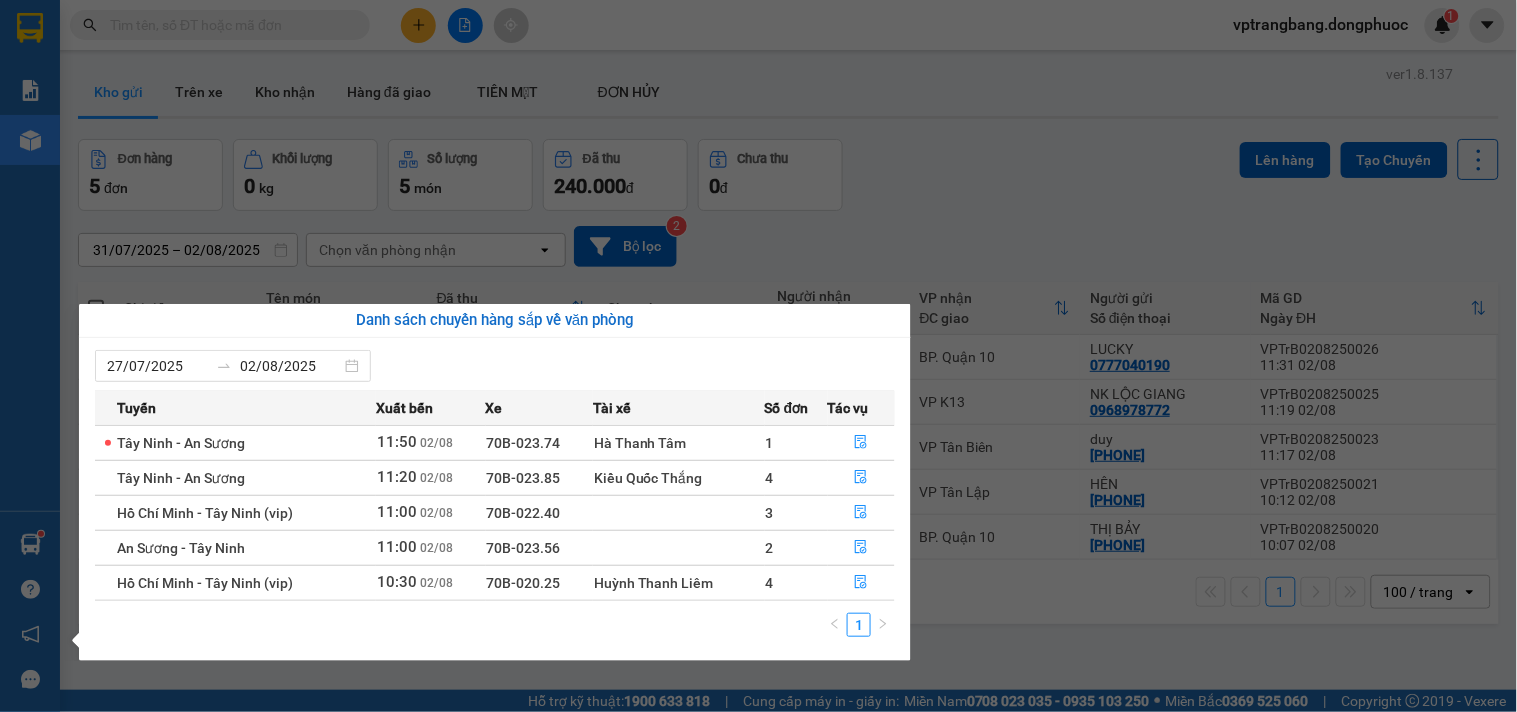 click on "Kết quả tìm kiếm ( 0 )  Bộ lọc  No Data vptrangbang.dongphuoc 1     Báo cáo Mẫu 1: Báo cáo dòng tiền theo nhân viên Mẫu 1: Báo cáo dòng tiền theo nhân viên (VP) Mẫu 2: Doanh số tạo đơn theo Văn phòng, nhân viên - Trạm     Kho hàng mới Hàng sắp về Hướng dẫn sử dụng Giới thiệu Vexere, nhận hoa hồng Phản hồi Phần mềm hỗ trợ bạn tốt chứ? ver  1.8.137 Kho gửi Trên xe Kho nhận Hàng đã giao TIỀN MẶT  ĐƠN HỦY Đơn hàng 5 đơn Khối lượng 0 kg Số lượng 5 món Đã thu 240.000  đ Chưa thu 0  đ Lên hàng Tạo Chuyến 31/07/2025 – 02/08/2025 Press the down arrow key to interact with the calendar and select a date. Press the escape button to close the calendar. Selected date range is from 31/07/2025 to 02/08/2025. Chọn văn phòng nhận open Bộ lọc 2 Chi tiết Tên món Ghi chú Đã thu HTTT Chưa thu Người nhận Số điện thoại VP nhận ĐC giao Người gửi Mã GD Ngày ĐH 1" at bounding box center [758, 356] 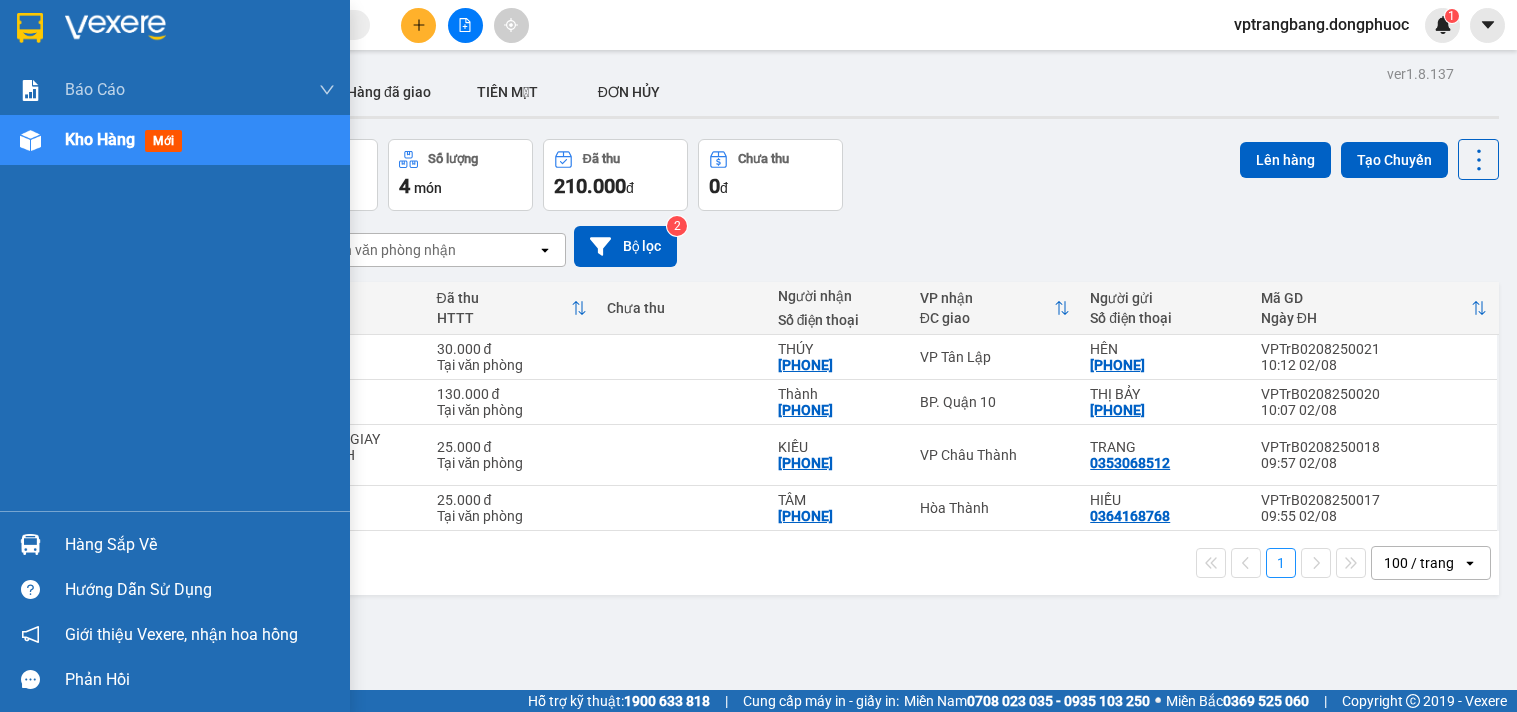 scroll, scrollTop: 0, scrollLeft: 0, axis: both 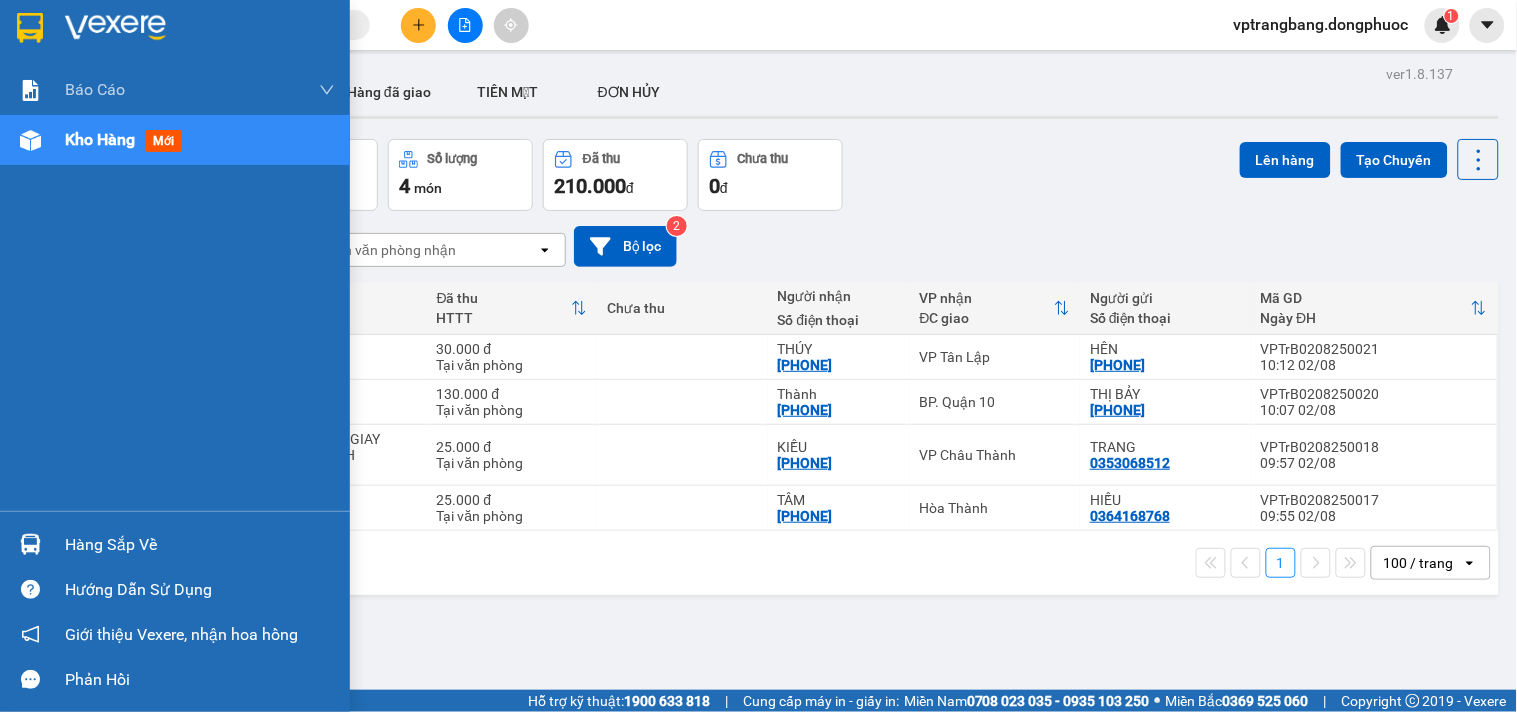 click on "Kho hàng" at bounding box center (100, 139) 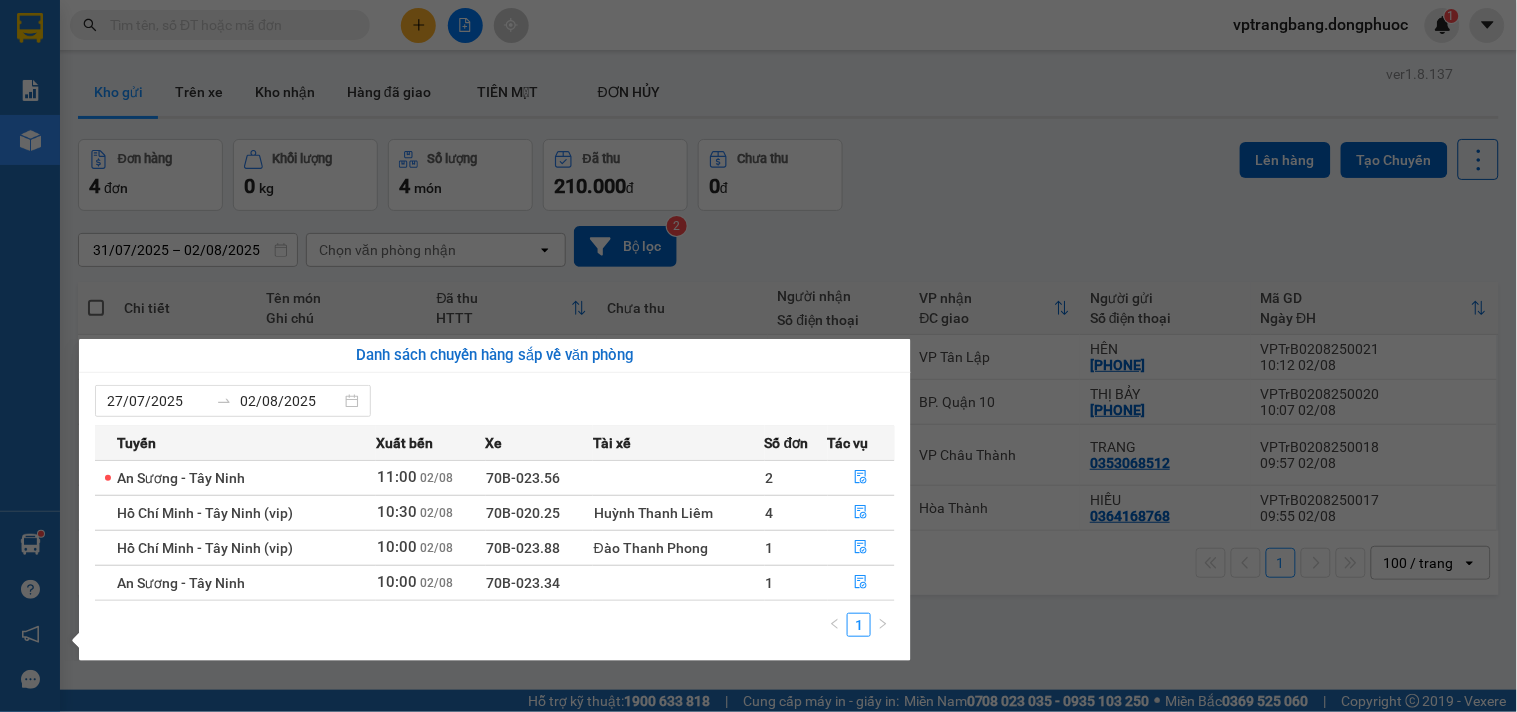 drag, startPoint x: 907, startPoint y: 202, endPoint x: 663, endPoint y: 143, distance: 251.03188 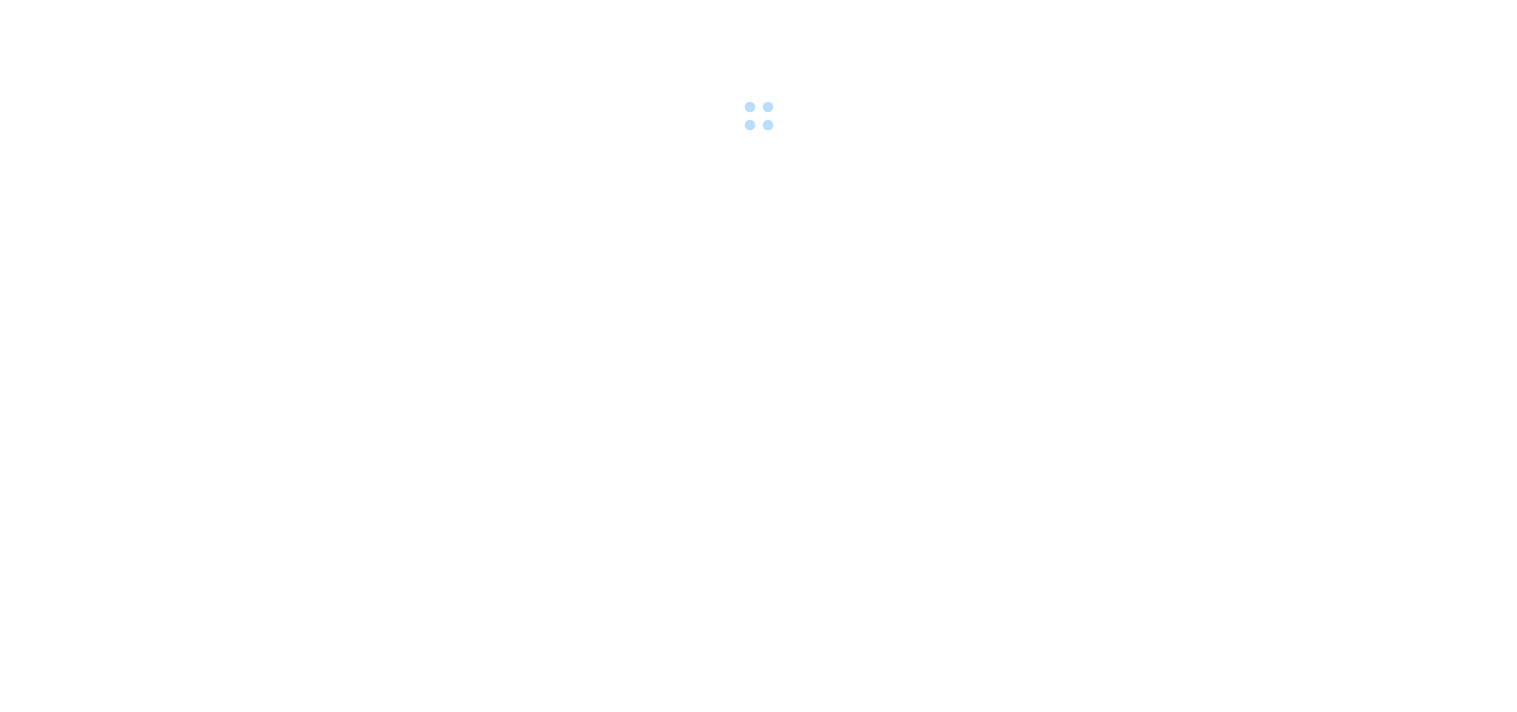 scroll, scrollTop: 0, scrollLeft: 0, axis: both 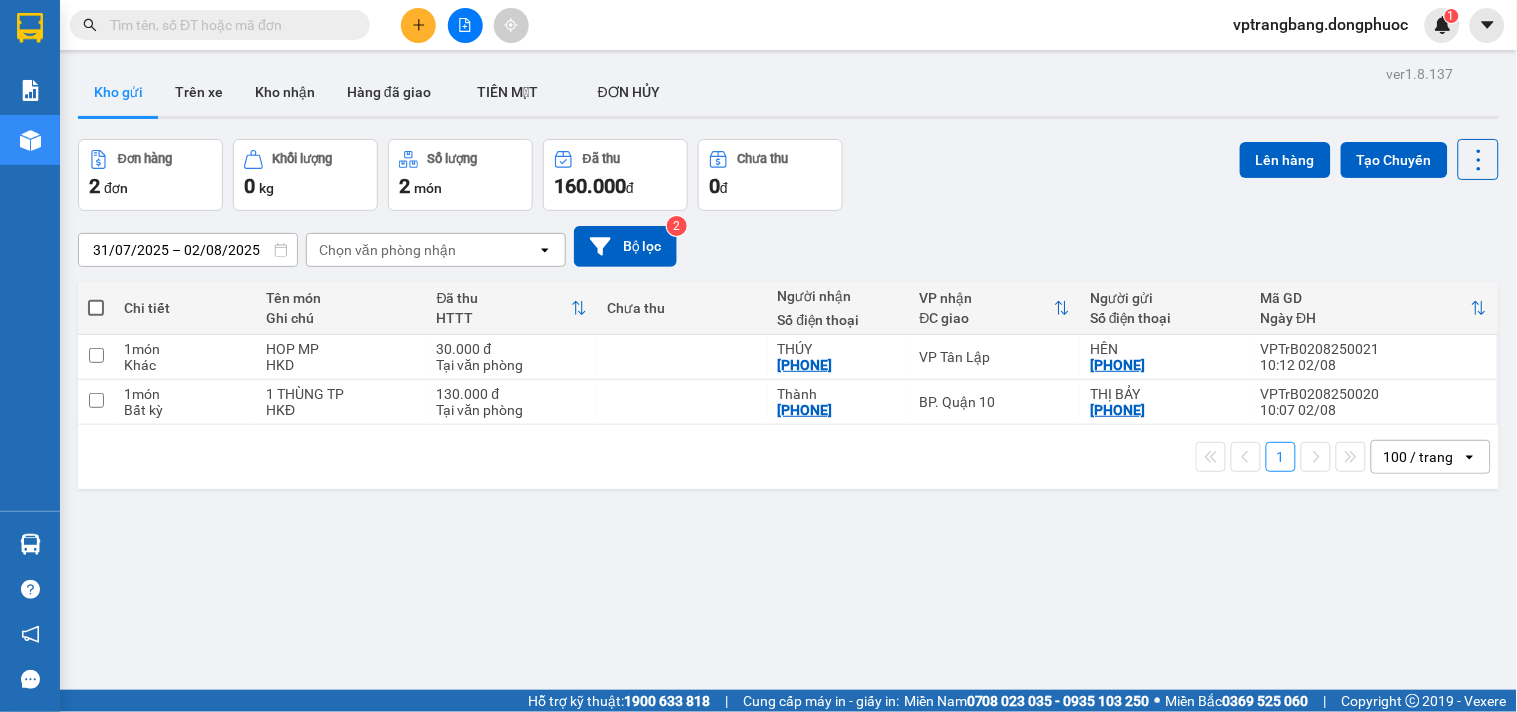 click on "ver  1.8.137 Kho gửi Trên xe Kho nhận Hàng đã giao TIỀN MẶT  ĐƠN HỦY Đơn hàng 2 đơn Khối lượng 0 kg Số lượng 2 món Đã thu 160.000  đ Chưa thu 0  đ Lên hàng Tạo Chuyến 31/07/2025 – 02/08/2025 Press the down arrow key to interact with the calendar and select a date. Press the escape button to close the calendar. Selected date range is from 31/07/2025 to 02/08/2025. Chọn văn phòng nhận open Bộ lọc 2 Chi tiết Tên món Ghi chú Đã thu HTTT Chưa thu Người nhận Số điện thoại VP nhận ĐC giao Người gửi Số điện thoại Mã GD Ngày ĐH 1  món Khác HOP MP HKD 30.000 đ Tại văn phòng THÚY  0962007224 VP Tân Lập HÊN 0896446678 VPTrB0208250021 10:12 02/08 1  món Bất kỳ 1 THÙNG TP  HKĐ 130.000 đ Tại văn phòng Thành 0796555836 BP. Quận 10 THỊ BẢY 0355787952 VPTrB0208250020 10:07 02/08 1 100 / trang open Đang tải dữ liệu" at bounding box center [788, 416] 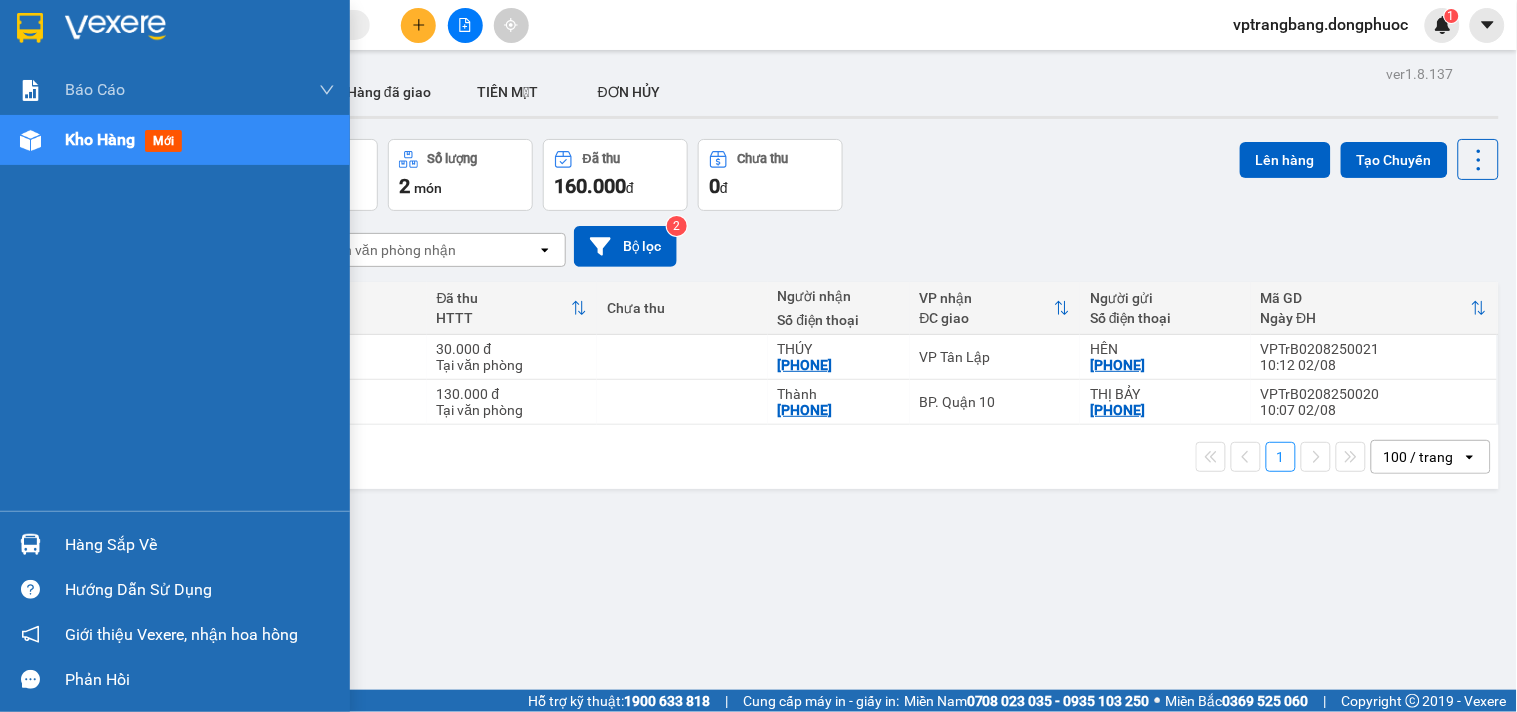 click on "Hàng sắp về" at bounding box center (200, 545) 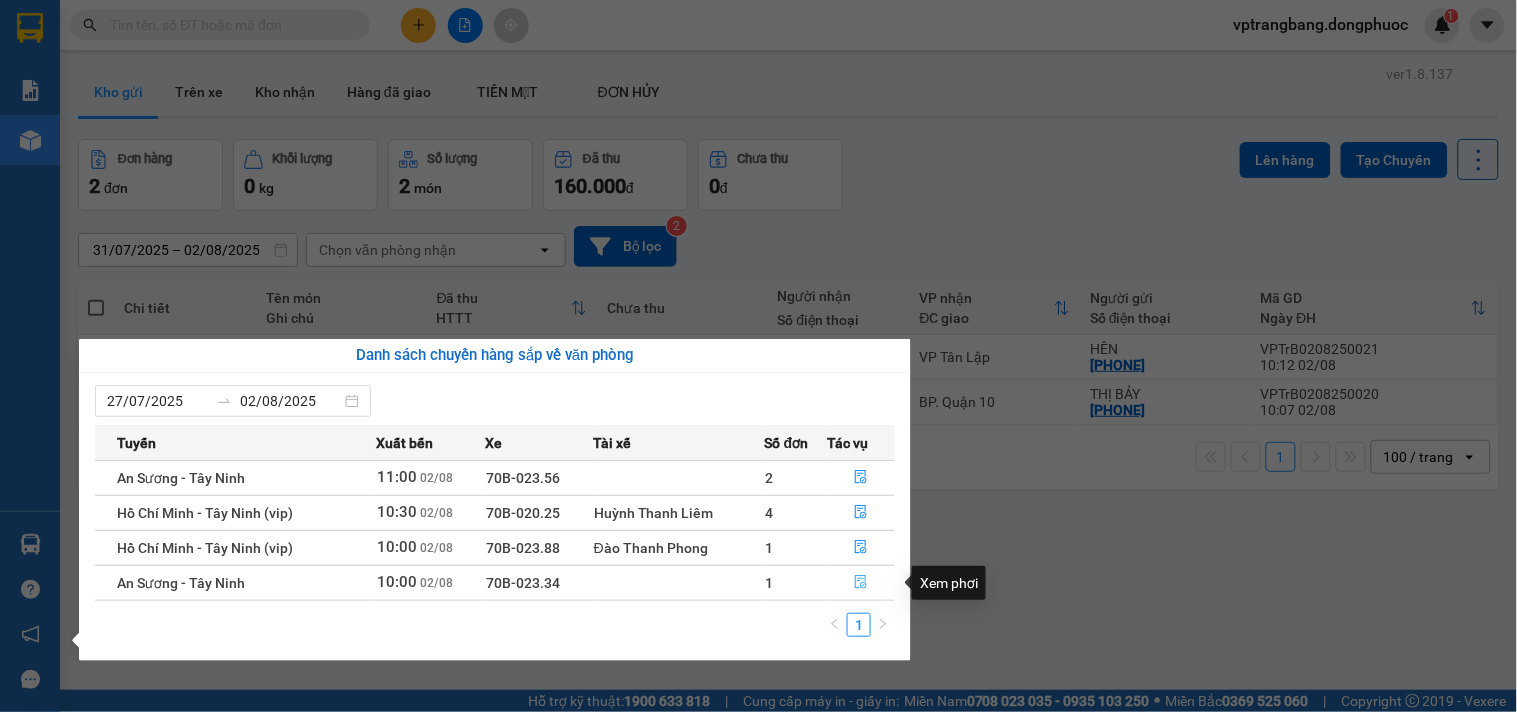 click 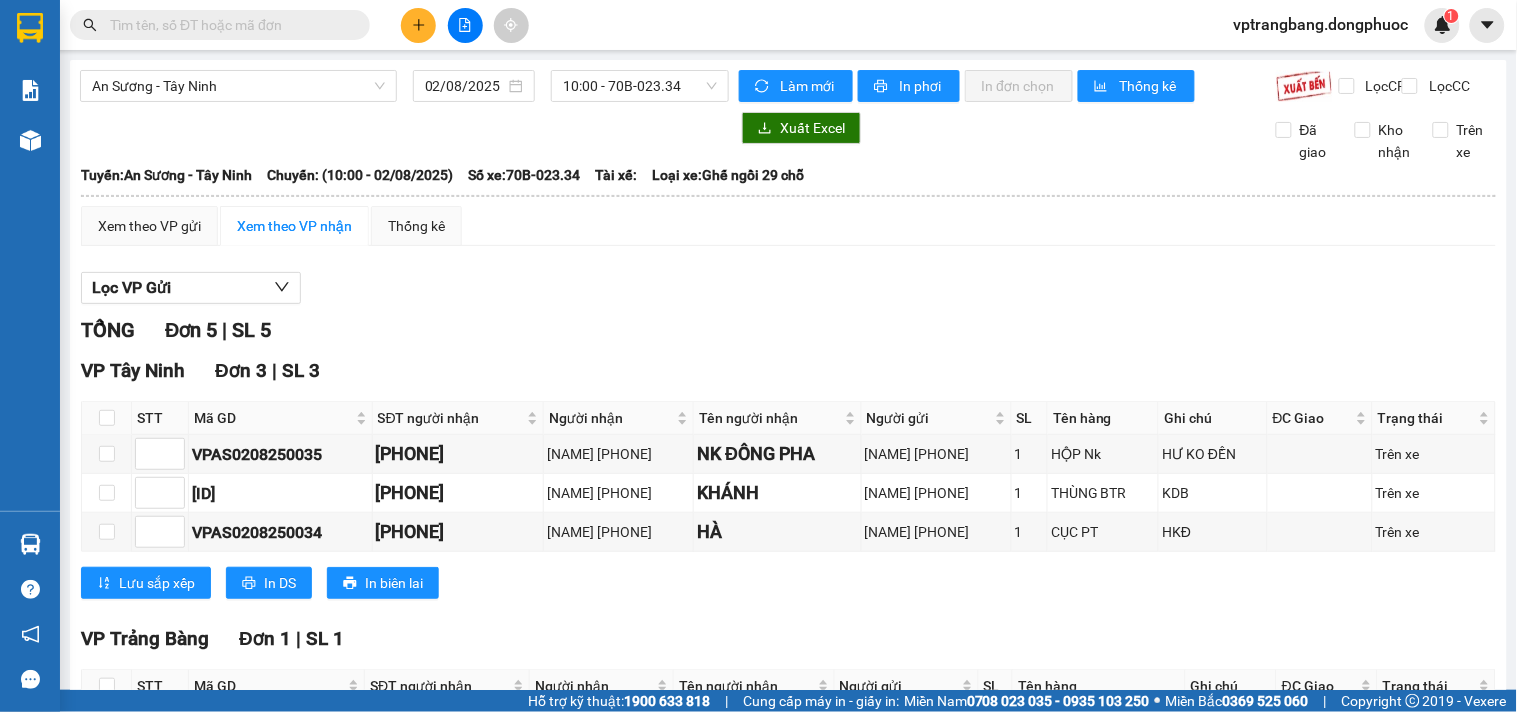 scroll, scrollTop: 333, scrollLeft: 0, axis: vertical 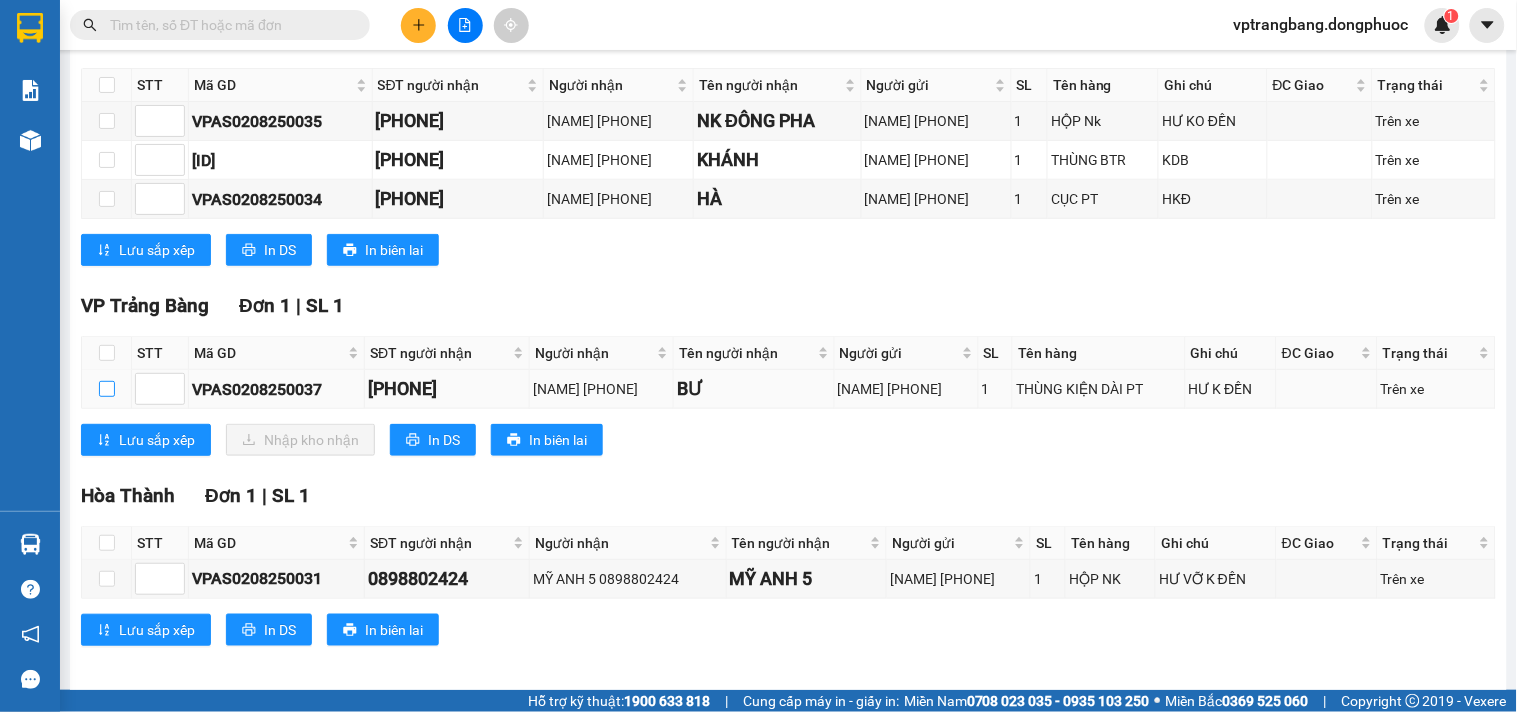 click at bounding box center [107, 389] 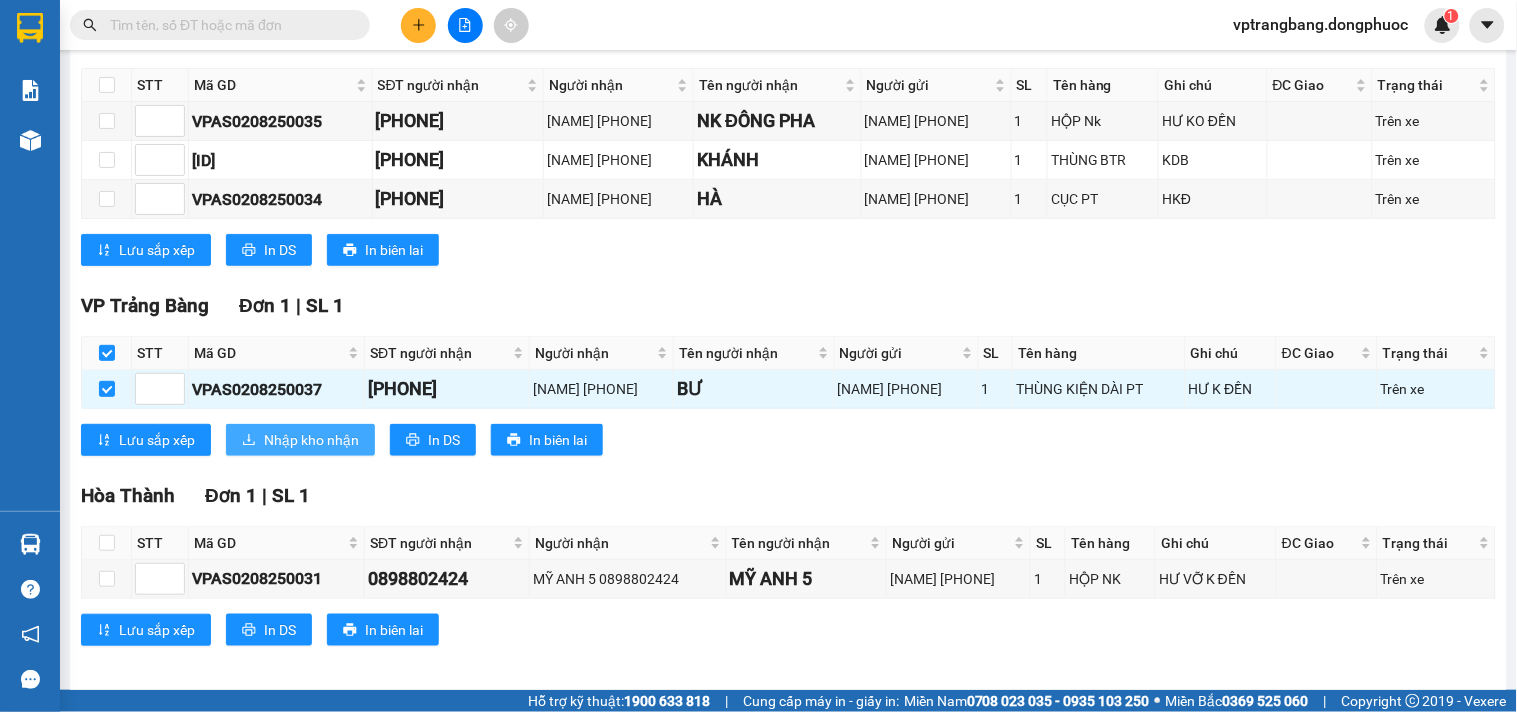 click on "Nhập kho nhận" at bounding box center (300, 440) 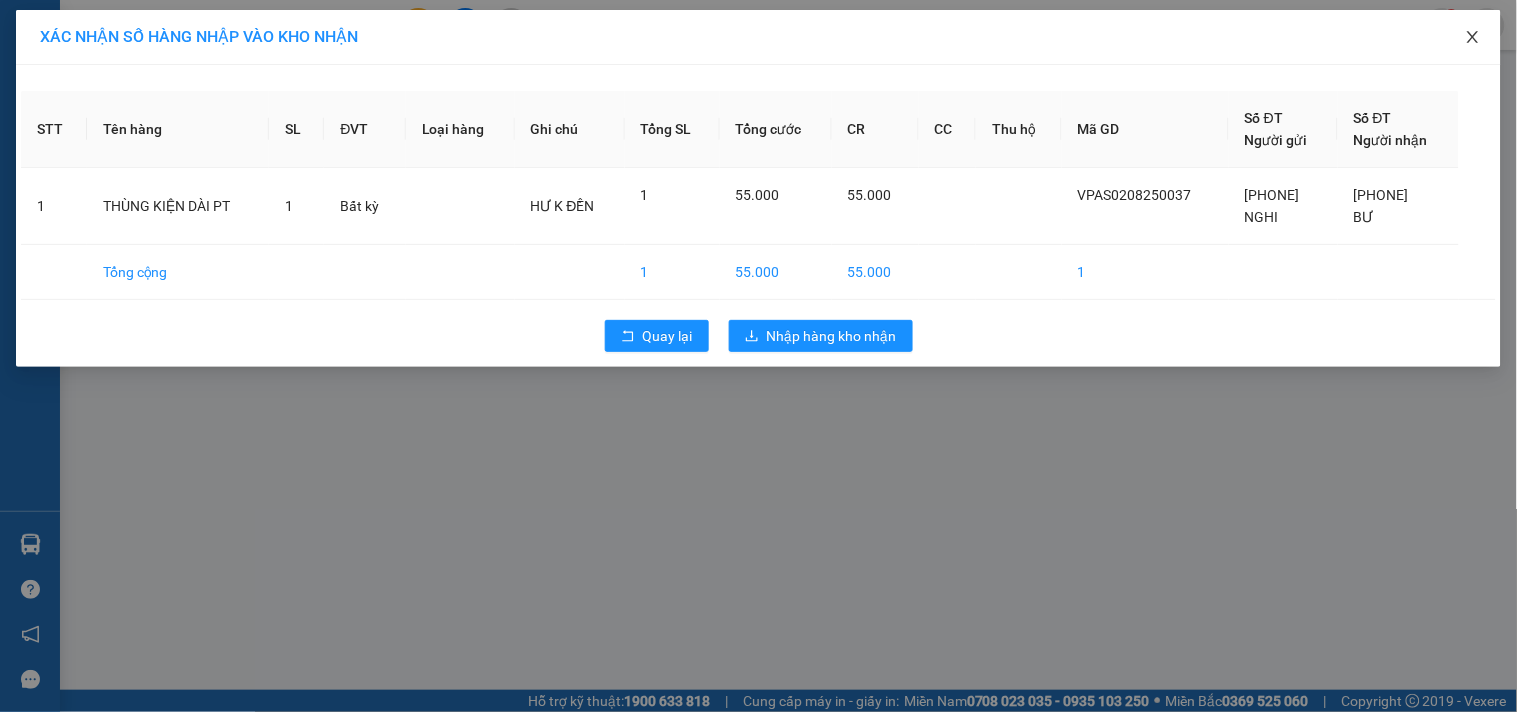 click 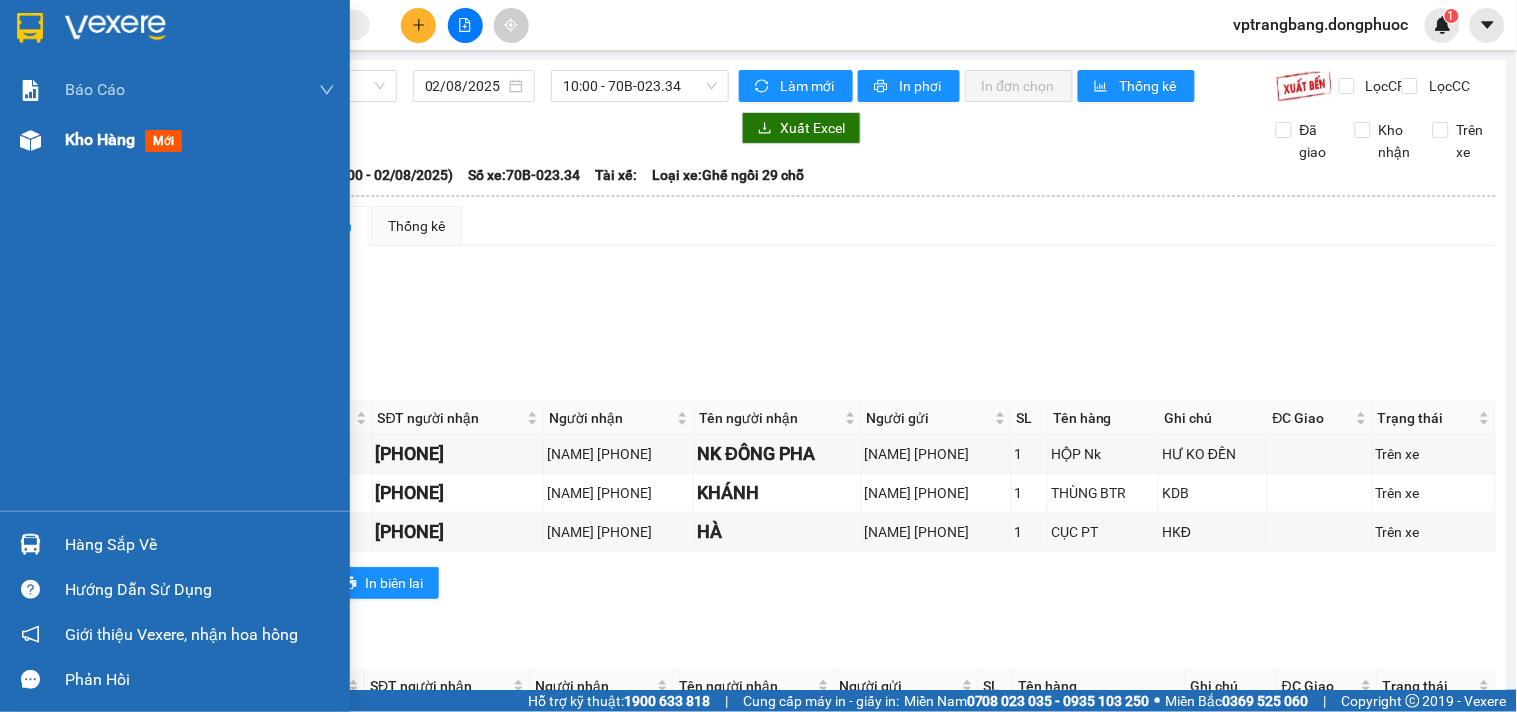 click on "Kho hàng" at bounding box center (100, 139) 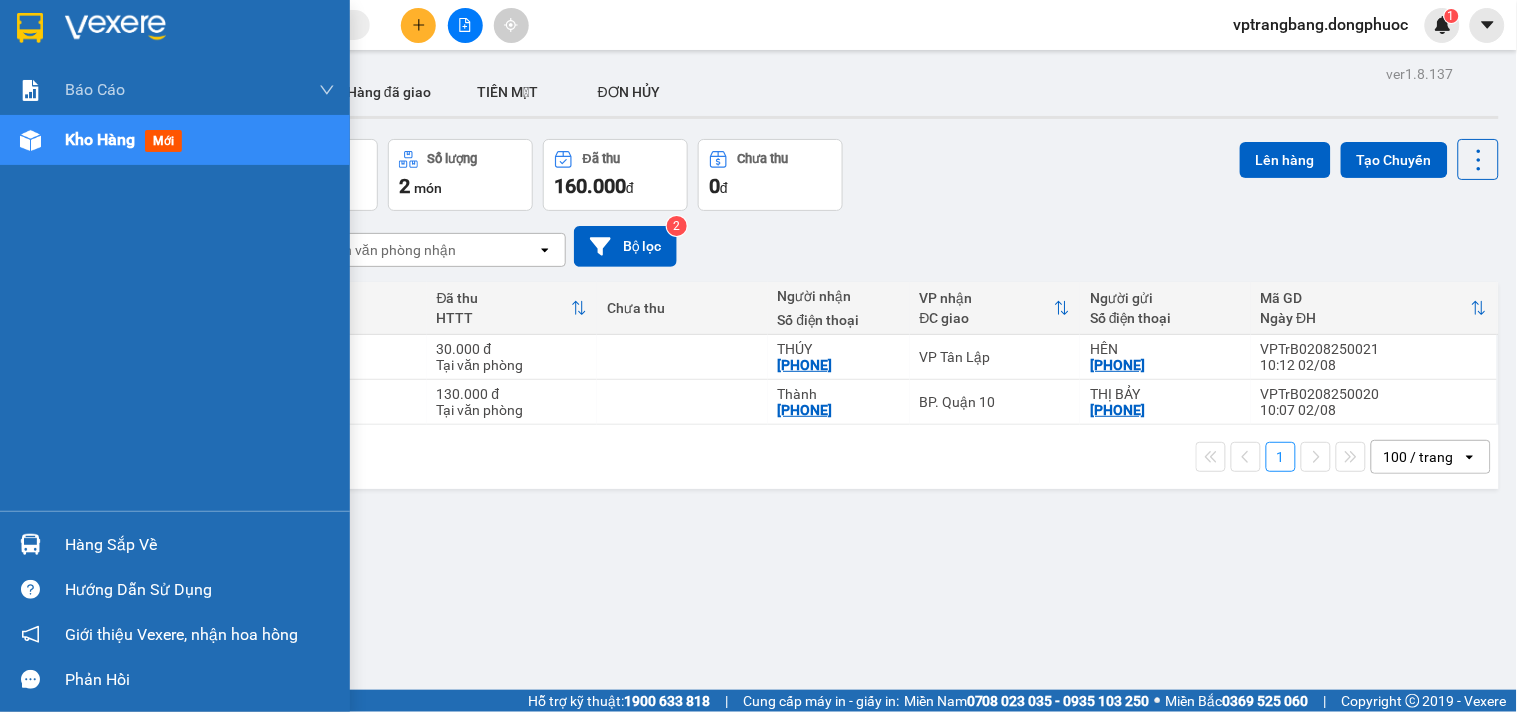click on "Hàng sắp về" at bounding box center [200, 545] 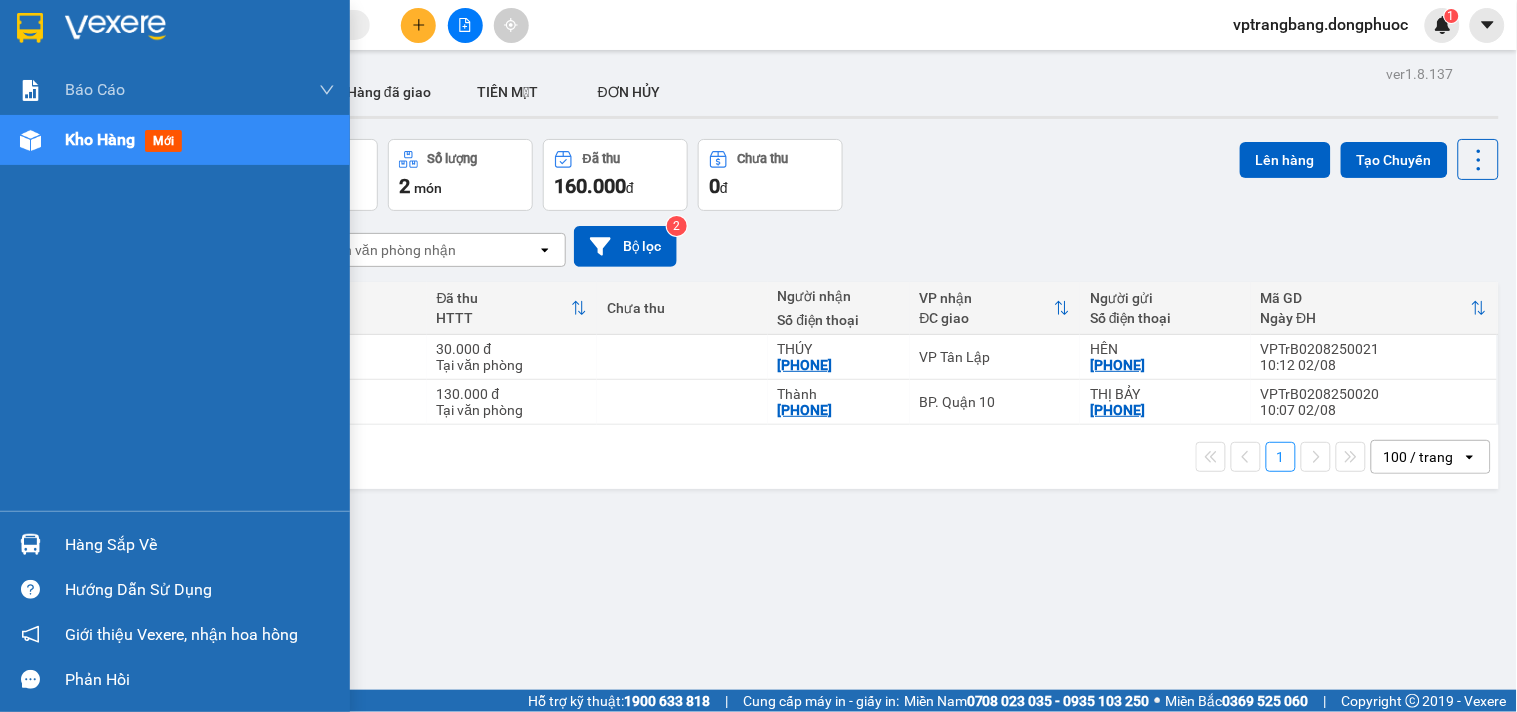 click on "Báo cáo Mẫu 1: Báo cáo dòng tiền theo nhân viên Mẫu 1: Báo cáo dòng tiền theo nhân viên (VP) Mẫu 2: Doanh số tạo đơn theo Văn phòng, nhân viên - Trạm     Kho hàng mới Hàng sắp về Hướng dẫn sử dụng Giới thiệu Vexere, nhận hoa hồng Phản hồi Phần mềm hỗ trợ bạn tốt chứ?" at bounding box center (175, 356) 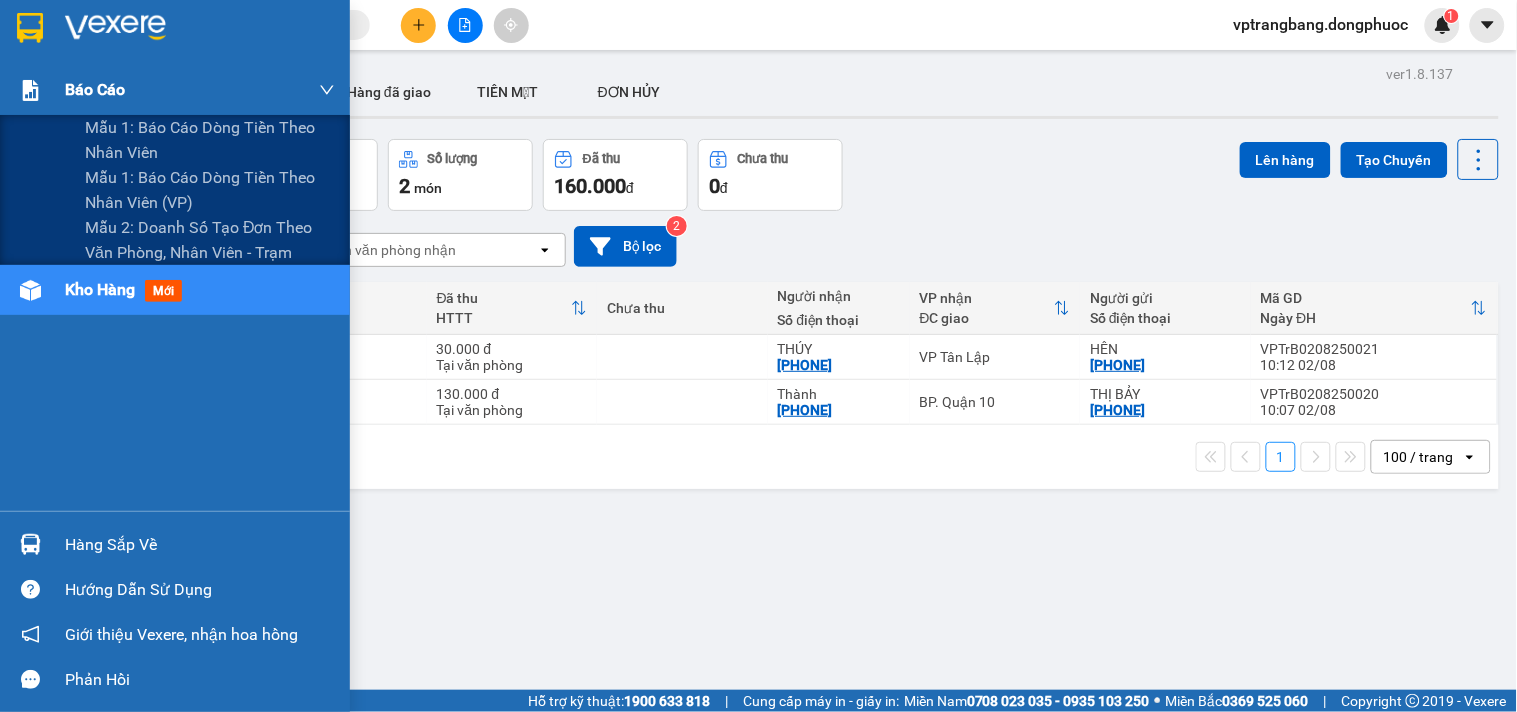 click on "Báo cáo" at bounding box center [175, 90] 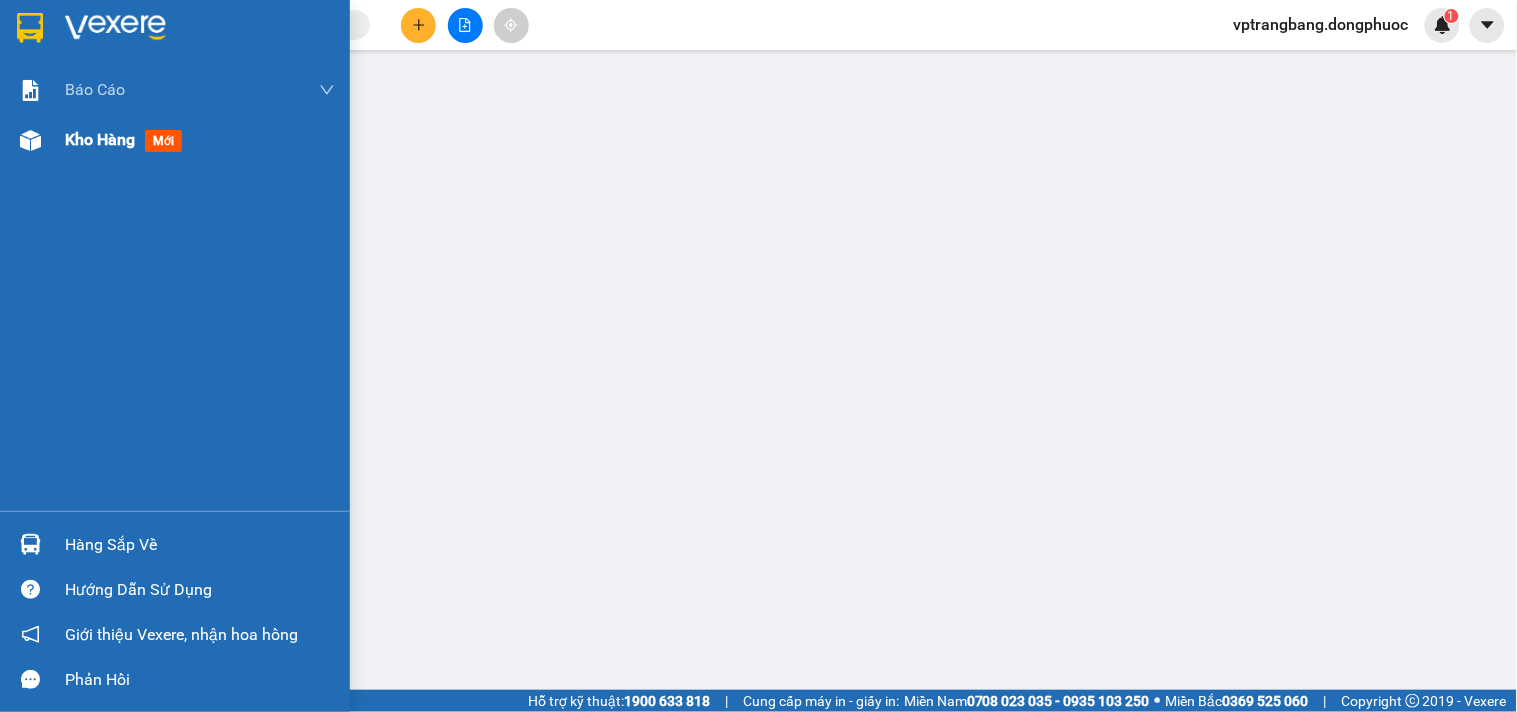 click on "Kho hàng" at bounding box center [100, 139] 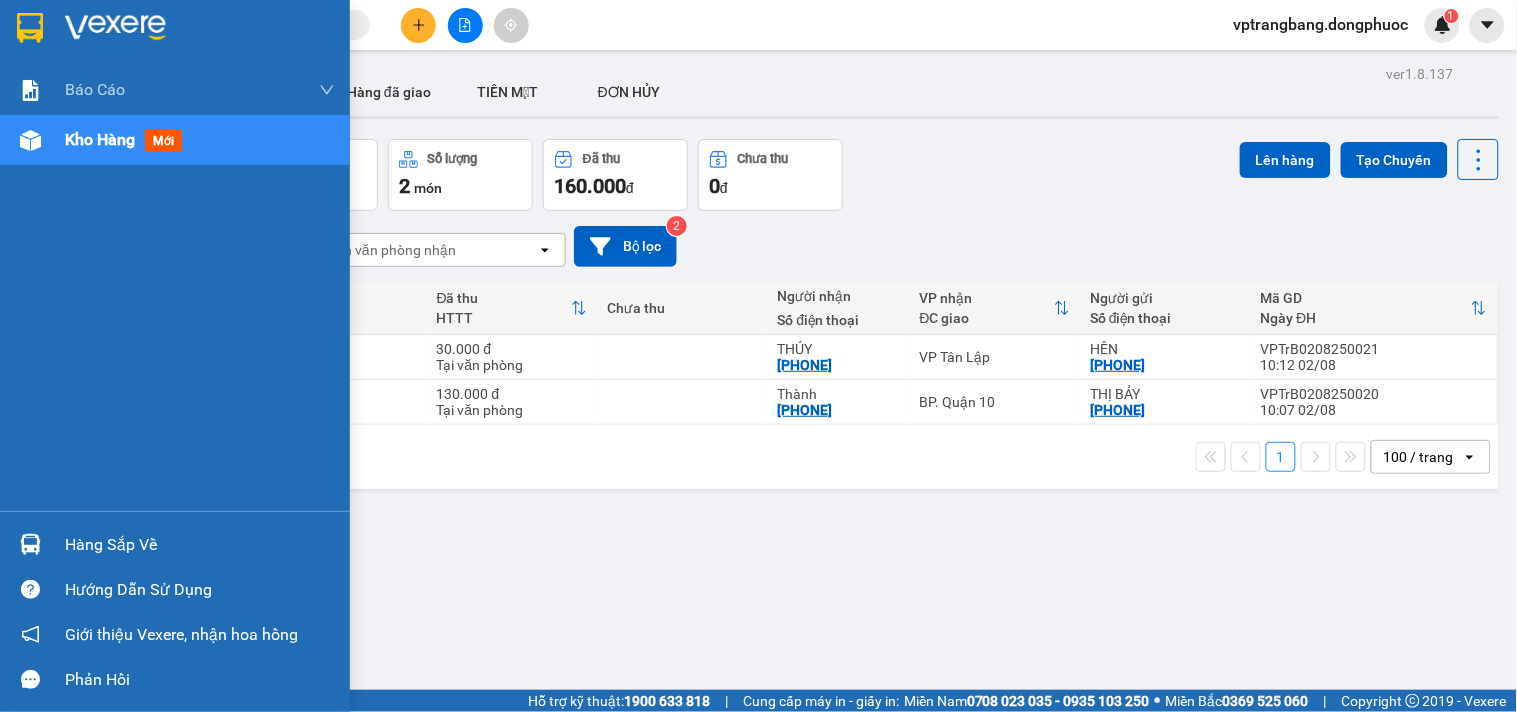 click on "Hàng sắp về" at bounding box center [200, 545] 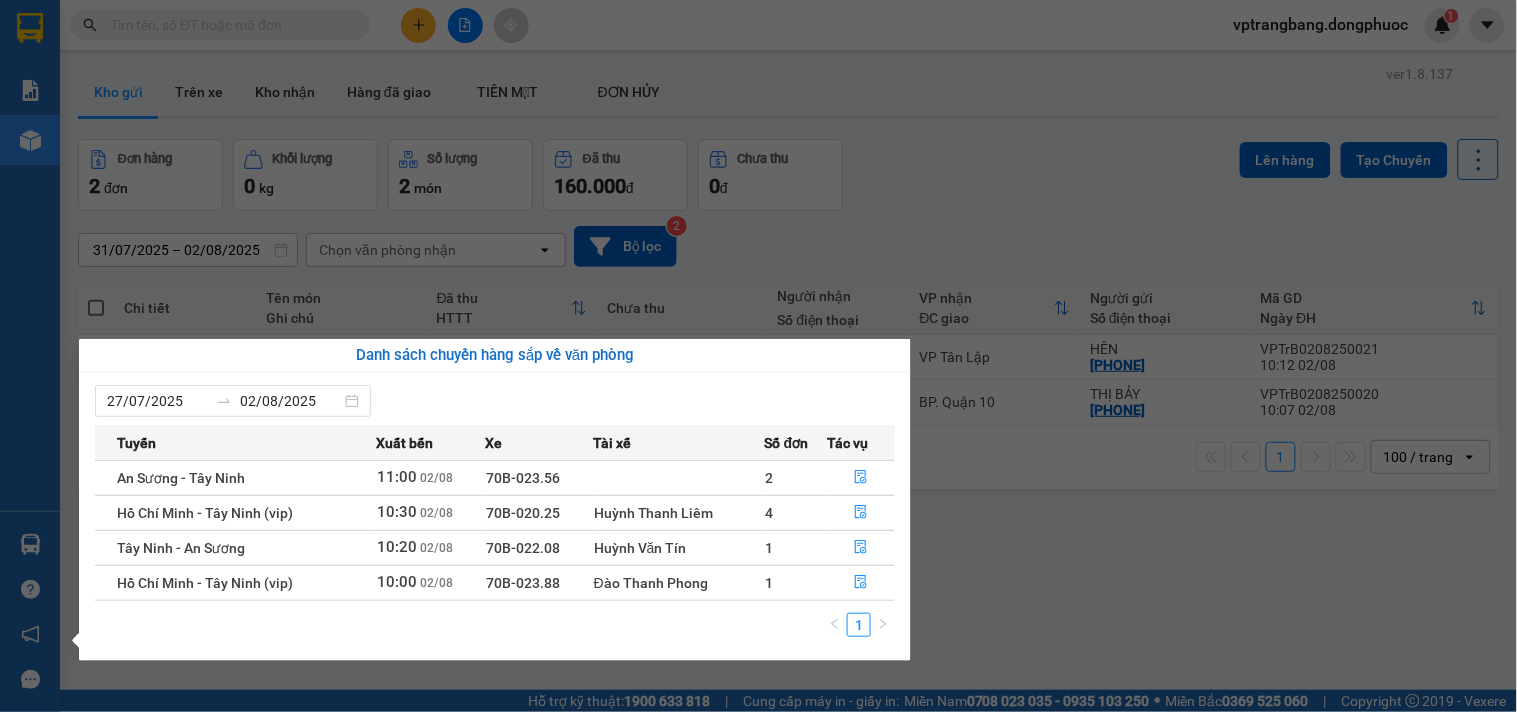 drag, startPoint x: 954, startPoint y: 238, endPoint x: 490, endPoint y: 232, distance: 464.0388 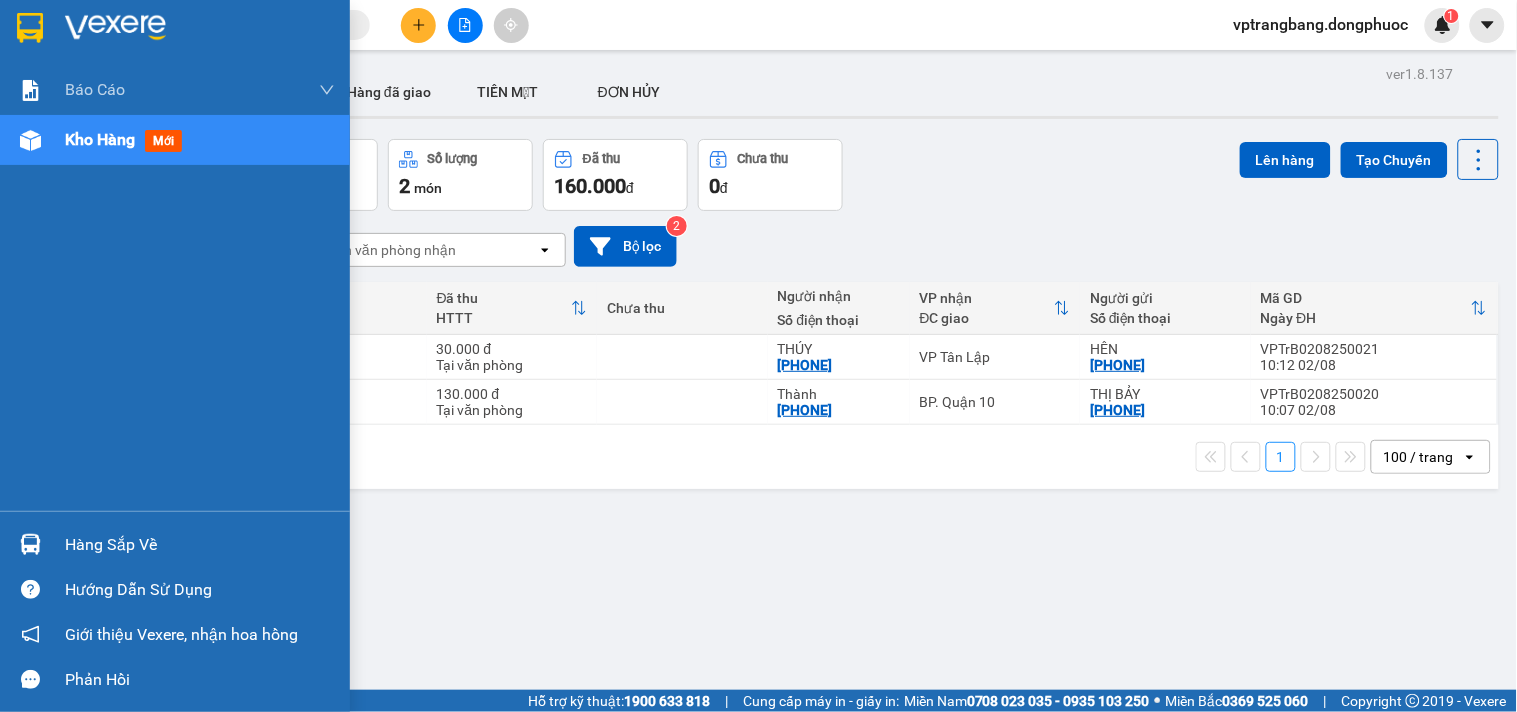 drag, startPoint x: 67, startPoint y: 550, endPoint x: 905, endPoint y: 602, distance: 839.6118 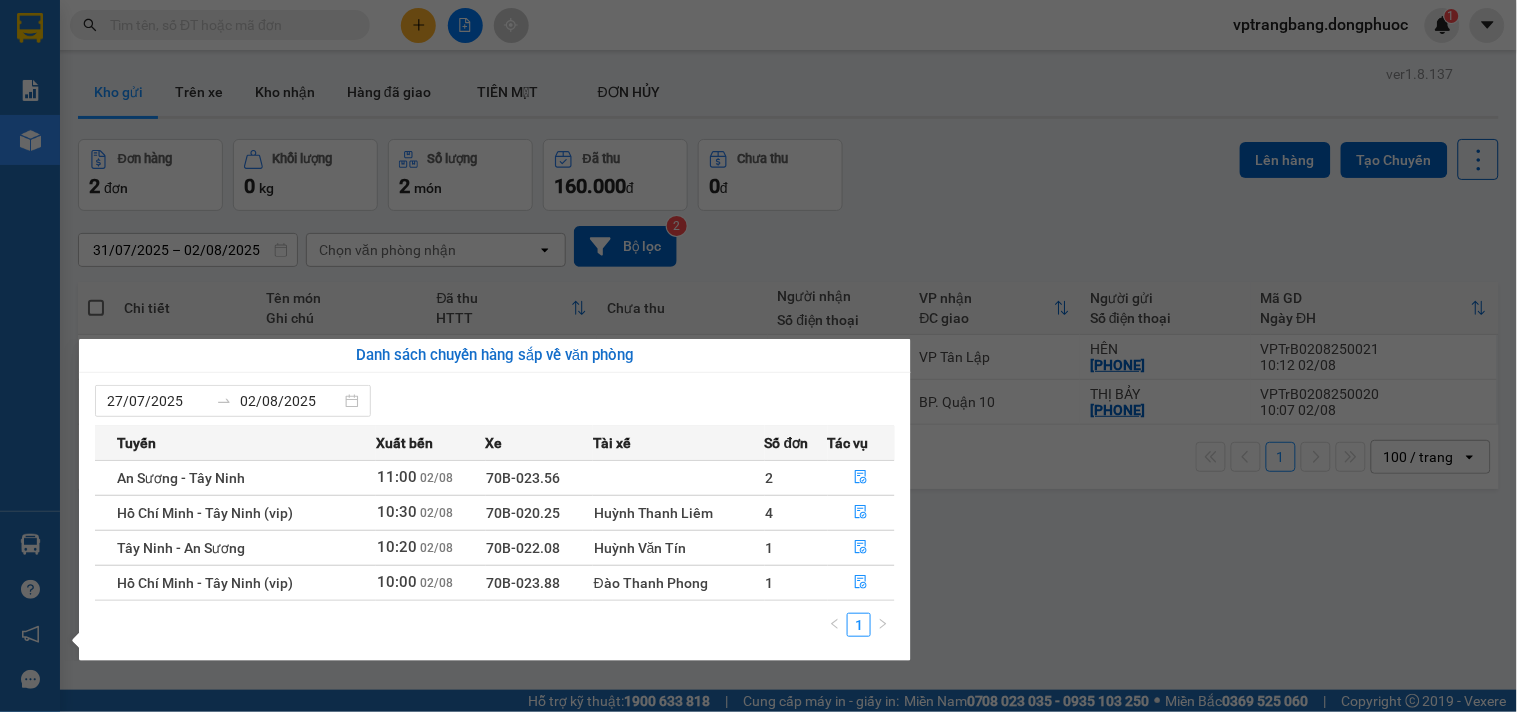 click on "Kết quả tìm kiếm ( 0 )  Bộ lọc  No Data vptrangbang.dongphuoc 1     Báo cáo Mẫu 1: Báo cáo dòng tiền theo nhân viên Mẫu 1: Báo cáo dòng tiền theo nhân viên (VP) Mẫu 2: Doanh số tạo đơn theo Văn phòng, nhân viên - Trạm     Kho hàng mới Hàng sắp về Hướng dẫn sử dụng Giới thiệu Vexere, nhận hoa hồng Phản hồi Phần mềm hỗ trợ bạn tốt chứ? ver  1.8.137 Kho gửi Trên xe Kho nhận Hàng đã giao TIỀN MẶT  ĐƠN HỦY Đơn hàng 2 đơn Khối lượng 0 kg Số lượng 2 món Đã thu 160.000  đ Chưa thu 0  đ Lên hàng Tạo Chuyến 31/07/2025 – 02/08/2025 Press the down arrow key to interact with the calendar and select a date. Press the escape button to close the calendar. Selected date range is from 31/07/2025 to 02/08/2025. Chọn văn phòng nhận open Bộ lọc 2 Chi tiết Tên món Ghi chú Đã thu HTTT Chưa thu Người nhận Số điện thoại VP nhận ĐC giao Người gửi Mã GD Ngày ĐH 1" at bounding box center [758, 356] 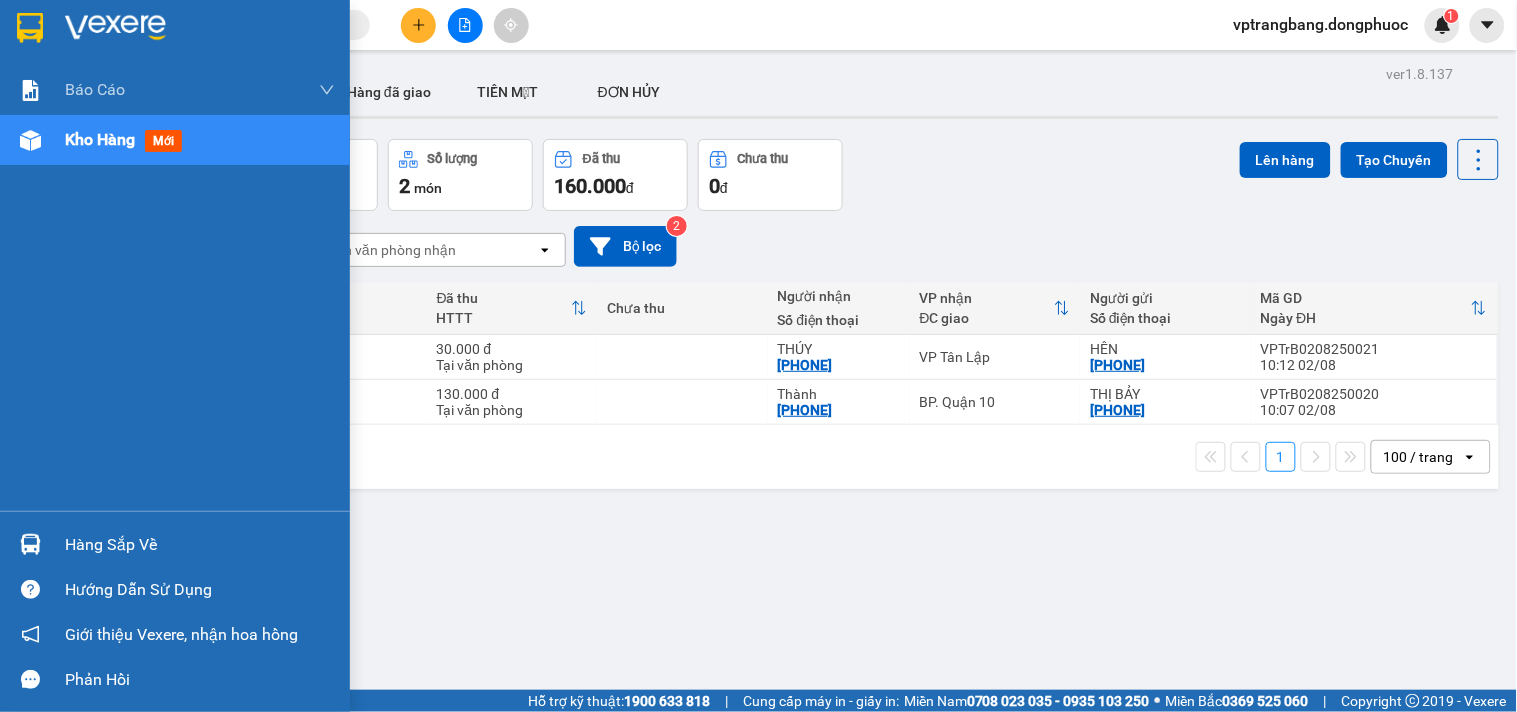 click on "Hàng sắp về" at bounding box center [175, 544] 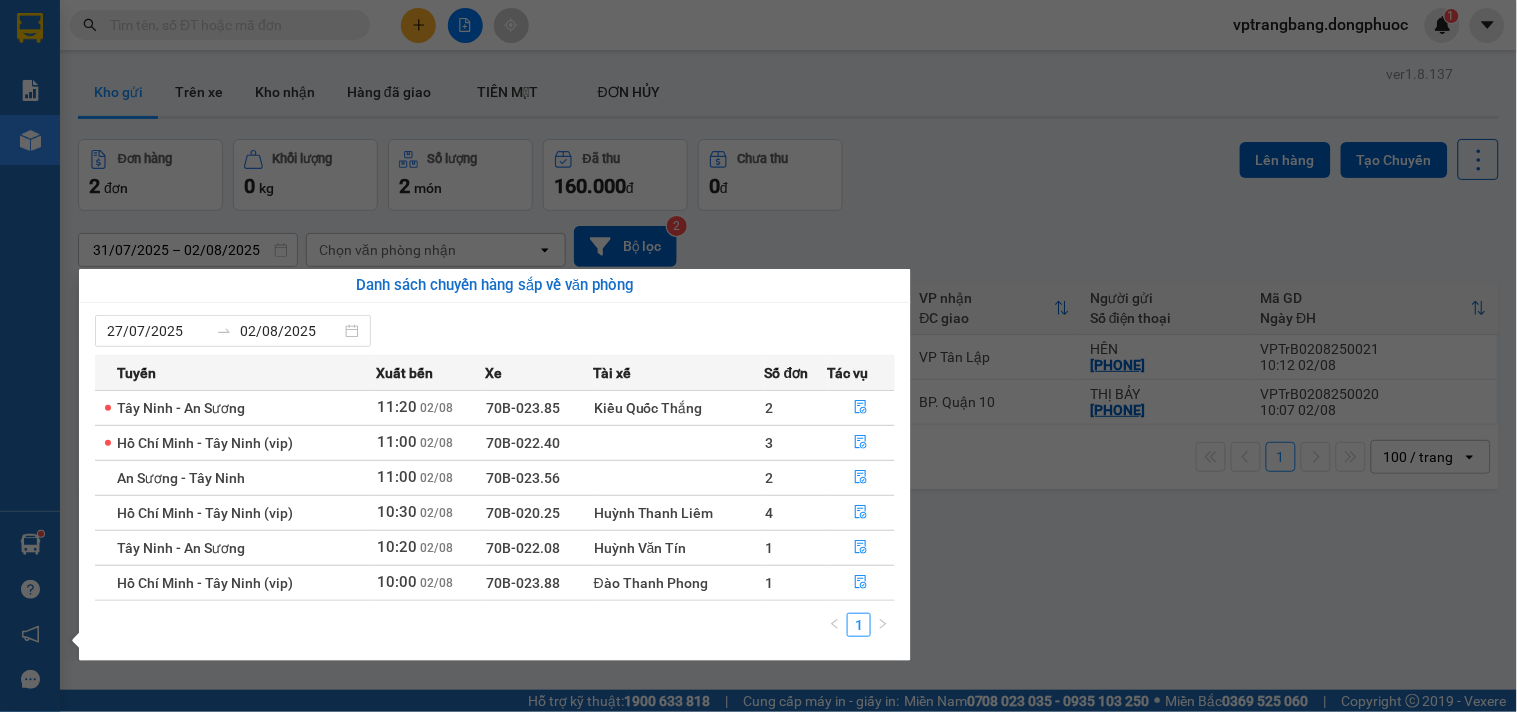 click on "Kết quả tìm kiếm ( 0 )  Bộ lọc  No Data vptrangbang.dongphuoc 1     Báo cáo Mẫu 1: Báo cáo dòng tiền theo nhân viên Mẫu 1: Báo cáo dòng tiền theo nhân viên (VP) Mẫu 2: Doanh số tạo đơn theo Văn phòng, nhân viên - Trạm     Kho hàng mới Hàng sắp về Hướng dẫn sử dụng Giới thiệu Vexere, nhận hoa hồng Phản hồi Phần mềm hỗ trợ bạn tốt chứ? ver  1.8.137 Kho gửi Trên xe Kho nhận Hàng đã giao TIỀN MẶT  ĐƠN HỦY Đơn hàng 2 đơn Khối lượng 0 kg Số lượng 2 món Đã thu 160.000  đ Chưa thu 0  đ Lên hàng Tạo Chuyến 31/07/2025 – 02/08/2025 Press the down arrow key to interact with the calendar and select a date. Press the escape button to close the calendar. Selected date range is from 31/07/2025 to 02/08/2025. Chọn văn phòng nhận open Bộ lọc 2 Chi tiết Tên món Ghi chú Đã thu HTTT Chưa thu Người nhận Số điện thoại VP nhận ĐC giao Người gửi Mã GD Ngày ĐH 1" at bounding box center [758, 356] 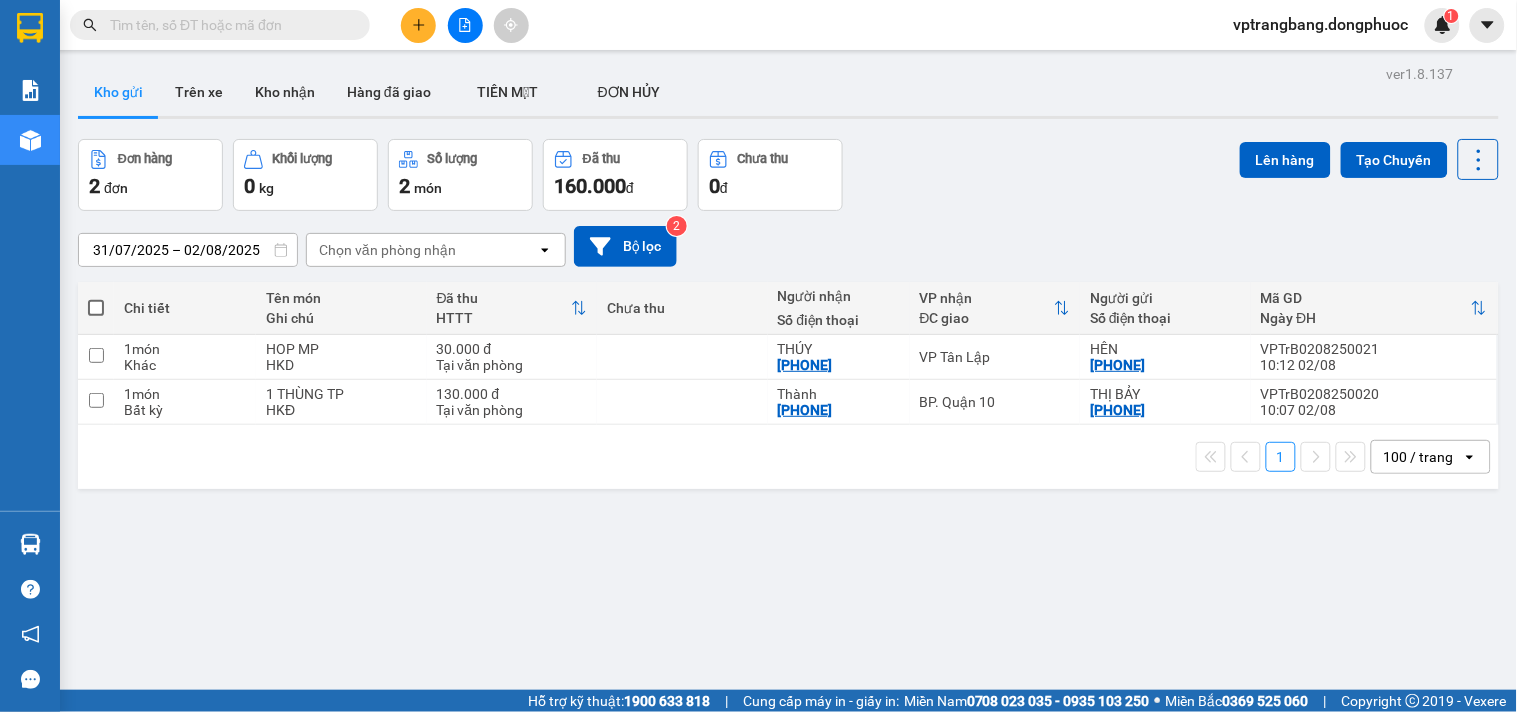click at bounding box center [465, 25] 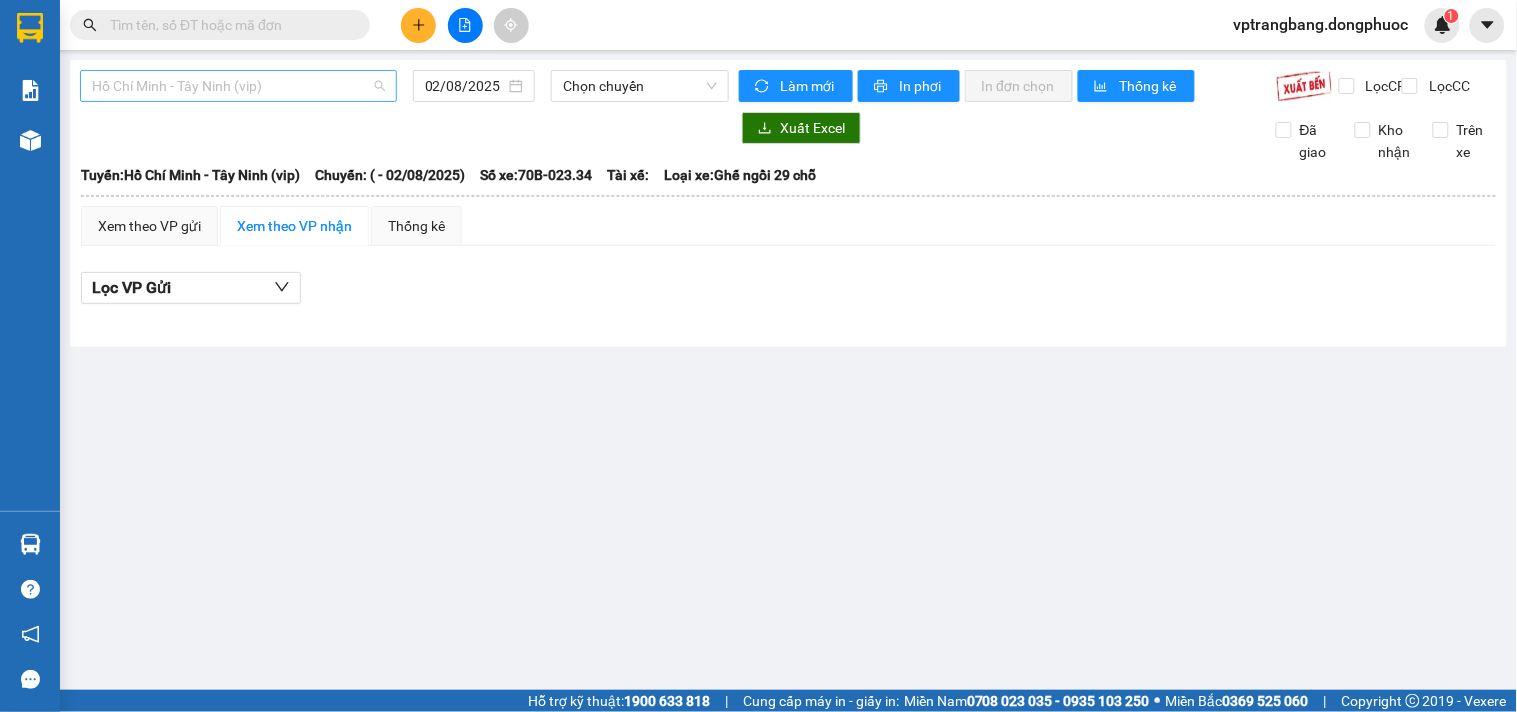 click on "Hồ Chí Minh - Tây Ninh (vip)" at bounding box center (238, 86) 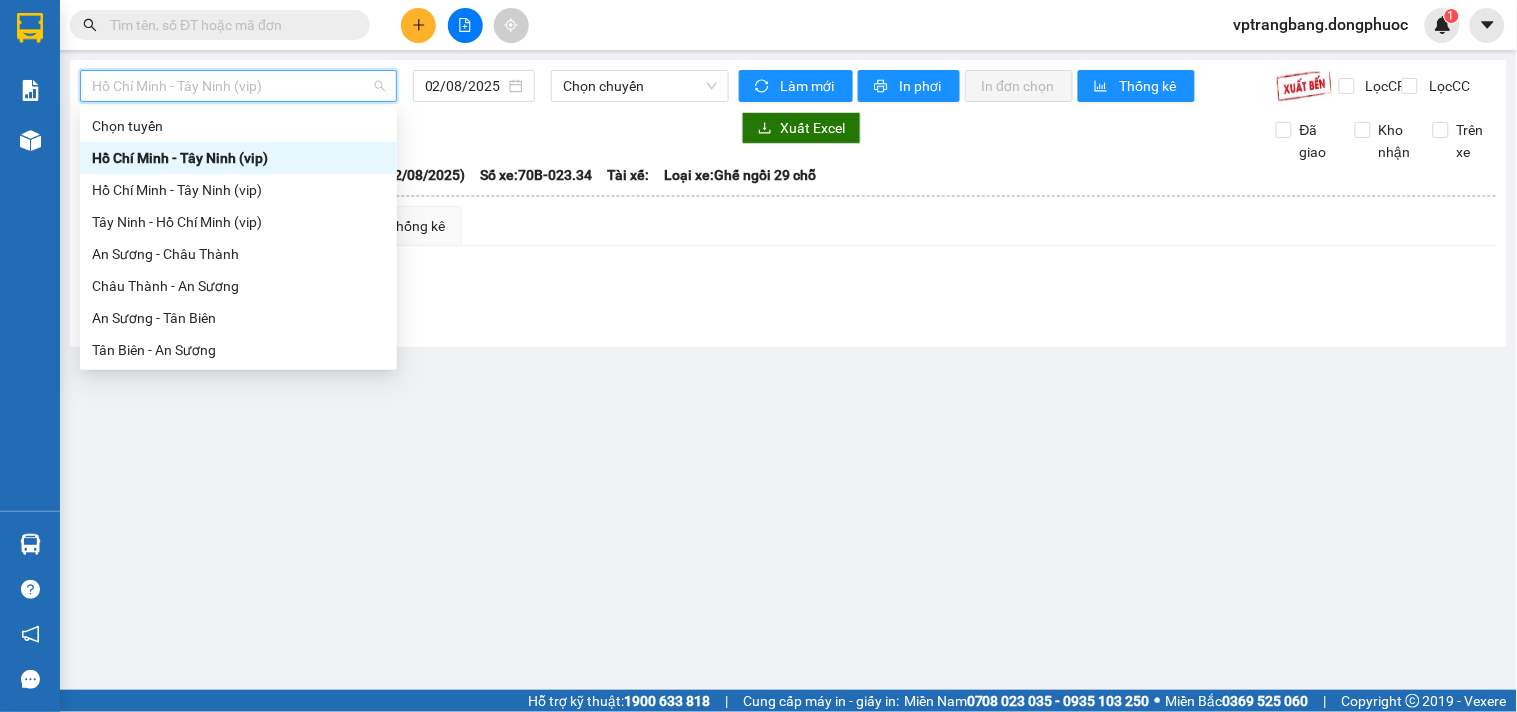scroll, scrollTop: 287, scrollLeft: 0, axis: vertical 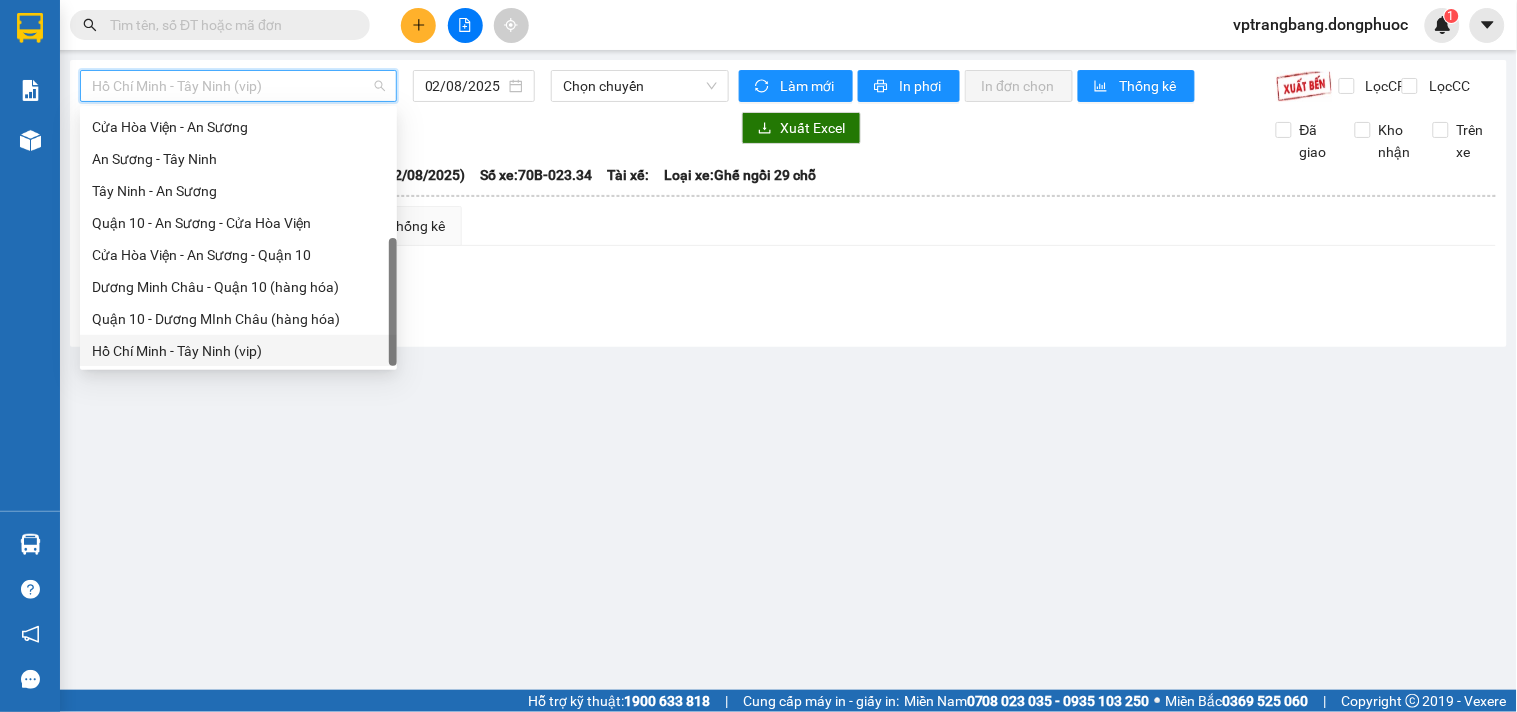 click on "Hồ Chí Minh - Tây Ninh (vip)" at bounding box center (238, 351) 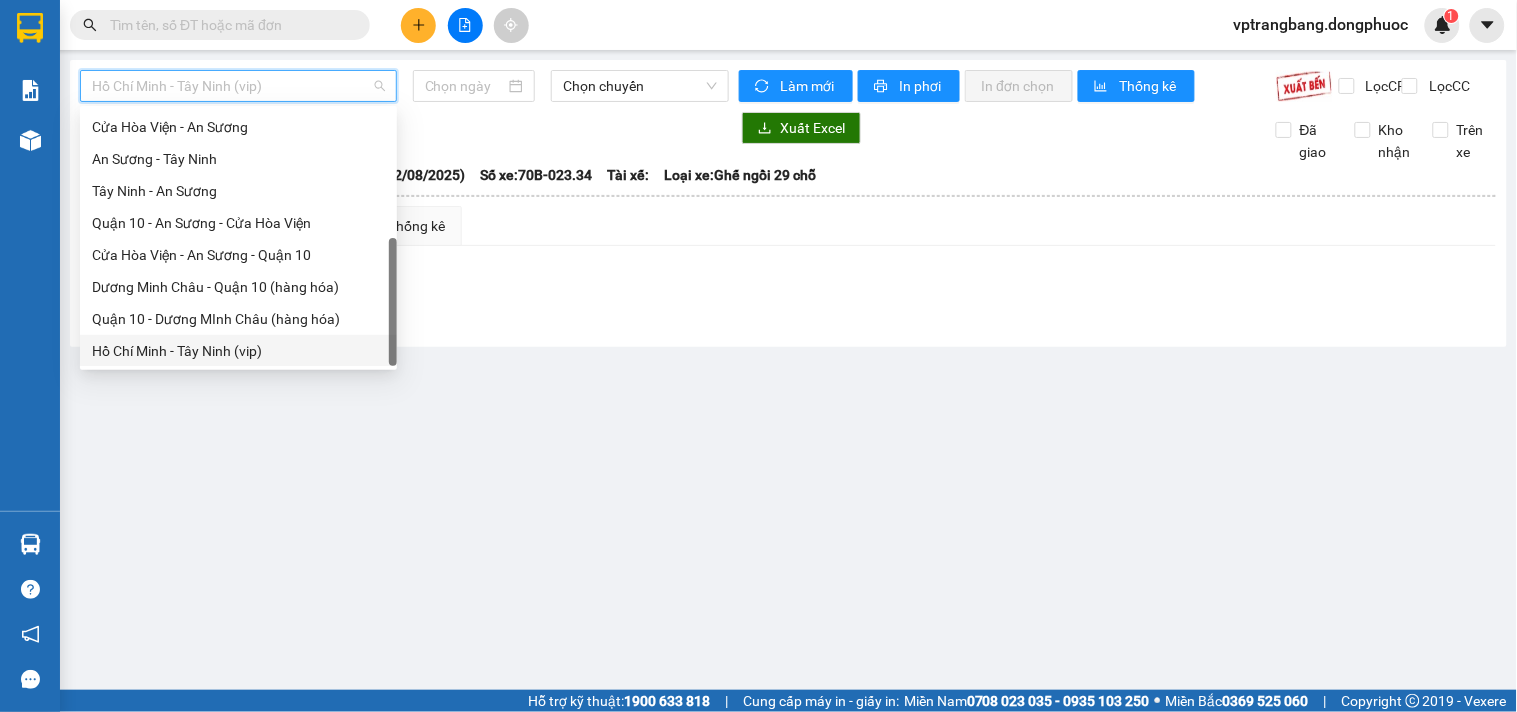 type on "02/08/2025" 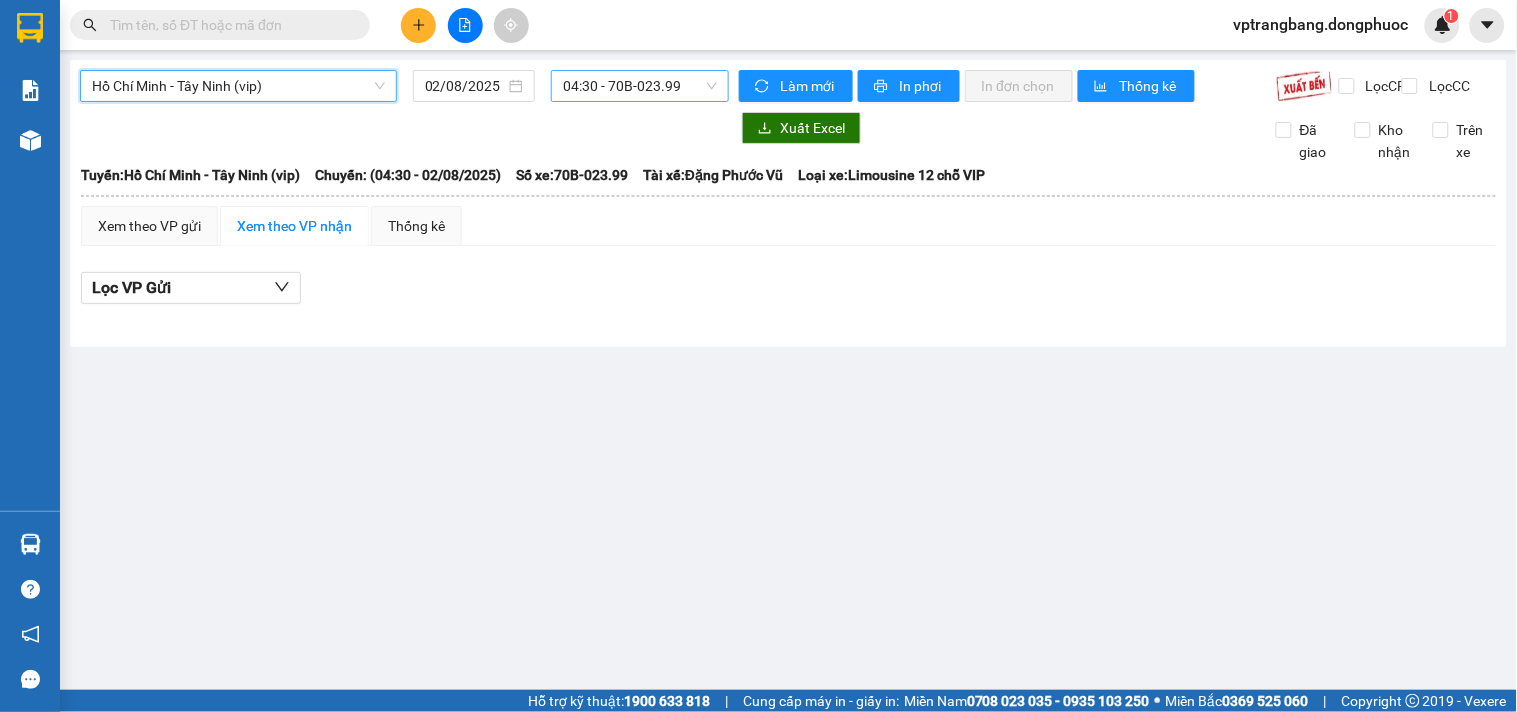 click on "04:30     - 70B-023.99" at bounding box center [640, 86] 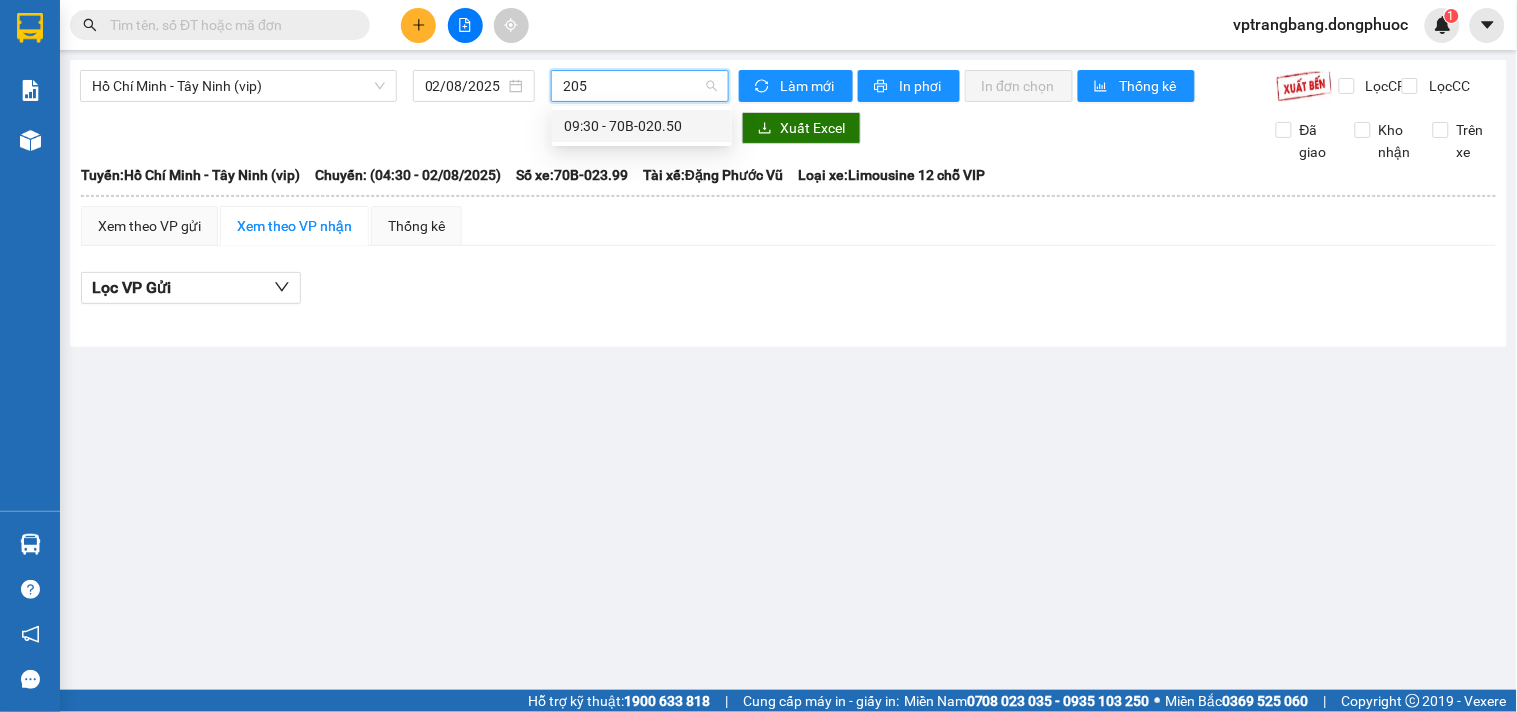 type on "2050" 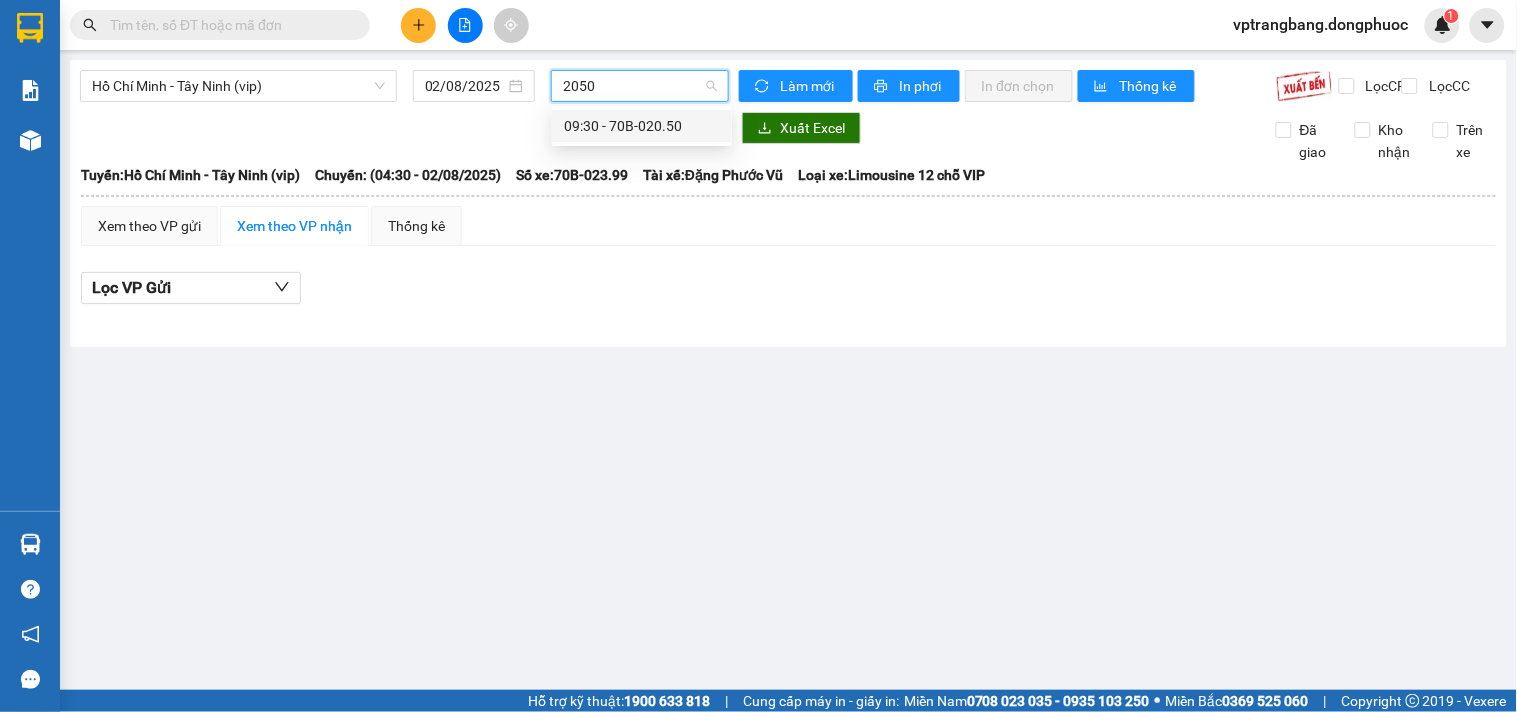 click on "09:30     - 70B-020.50" at bounding box center [642, 126] 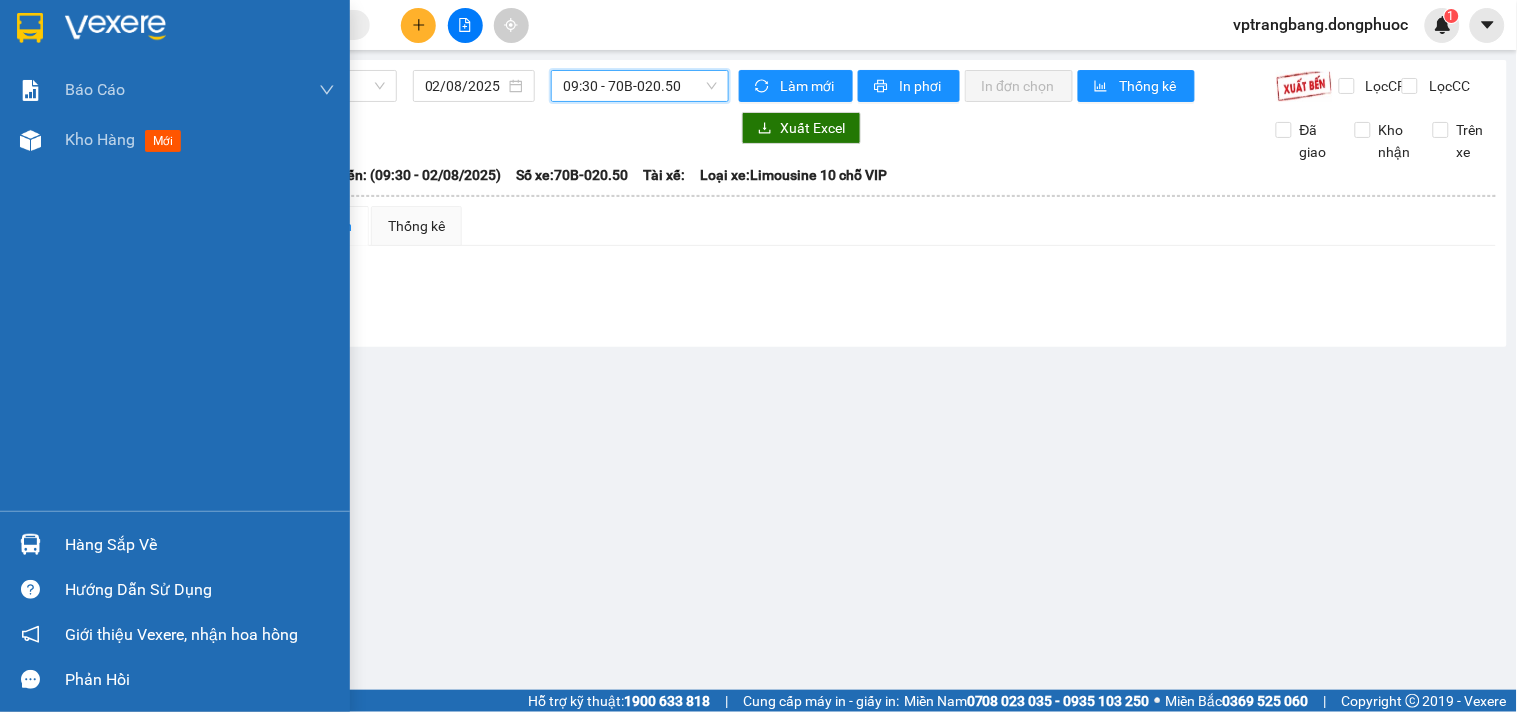 click on "Hàng sắp về" at bounding box center (200, 545) 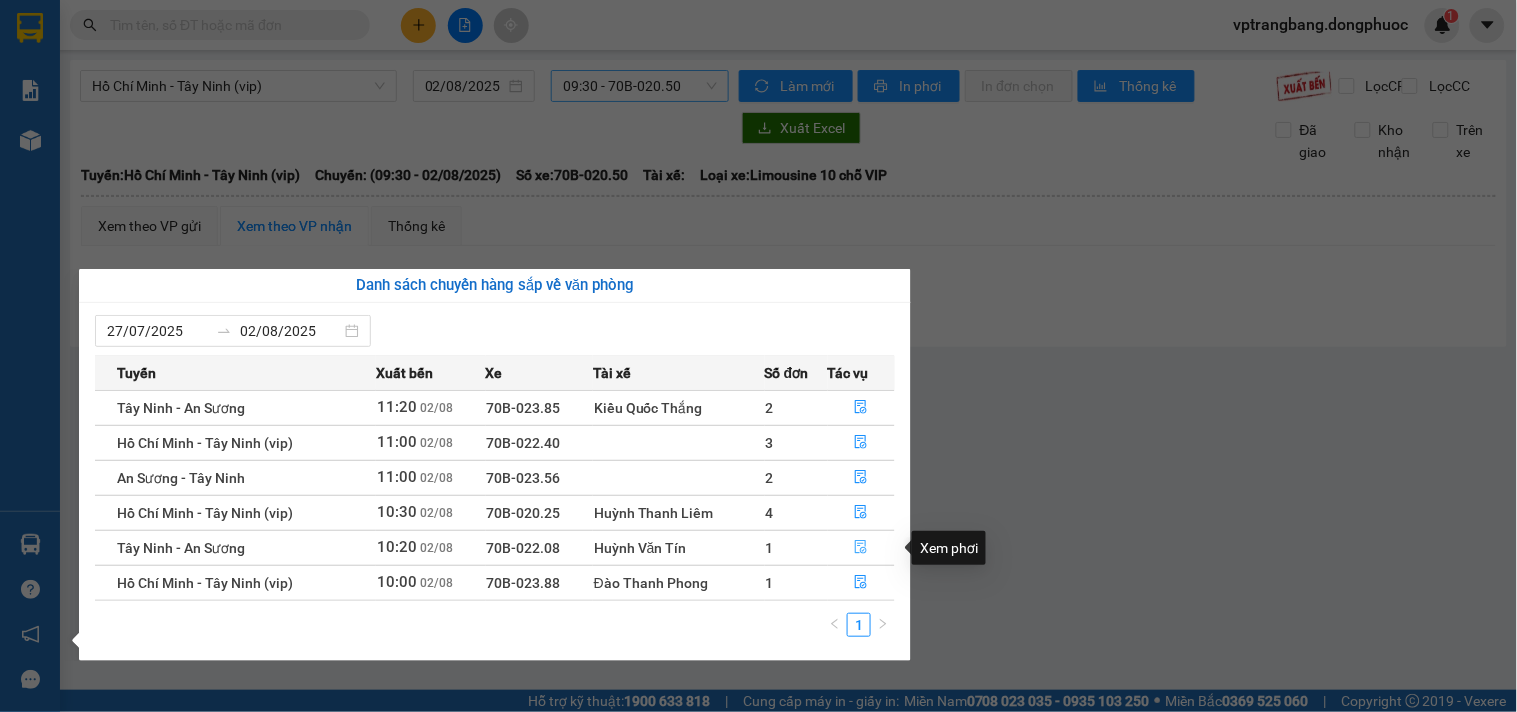 click 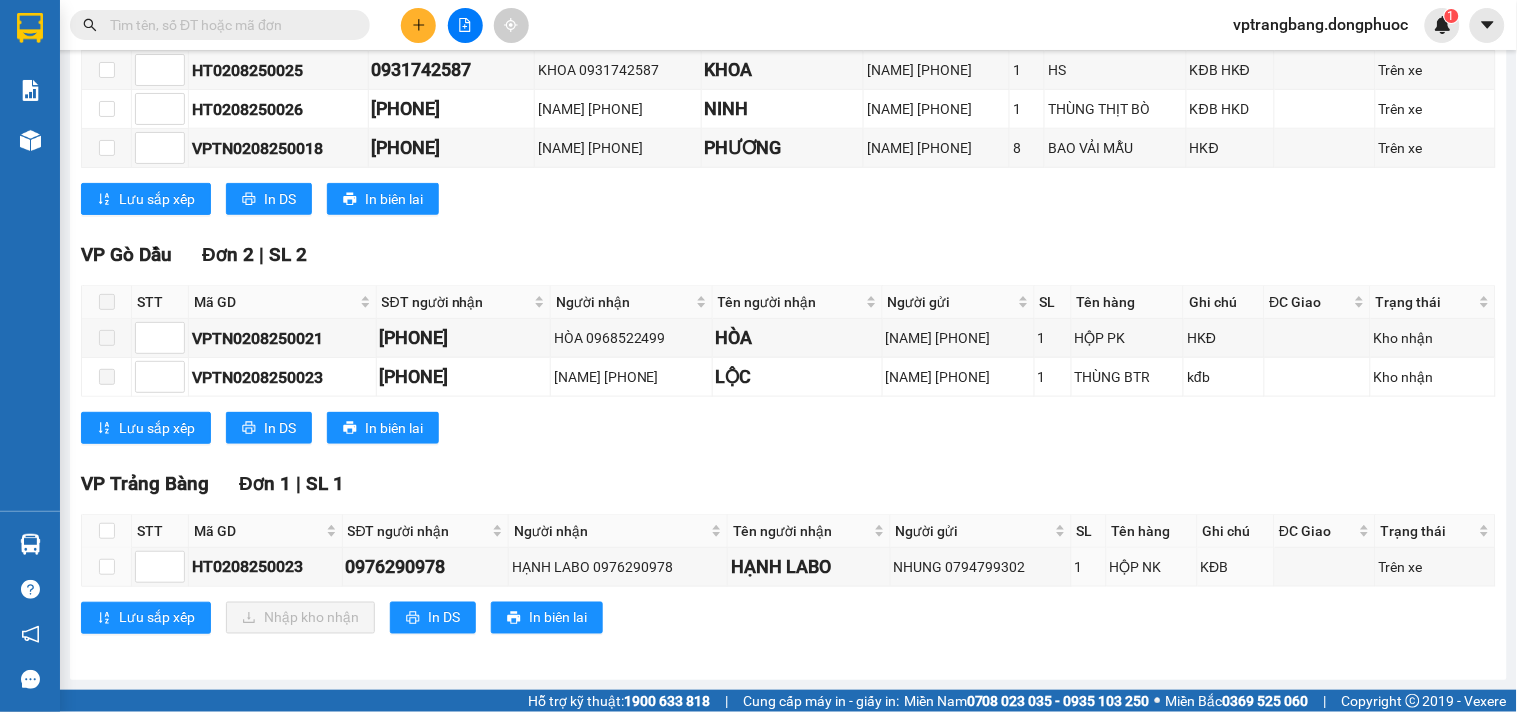 scroll, scrollTop: 0, scrollLeft: 0, axis: both 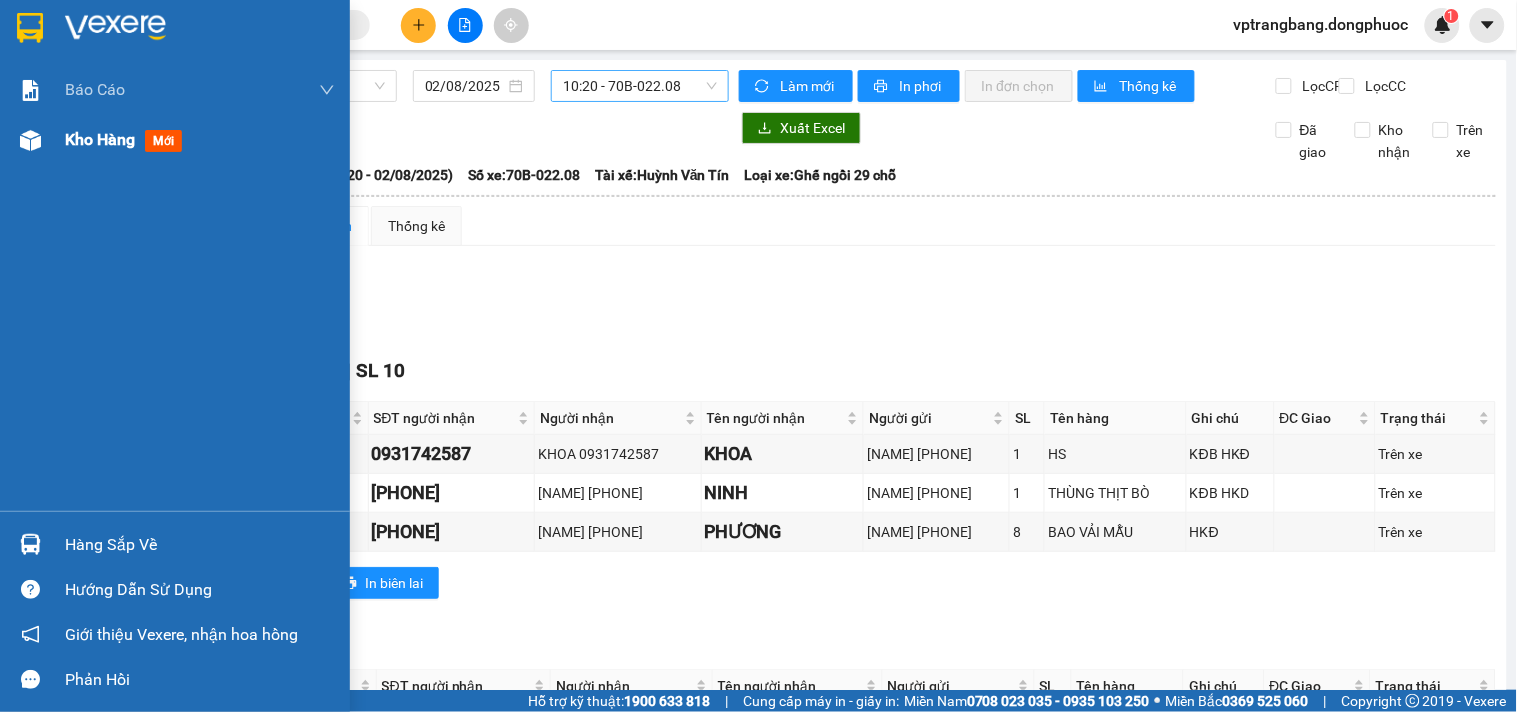 click on "Kho hàng" at bounding box center [100, 139] 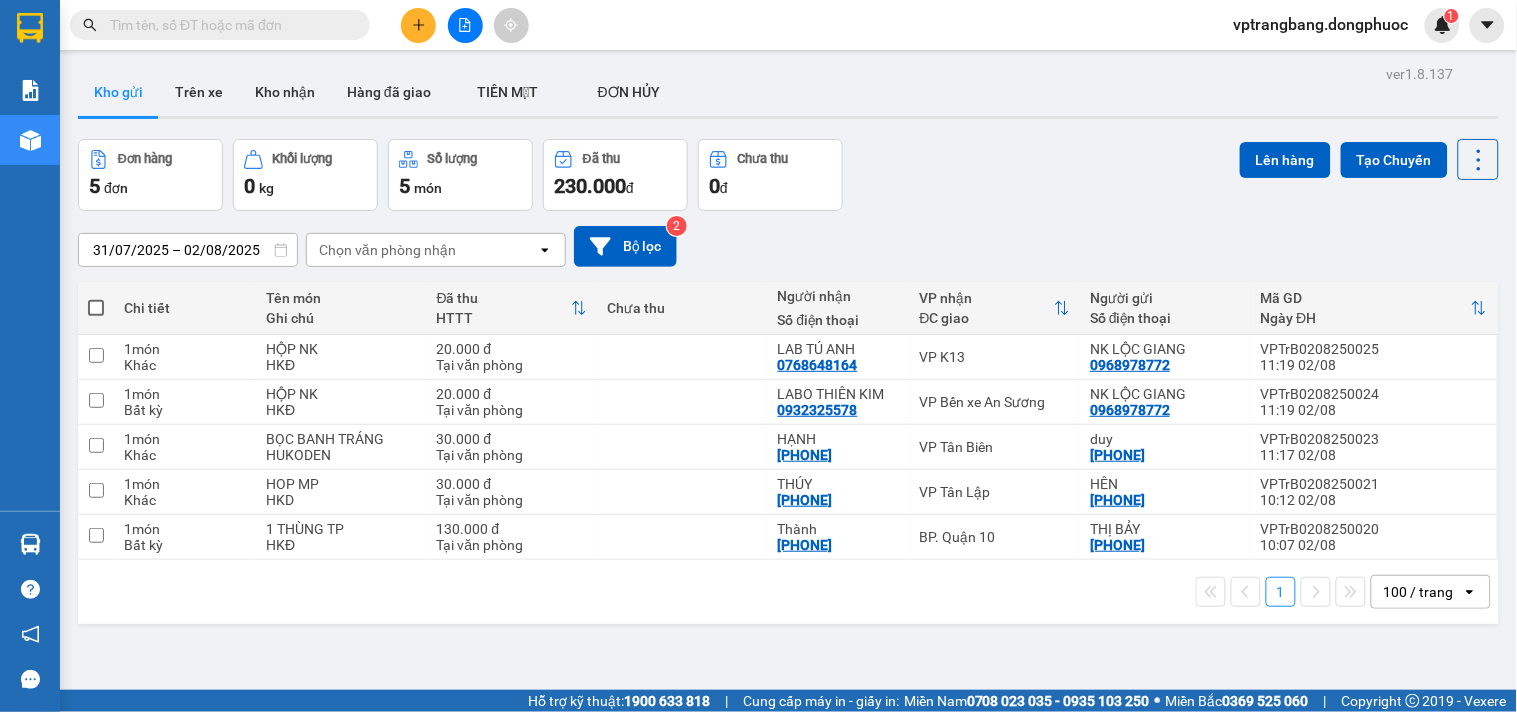 click on "Đơn hàng 5 đơn Khối lượng 0 kg Số lượng 5 món Đã thu 230.000  đ Chưa thu 0  đ Lên hàng Tạo Chuyến" at bounding box center [788, 175] 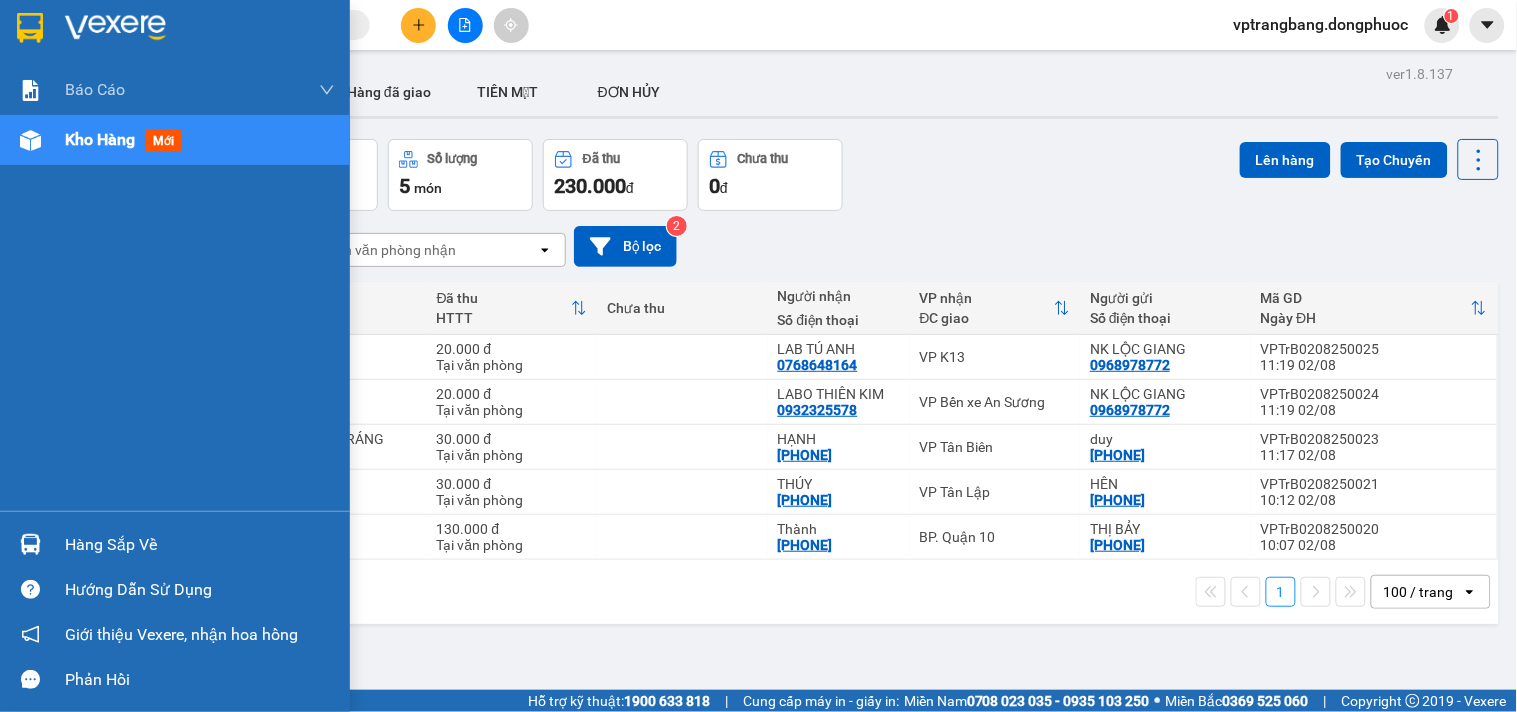 click on "Hàng sắp về" at bounding box center (200, 545) 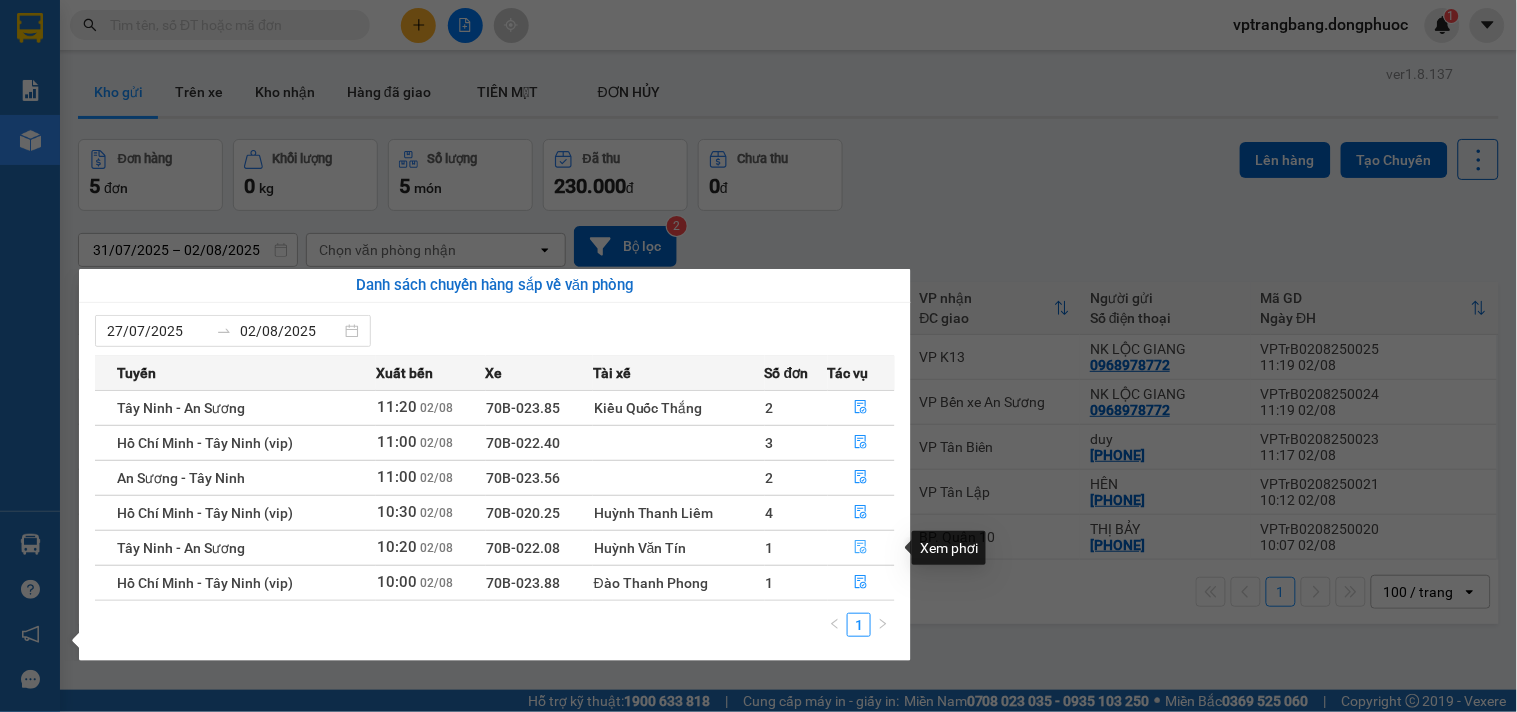 click 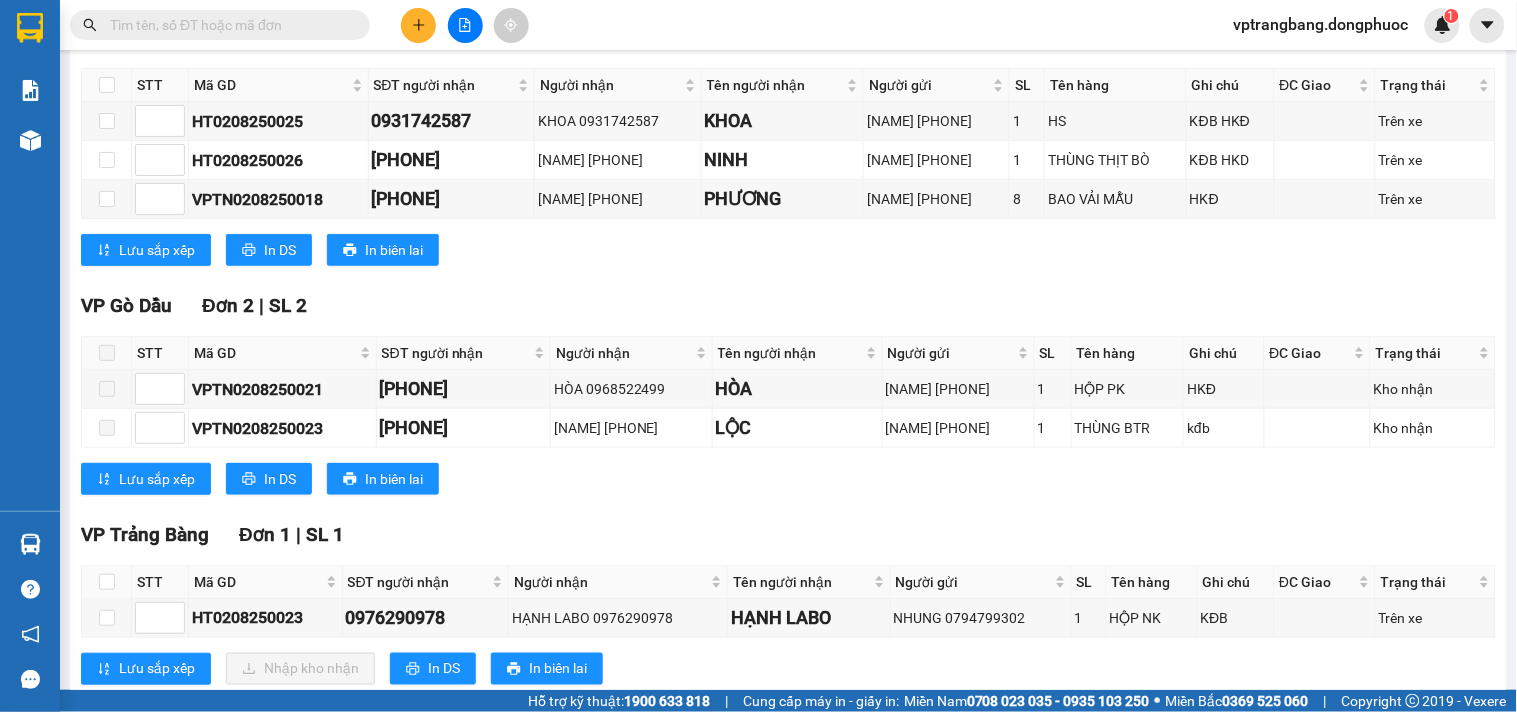 scroll, scrollTop: 0, scrollLeft: 0, axis: both 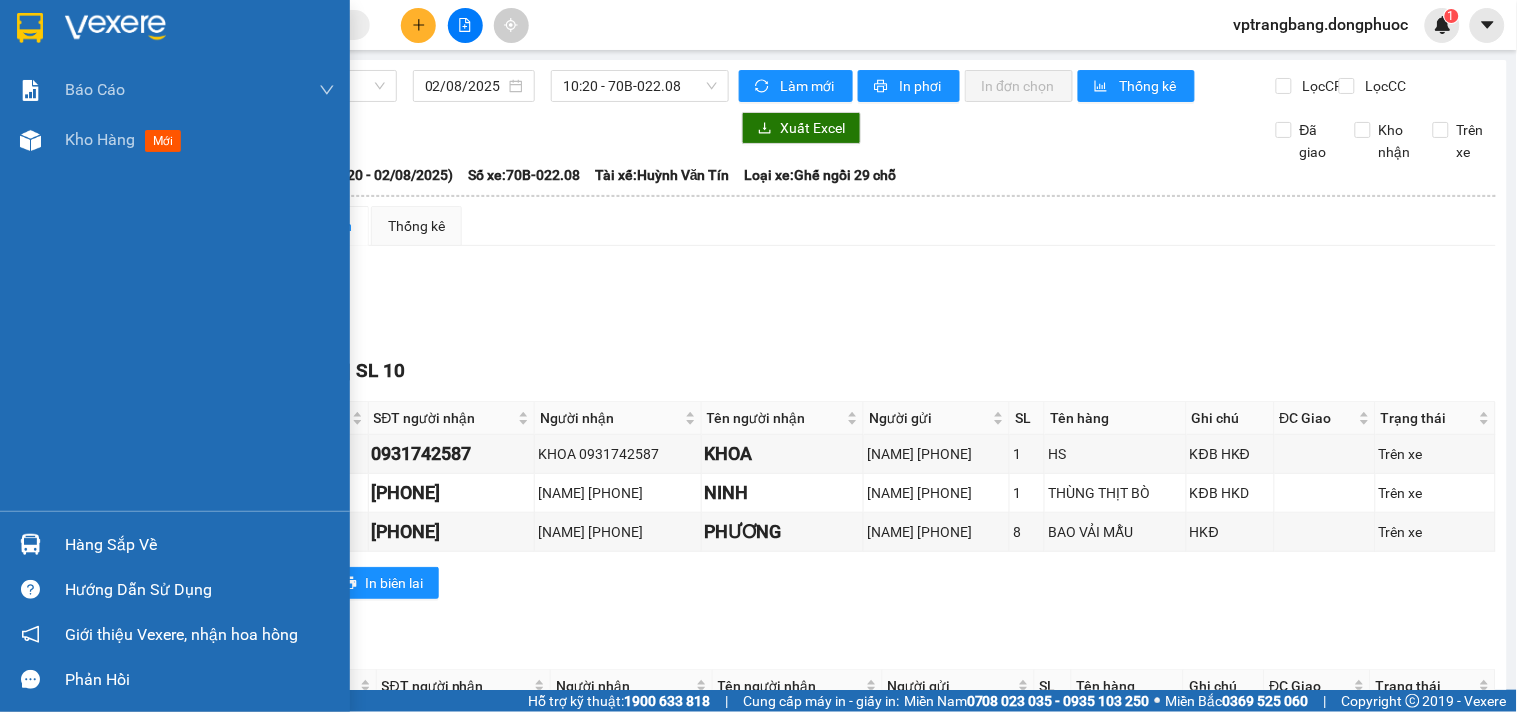click on "Hàng sắp về" at bounding box center [200, 545] 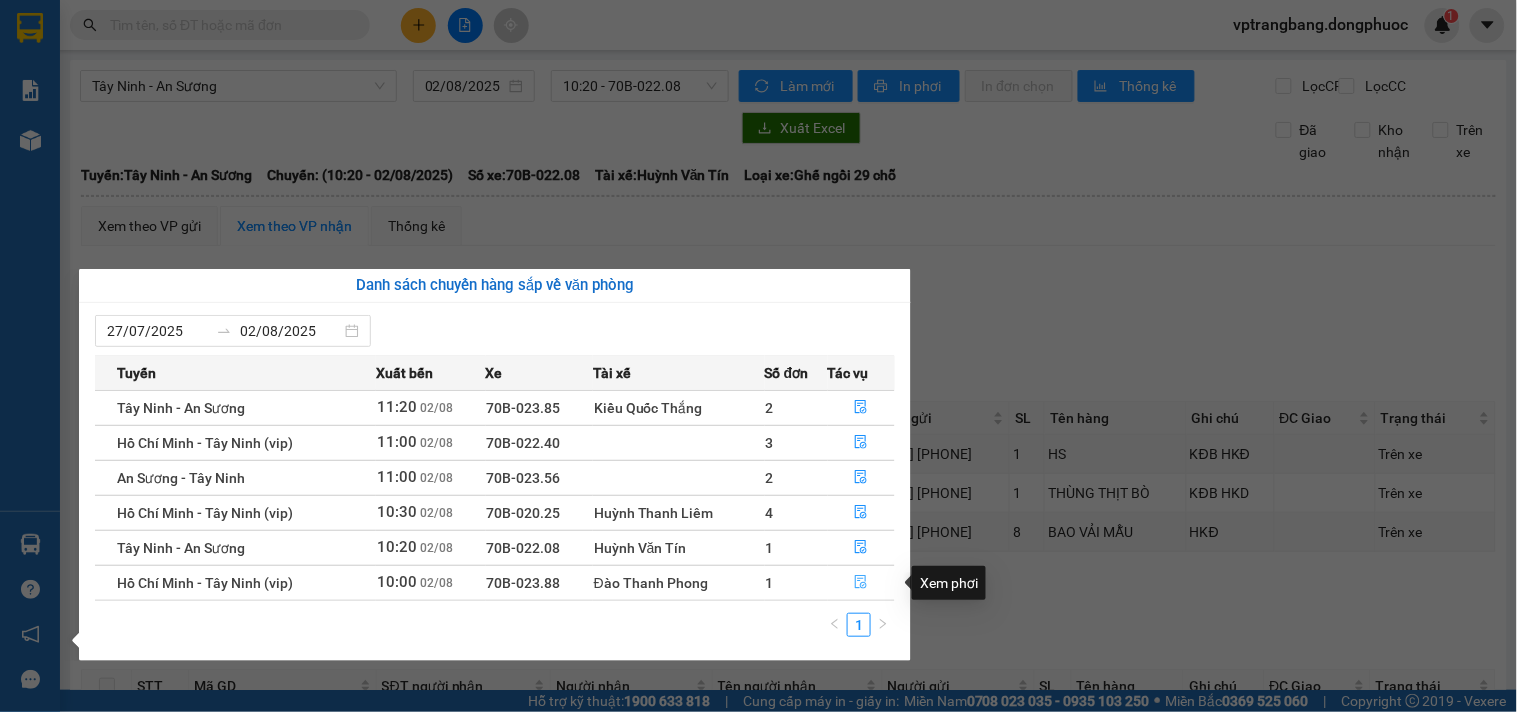 click 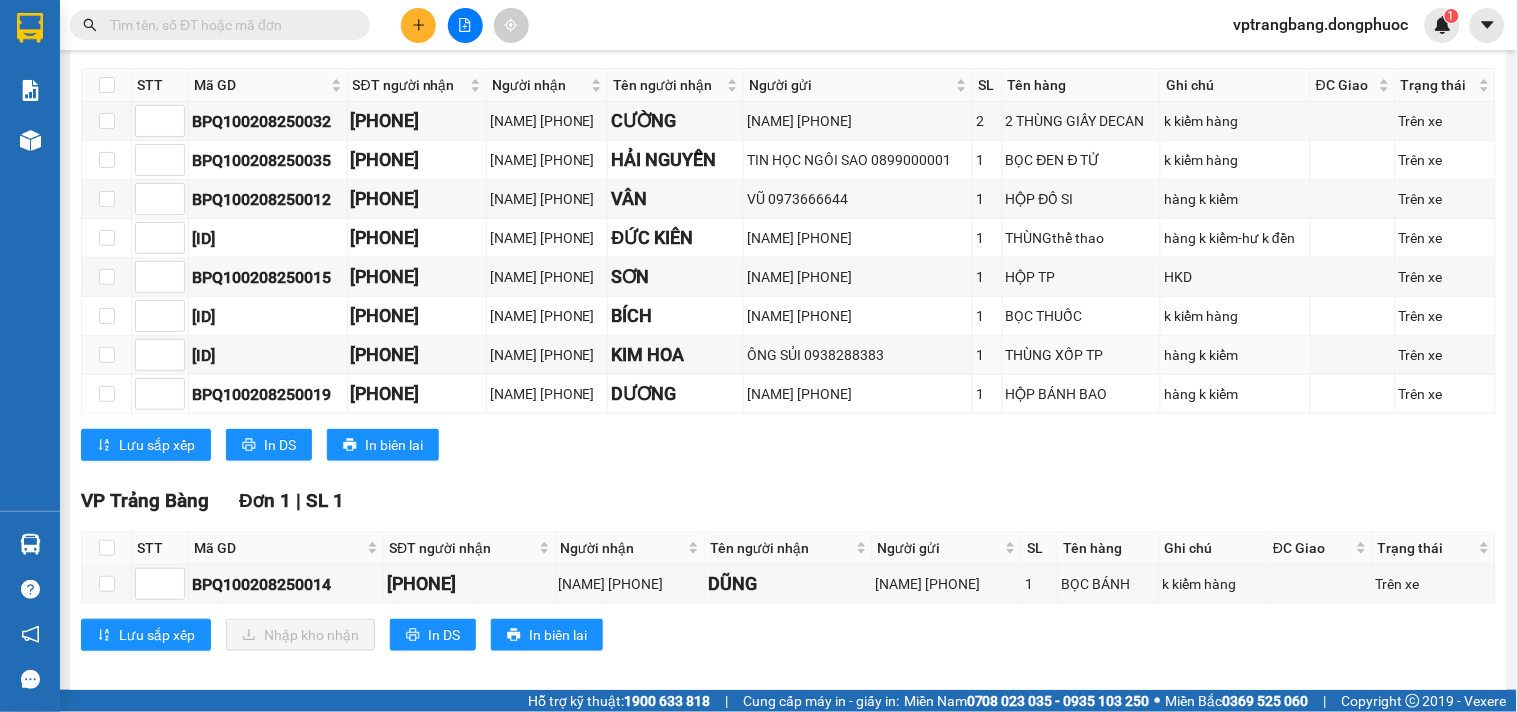 scroll, scrollTop: 370, scrollLeft: 0, axis: vertical 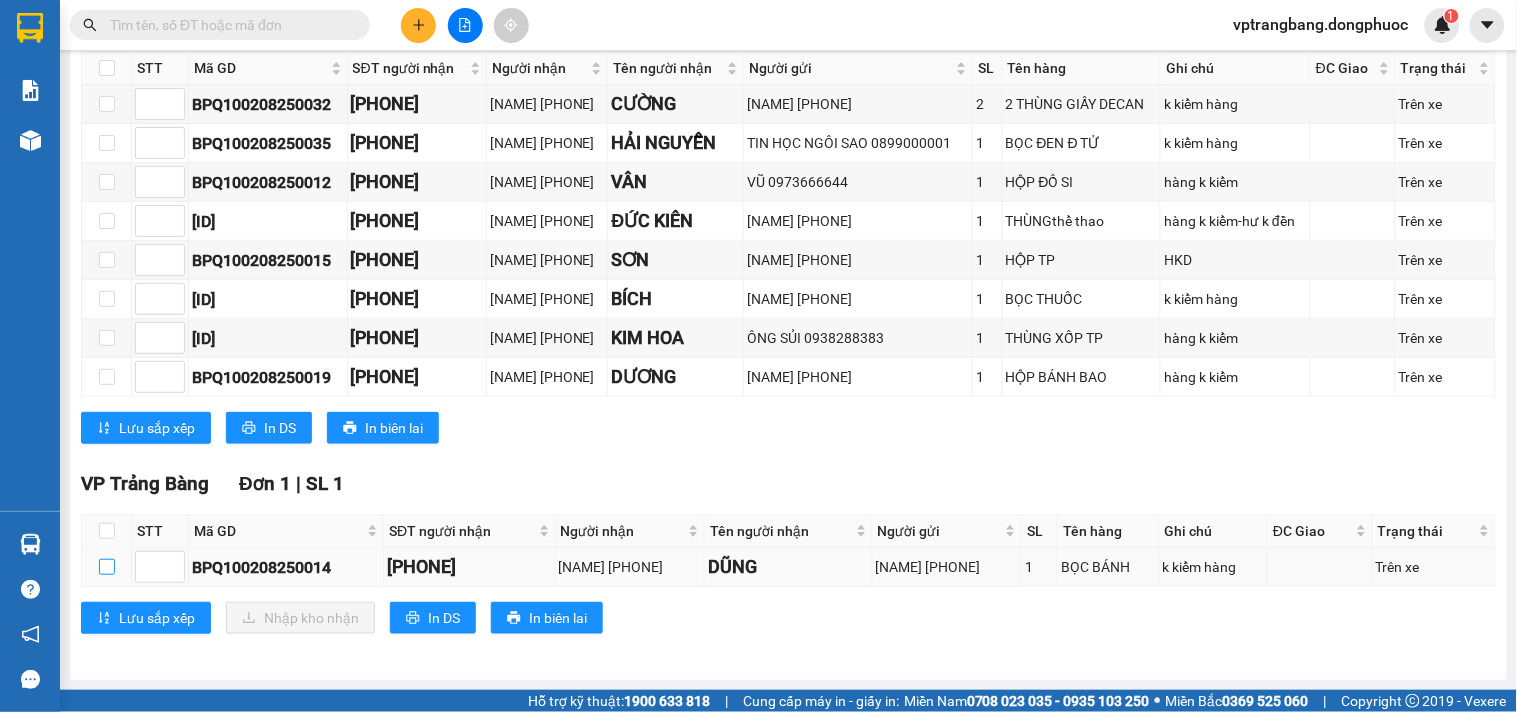 click at bounding box center [107, 567] 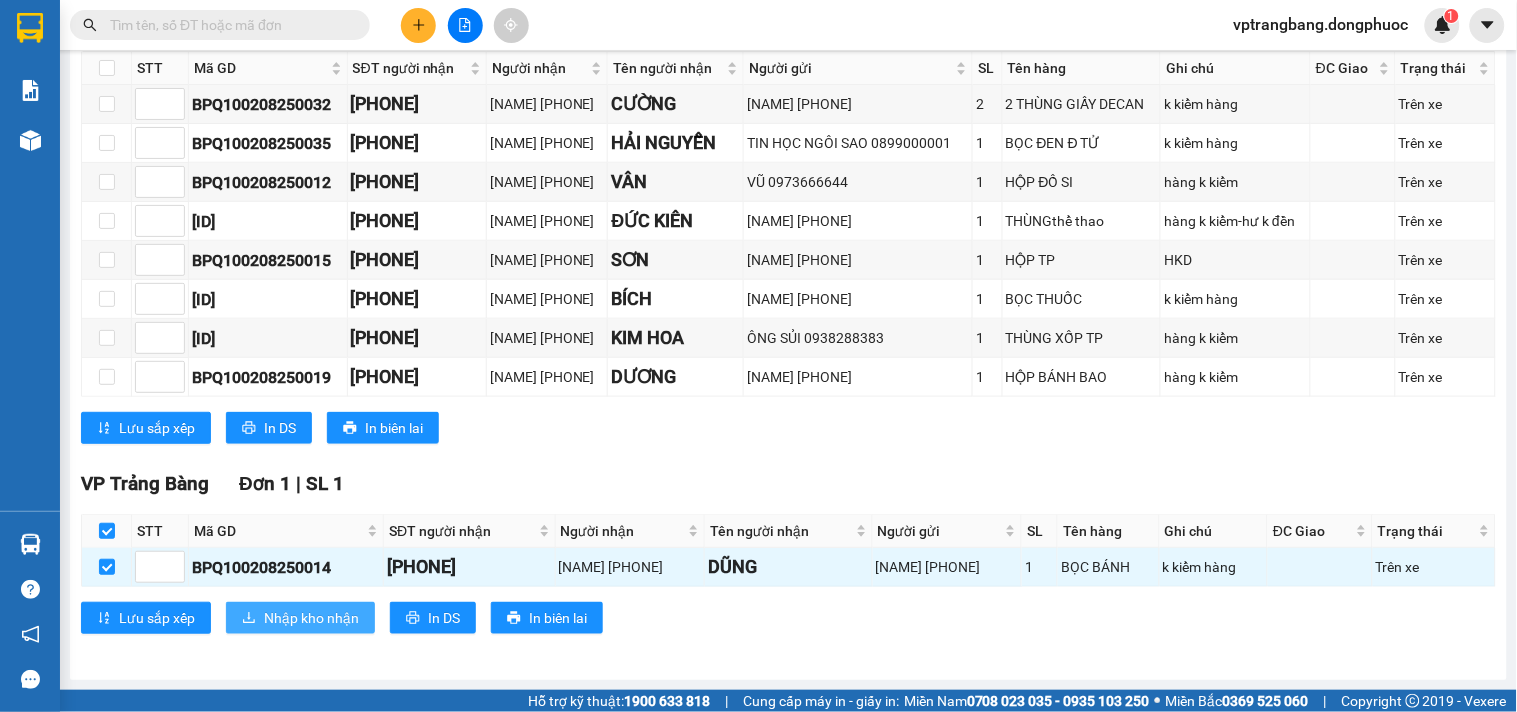 click on "Nhập kho nhận" at bounding box center [300, 618] 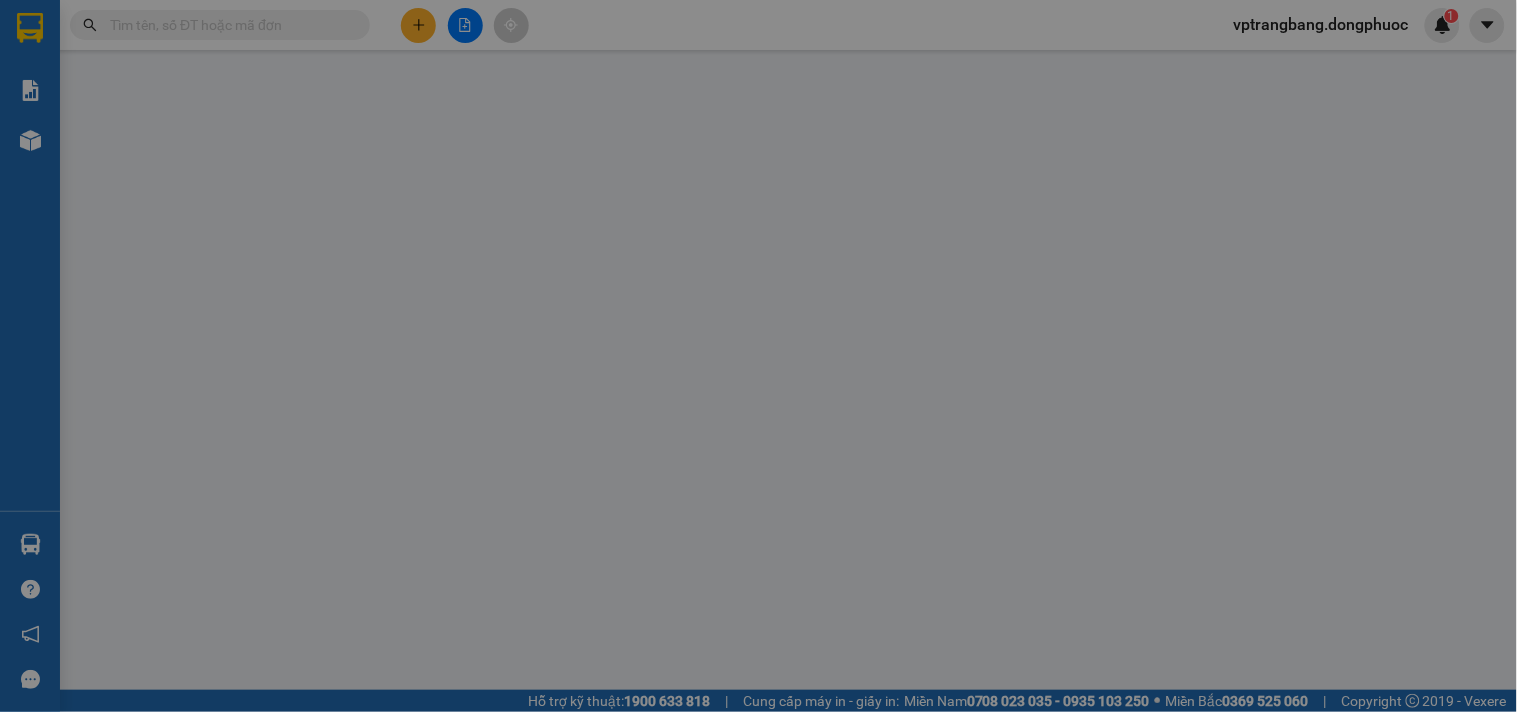 scroll, scrollTop: 0, scrollLeft: 0, axis: both 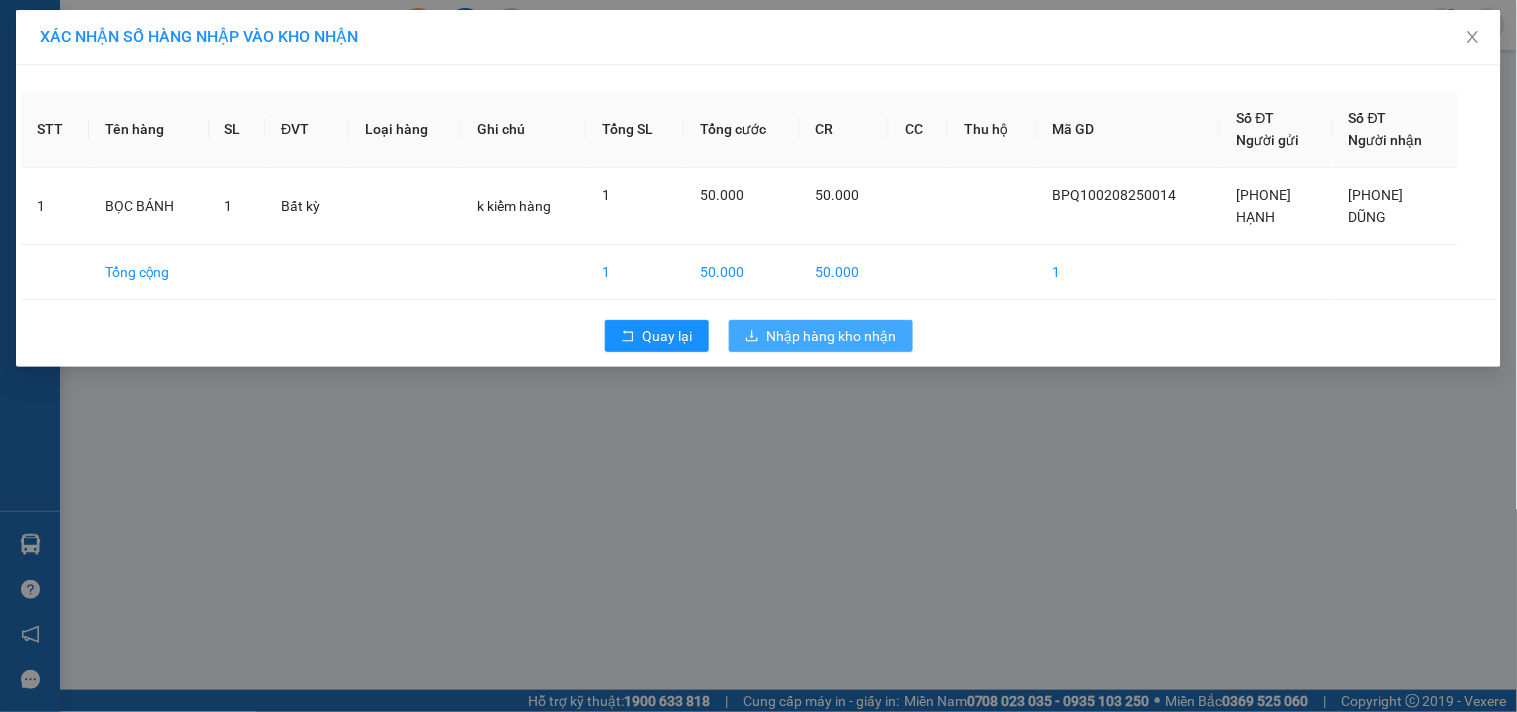 click 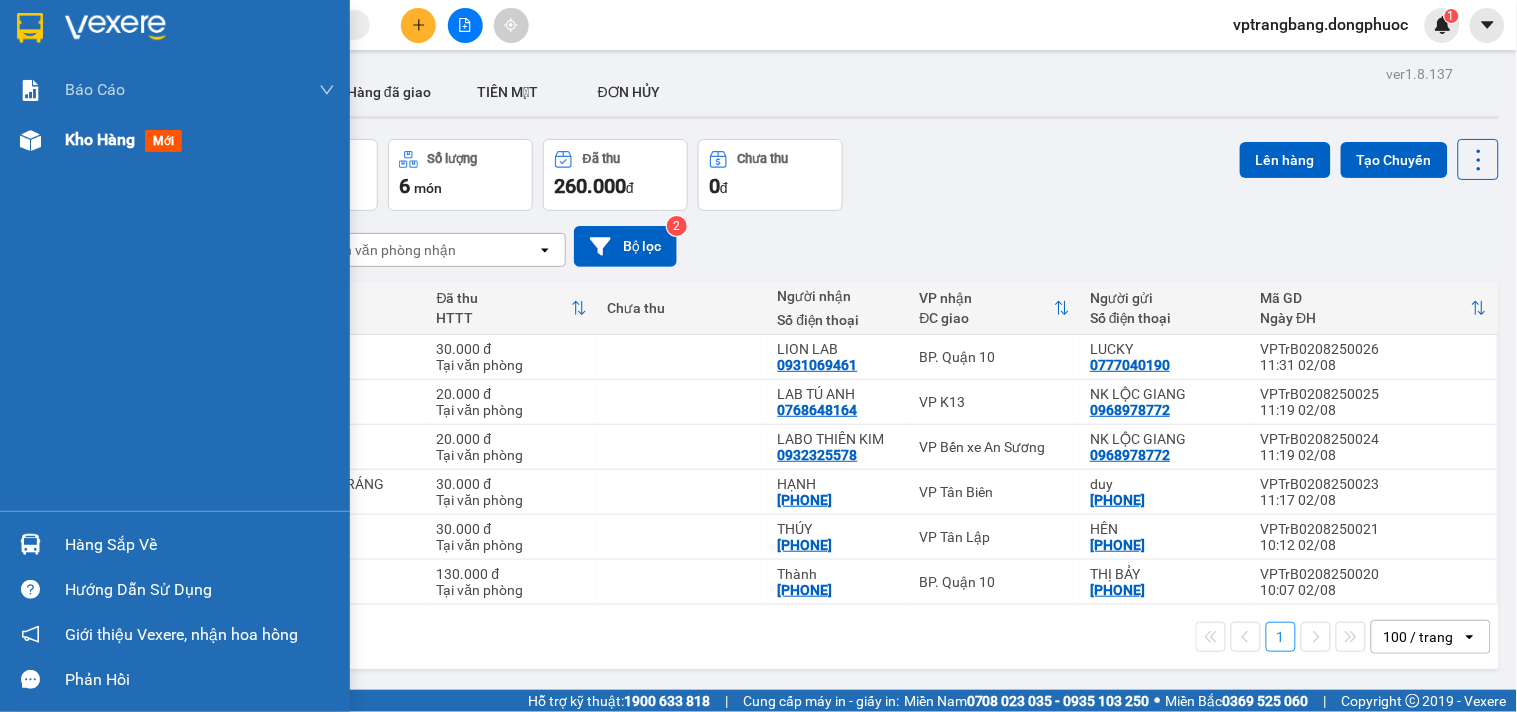 click on "Kho hàng" at bounding box center [100, 139] 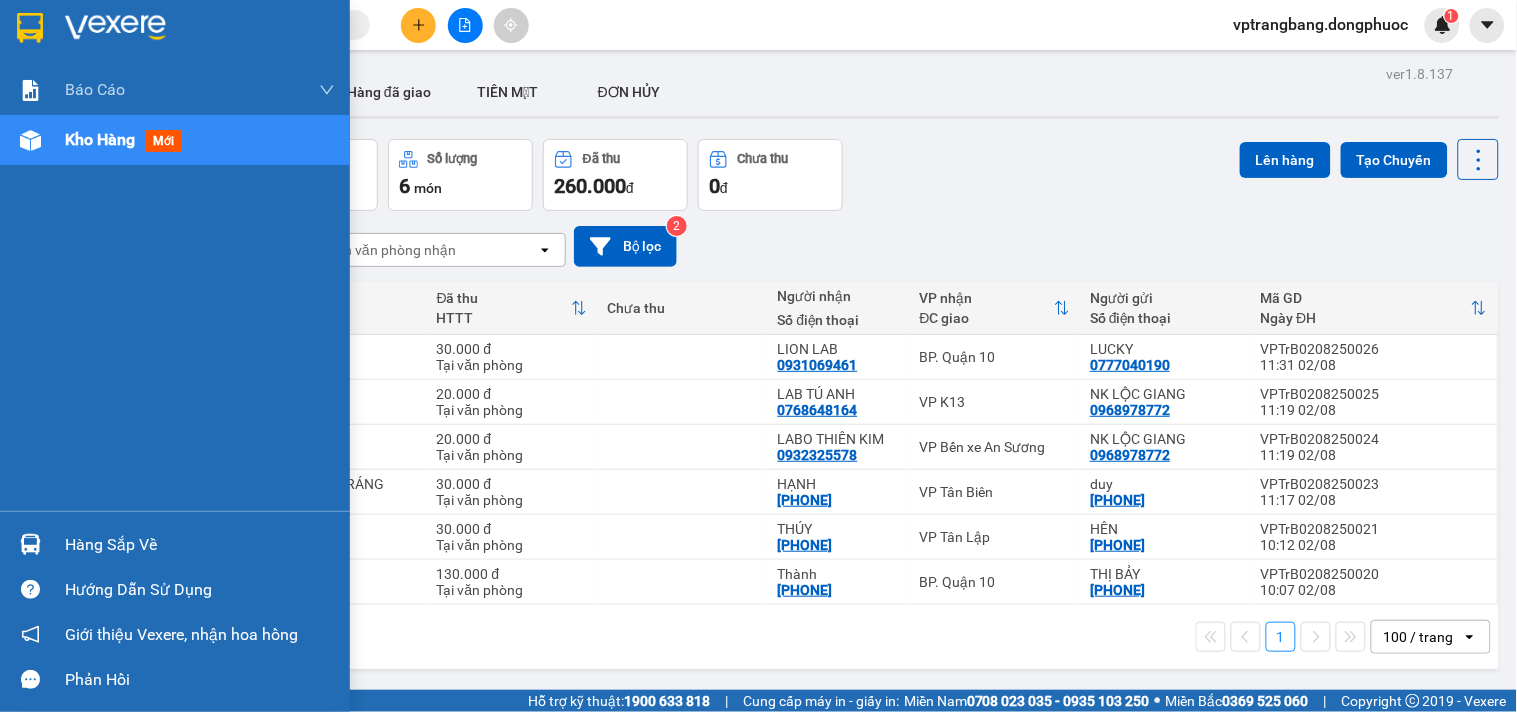 click on "Hàng sắp về" at bounding box center (200, 545) 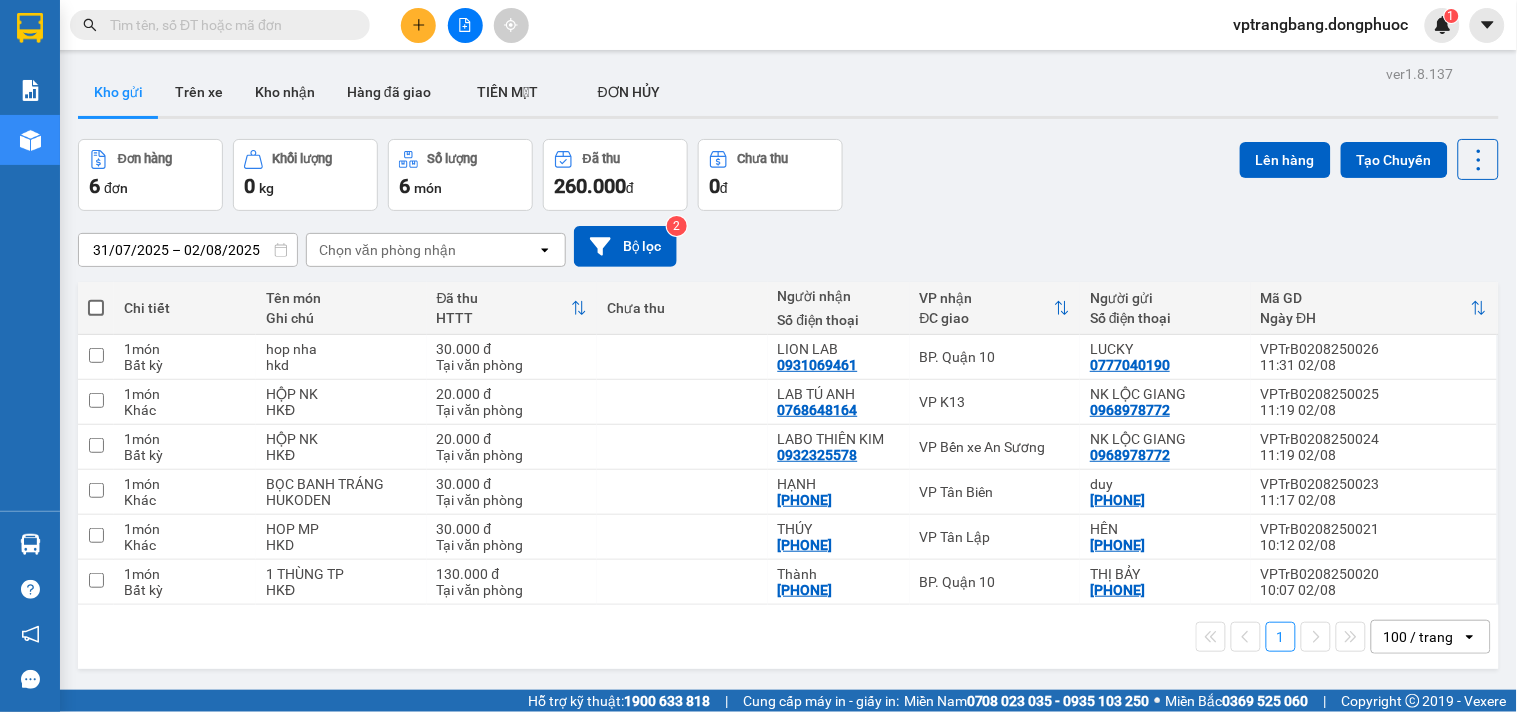 drag, startPoint x: 1048, startPoint y: 183, endPoint x: 468, endPoint y: 52, distance: 594.61 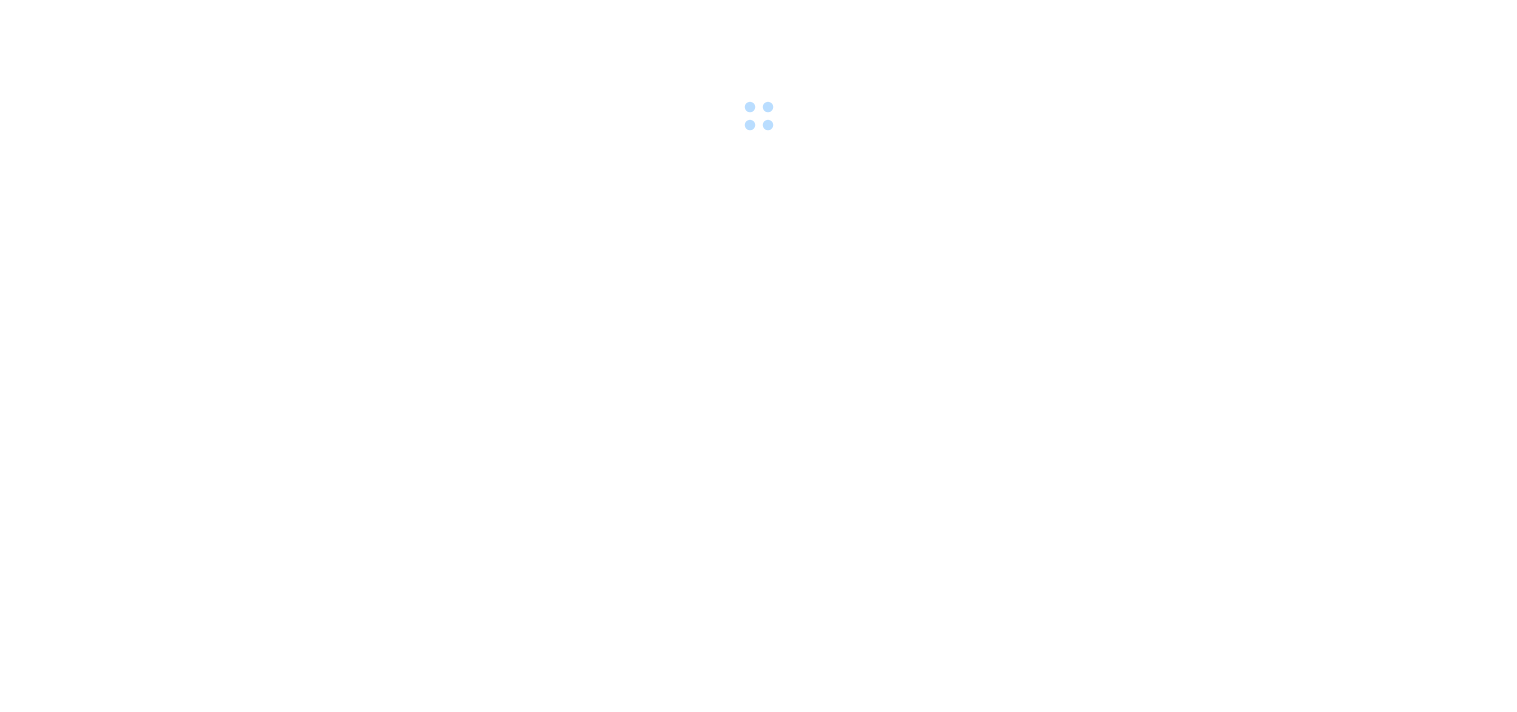 scroll, scrollTop: 0, scrollLeft: 0, axis: both 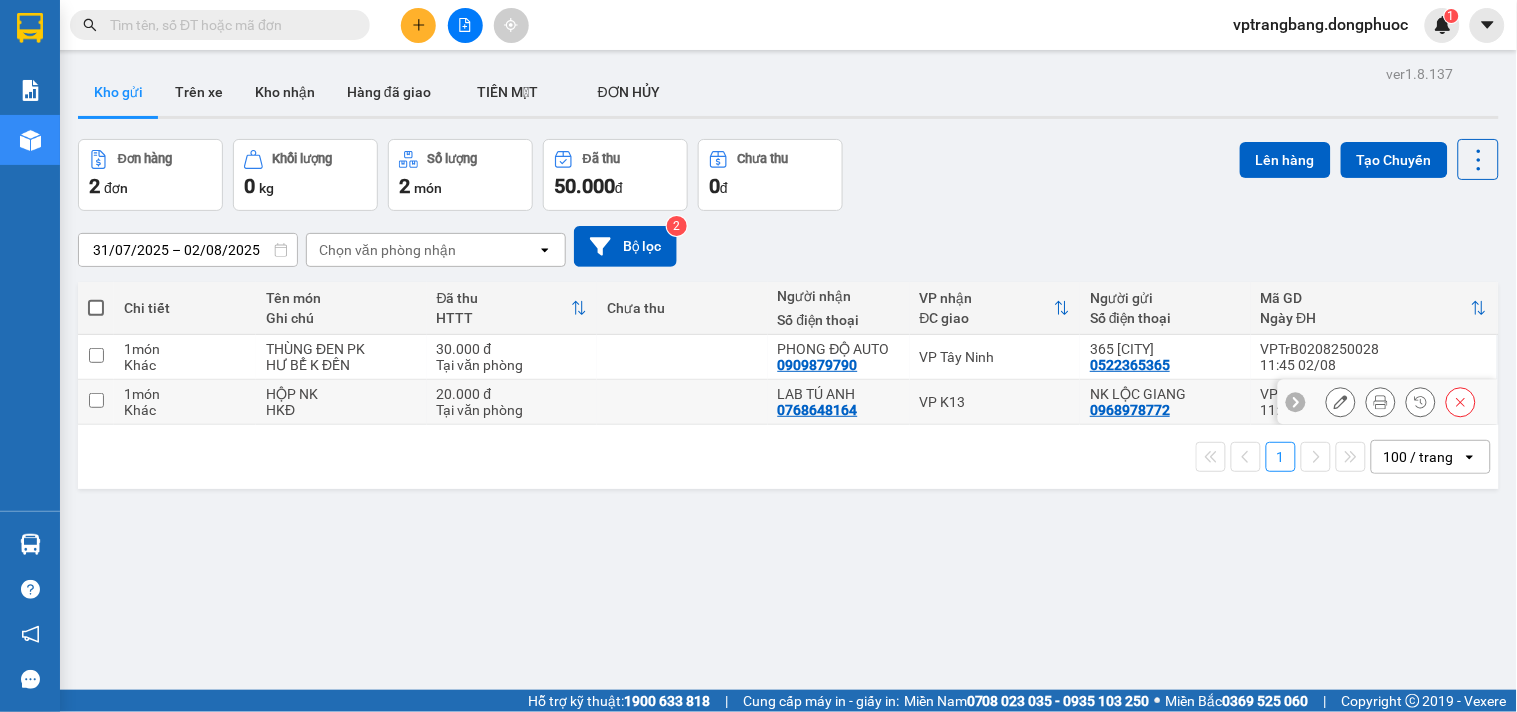 click on "VP K13" at bounding box center [995, 402] 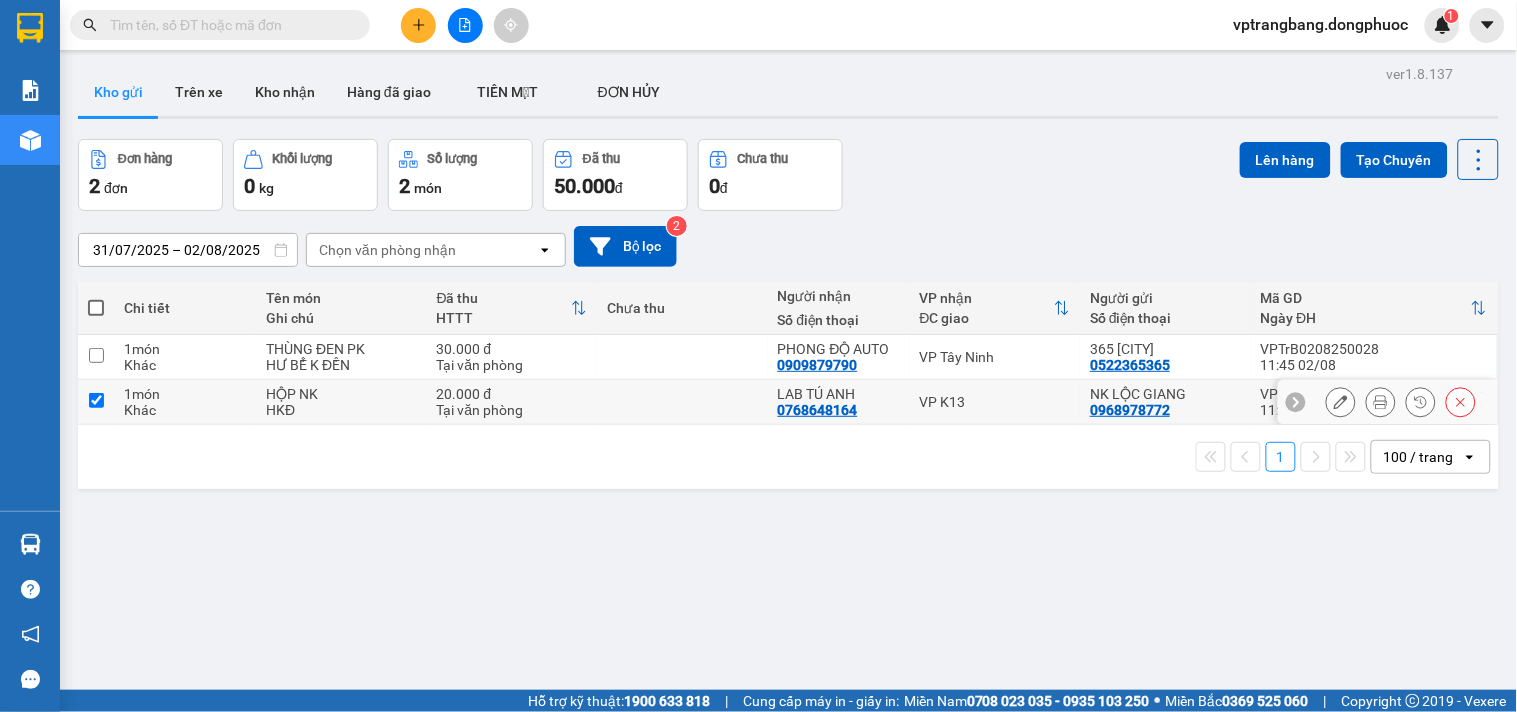 checkbox on "true" 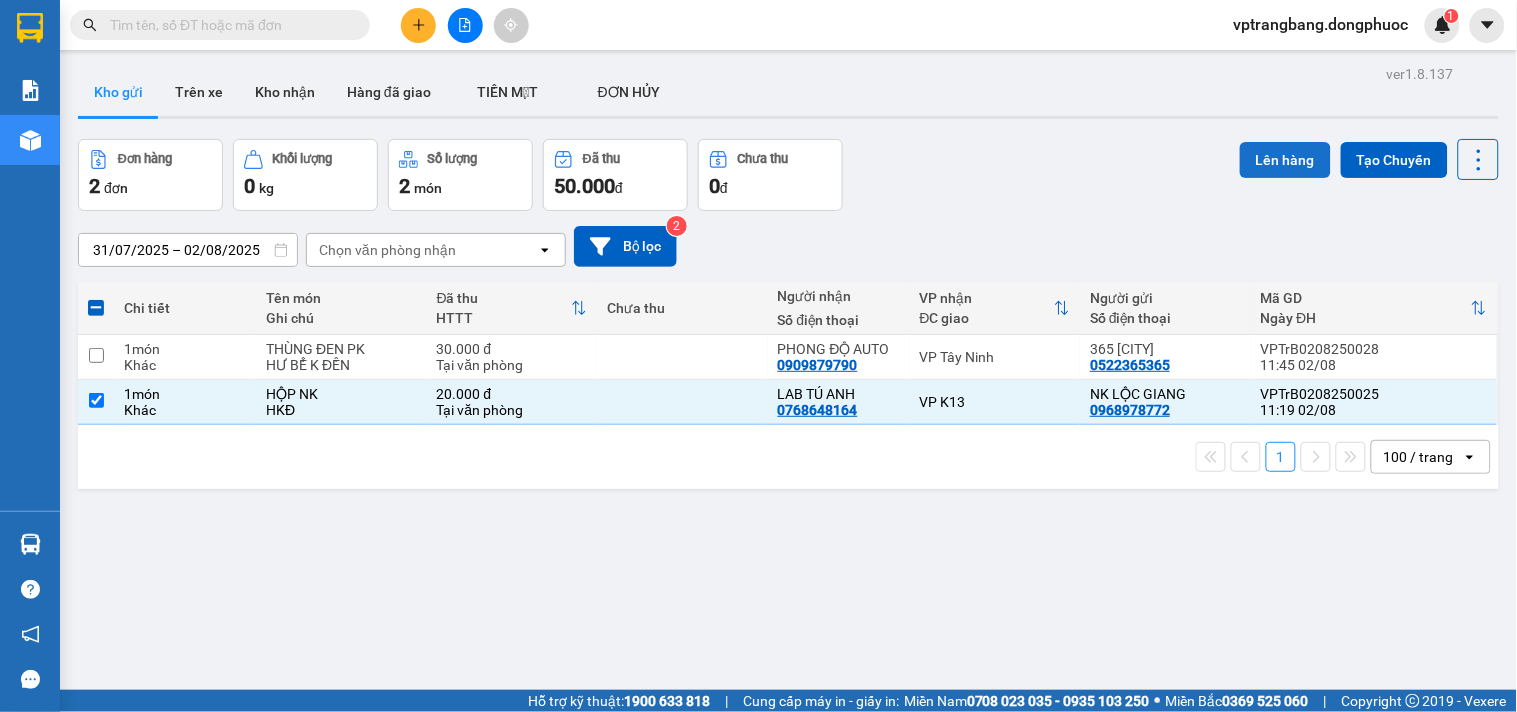 click on "Lên hàng" at bounding box center (1285, 160) 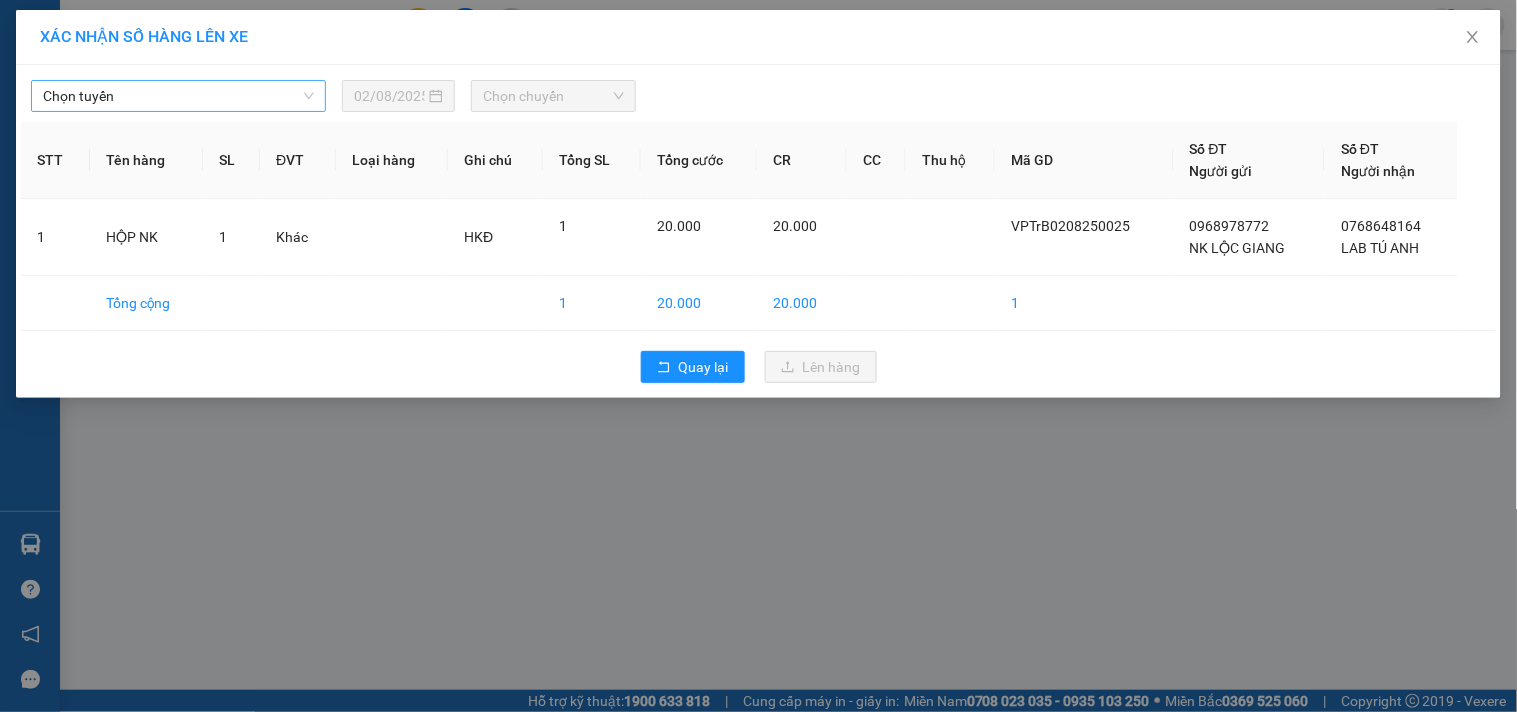 click on "Chọn tuyến" at bounding box center [178, 96] 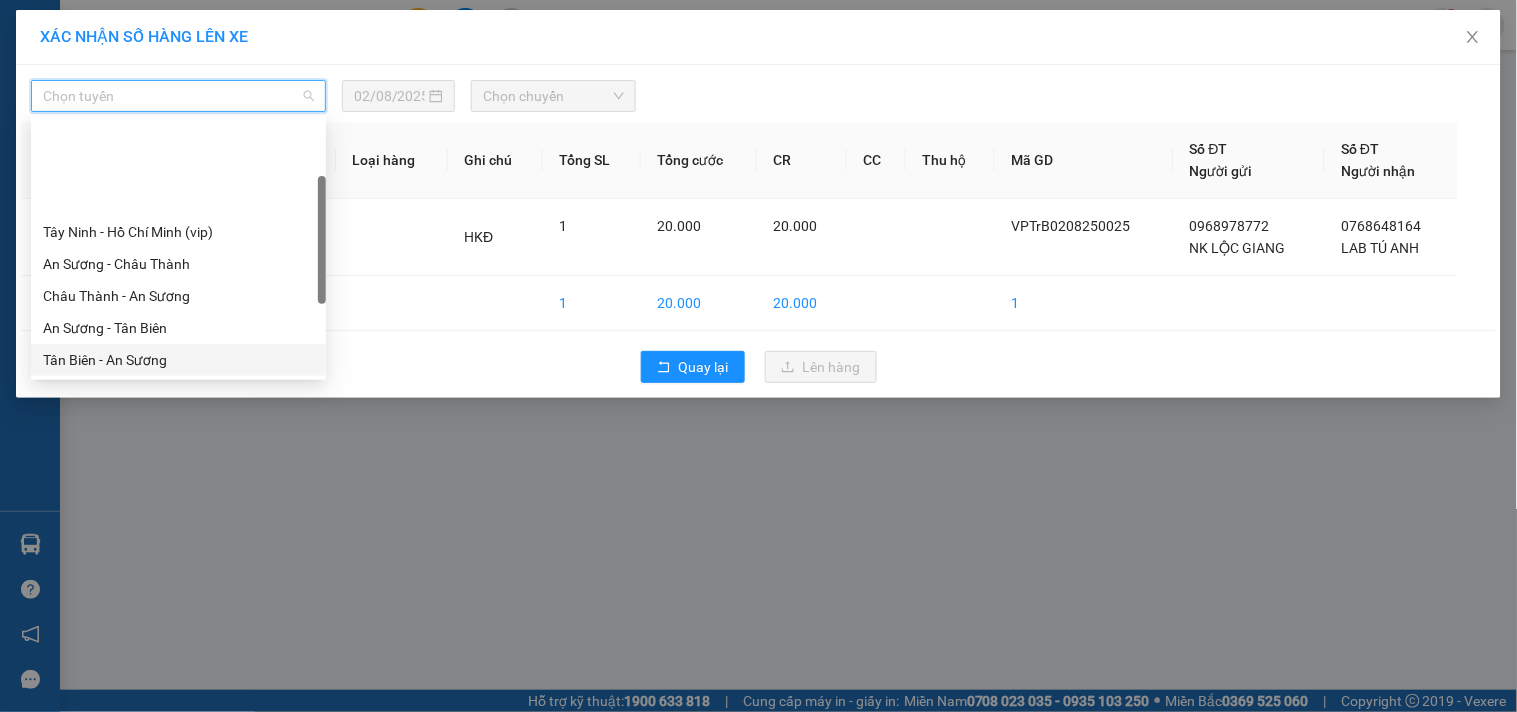 scroll, scrollTop: 222, scrollLeft: 0, axis: vertical 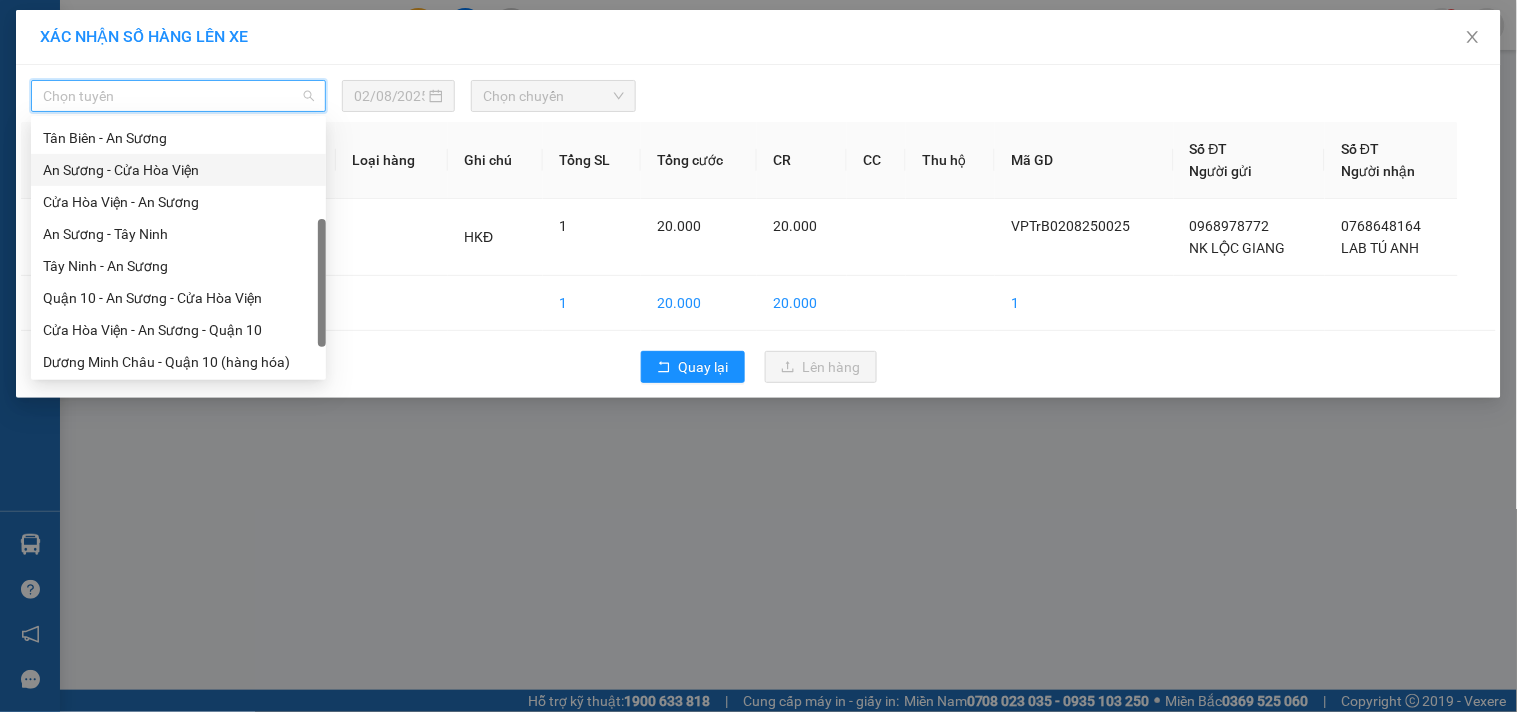 click on "An Sương - Cửa Hòa Viện" at bounding box center (178, 170) 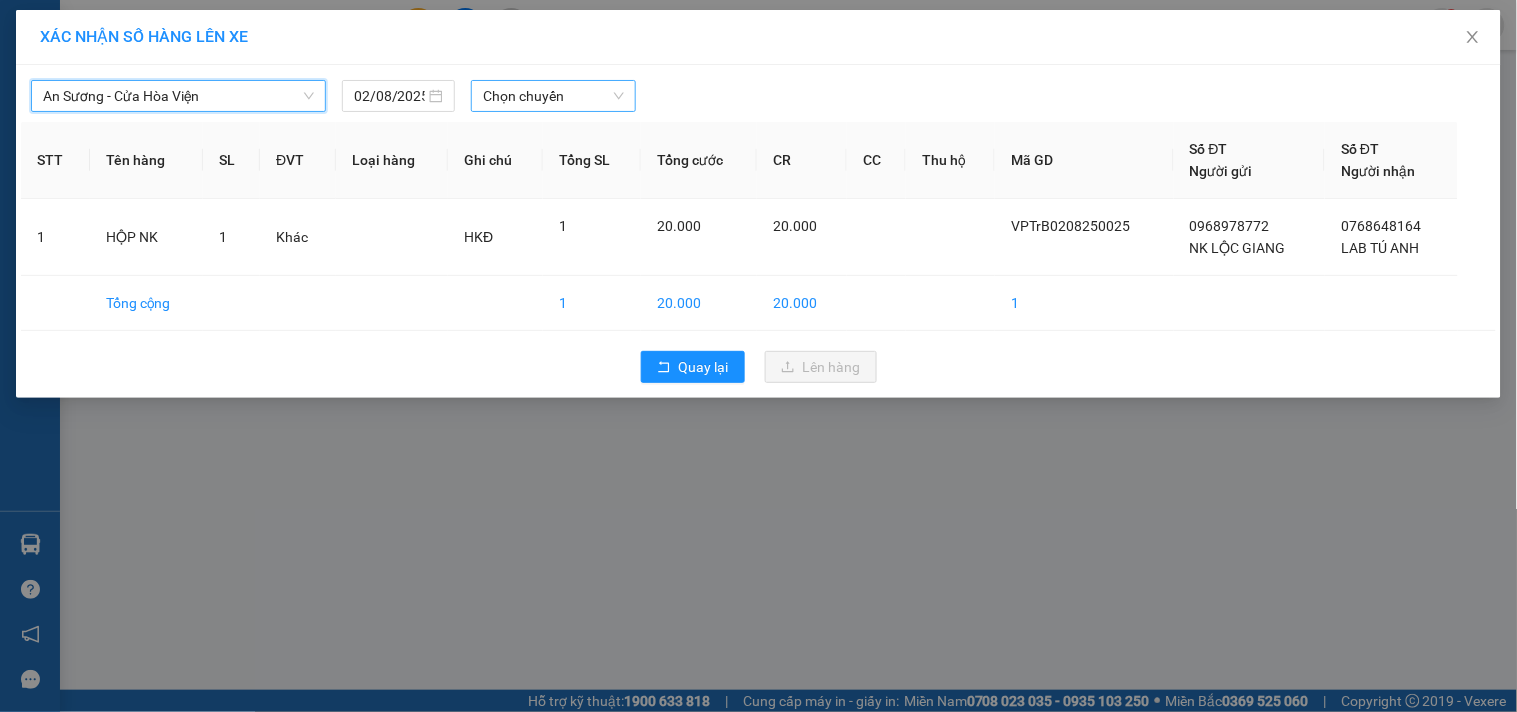 click on "Chọn chuyến" at bounding box center [553, 96] 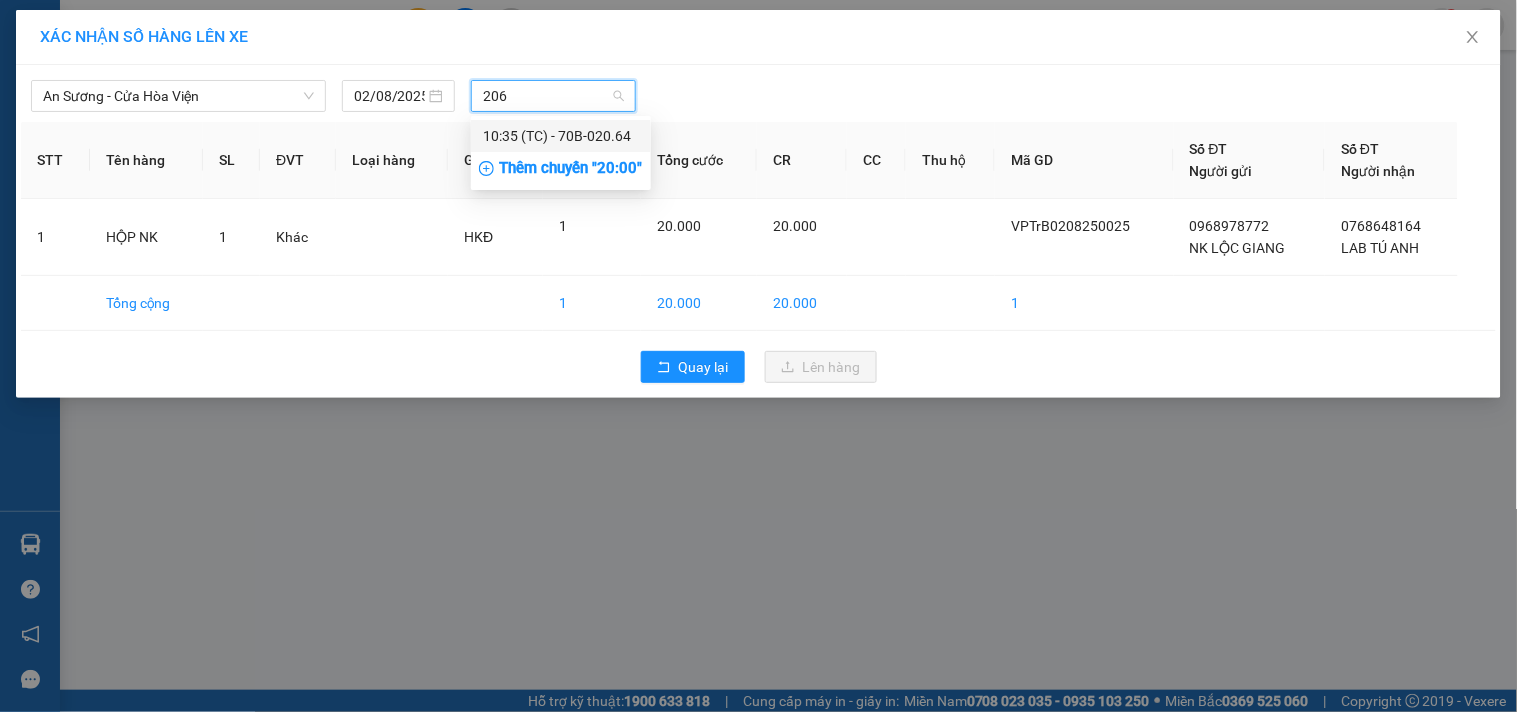 type on "2064" 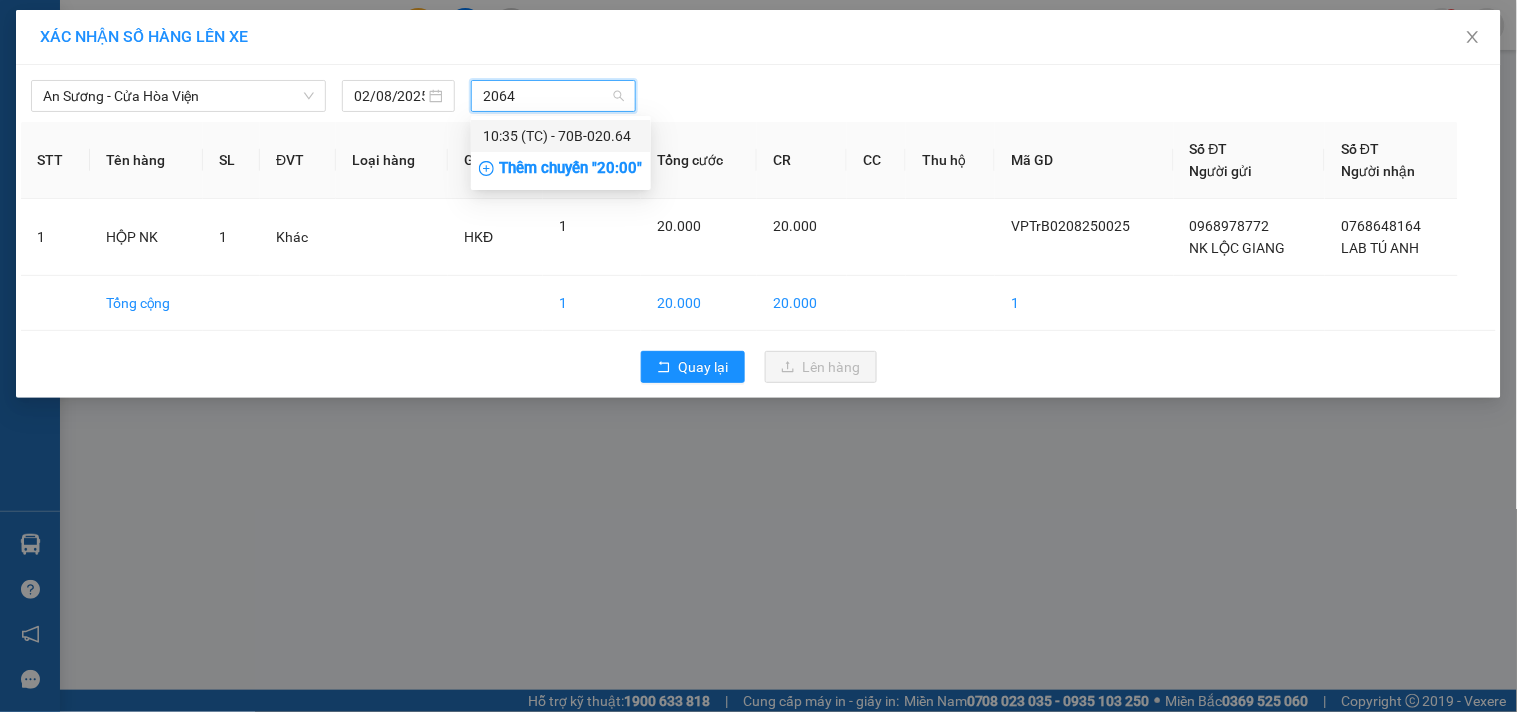 click on "10:35   (TC)   - 70B-020.64" at bounding box center (561, 136) 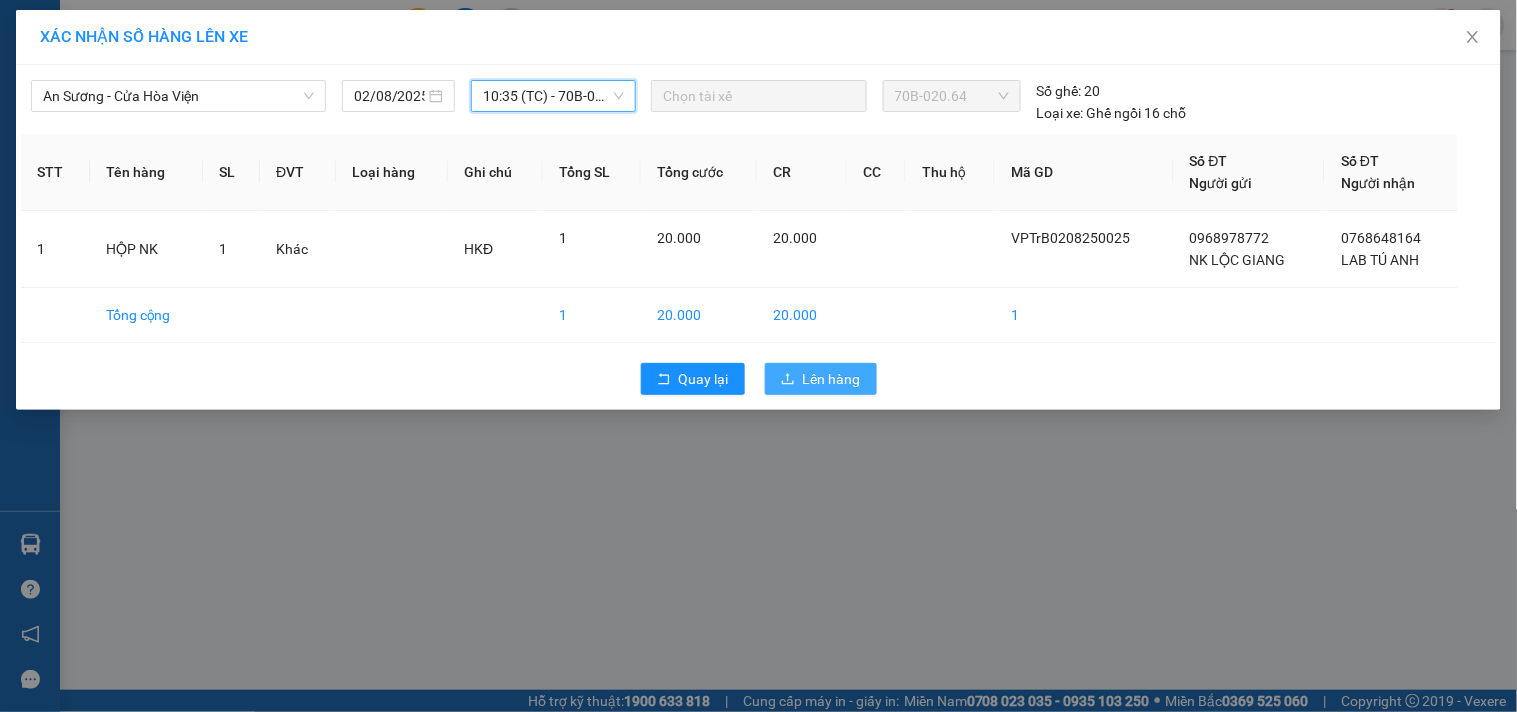 click on "Lên hàng" at bounding box center [832, 379] 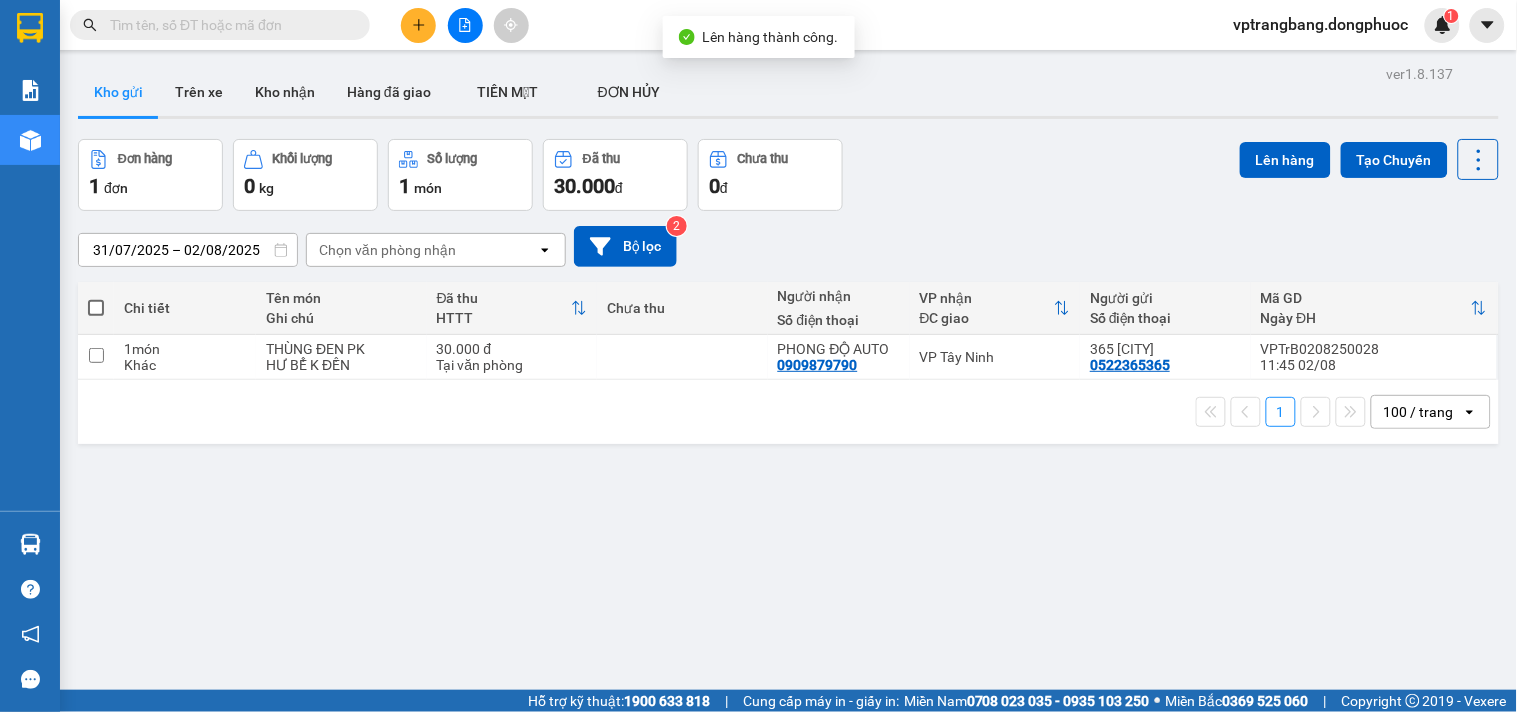click on "ver  1.8.137 Kho gửi Trên xe Kho nhận Hàng đã giao TIỀN MẶT  ĐƠN HỦY Đơn hàng 1 đơn Khối lượng 0 kg Số lượng 1 món Đã thu 30.000  đ Chưa thu 0  đ Lên hàng Tạo Chuyến [DATE] – [DATE] Press the down arrow key to interact with the calendar and select a date. Press the escape button to close the calendar. Selected date range is from [DATE] to [DATE]. Chọn văn phòng nhận open Bộ lọc 2 Chi tiết Tên món Ghi chú Đã thu HTTT Chưa thu Người nhận Số điện thoại VP nhận ĐC giao Người gửi Số điện thoại Mã GD Ngày ĐH 1  món Khác THÙNG ĐEN PK HƯ BỂ K ĐỀN 30.000 đ Tại văn phòng PHONG ĐỘ AUTO [PHONE] VP Tây Ninh 365  [CITY] [PHONE] VPTrB0208250028 11:45 [TIME] 02/08 1 100 / trang open Đang tải dữ liệu" at bounding box center [788, 416] 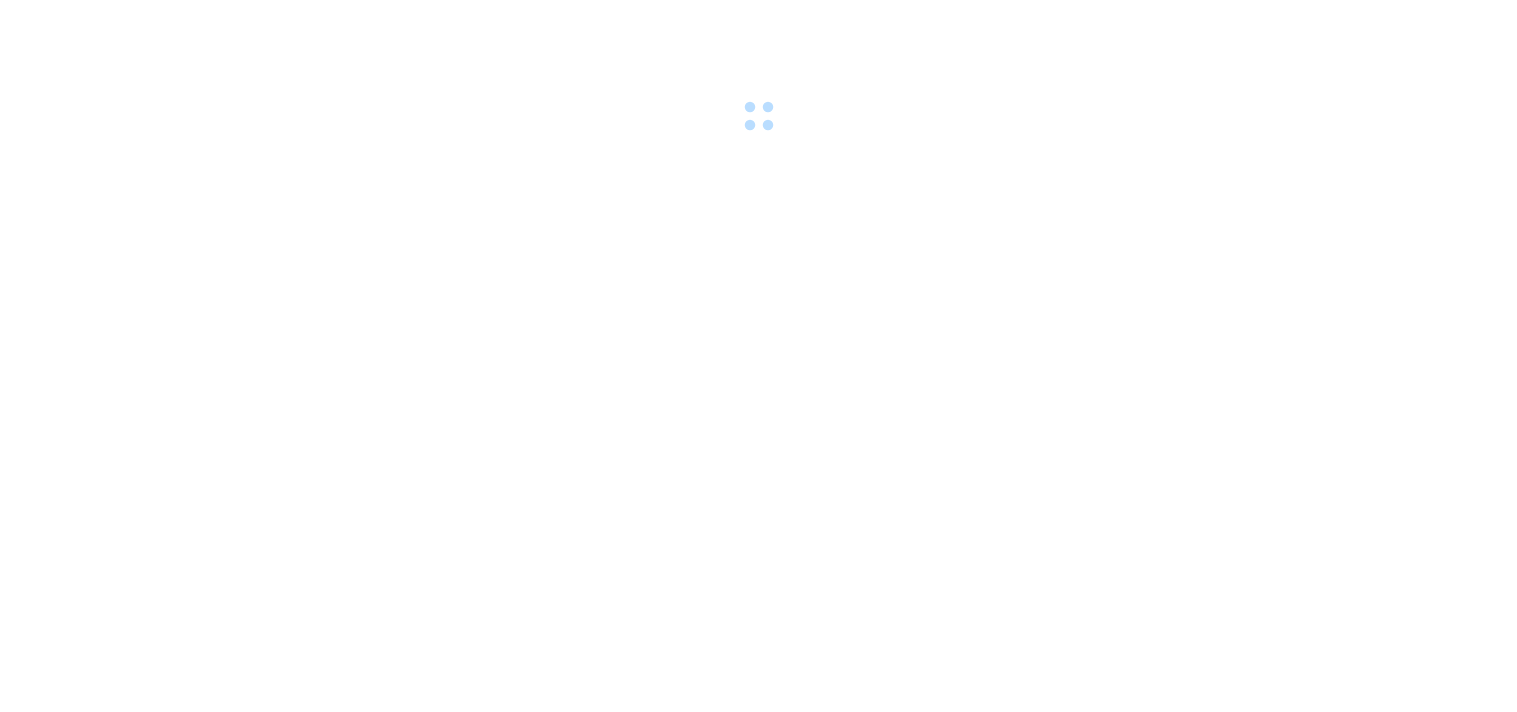 scroll, scrollTop: 0, scrollLeft: 0, axis: both 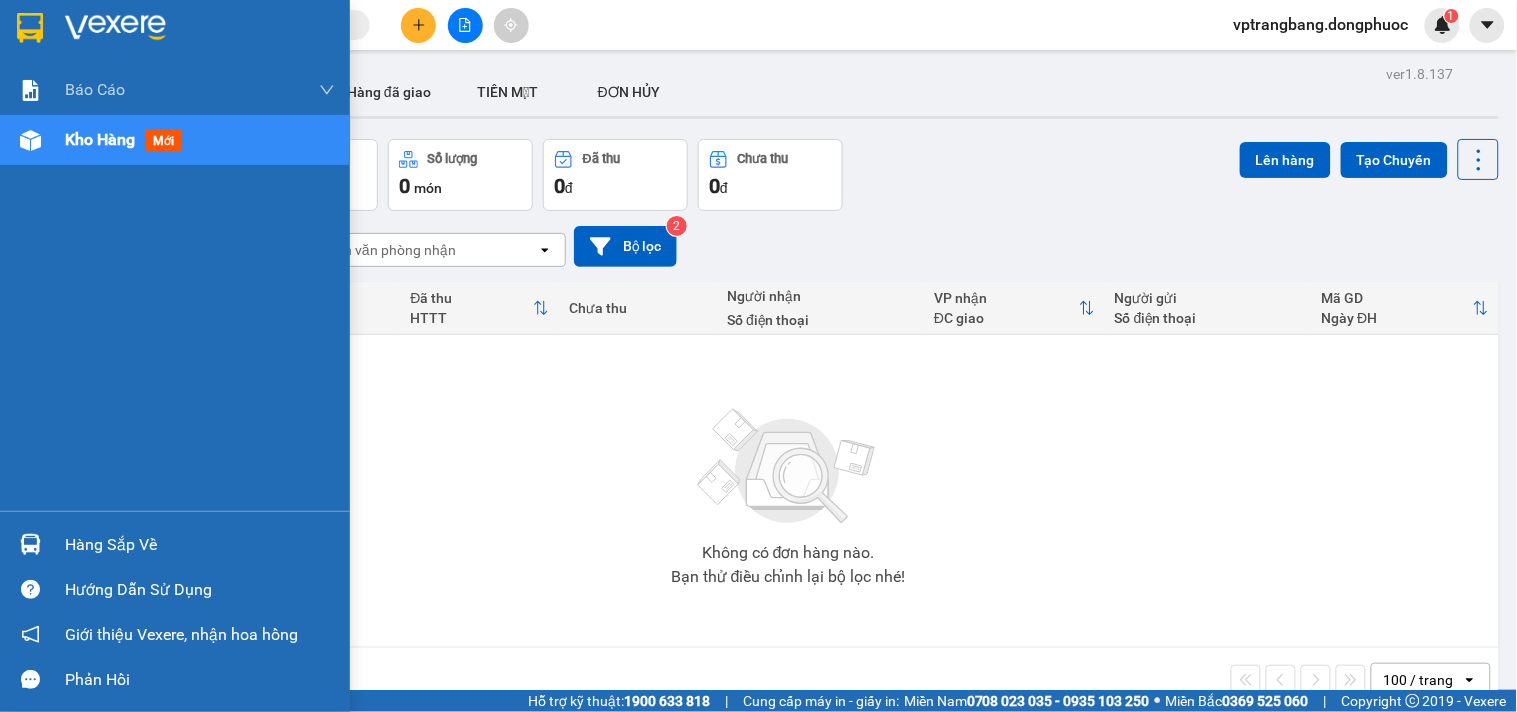 click on "Hàng sắp về" at bounding box center [175, 544] 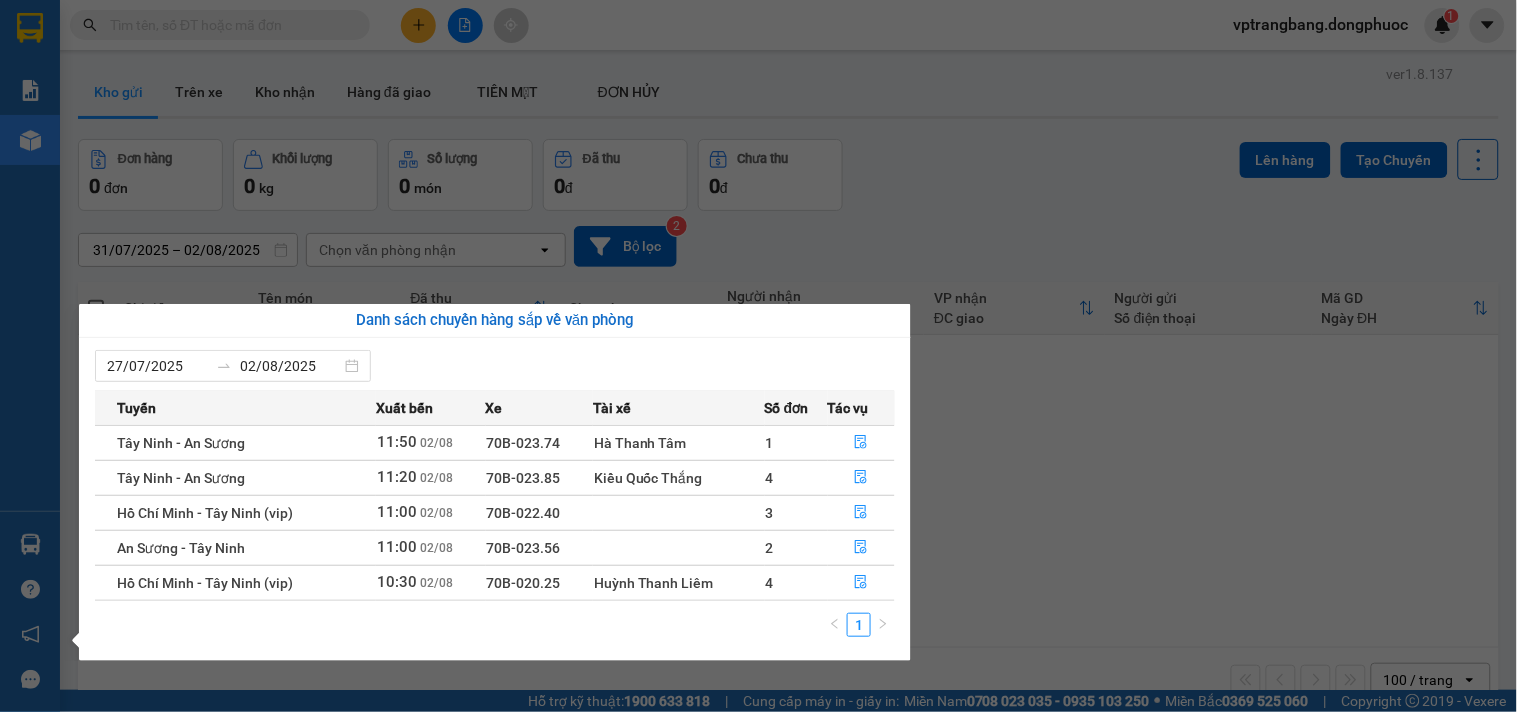 click on "Kết quả tìm kiếm ( 0 )  Bộ lọc  No Data vptrangbang.dongphuoc 1     Báo cáo Mẫu 1: Báo cáo dòng tiền theo nhân viên Mẫu 1: Báo cáo dòng tiền theo nhân viên (VP) Mẫu 2: Doanh số tạo đơn theo Văn phòng, nhân viên - Trạm     Kho hàng mới Hàng sắp về Hướng dẫn sử dụng Giới thiệu Vexere, nhận hoa hồng Phản hồi Phần mềm hỗ trợ bạn tốt chứ? ver  1.8.137 Kho gửi Trên xe Kho nhận Hàng đã giao TIỀN MẶT  ĐƠN HỦY Đơn hàng 0 đơn Khối lượng 0 kg Số lượng 0 món Đã thu 0  đ Chưa thu 0  đ Lên hàng Tạo Chuyến 31/07/2025 – 02/08/2025 Press the down arrow key to interact with the calendar and select a date. Press the escape button to close the calendar. Selected date range is from 31/07/2025 to 02/08/2025. Chọn văn phòng nhận open Bộ lọc 2 Chi tiết Tên món Ghi chú Đã thu HTTT Chưa thu Người nhận Số điện thoại VP nhận ĐC giao Người gửi Số điện thoại | |" at bounding box center (758, 356) 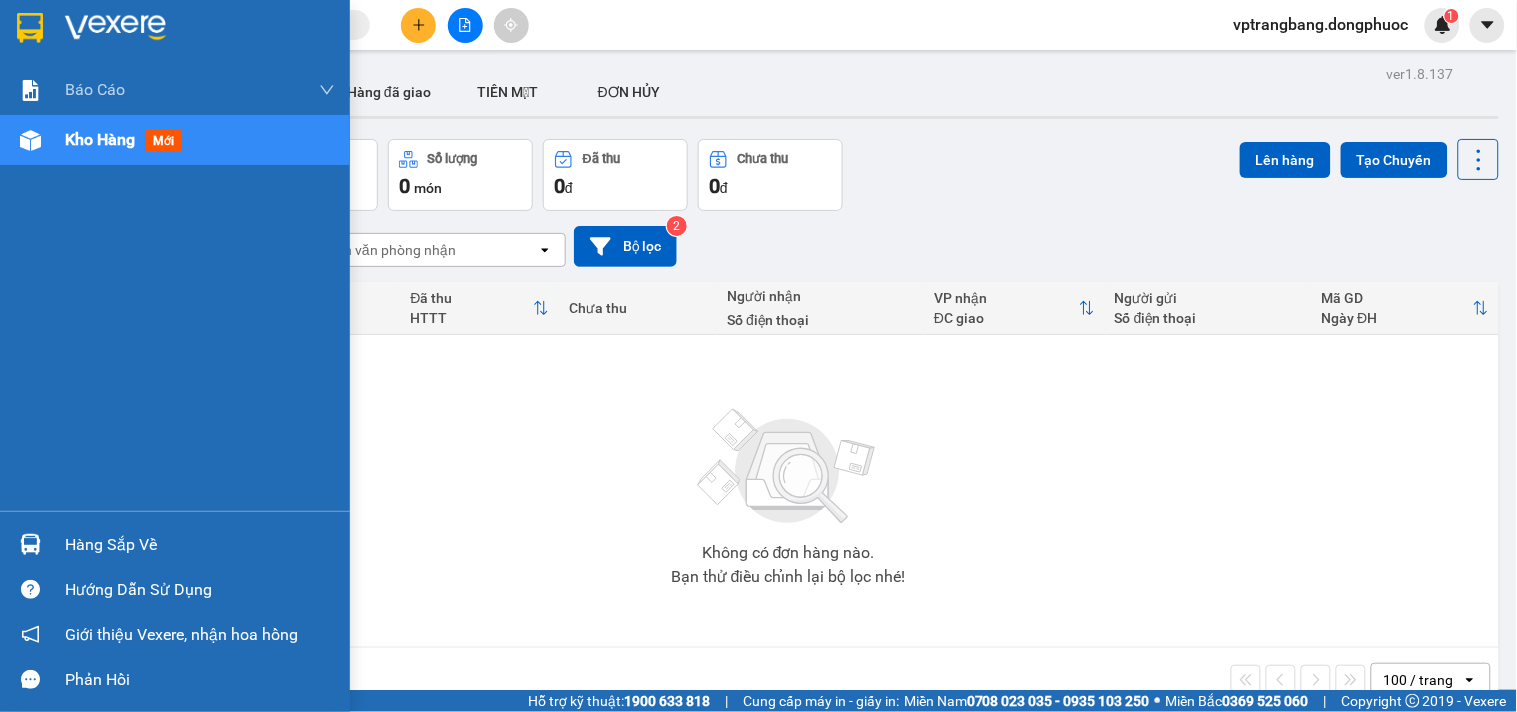 click on "Hàng sắp về" at bounding box center [200, 545] 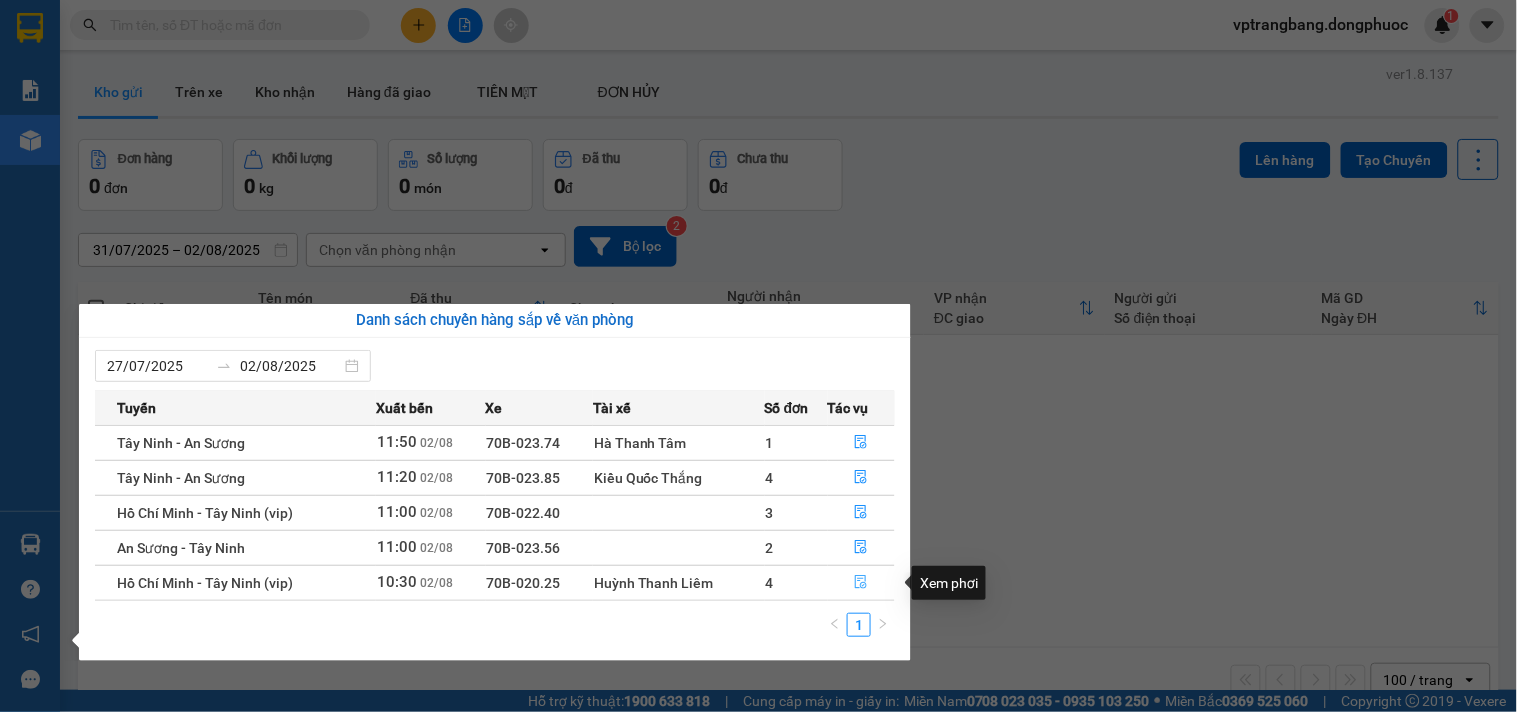 click 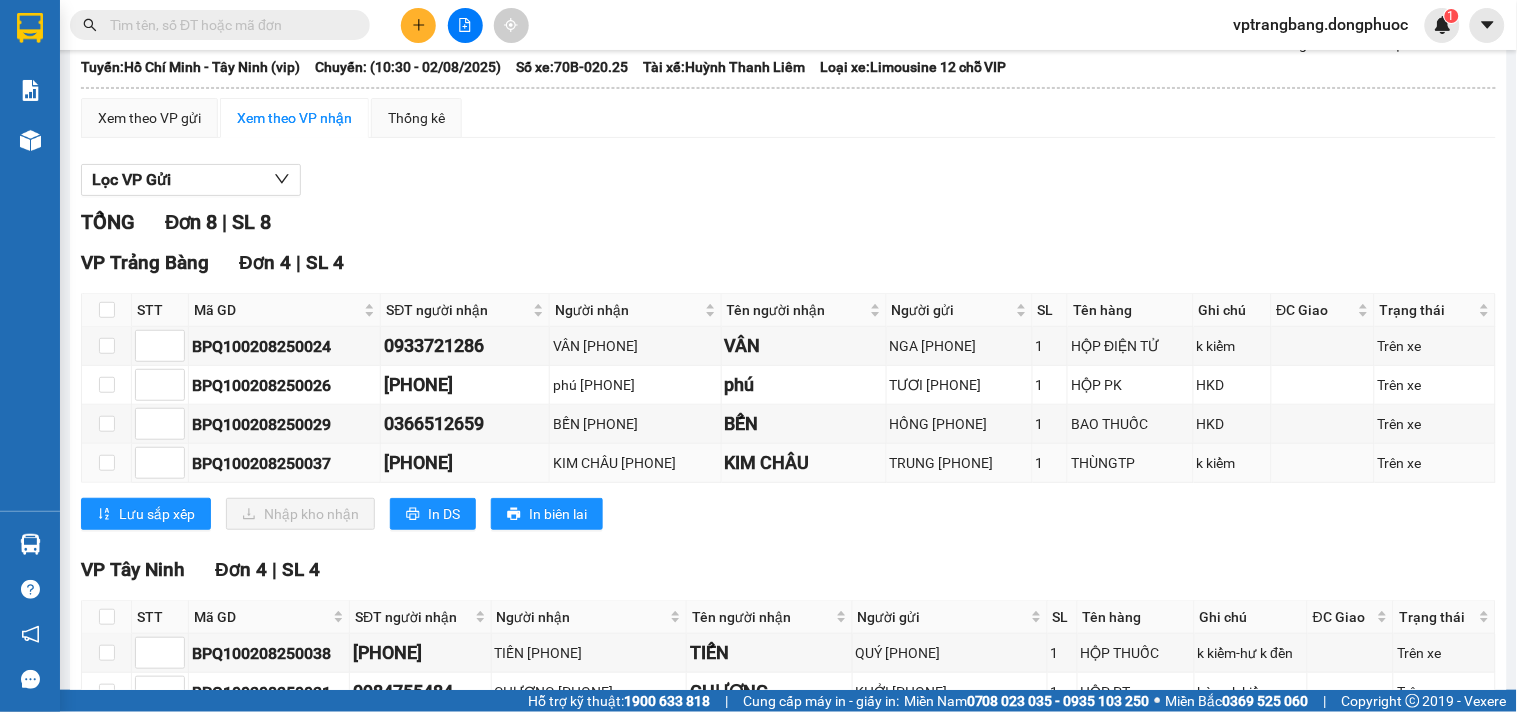 scroll, scrollTop: 0, scrollLeft: 0, axis: both 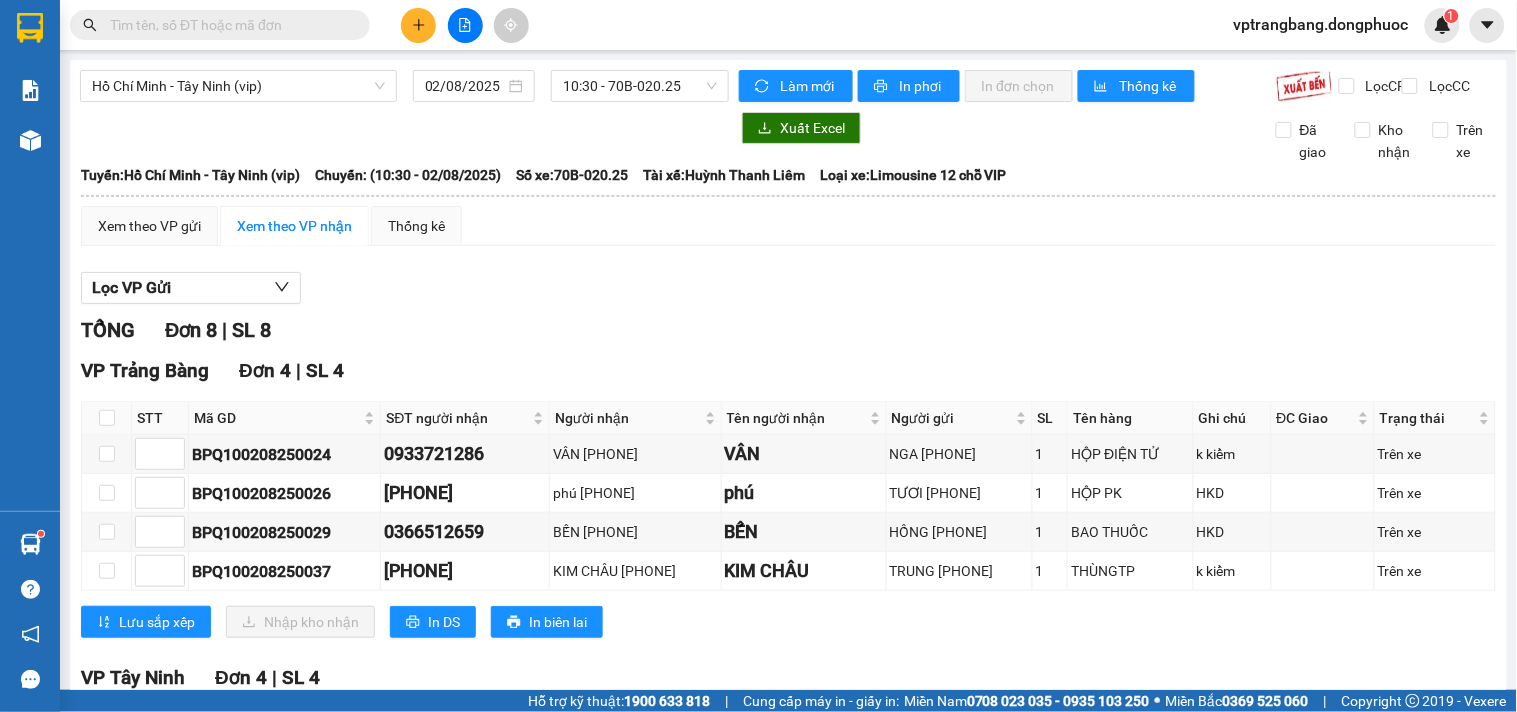 click at bounding box center [228, 25] 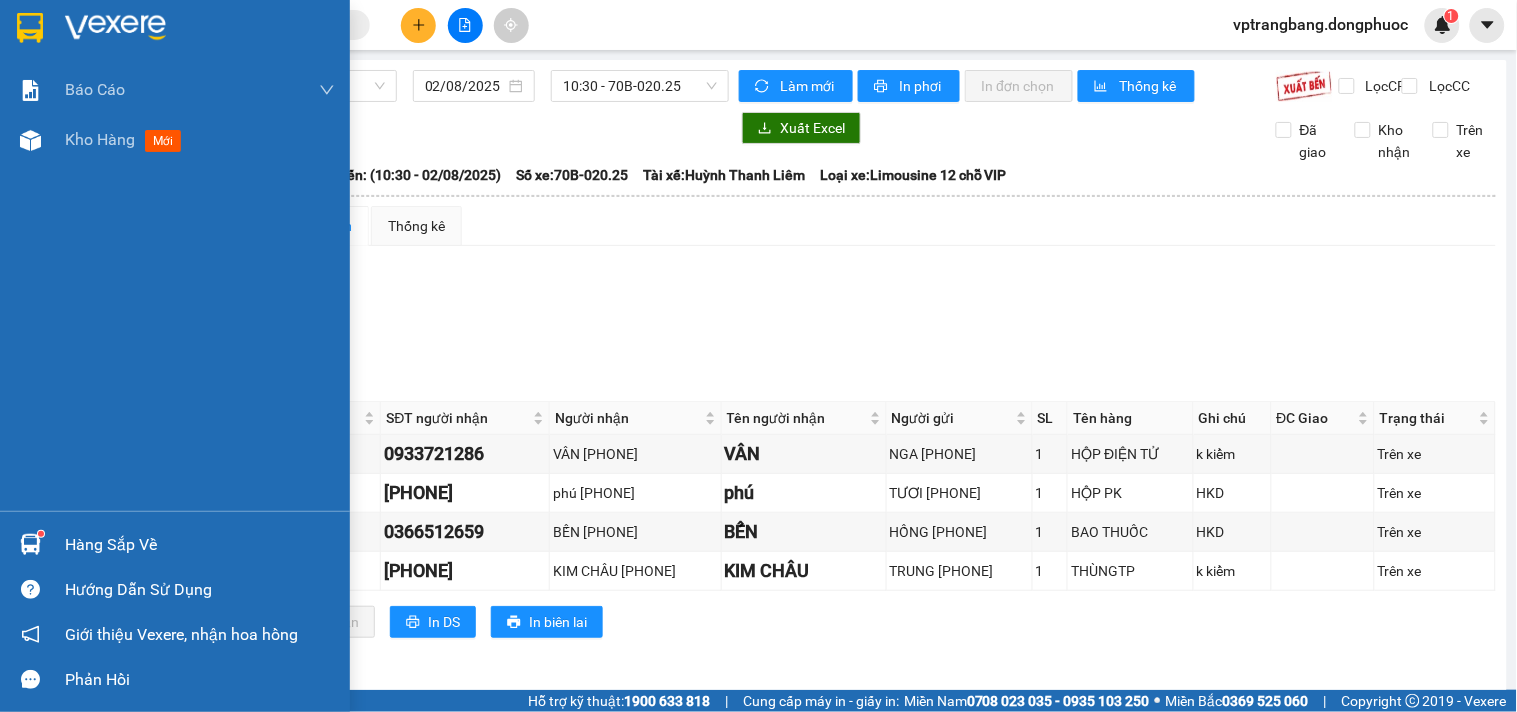 click on "Hàng sắp về" at bounding box center (175, 544) 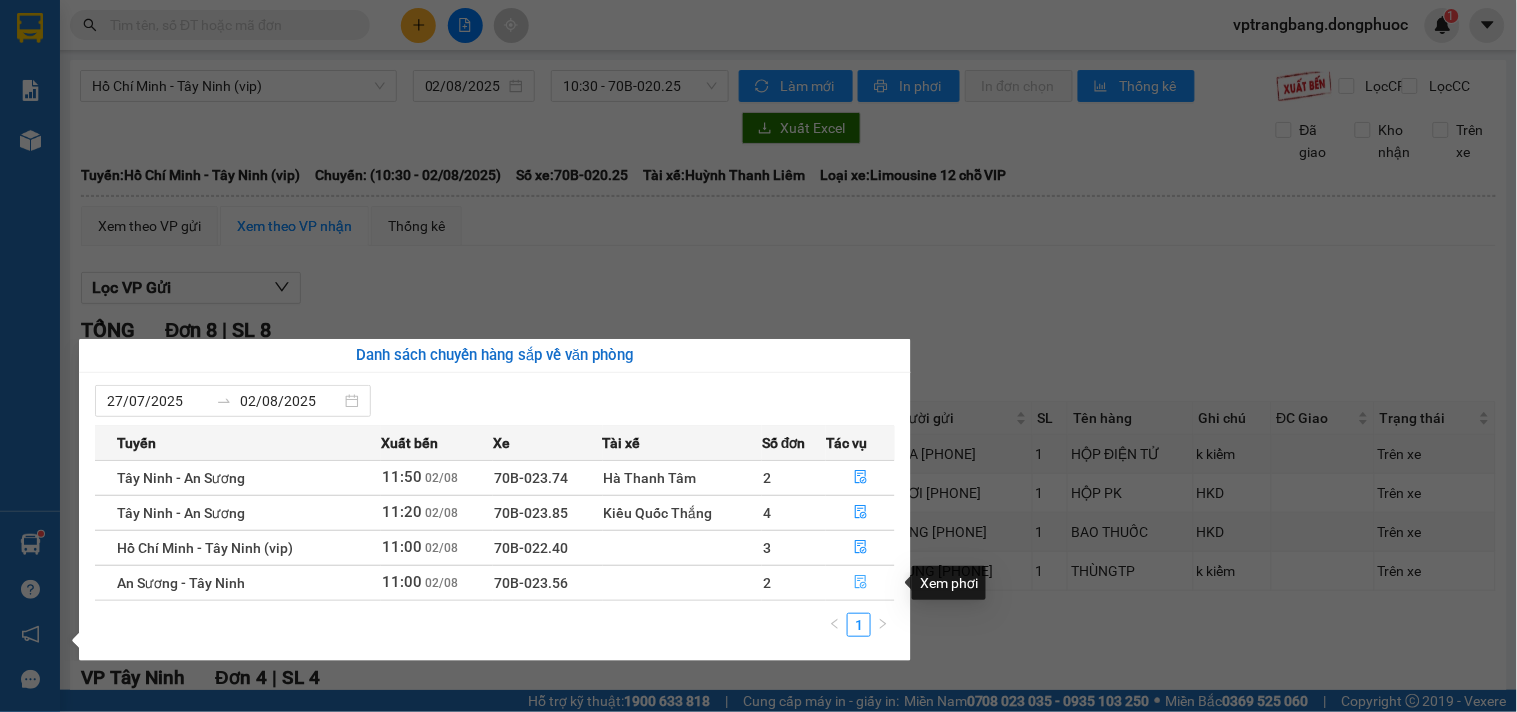 click 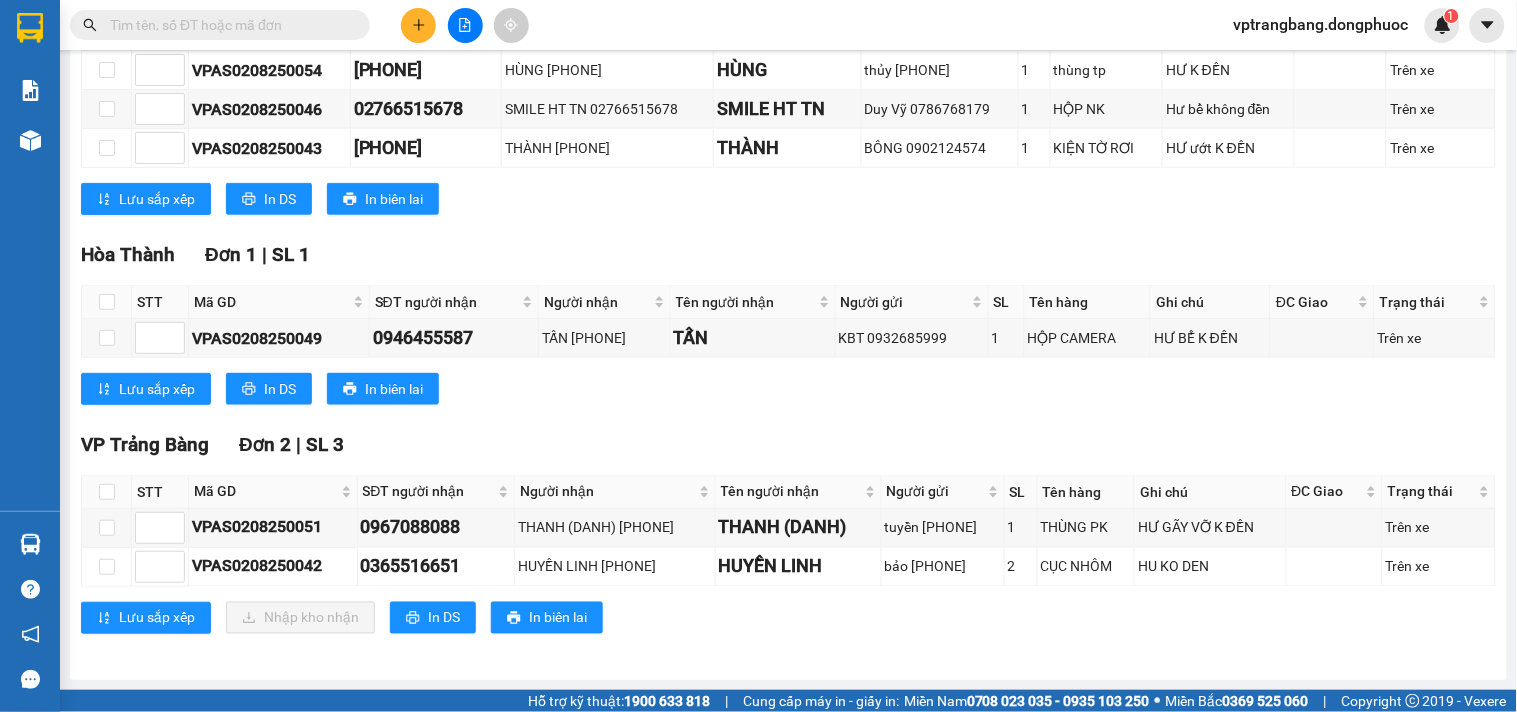 scroll, scrollTop: 0, scrollLeft: 0, axis: both 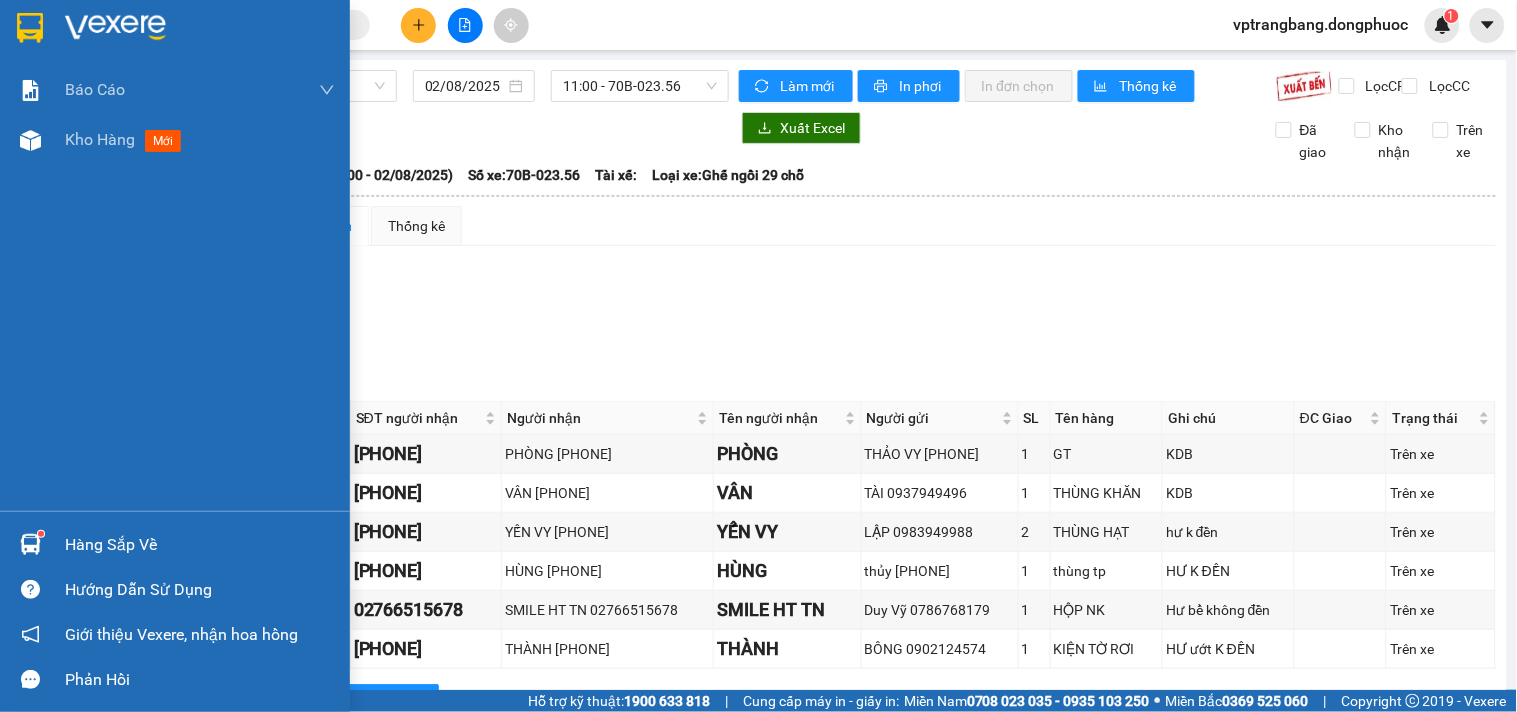 click at bounding box center [30, 544] 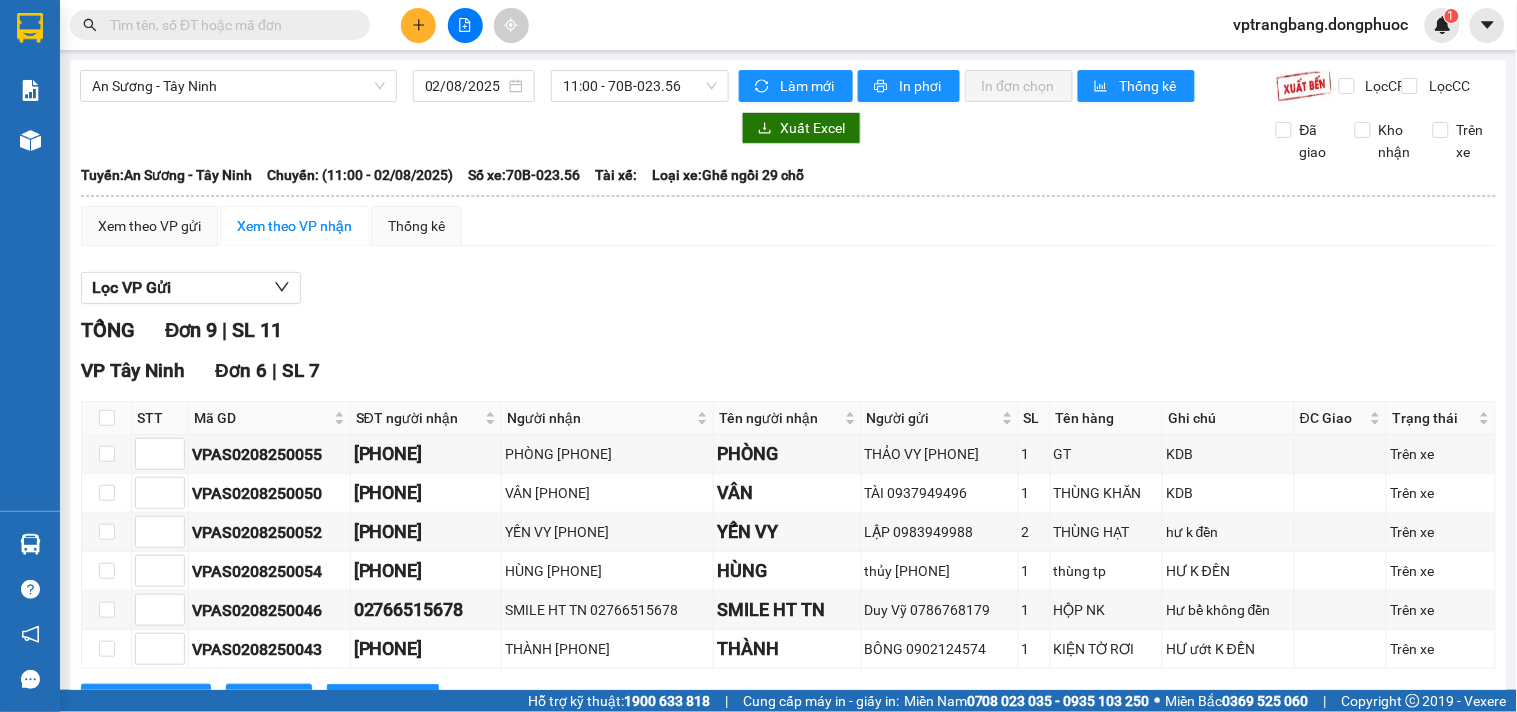 click on "Kết quả tìm kiếm ( 0 )  Bộ lọc  No Data vptrangbang.dongphuoc 1     Báo cáo Mẫu 1: Báo cáo dòng tiền theo nhân viên Mẫu 1: Báo cáo dòng tiền theo nhân viên (VP) Mẫu 2: Doanh số tạo đơn theo Văn phòng, nhân viên - Trạm     Kho hàng mới Hàng sắp về Hướng dẫn sử dụng Giới thiệu Vexere, nhận hoa hồng Phản hồi Phần mềm hỗ trợ bạn tốt chứ? An Sương - Tây Ninh 02/08/2025 11:00     - 70B-023.56  Làm mới In phơi In đơn chọn Thống kê Lọc  CR Lọc  CC Xuất Excel Đã giao Kho nhận Trên xe Đồng Phước   19001152   Bến xe Tây Ninh, 01 Võ Văn Truyện, KP 1, Phường 2 12:23 - 02/08/2025 Tuyến:  An Sương - Tây Ninh Chuyến:   (11:00 - 02/08/2025) Số xe:  70B-023.56 Loại xe:  Ghế ngồi 29 chỗ Tuyến:  An Sương - Tây Ninh Chuyến:   (11:00 - 02/08/2025) Số xe:  70B-023.56 Tài xế:  Loại xe:  Ghế ngồi 29 chỗ Xem theo VP gửi Xem theo VP nhận Thống kê Lọc VP Gửi   9" at bounding box center [758, 356] 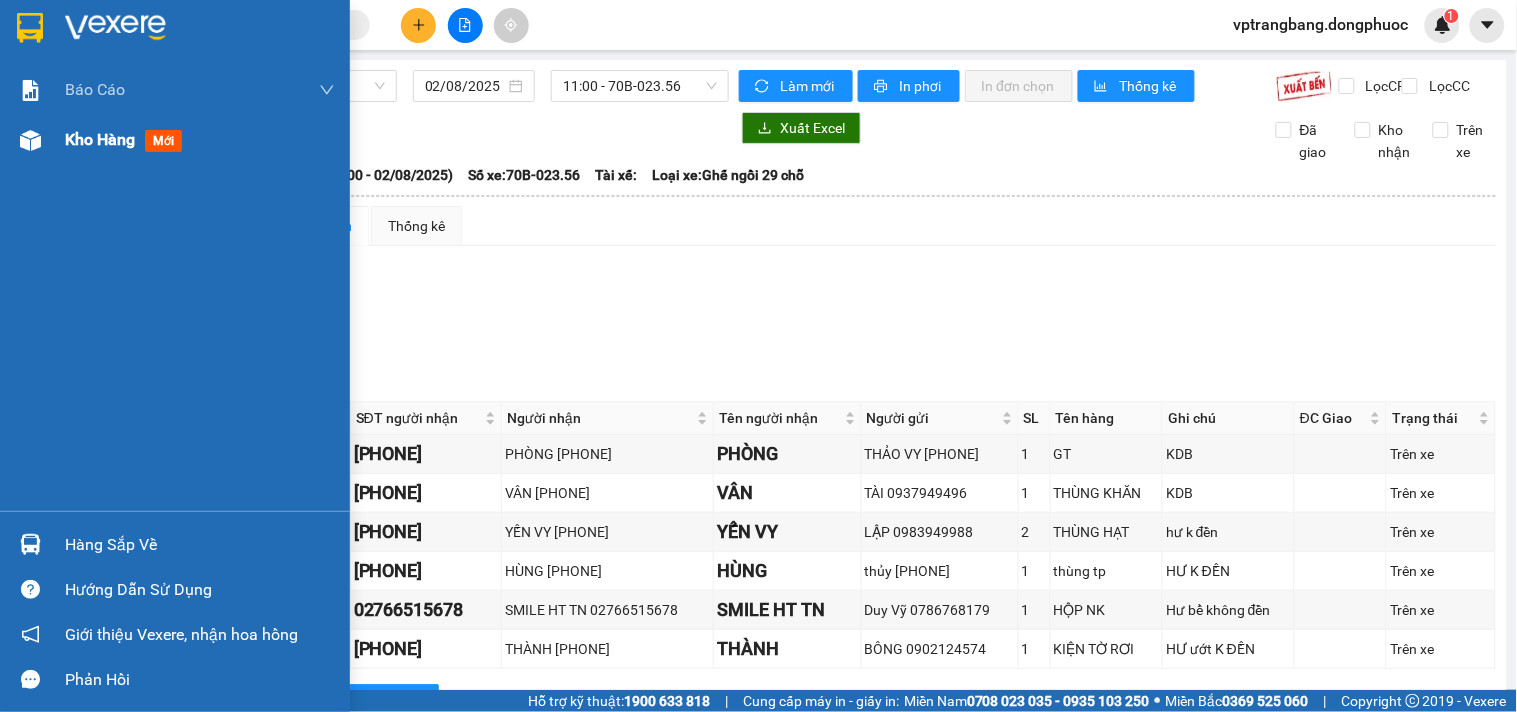 click at bounding box center (30, 140) 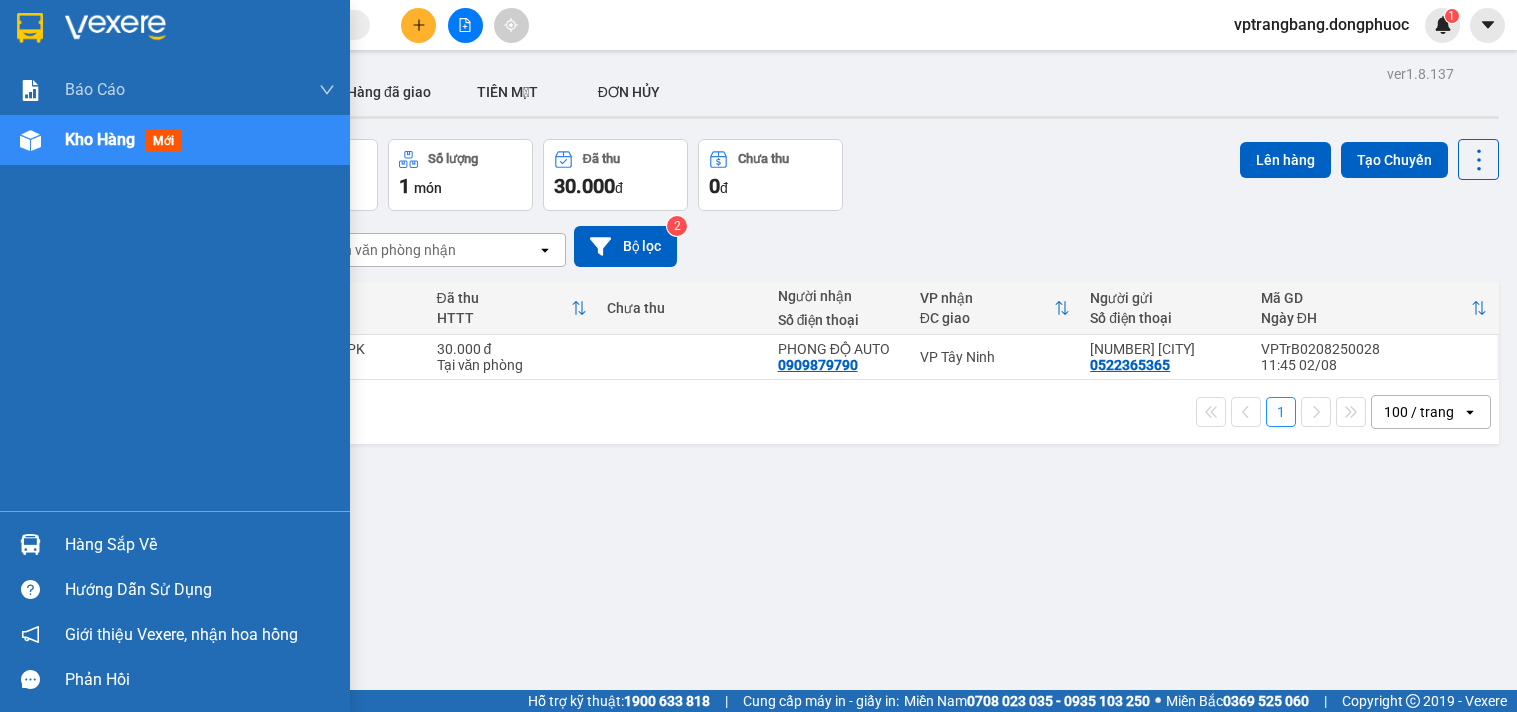 scroll, scrollTop: 0, scrollLeft: 0, axis: both 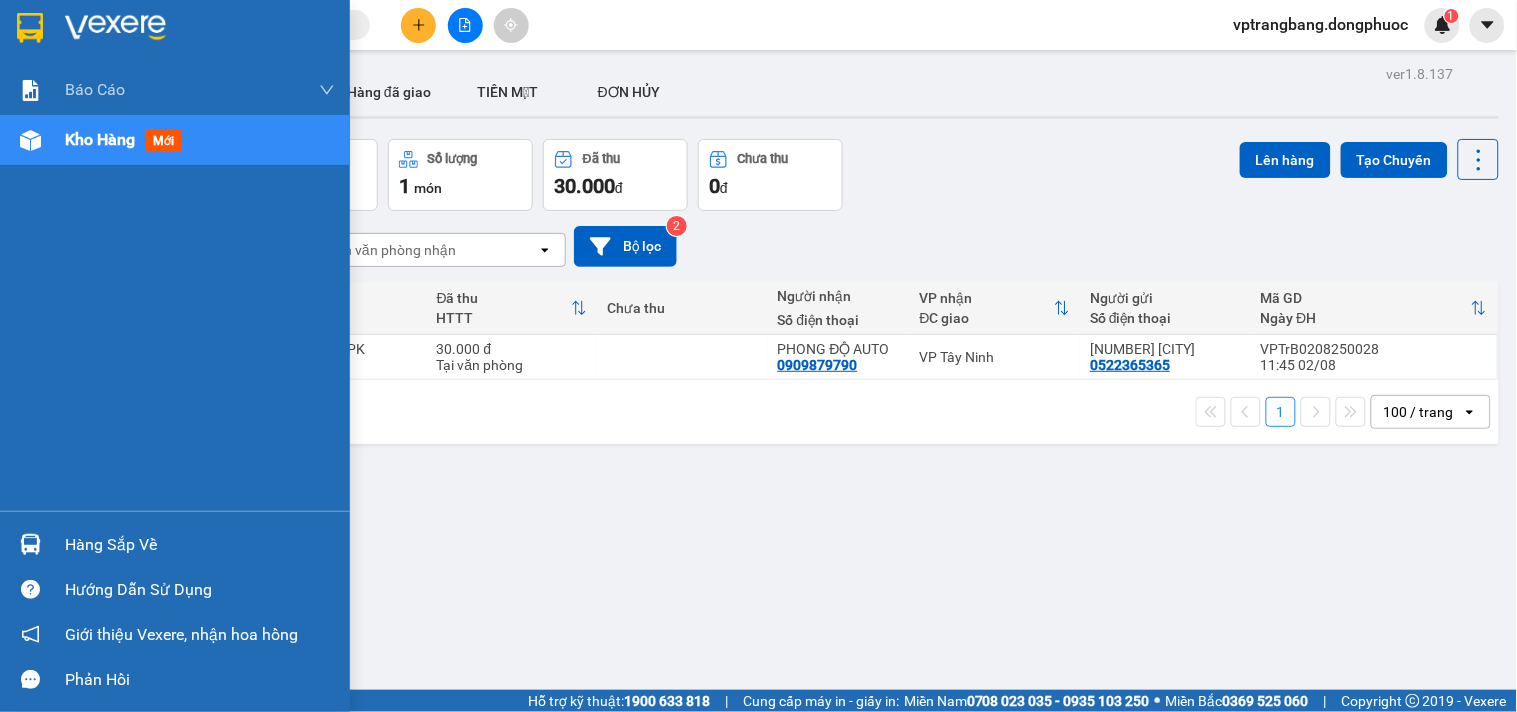 click on "Hàng sắp về" at bounding box center [200, 545] 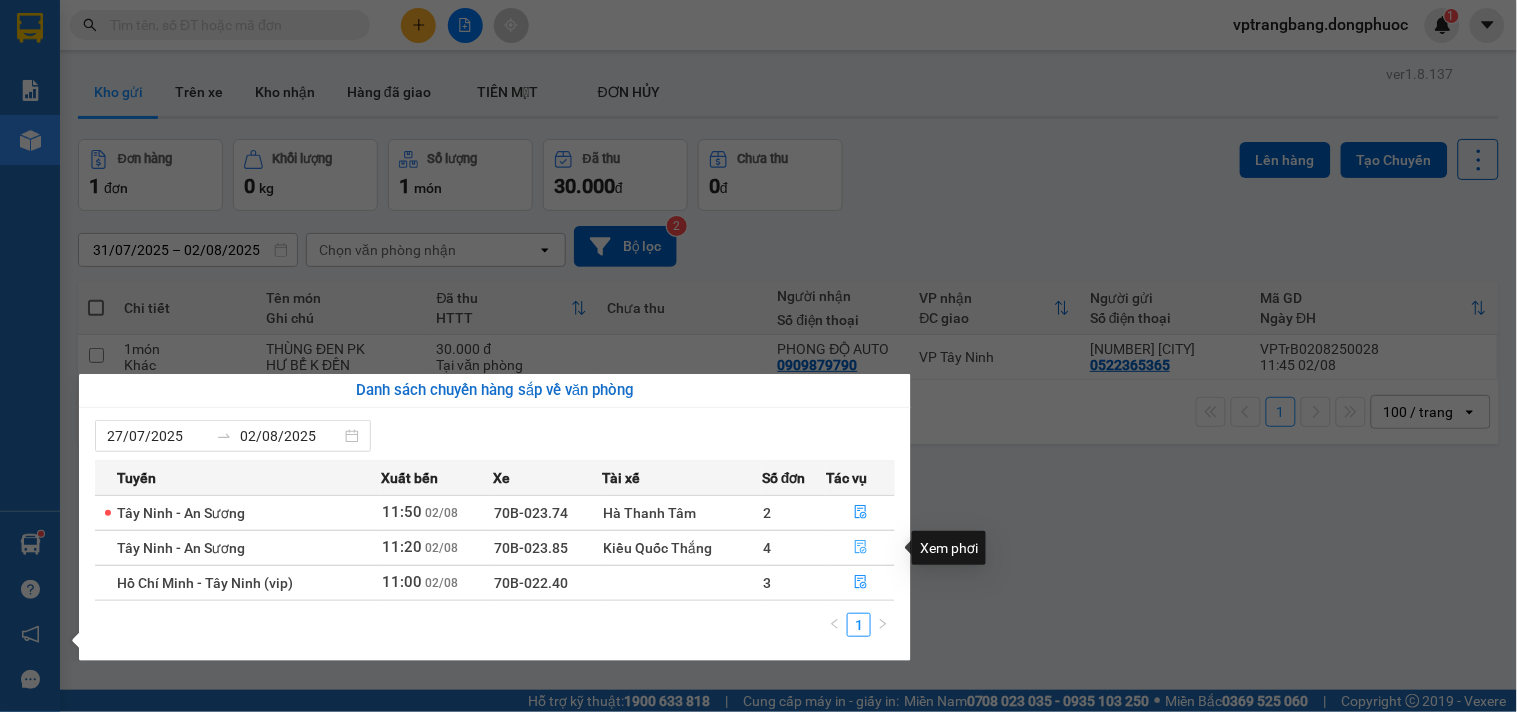 click 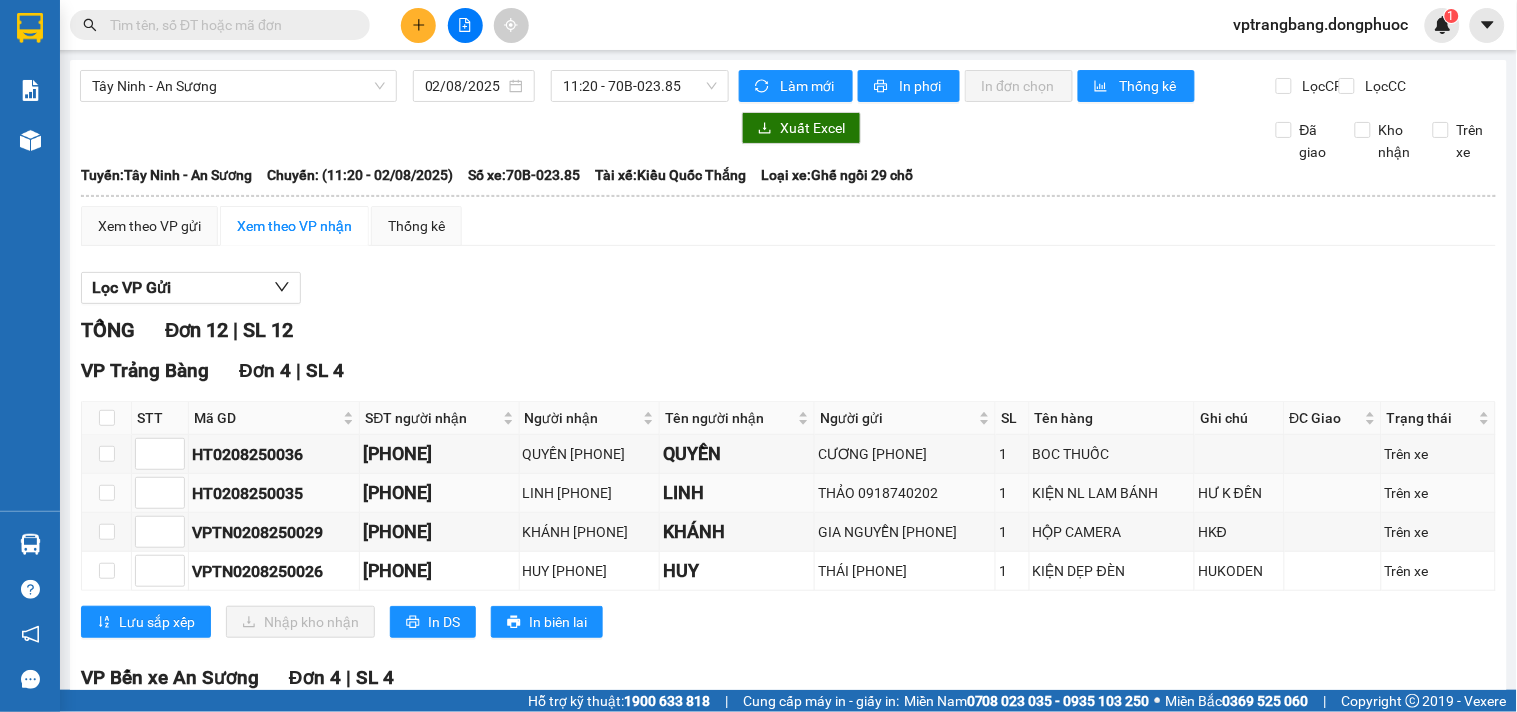 scroll, scrollTop: 111, scrollLeft: 0, axis: vertical 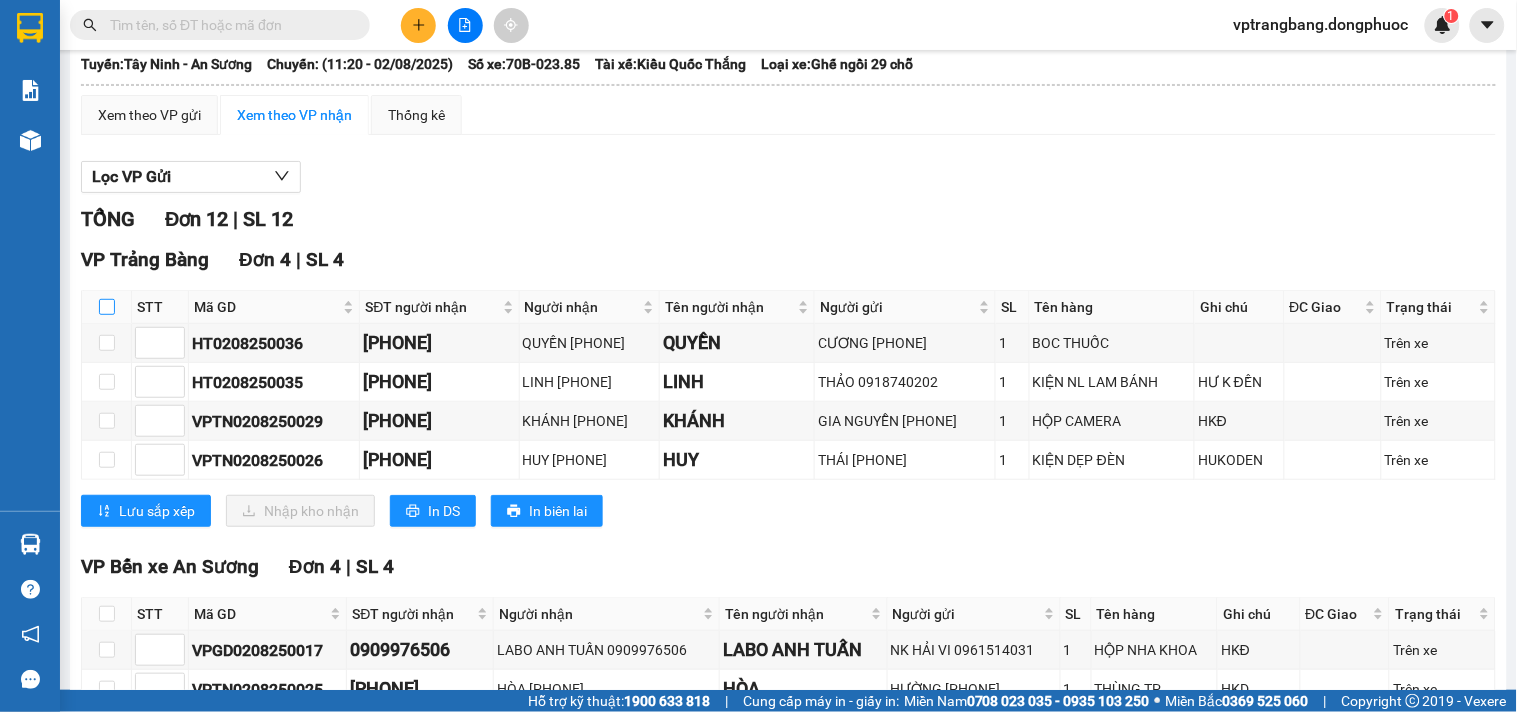 click at bounding box center (107, 307) 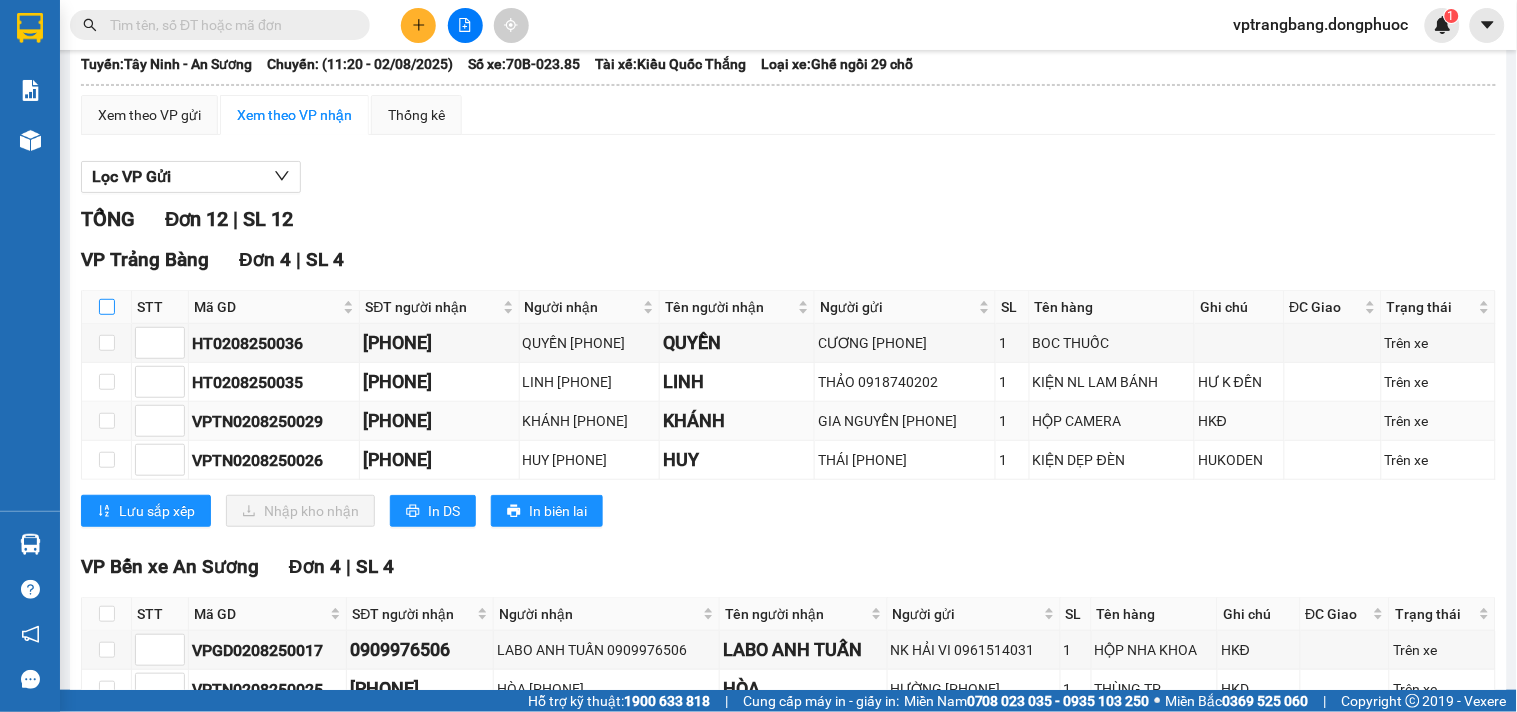 checkbox on "true" 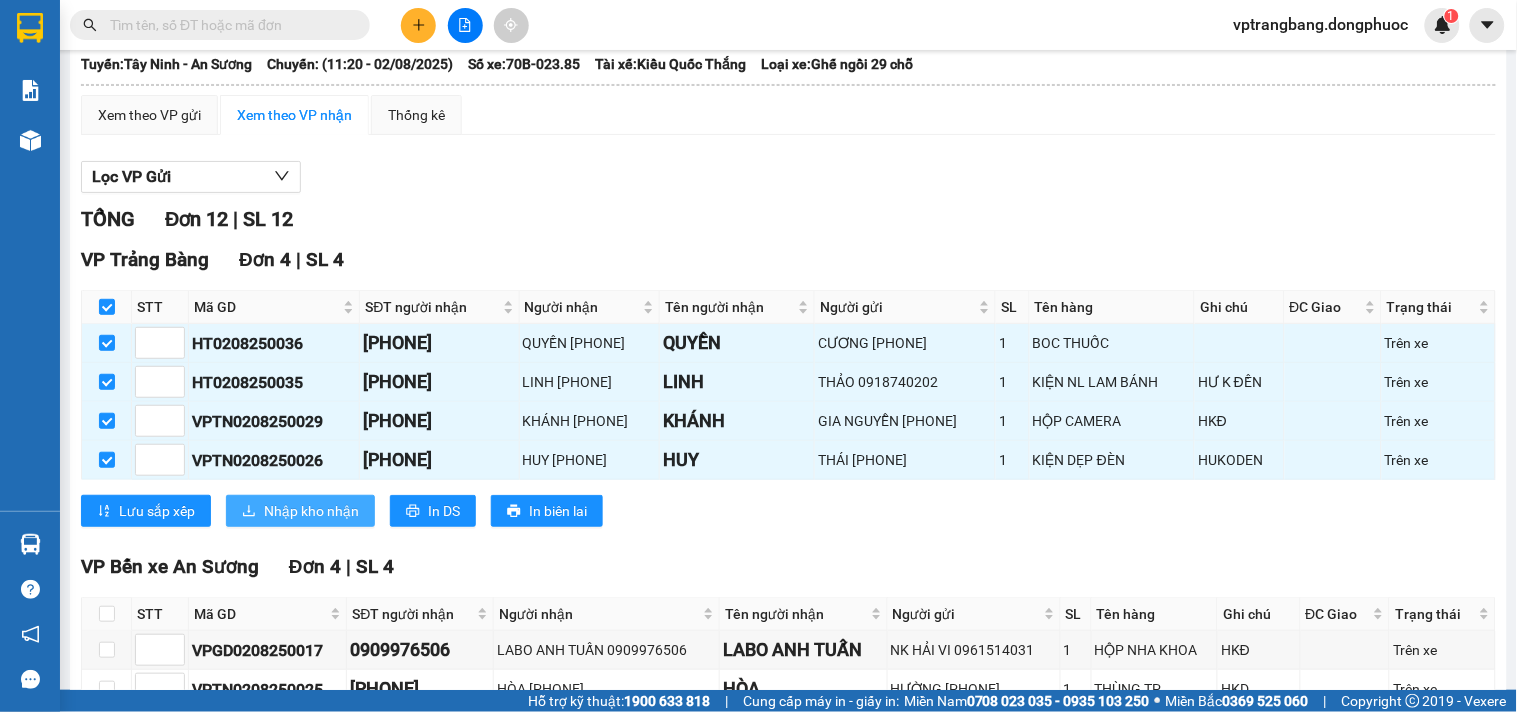 click on "Nhập kho nhận" at bounding box center [311, 511] 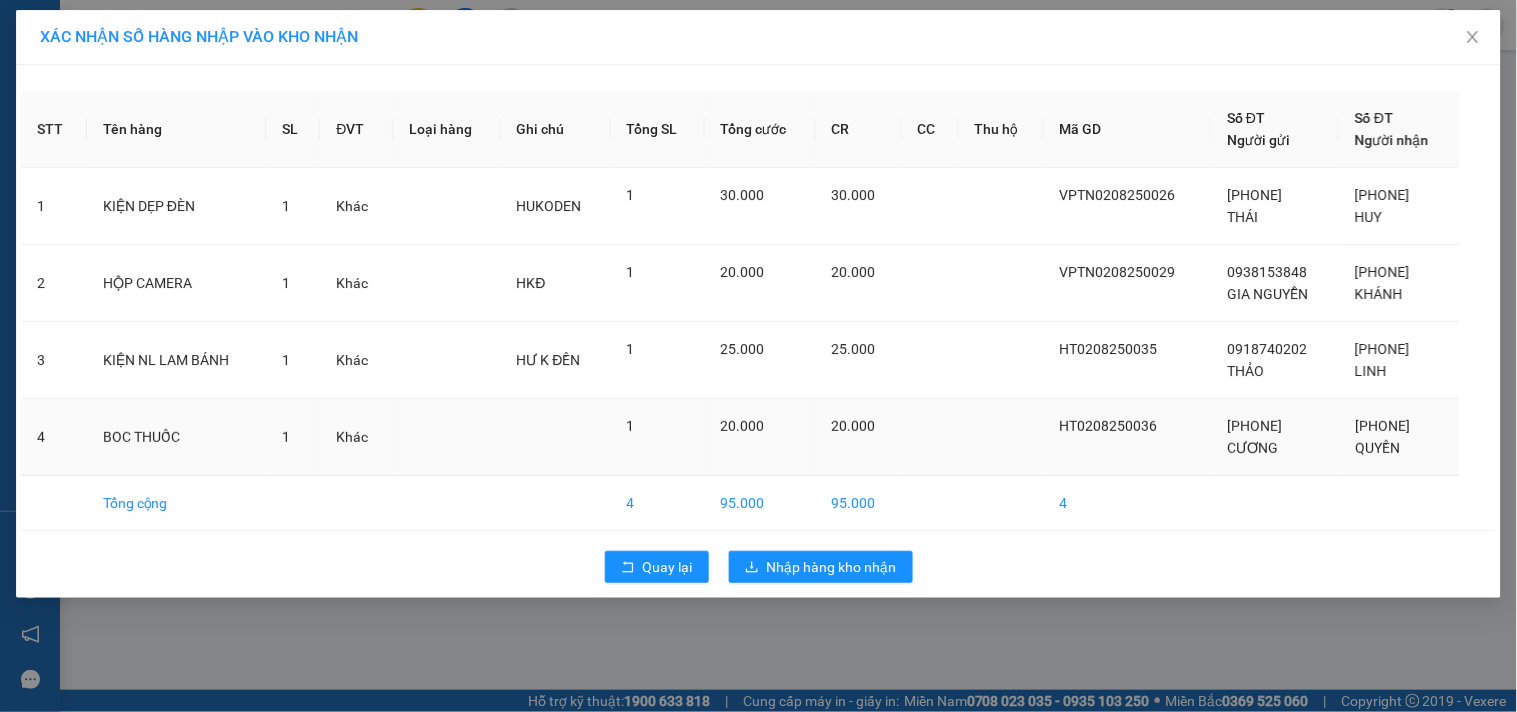 scroll, scrollTop: 0, scrollLeft: 0, axis: both 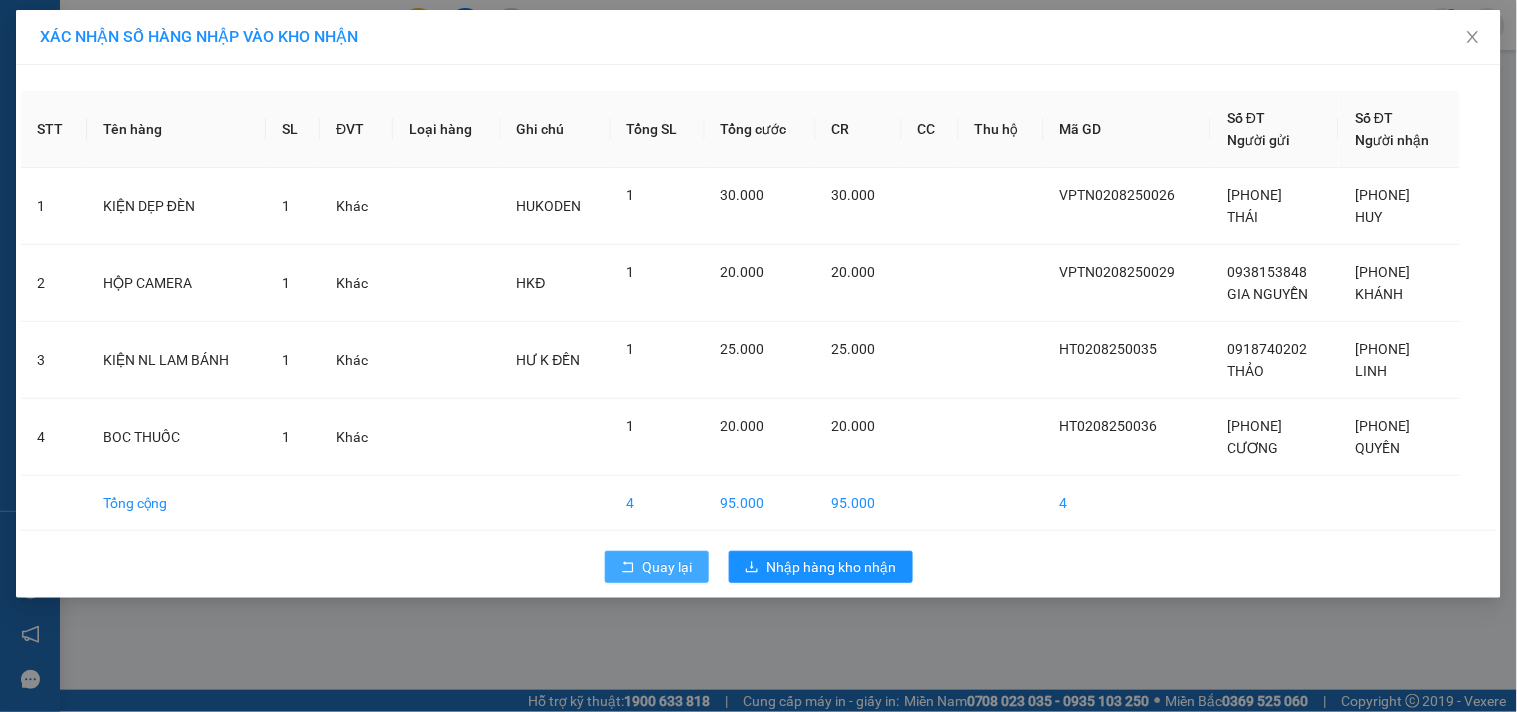 click on "Quay lại" at bounding box center [657, 567] 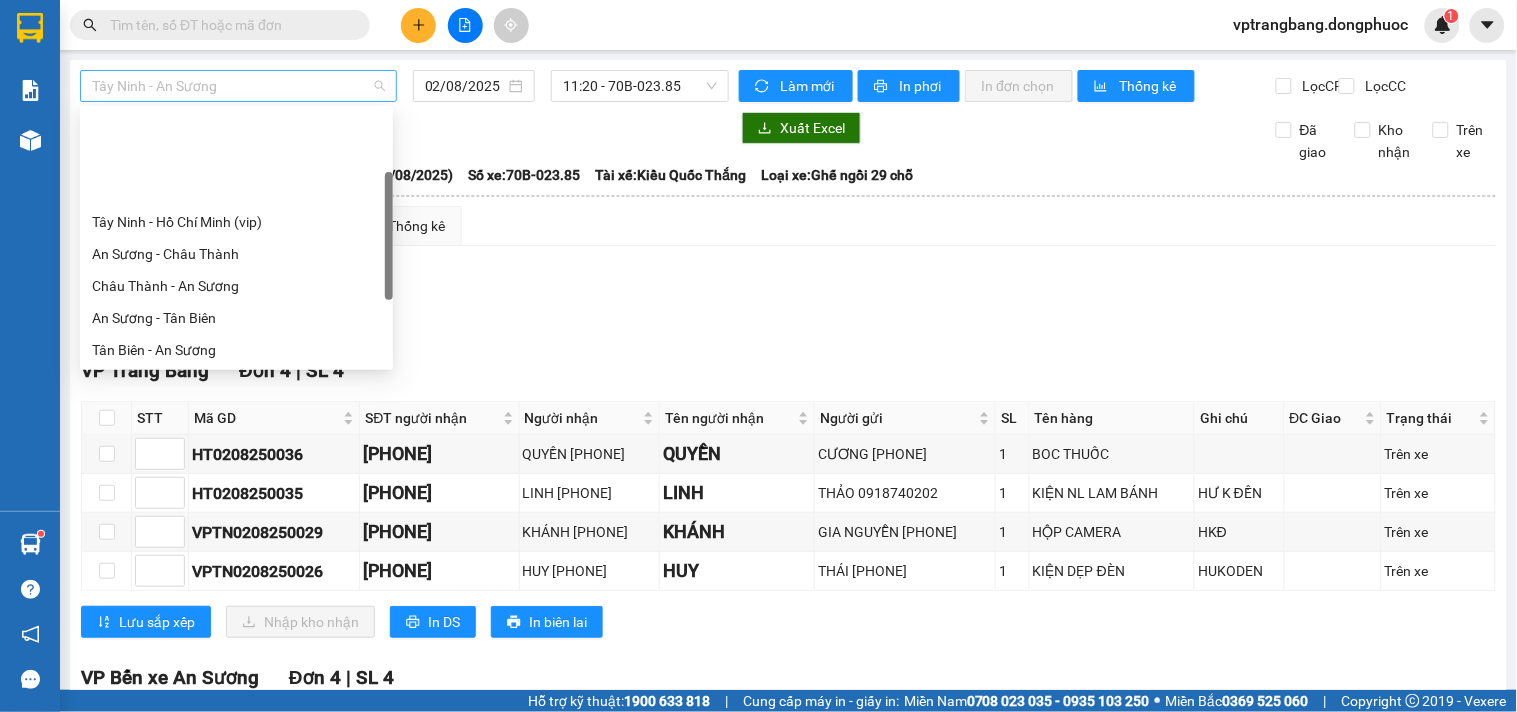 click on "Tây Ninh - An Sương" at bounding box center [238, 86] 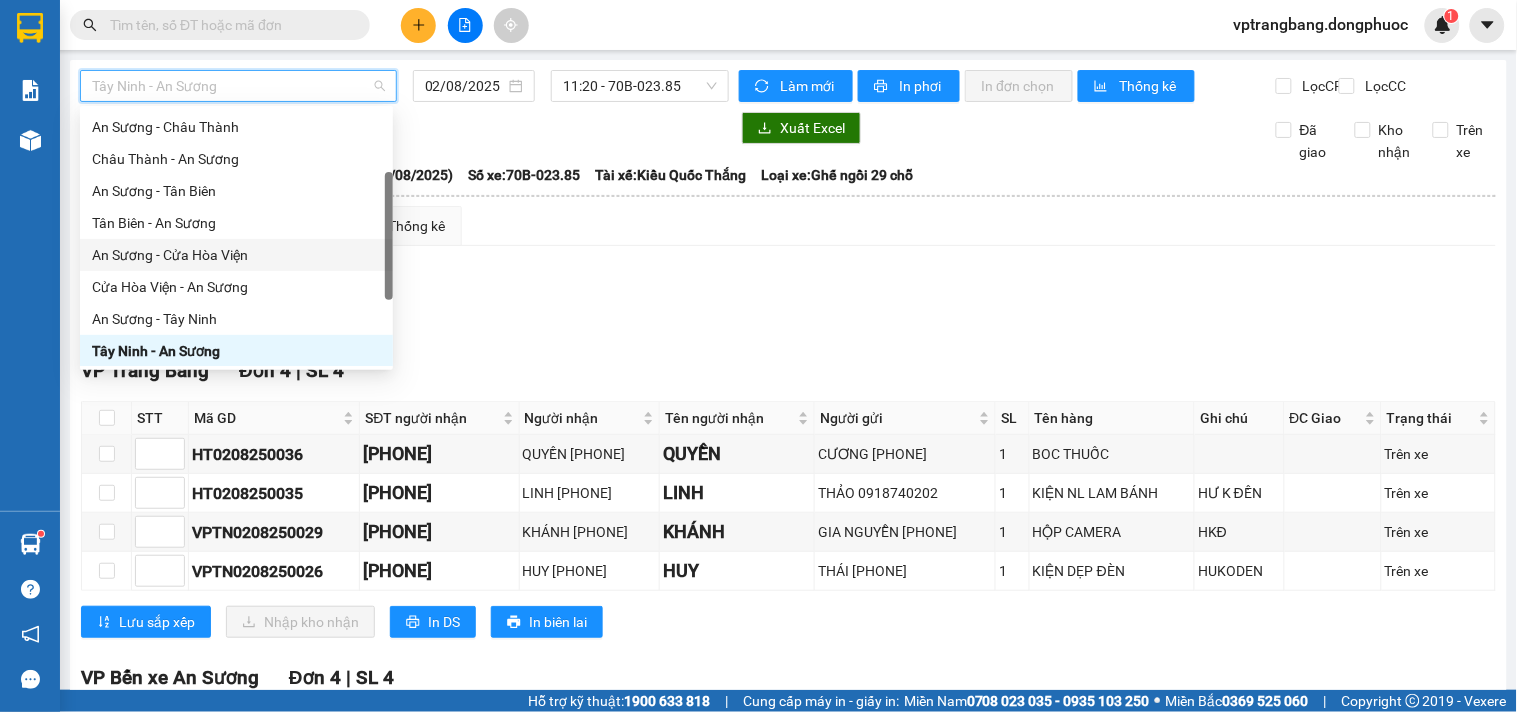 scroll, scrollTop: 238, scrollLeft: 0, axis: vertical 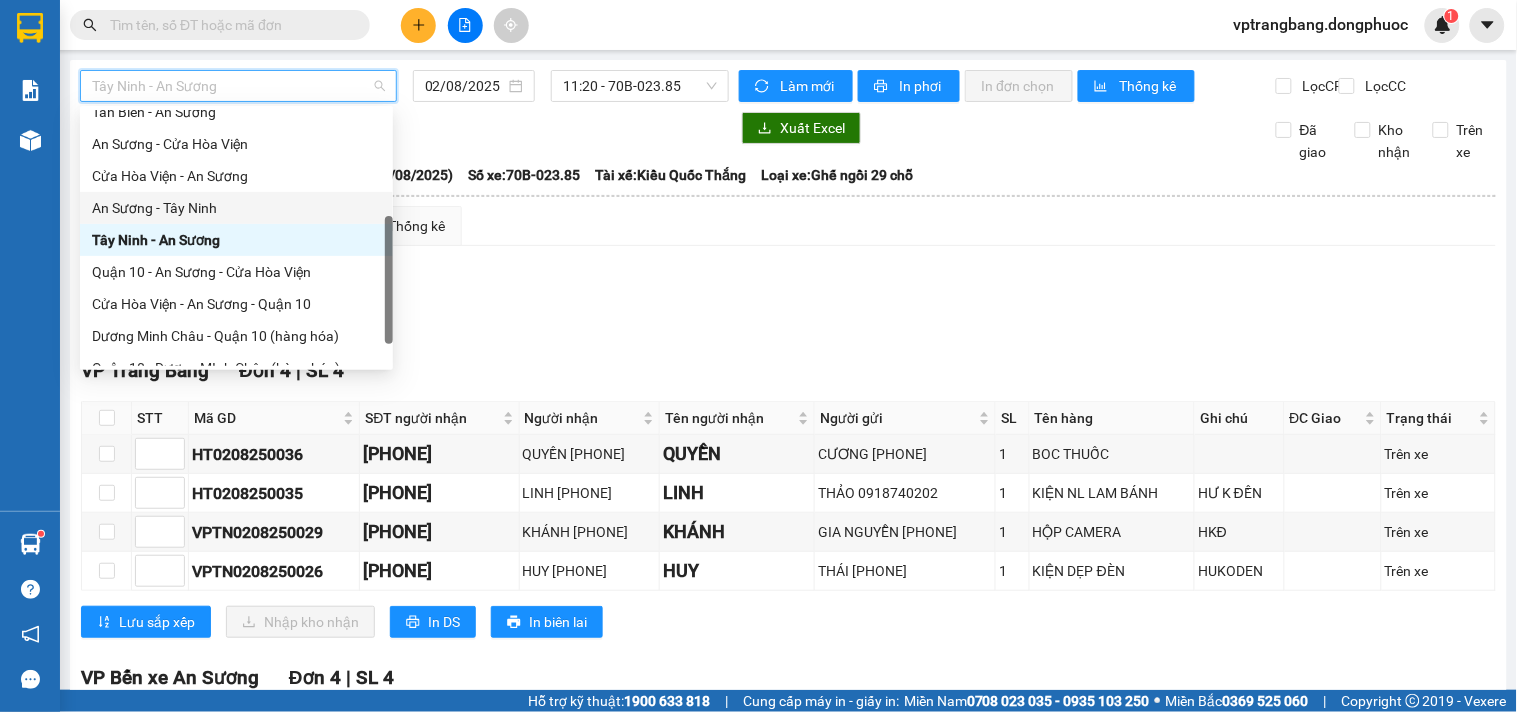 click on "An Sương - Tây Ninh" at bounding box center (236, 208) 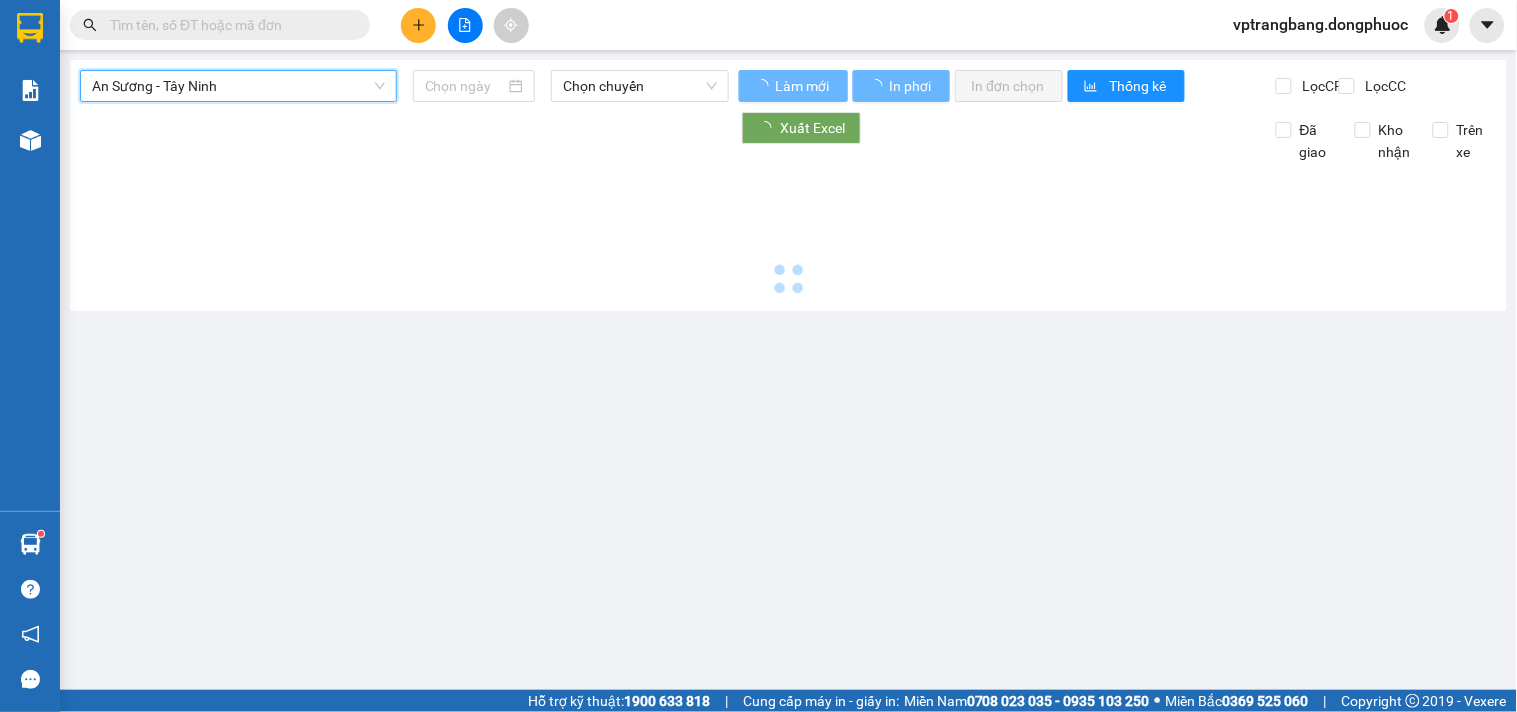 type on "02/08/2025" 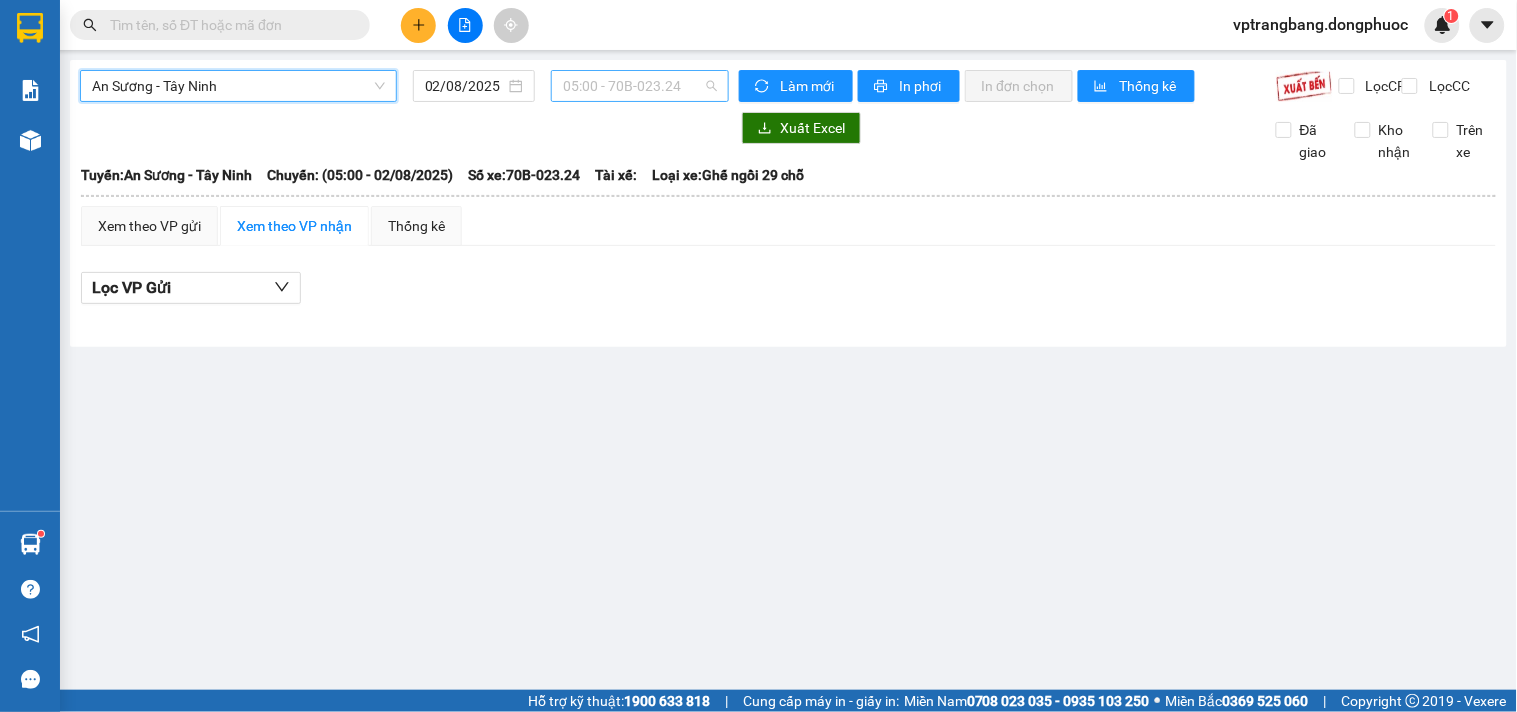 click on "05:00     - 70B-023.24" at bounding box center (640, 86) 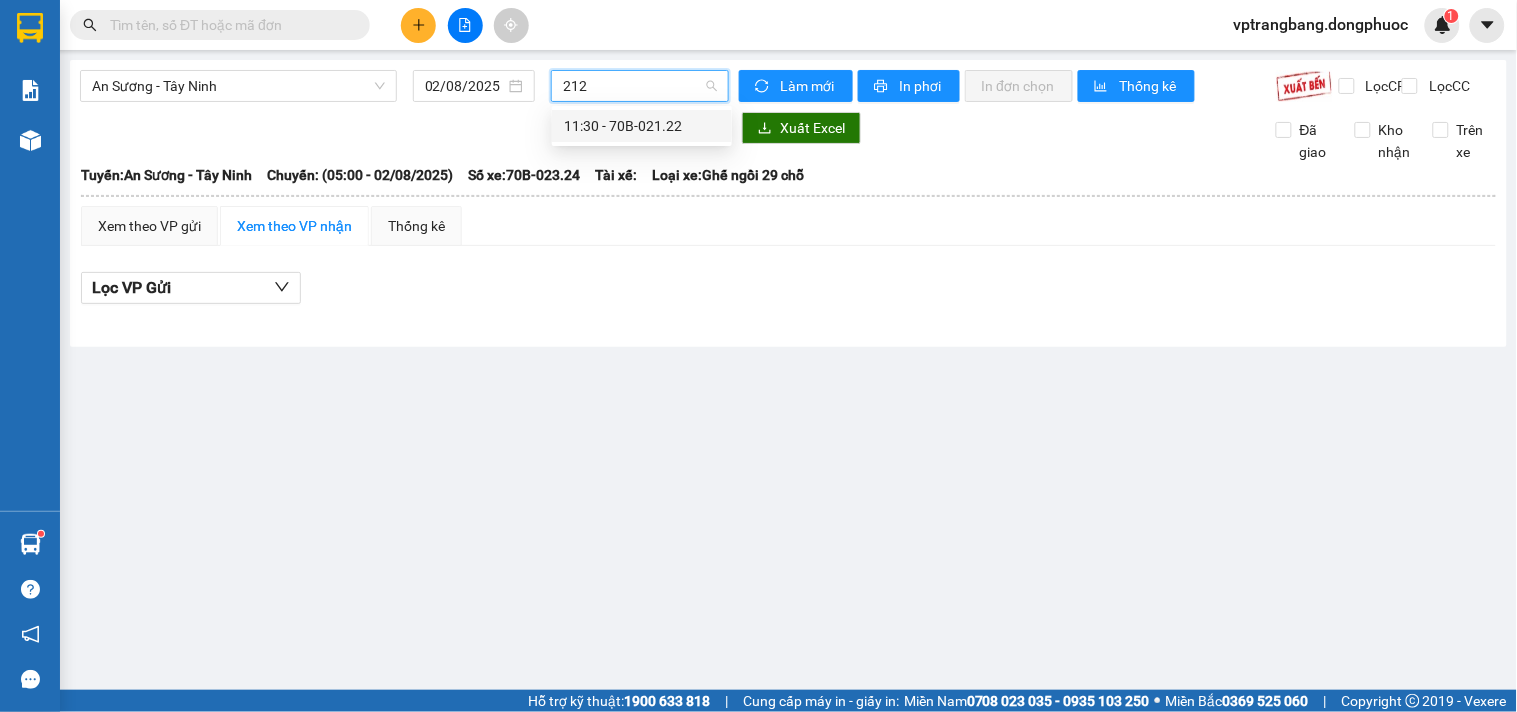 type on "2122" 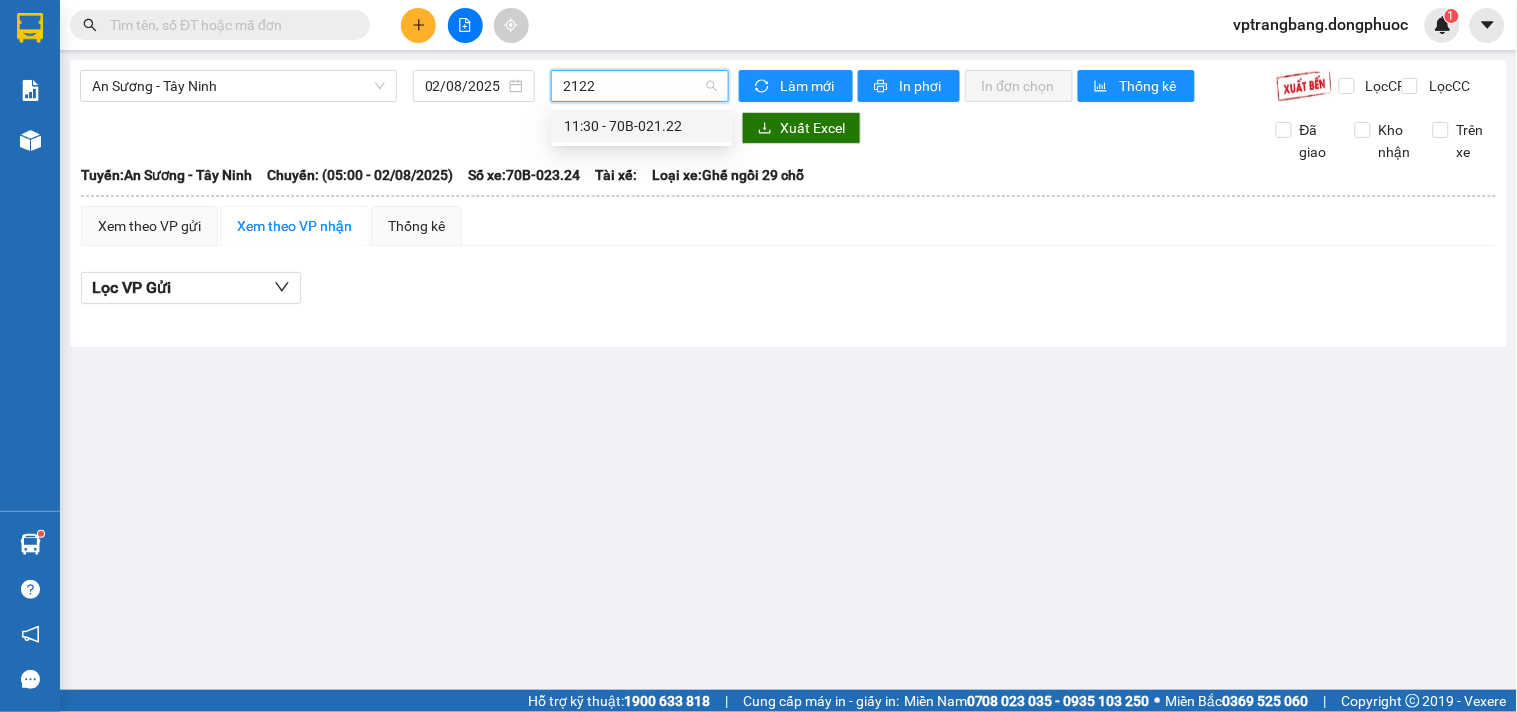 click on "11:30     - 70B-021.22" at bounding box center [642, 126] 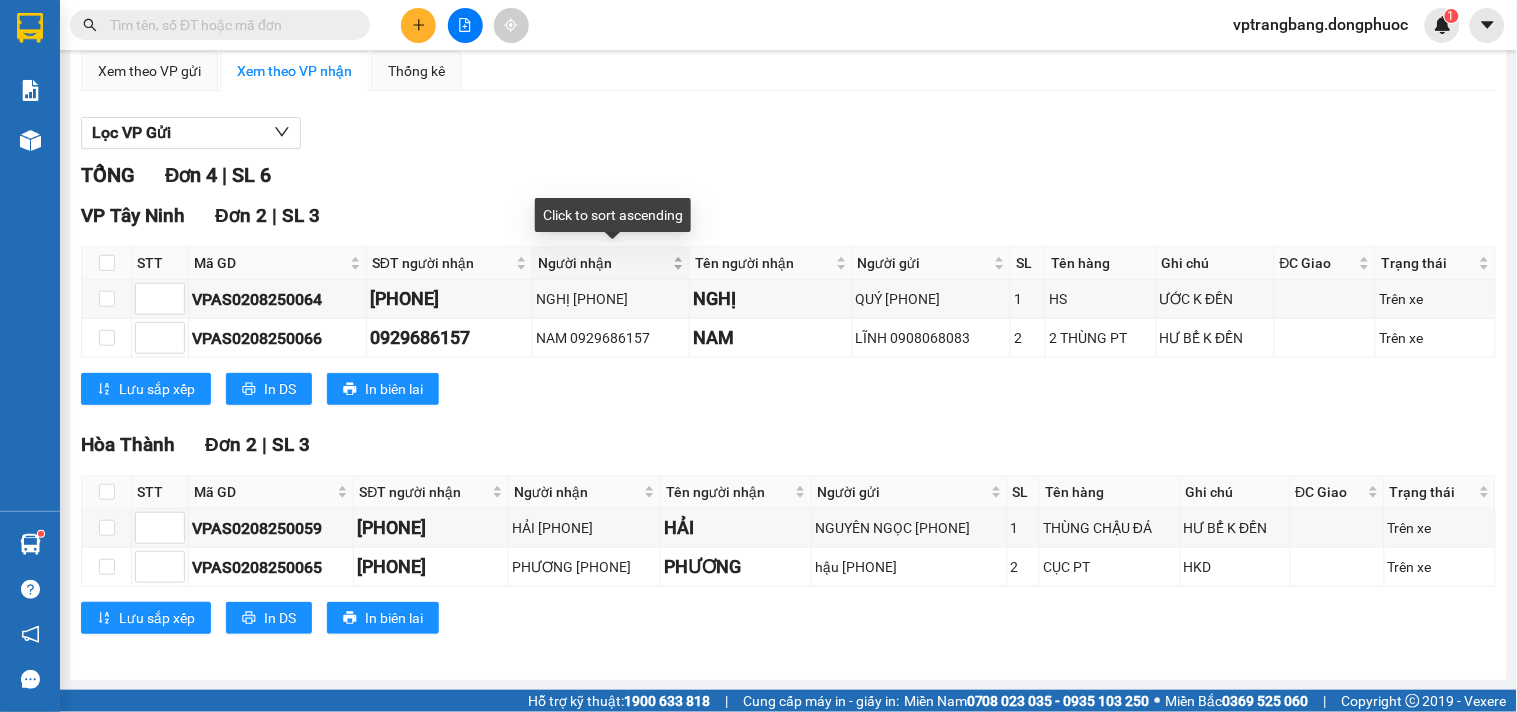 scroll, scrollTop: 0, scrollLeft: 0, axis: both 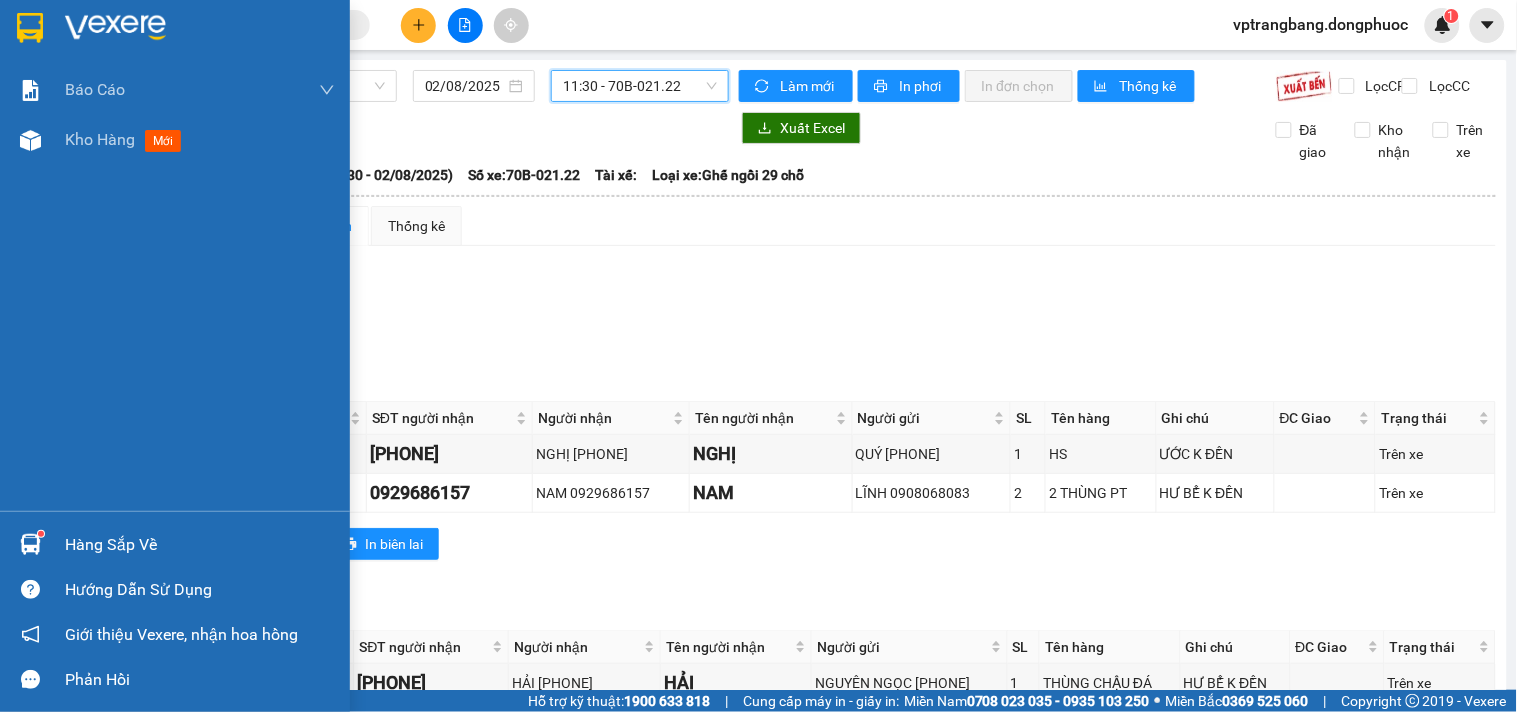 click on "Hàng sắp về" at bounding box center [200, 545] 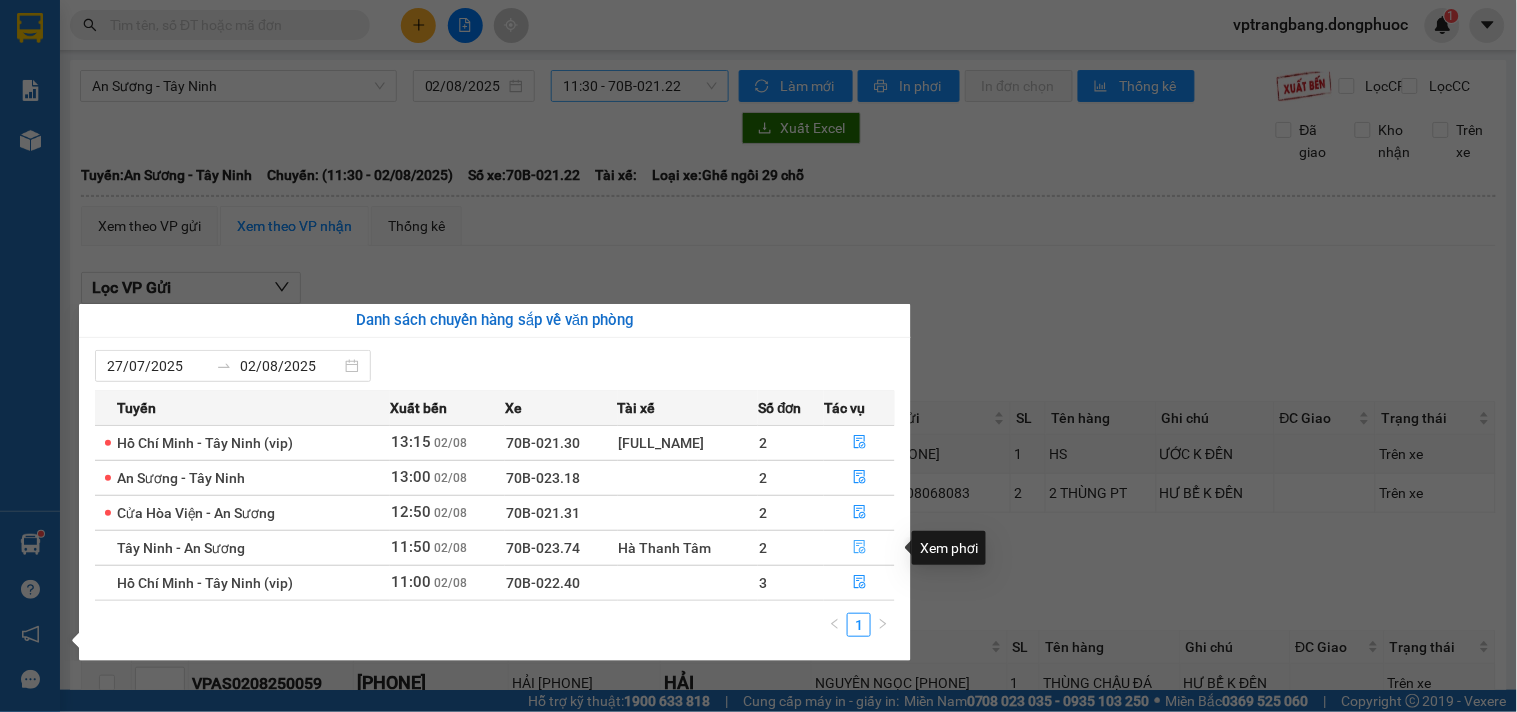 click 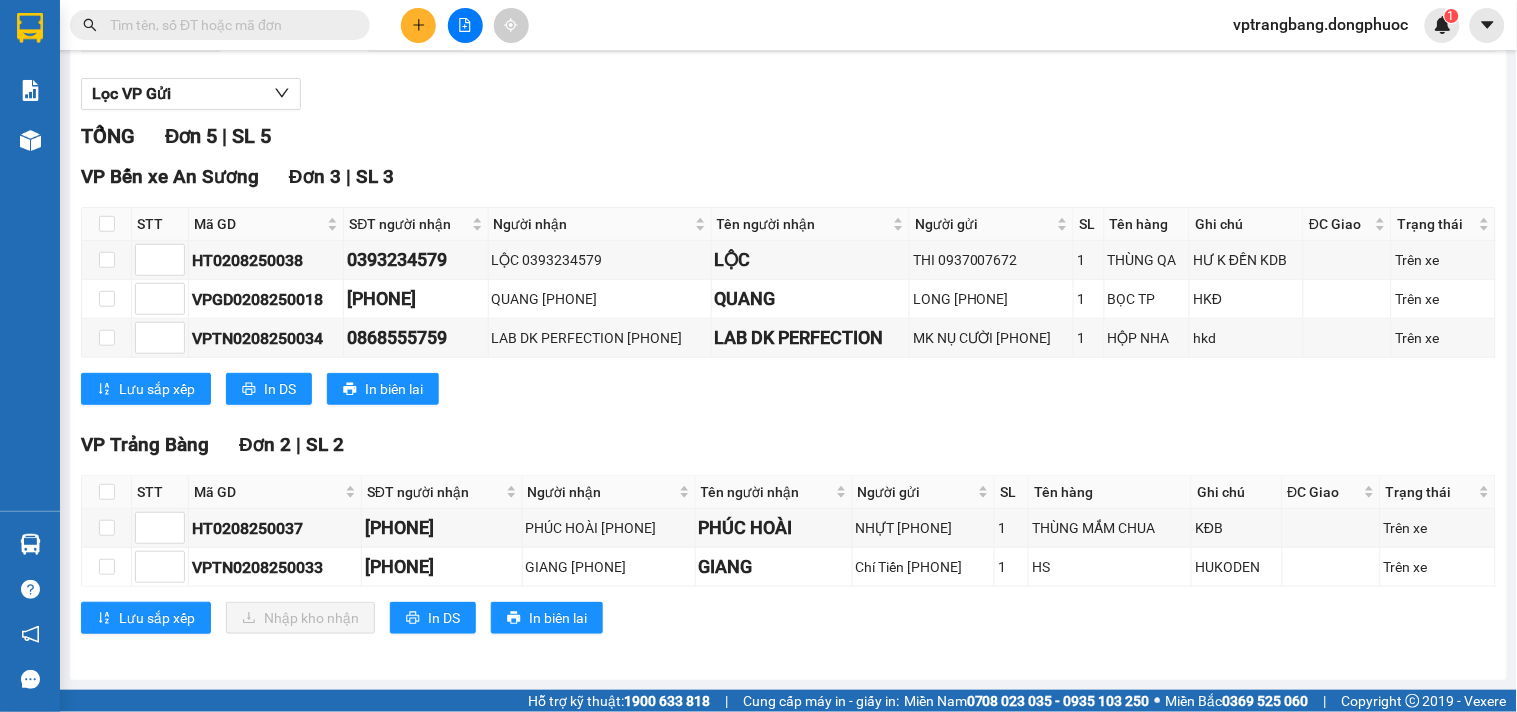 scroll, scrollTop: 0, scrollLeft: 0, axis: both 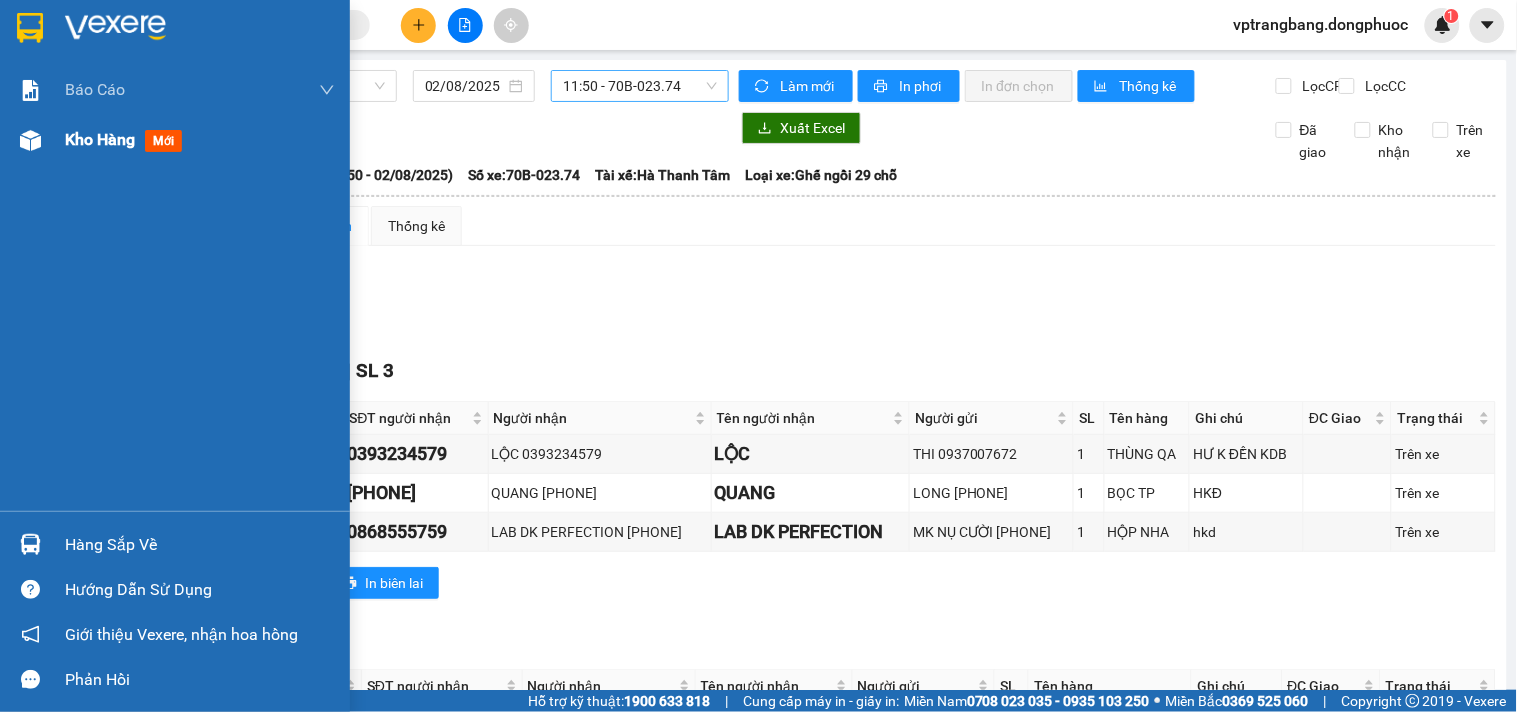 click on "Kho hàng" at bounding box center (100, 139) 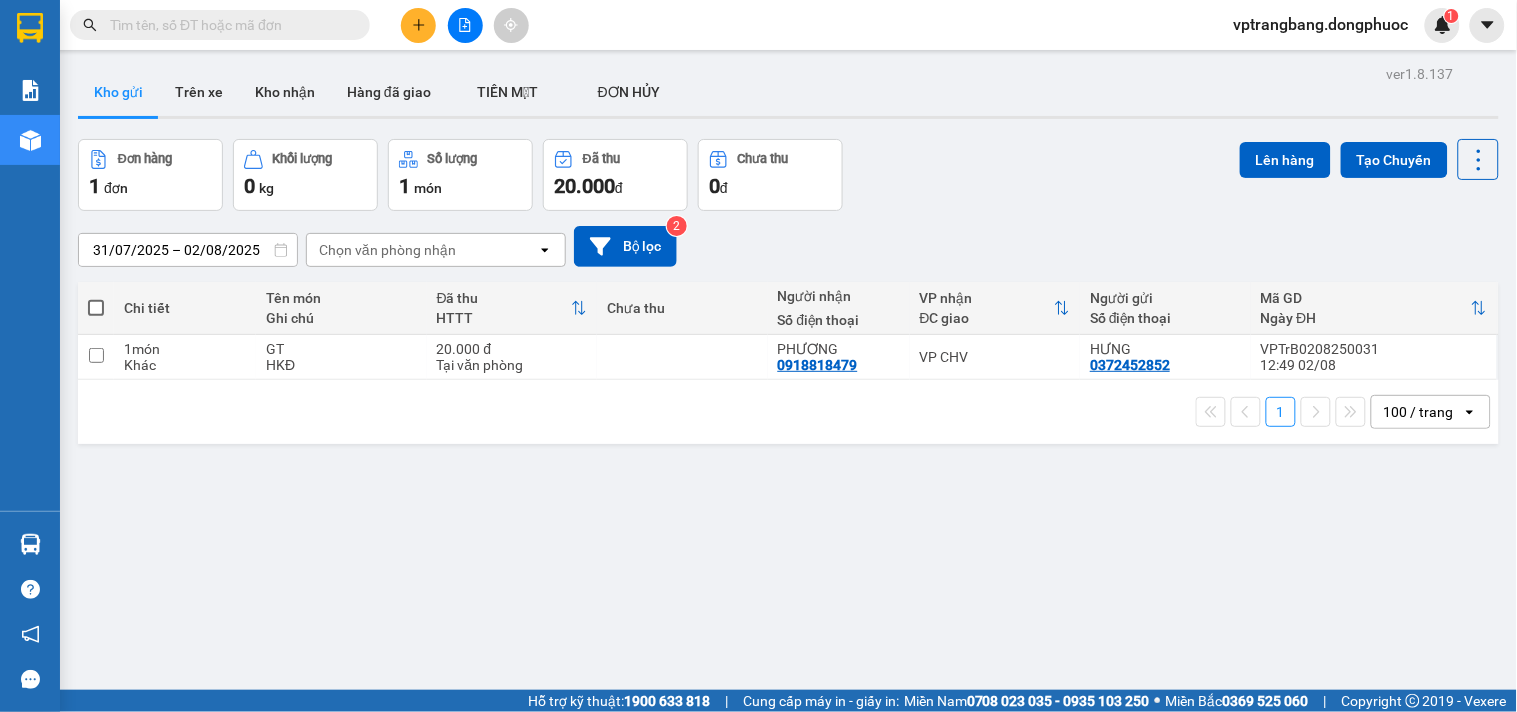 click on "31/07/2025 – 02/08/2025 Press the down arrow key to interact with the calendar and select a date. Press the escape button to close the calendar. Selected date range is from 31/07/2025 to 02/08/2025. Chọn văn phòng nhận open Bộ lọc 2" at bounding box center (788, 246) 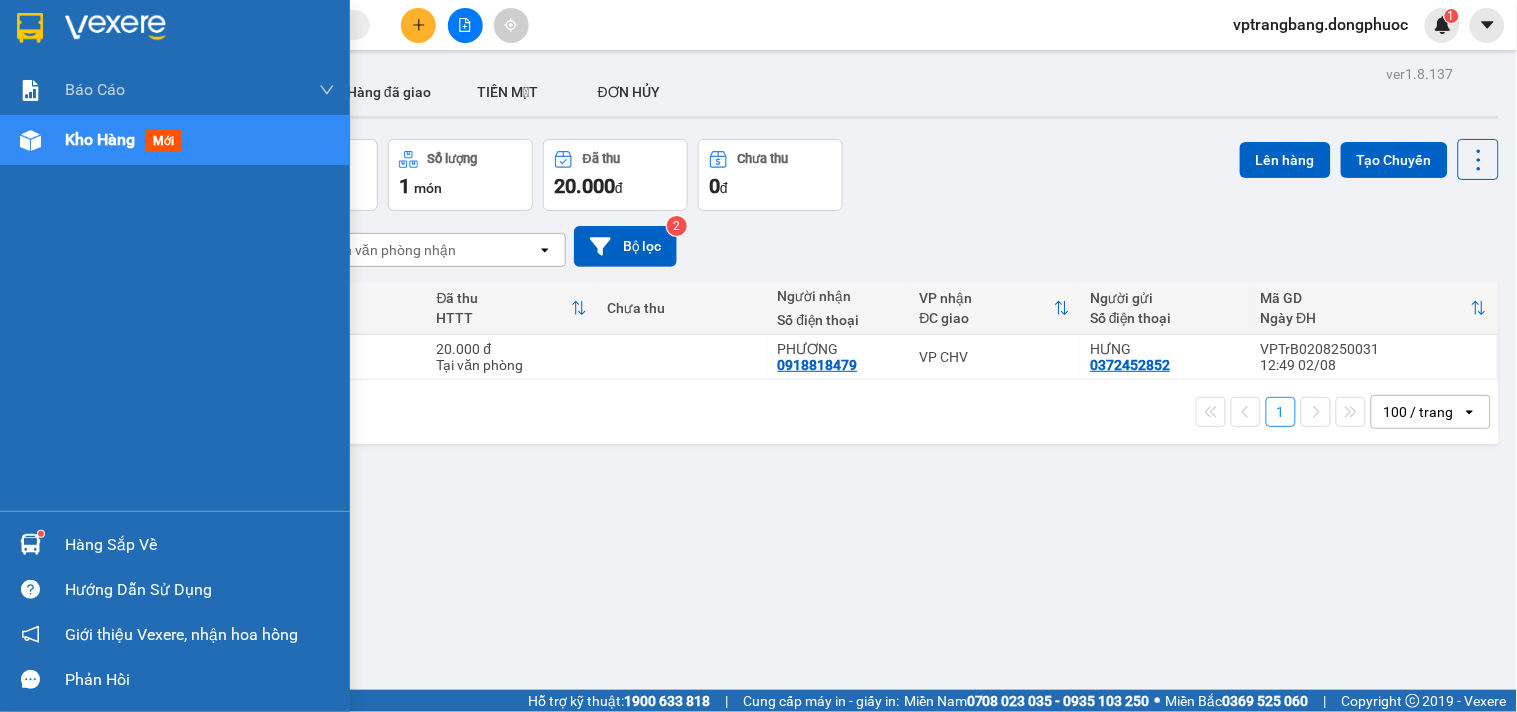 click on "Hàng sắp về" at bounding box center (200, 545) 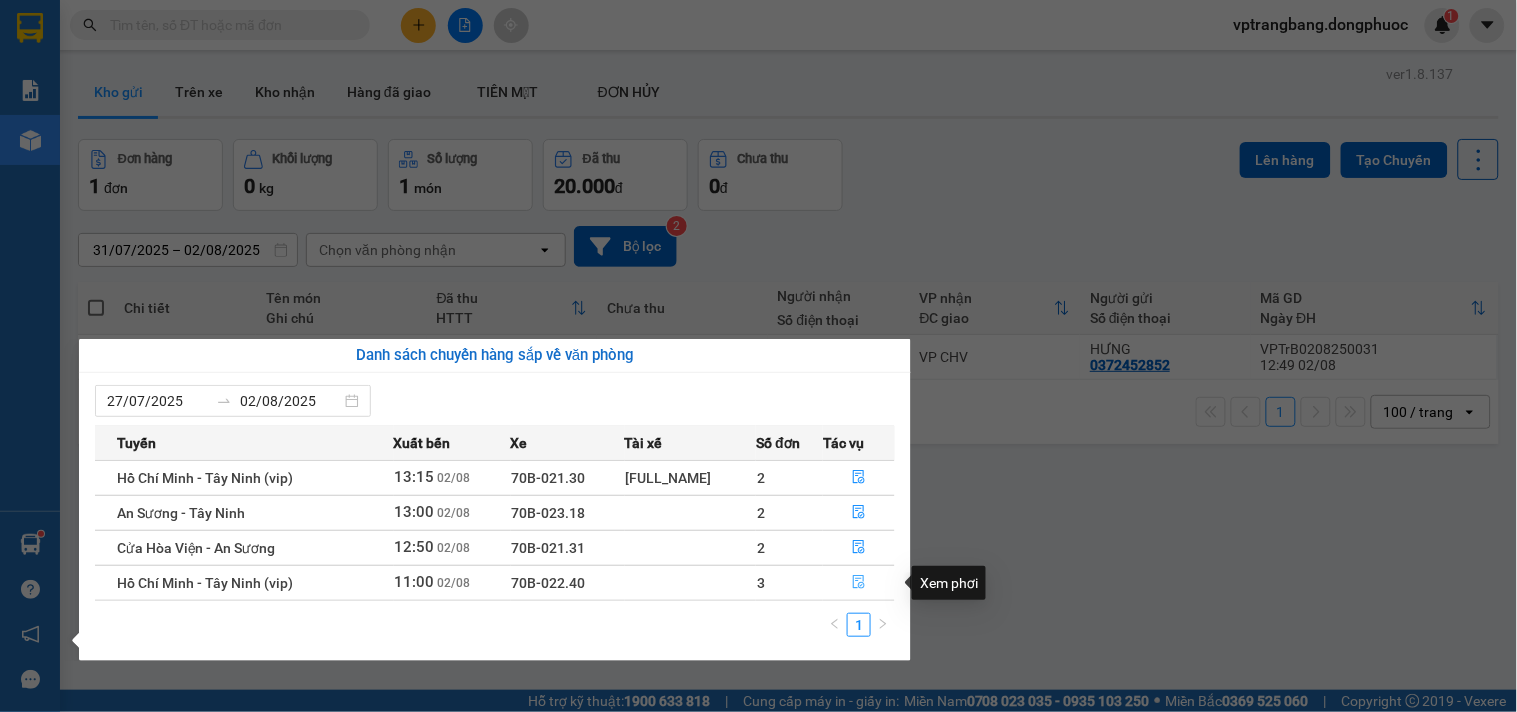 click at bounding box center (859, 583) 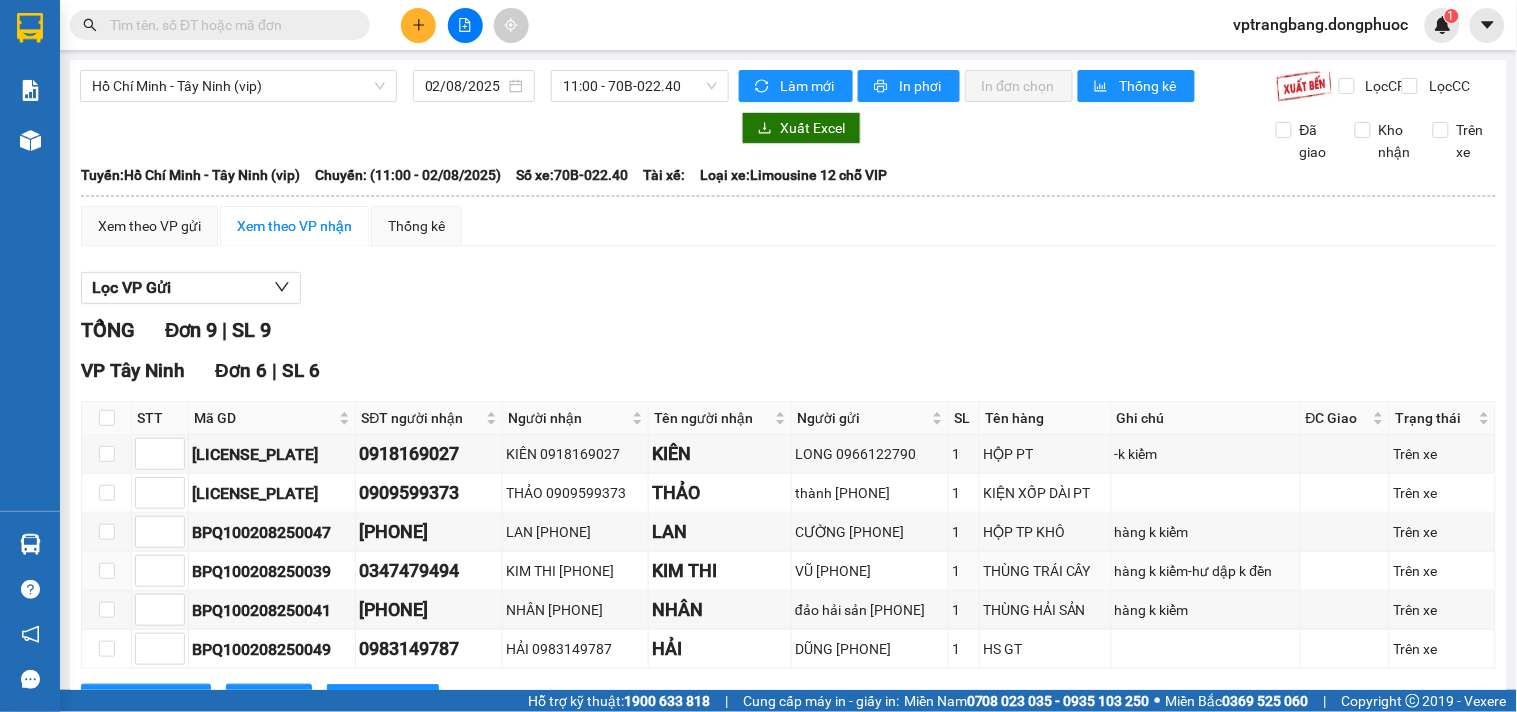 scroll, scrollTop: 333, scrollLeft: 0, axis: vertical 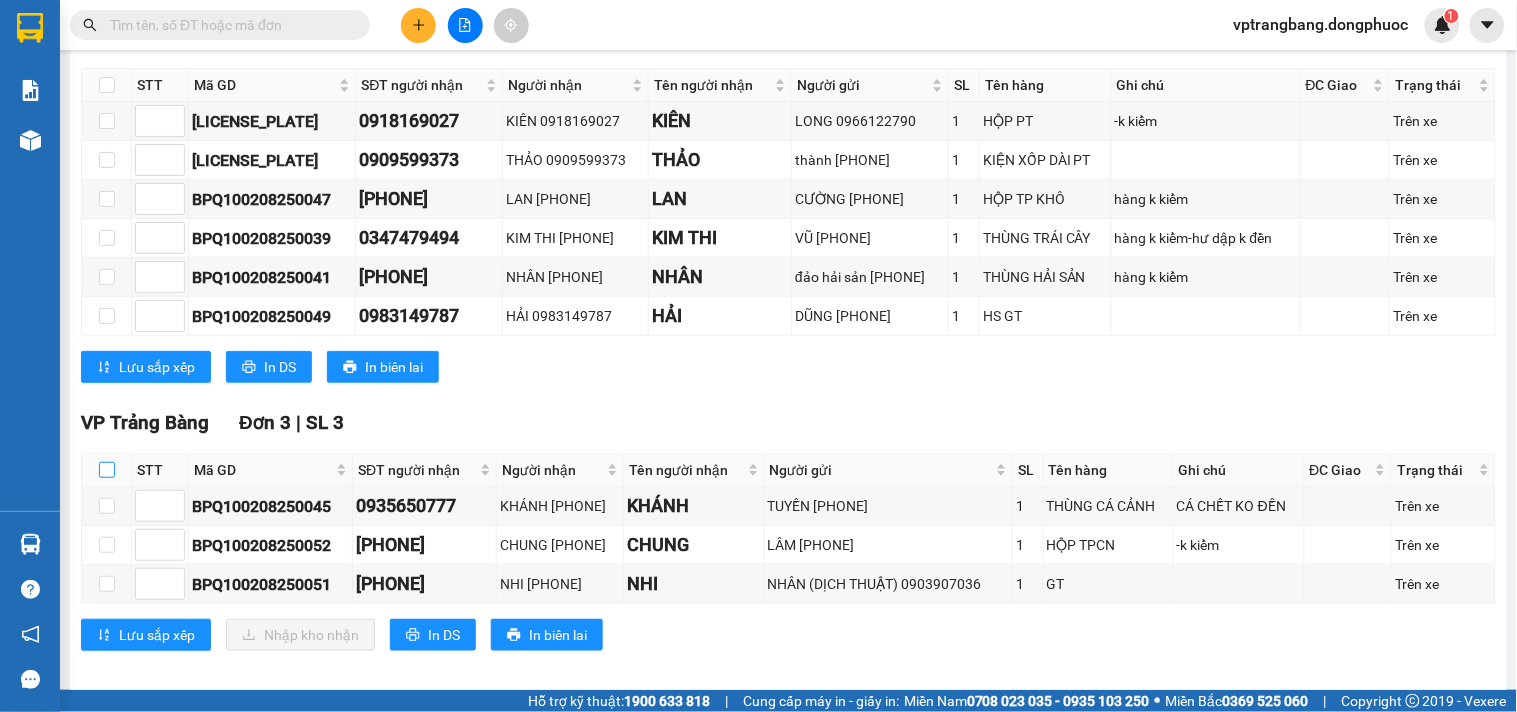 click at bounding box center (107, 470) 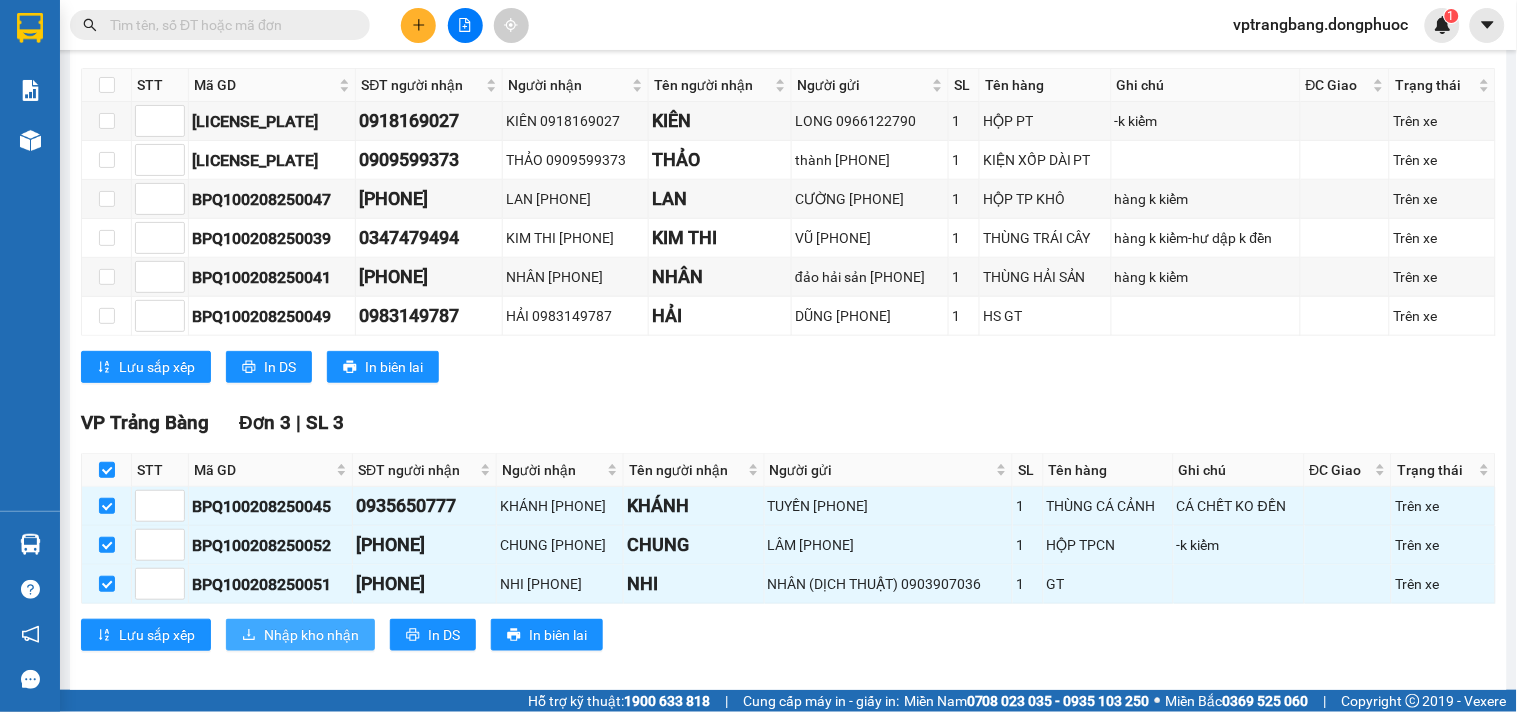 click on "Nhập kho nhận" at bounding box center [300, 635] 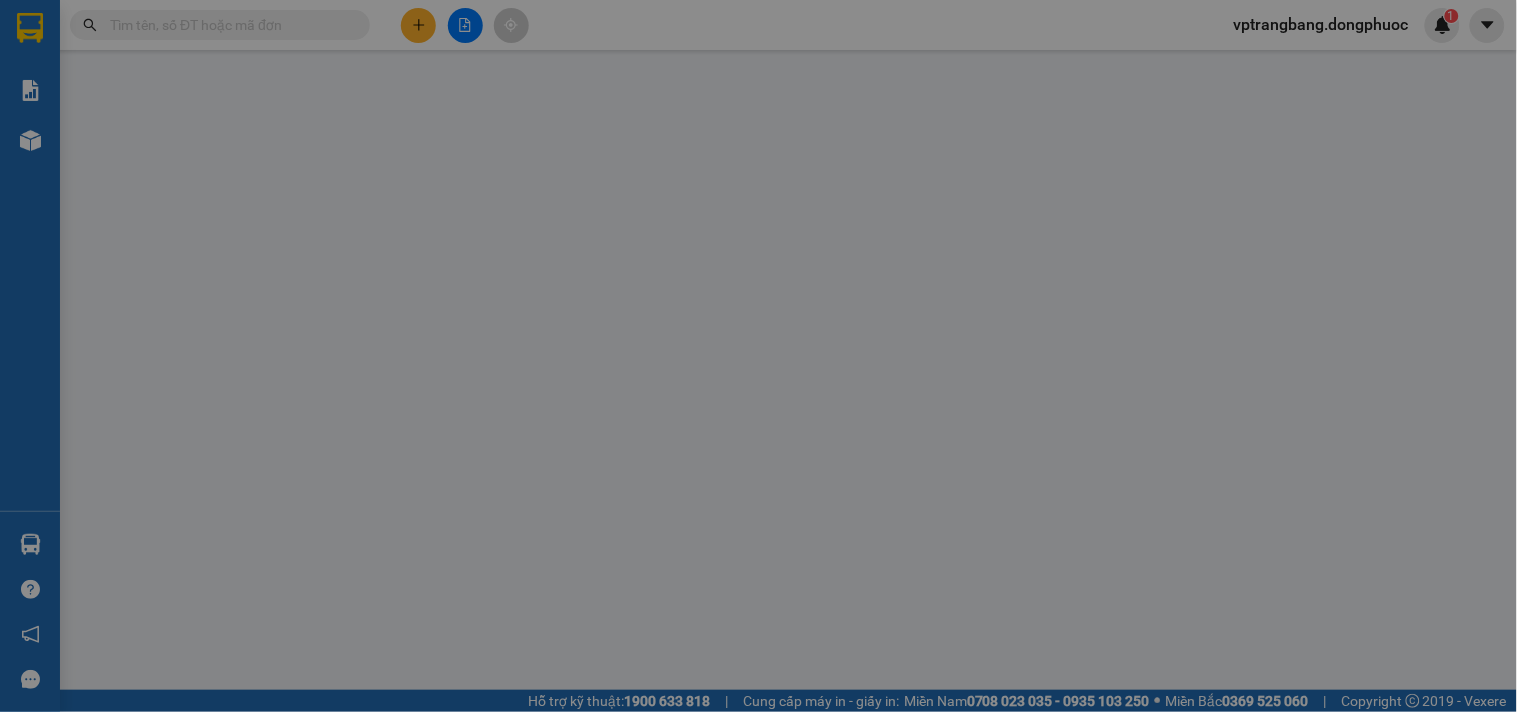 scroll, scrollTop: 0, scrollLeft: 0, axis: both 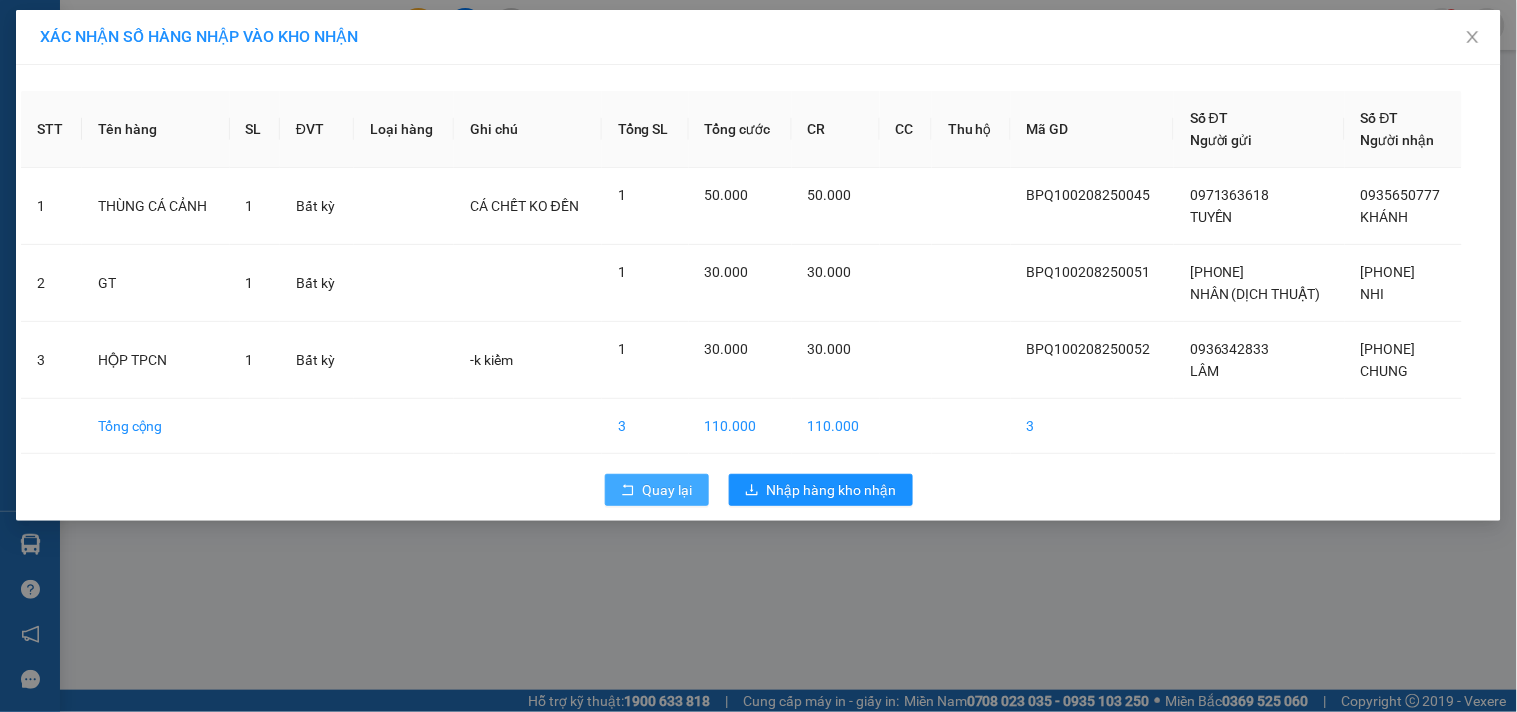 click on "Quay lại" at bounding box center (668, 490) 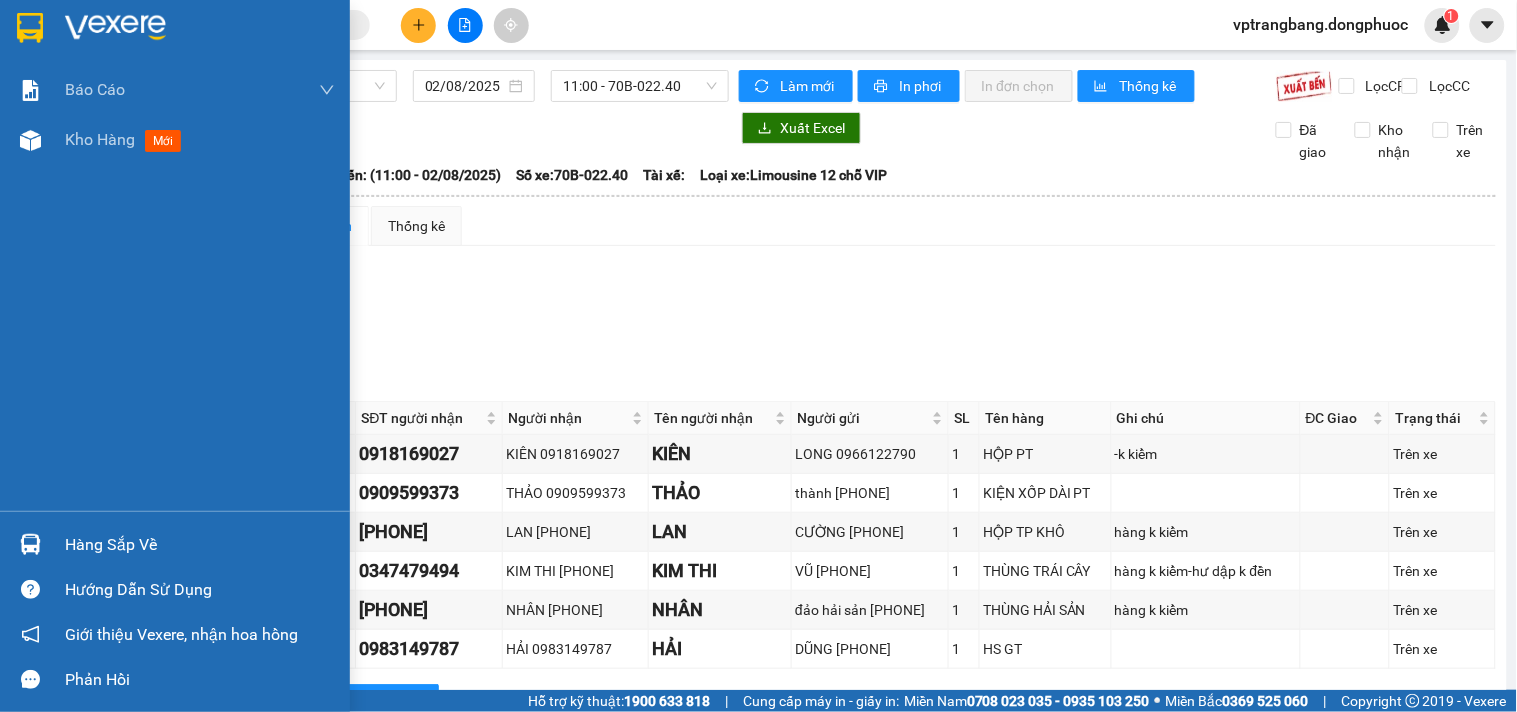 click on "Hàng sắp về" at bounding box center [200, 545] 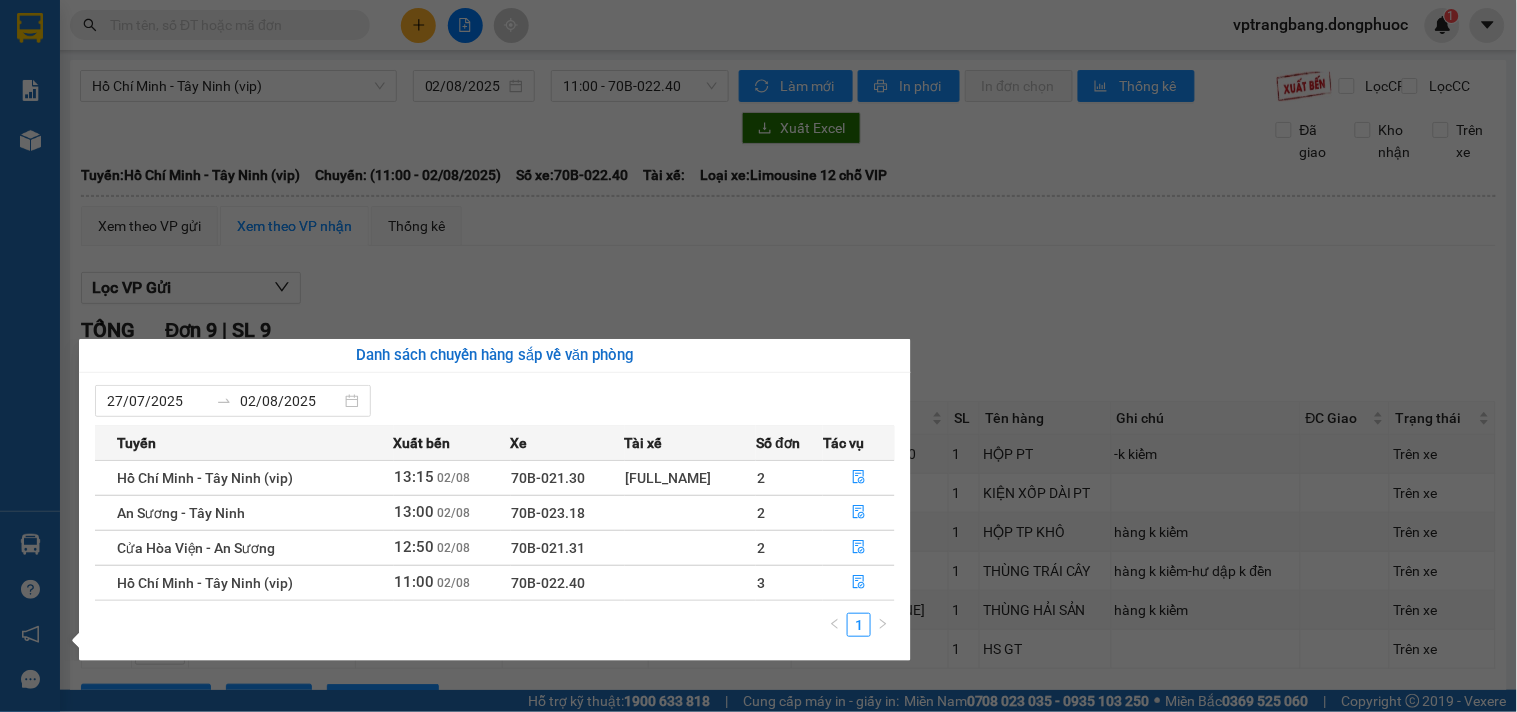 click on "Kết quả tìm kiếm ( 0 )  Bộ lọc  No Data vptrangbang.dongphuoc 1     Báo cáo Mẫu 1: Báo cáo dòng tiền theo nhân viên Mẫu 1: Báo cáo dòng tiền theo nhân viên (VP) Mẫu 2: Doanh số tạo đơn theo Văn phòng, nhân viên - Trạm     Kho hàng mới Hàng sắp về Hướng dẫn sử dụng Giới thiệu Vexere, nhận hoa hồng Phản hồi Phần mềm hỗ trợ bạn tốt chứ? Hồ Chí Minh - Tây Ninh (vip) 02/08/2025 11:00     - 70B-022.40  Làm mới In phơi In đơn chọn Thống kê Lọc  CR Lọc  CC Xuất Excel Đã giao Kho nhận Trên xe Đồng Phước   19001152   Bến xe Tây Ninh, 01 Võ Văn Truyện, KP 1, Phường 2 13:04 - 02/08/2025 Tuyến:  Hồ Chí Minh - Tây Ninh (vip) Chuyến:   (11:00 - 02/08/2025) Số xe:  70B-022.40 Loại xe:  Limousine 12 chỗ VIP Tuyến:  Hồ Chí Minh - Tây Ninh (vip) Chuyến:   (11:00 - 02/08/2025) Số xe:  70B-022.40 Tài xế:  Loại xe:  Limousine 12 chỗ VIP Xem theo VP gửi Xem theo VP nhận" at bounding box center (758, 356) 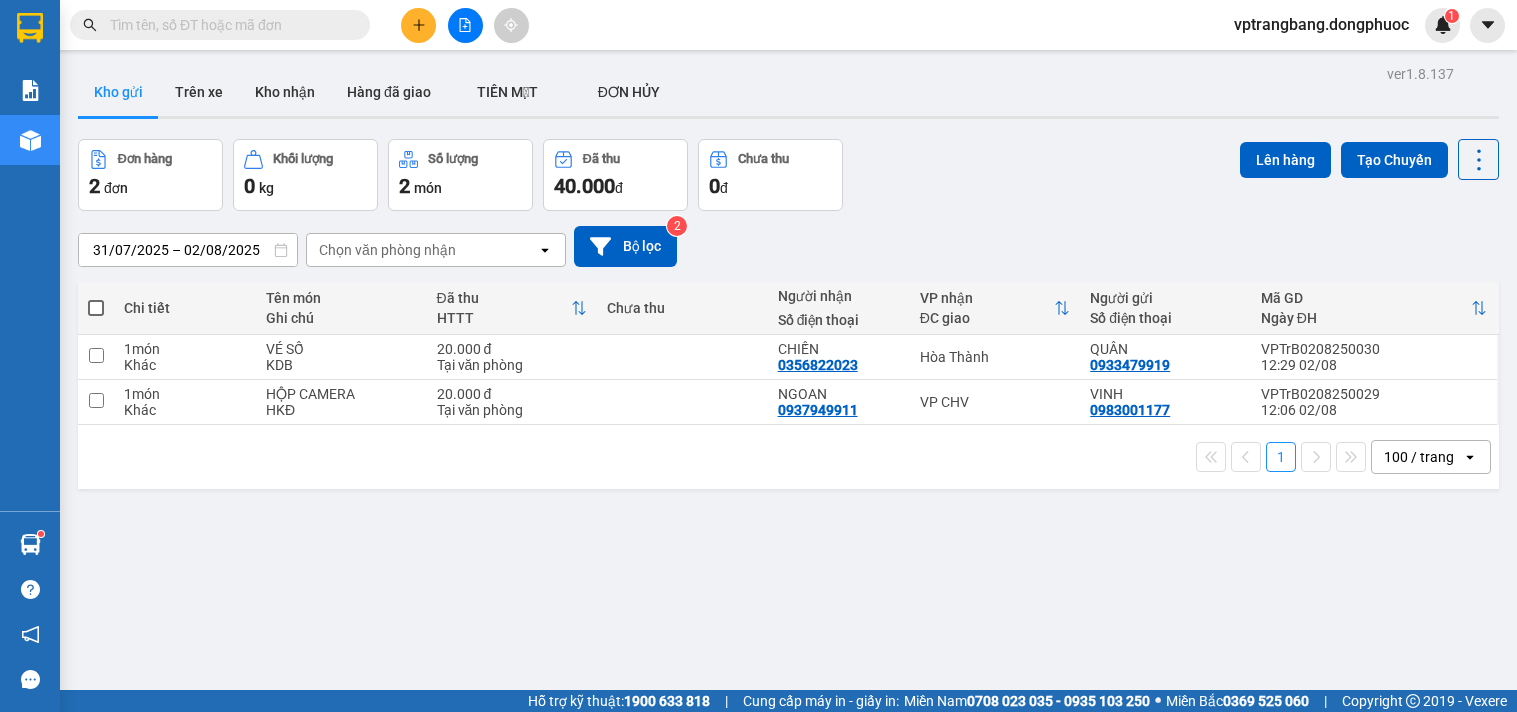 scroll, scrollTop: 0, scrollLeft: 0, axis: both 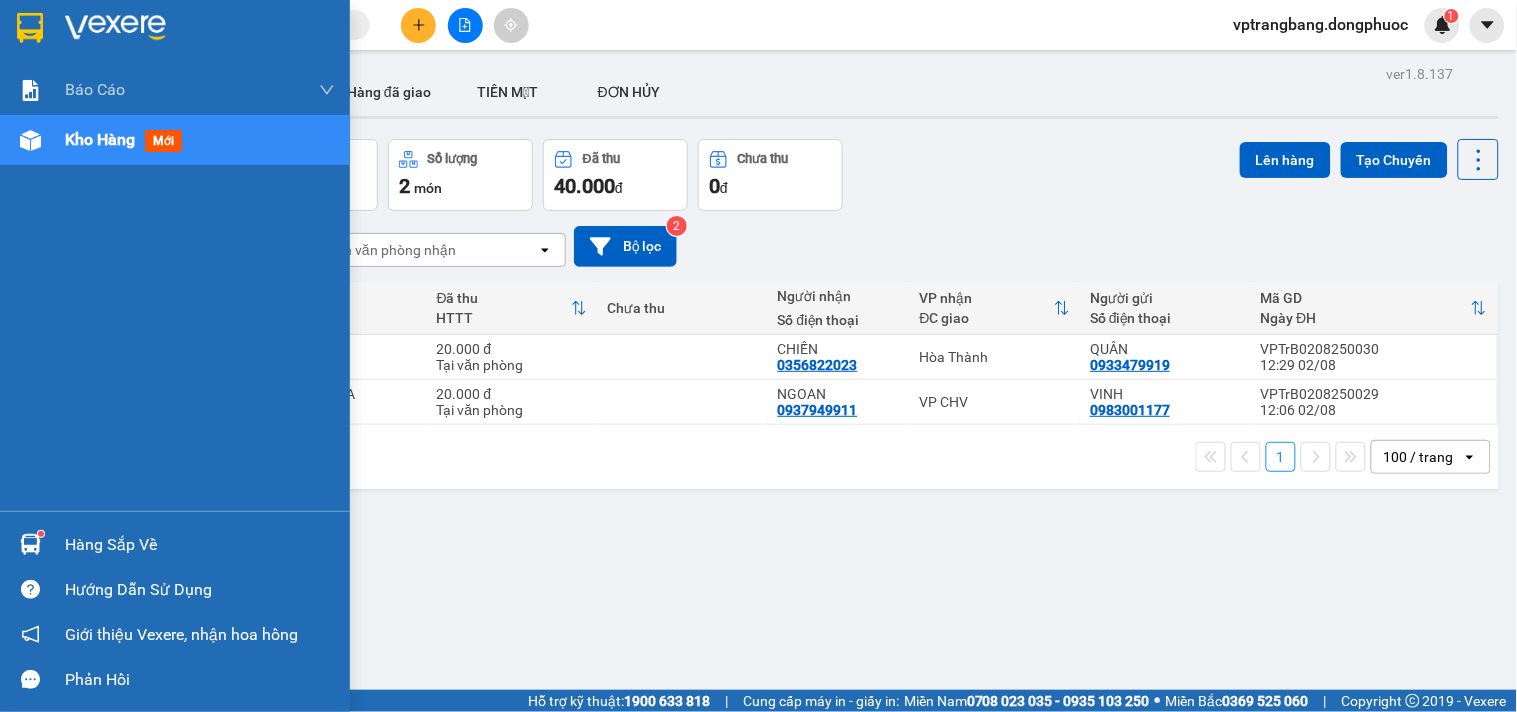 click on "Hàng sắp về" at bounding box center (175, 544) 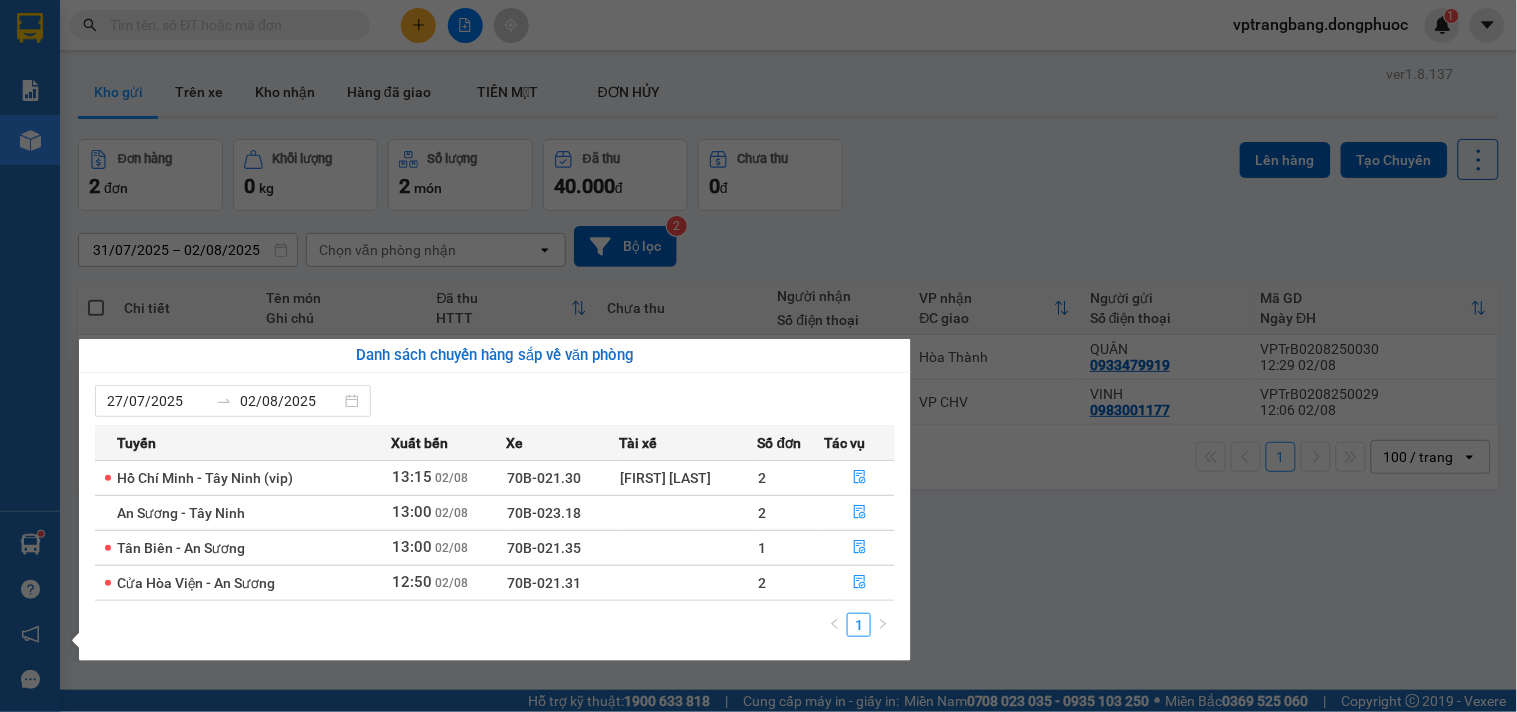 click on "Kết quả tìm kiếm ( 0 )  Bộ lọc  No Data vptrangbang.dongphuoc 1     Báo cáo Mẫu 1: Báo cáo dòng tiền theo nhân viên Mẫu 1: Báo cáo dòng tiền theo nhân viên (VP) Mẫu 2: Doanh số tạo đơn theo Văn phòng, nhân viên - Trạm     Kho hàng mới Hàng sắp về Hướng dẫn sử dụng Giới thiệu Vexere, nhận hoa hồng Phản hồi Phần mềm hỗ trợ bạn tốt chứ? ver  1.8.137 Kho gửi Trên xe Kho nhận Hàng đã giao TIỀN MẶT  ĐƠN HỦY Đơn hàng 2 đơn Khối lượng 0 kg Số lượng 2 món Đã thu 40.000  đ Chưa thu 0  đ Lên hàng Tạo Chuyến 31/07/2025 – 02/08/2025 Press the down arrow key to interact with the calendar and select a date. Press the escape button to close the calendar. Selected date range is from 31/07/2025 to 02/08/2025. Chọn văn phòng nhận open Bộ lọc 2 Chi tiết Tên món Ghi chú Đã thu HTTT Chưa thu Người nhận Số điện thoại VP nhận ĐC giao Người gửi Mã GD Ngày ĐH 1" at bounding box center [758, 356] 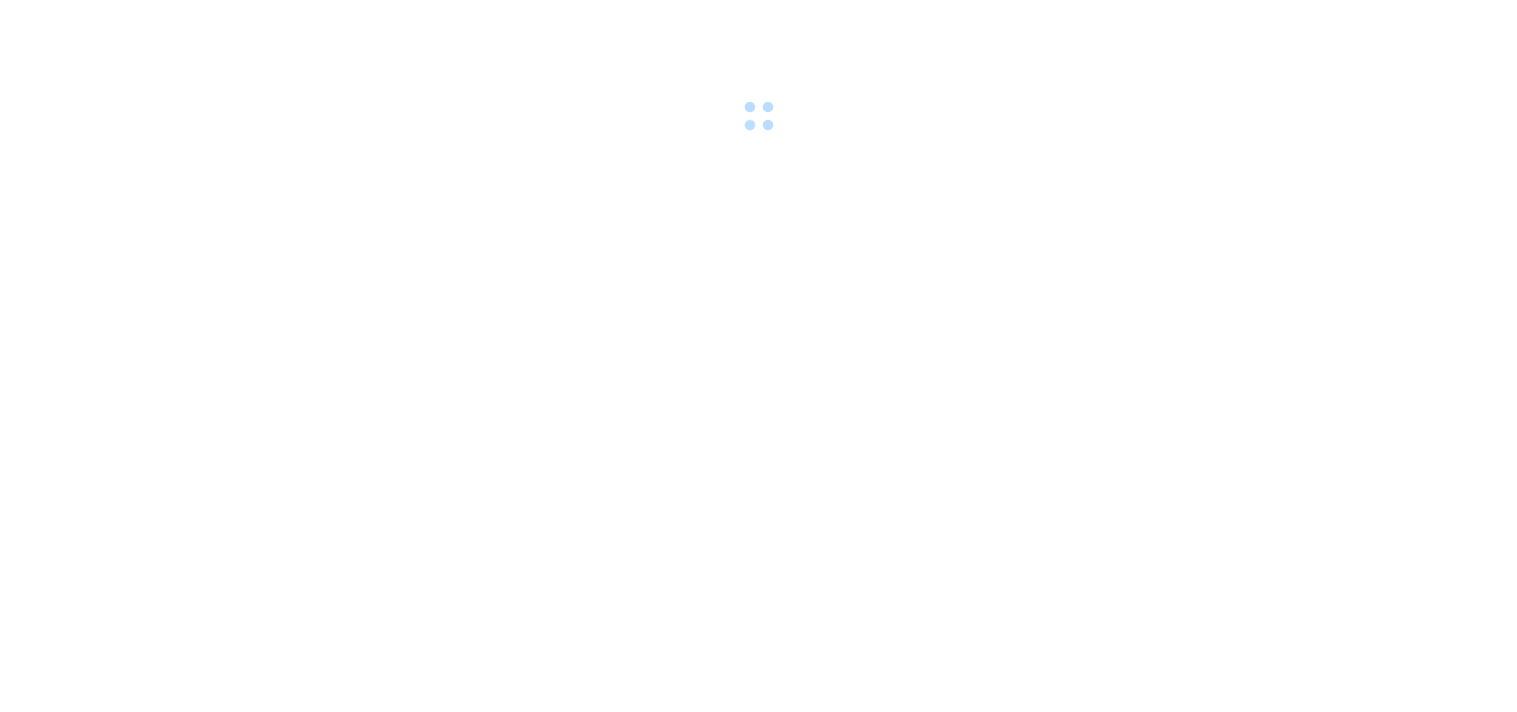 scroll, scrollTop: 0, scrollLeft: 0, axis: both 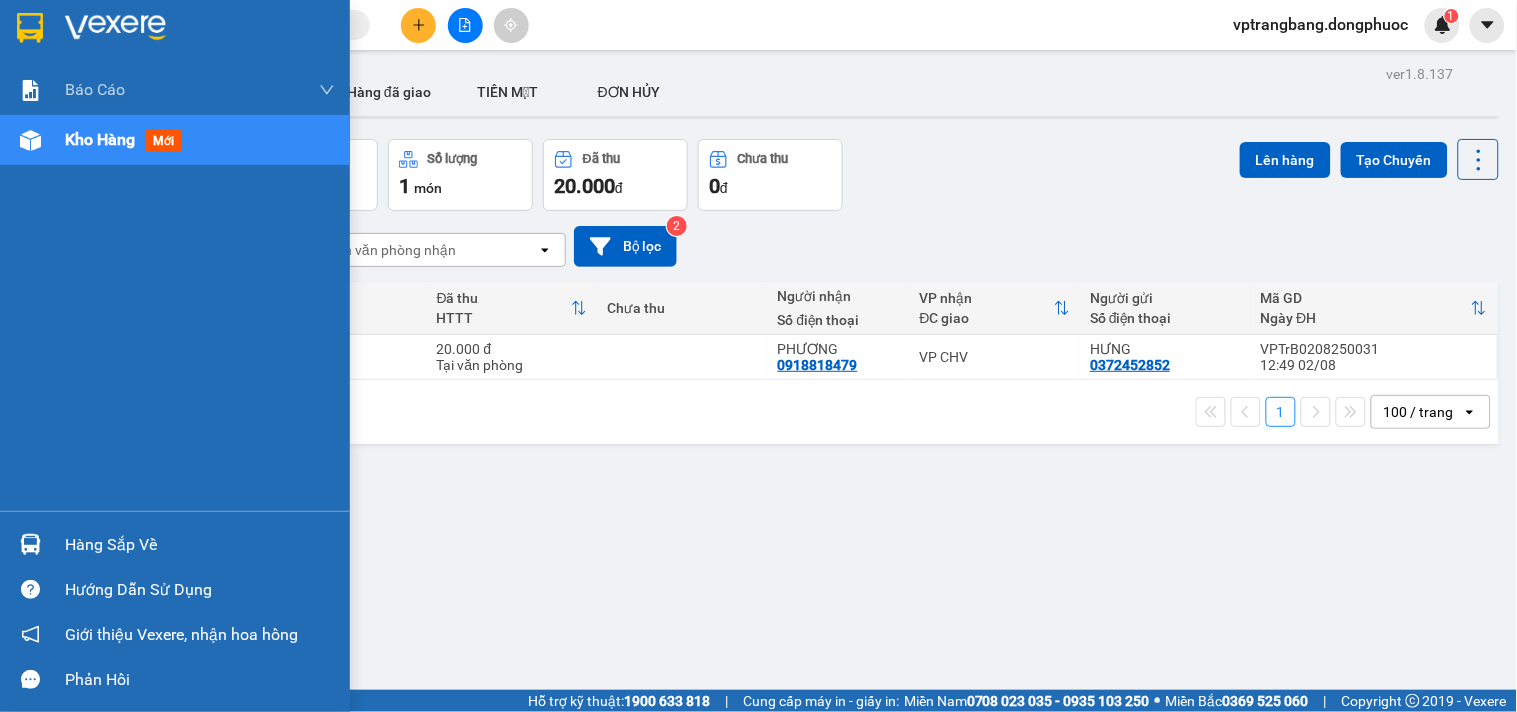click on "Hàng sắp về" at bounding box center (175, 544) 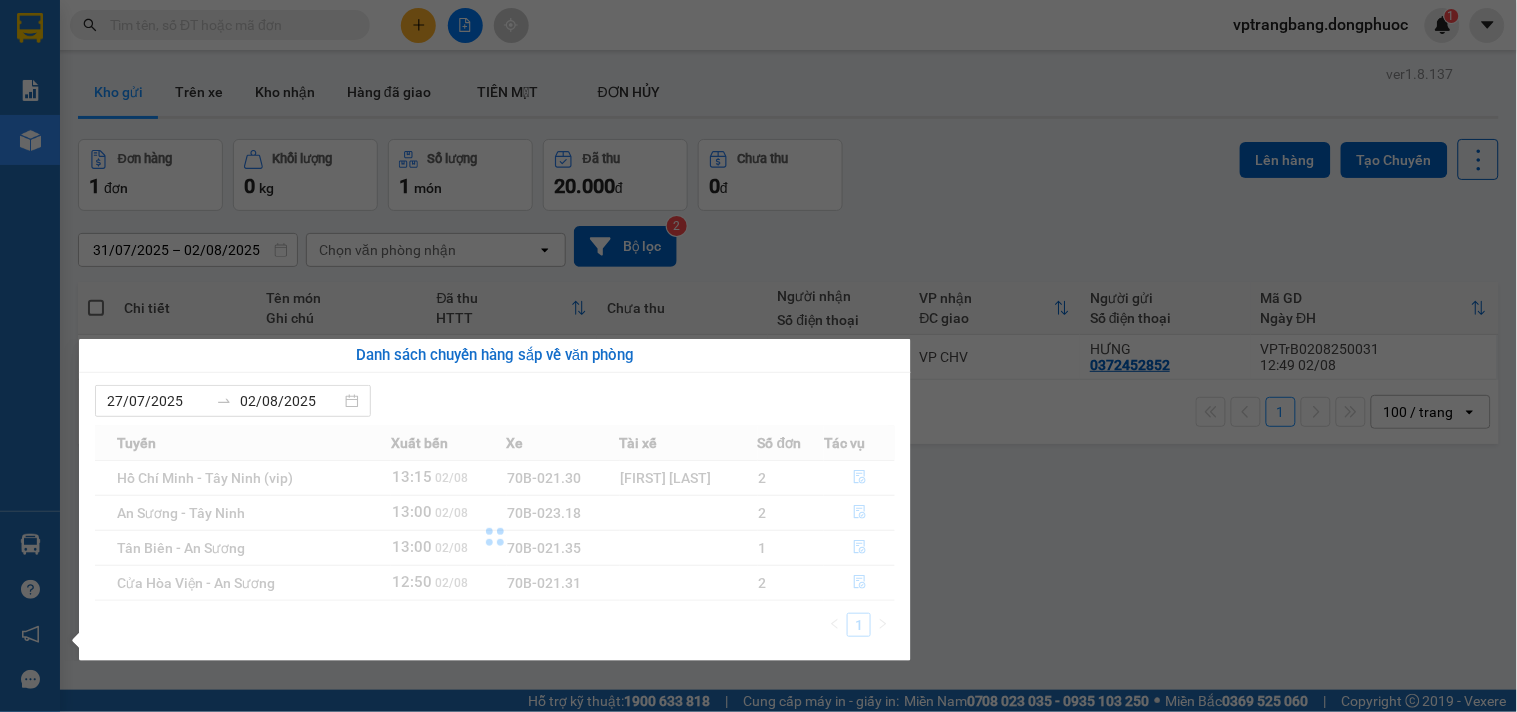 click on "Kết quả tìm kiếm ( 0 )  Bộ lọc  No Data [NAME].[NAME] 1     Báo cáo Mẫu 1: Báo cáo dòng tiền theo nhân viên Mẫu 1: Báo cáo dòng tiền theo nhân viên (VP) Mẫu 2: Doanh số tạo đơn theo Văn phòng, nhân viên - Trạm     Kho hàng mới Hàng sắp về Hướng dẫn sử dụng Giới thiệu Vexere, nhận hoa hồng Phản hồi Phần mềm hỗ trợ bạn tốt chứ? ver  1.8.137 Kho gửi Trên xe Kho nhận Hàng đã giao TIỀN MẶT  ĐƠN HỦY Đơn hàng 1 đơn Khối lượng 0 kg Số lượng 1 món Đã thu 20.000  đ Chưa thu 0  đ Lên hàng Tạo Chuyến [DATE] – [DATE] Press the down arrow key to interact with the calendar and select a date. Press the escape button to close the calendar. Selected date range is from [DATE] to [DATE]. Chọn văn phòng nhận open Bộ lọc 2 Chi tiết Tên món Ghi chú Đã thu HTTT Chưa thu Người nhận Số điện thoại VP nhận ĐC giao Người gửi Mã GD Ngày ĐH 1" at bounding box center [758, 356] 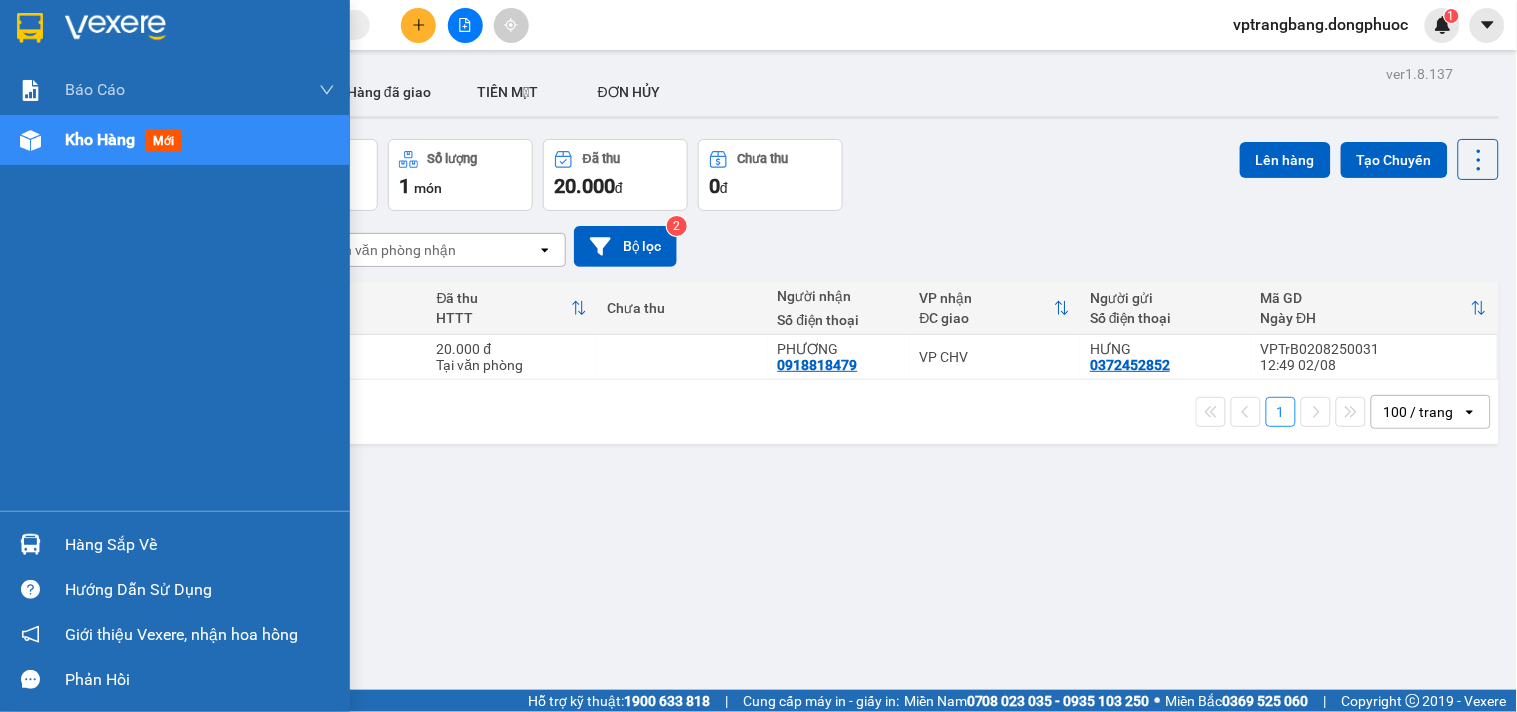 click on "Hàng sắp về" at bounding box center (200, 545) 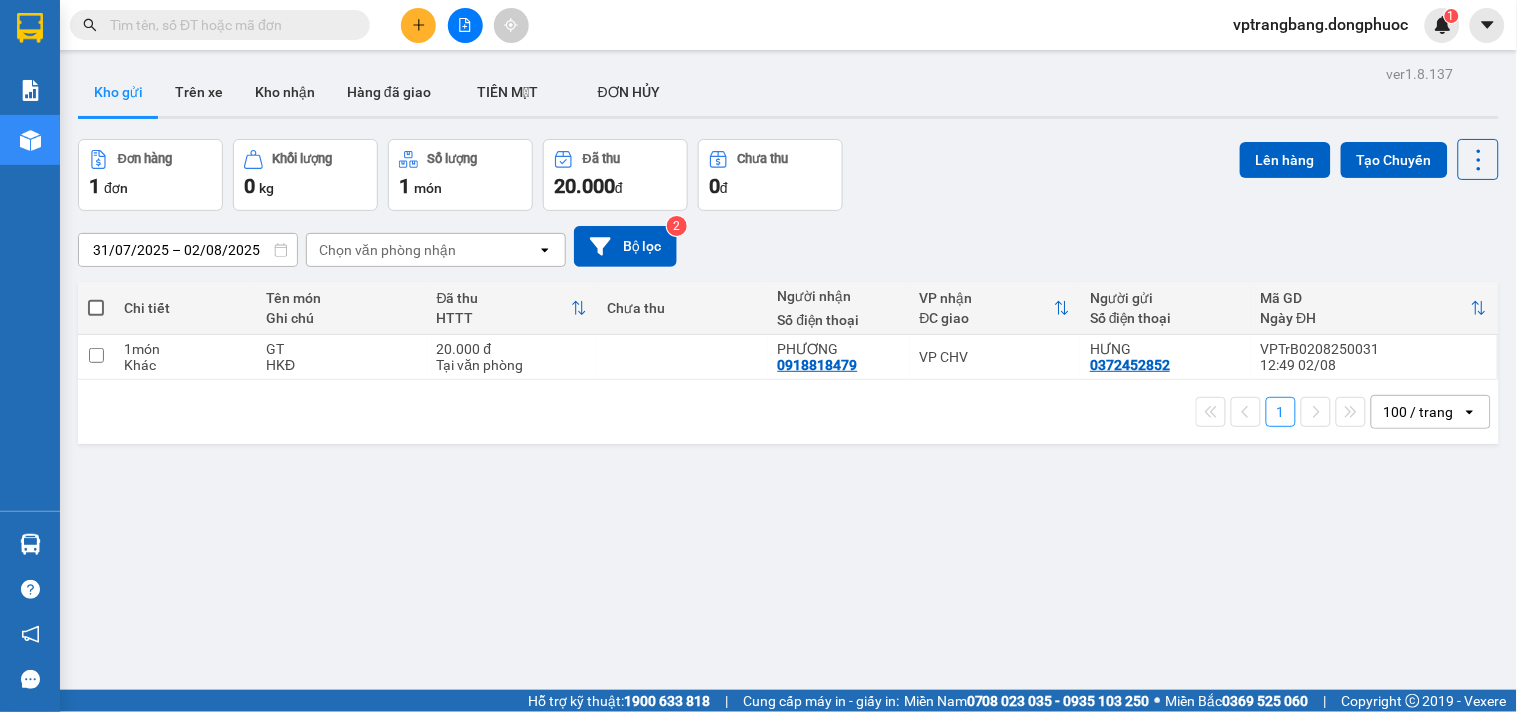 click on "Kết quả tìm kiếm ( 0 )  Bộ lọc  No Data [NAME].[NAME] 1     Báo cáo Mẫu 1: Báo cáo dòng tiền theo nhân viên Mẫu 1: Báo cáo dòng tiền theo nhân viên (VP) Mẫu 2: Doanh số tạo đơn theo Văn phòng, nhân viên - Trạm     Kho hàng mới Hàng sắp về Hướng dẫn sử dụng Giới thiệu Vexere, nhận hoa hồng Phản hồi Phần mềm hỗ trợ bạn tốt chứ? ver  1.8.137 Kho gửi Trên xe Kho nhận Hàng đã giao TIỀN MẶT  ĐƠN HỦY Đơn hàng 1 đơn Khối lượng 0 kg Số lượng 1 món Đã thu 20.000  đ Chưa thu 0  đ Lên hàng Tạo Chuyến [DATE] – [DATE] Press the down arrow key to interact with the calendar and select a date. Press the escape button to close the calendar. Selected date range is from [DATE] to [DATE]. Chọn văn phòng nhận open Bộ lọc 2 Chi tiết Tên món Ghi chú Đã thu HTTT Chưa thu Người nhận Số điện thoại VP nhận ĐC giao Người gửi Mã GD Ngày ĐH 1" at bounding box center (758, 356) 